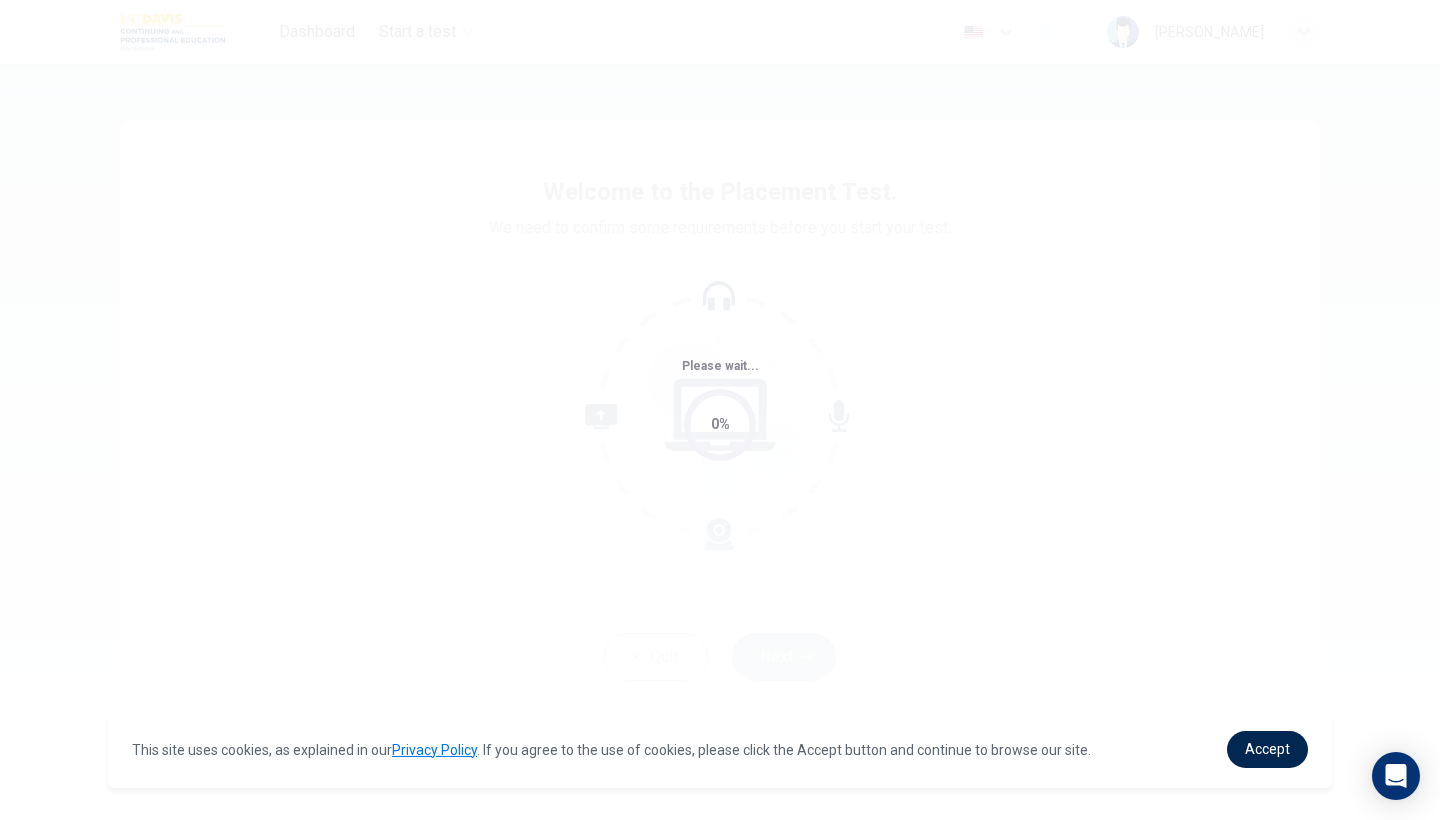 scroll, scrollTop: 0, scrollLeft: 0, axis: both 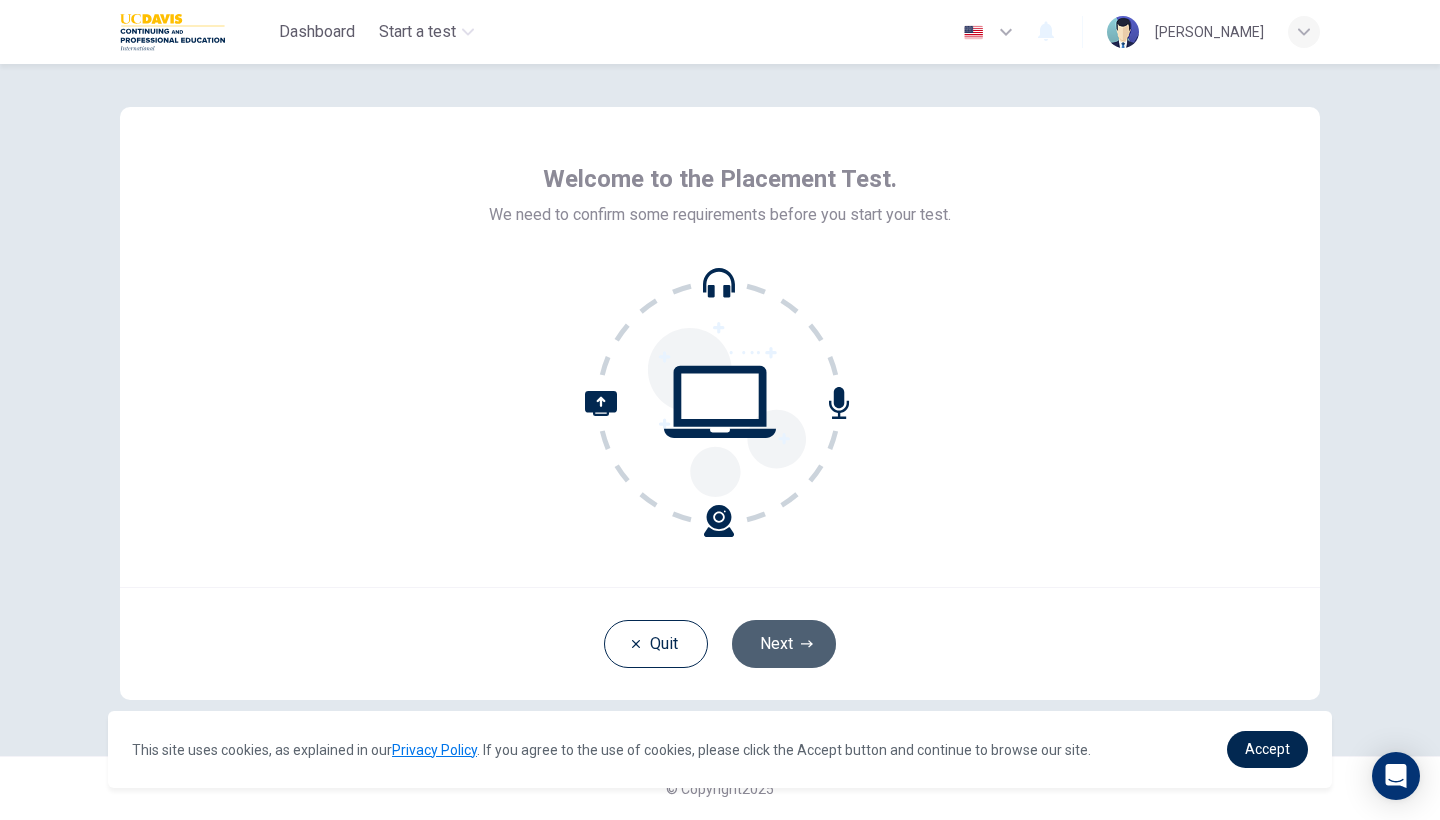 click on "Next" at bounding box center [784, 644] 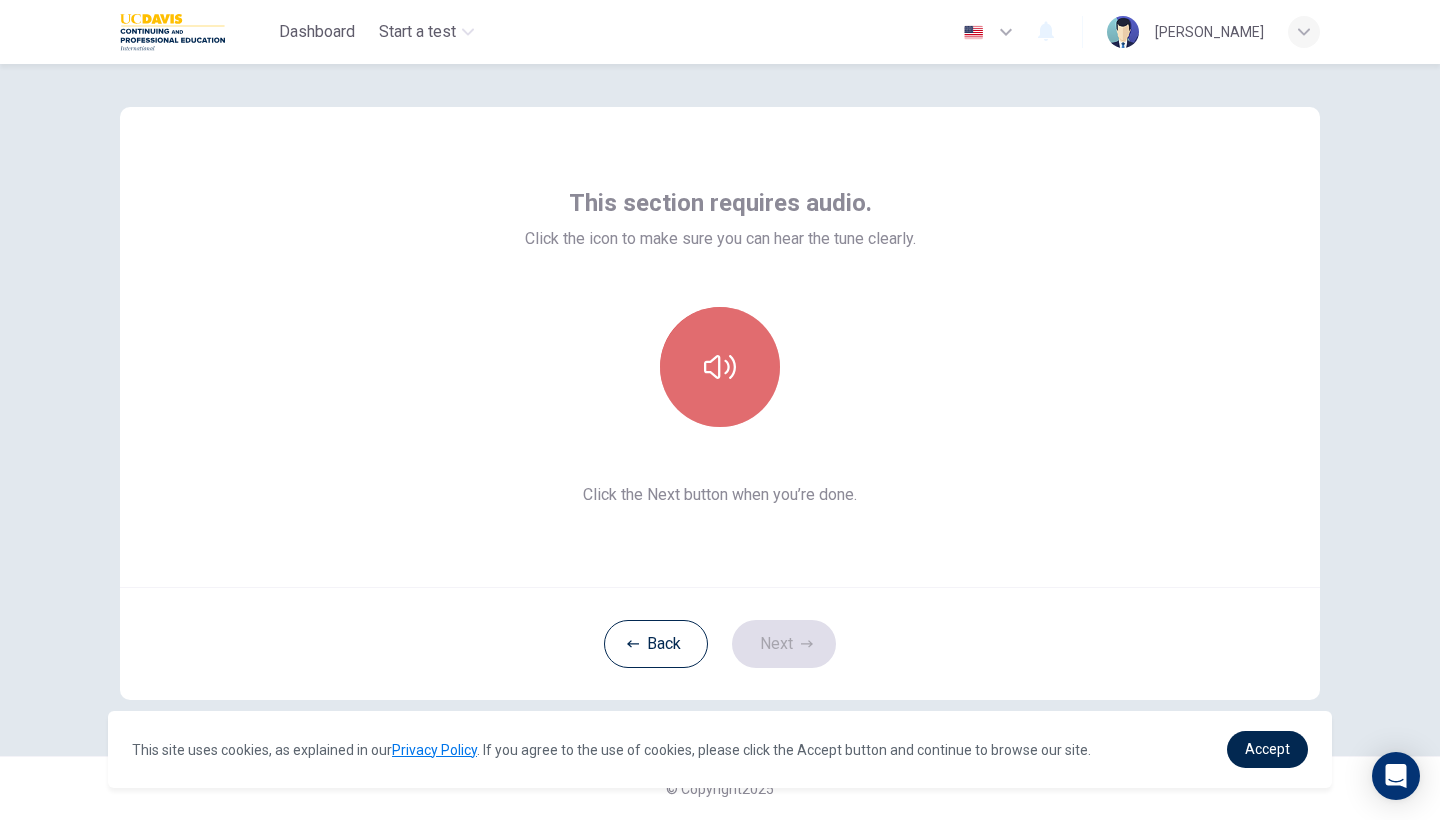 click 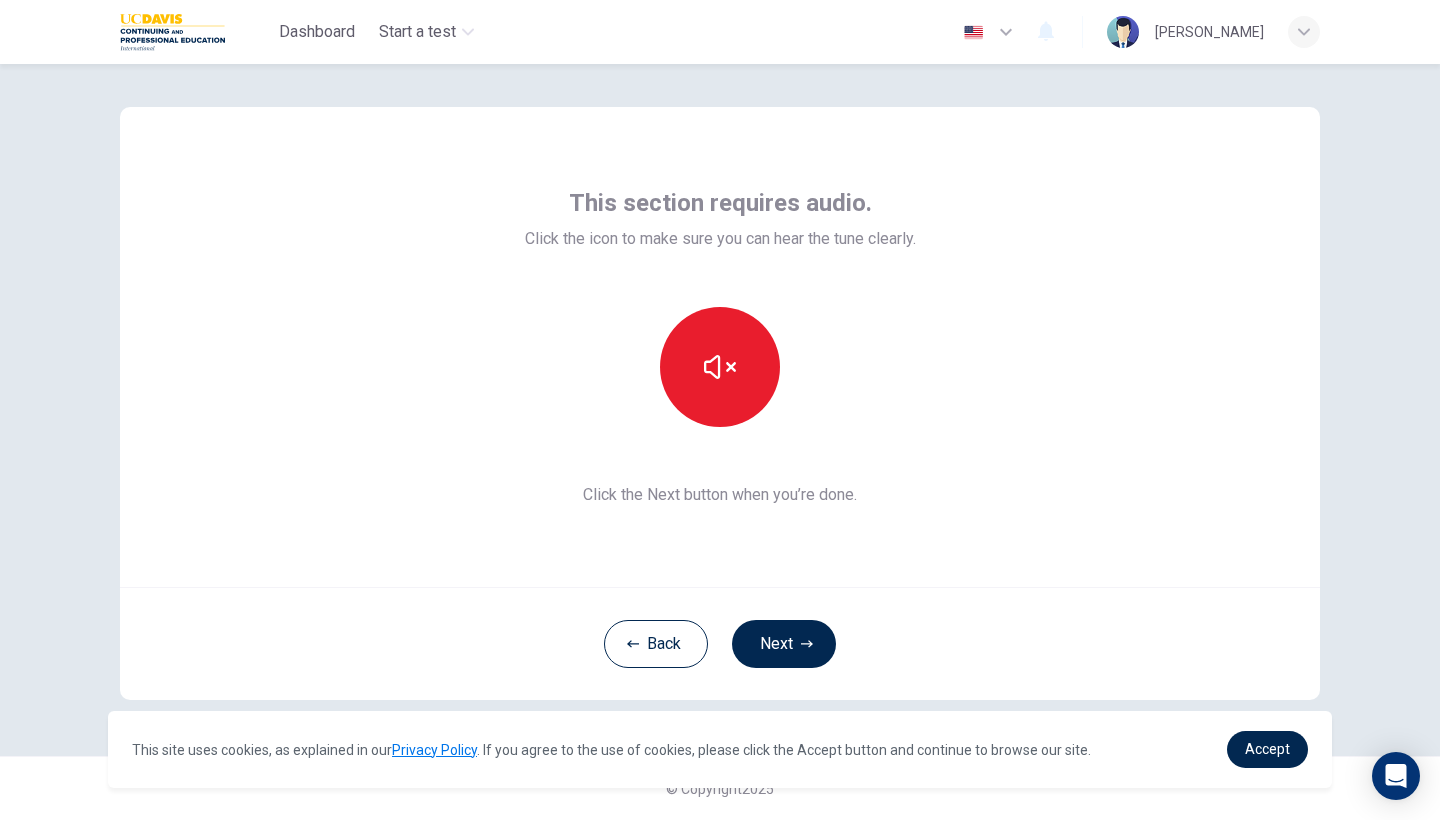 click at bounding box center (720, 367) 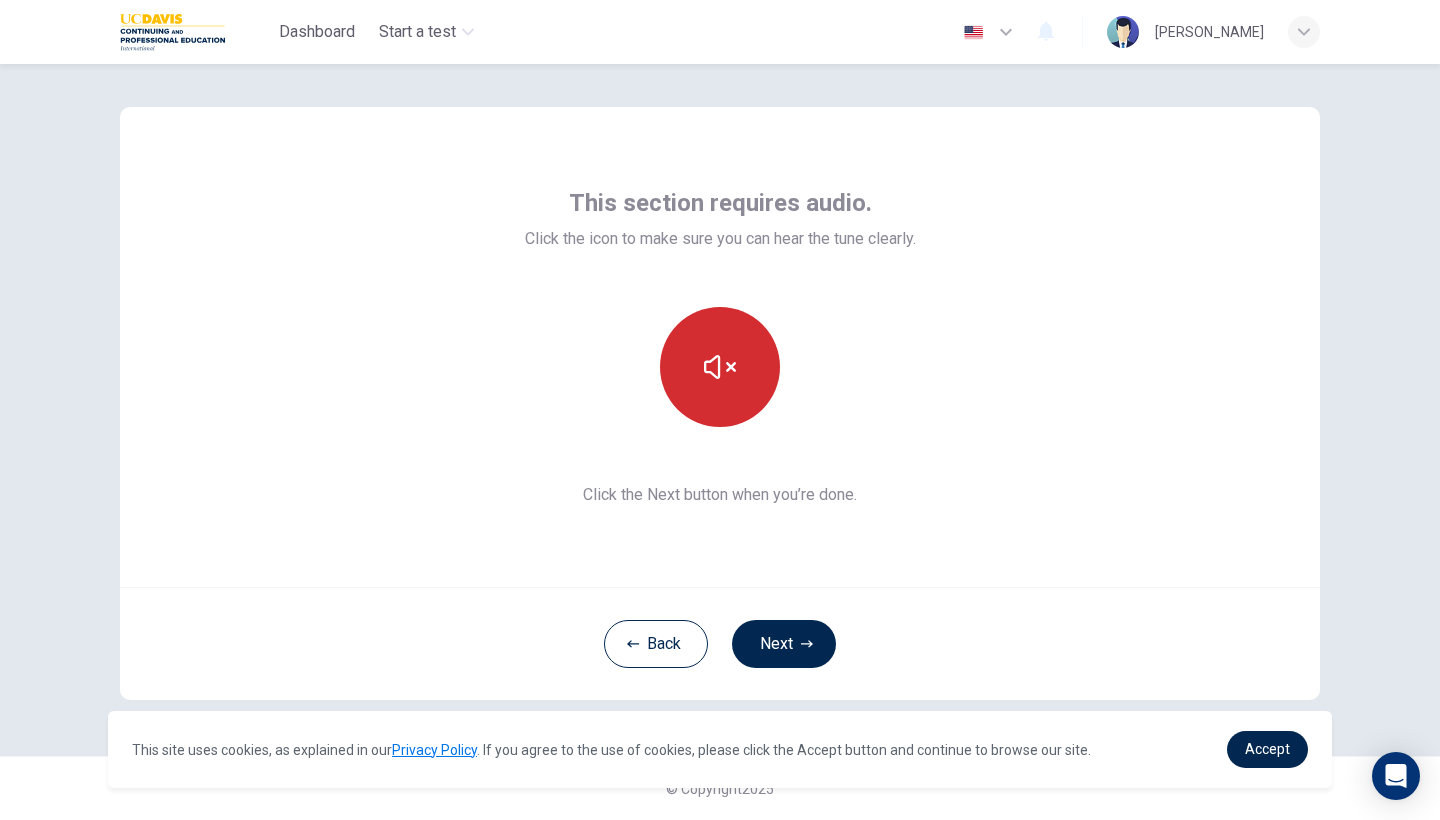 click at bounding box center (720, 367) 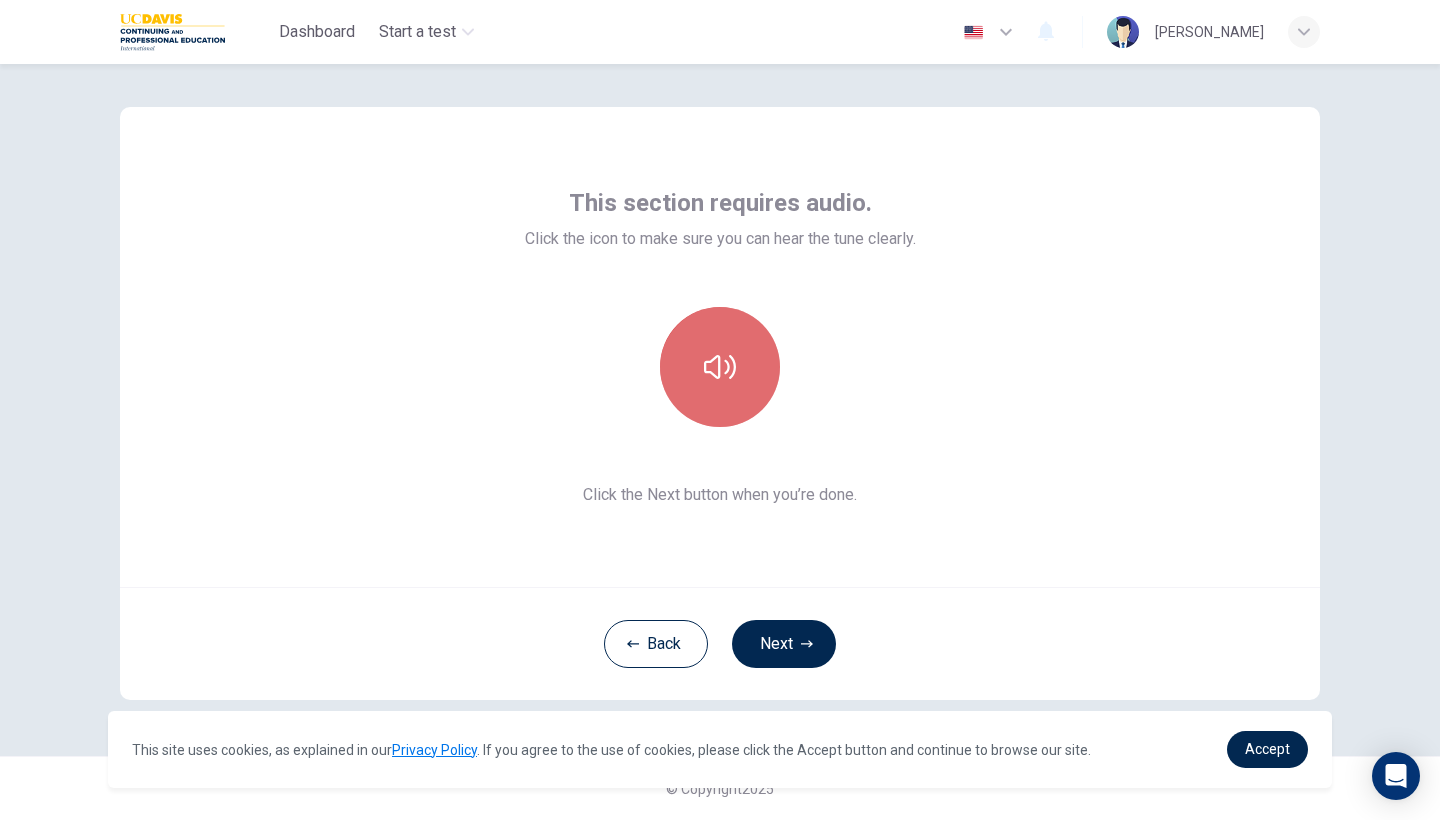 click at bounding box center [720, 367] 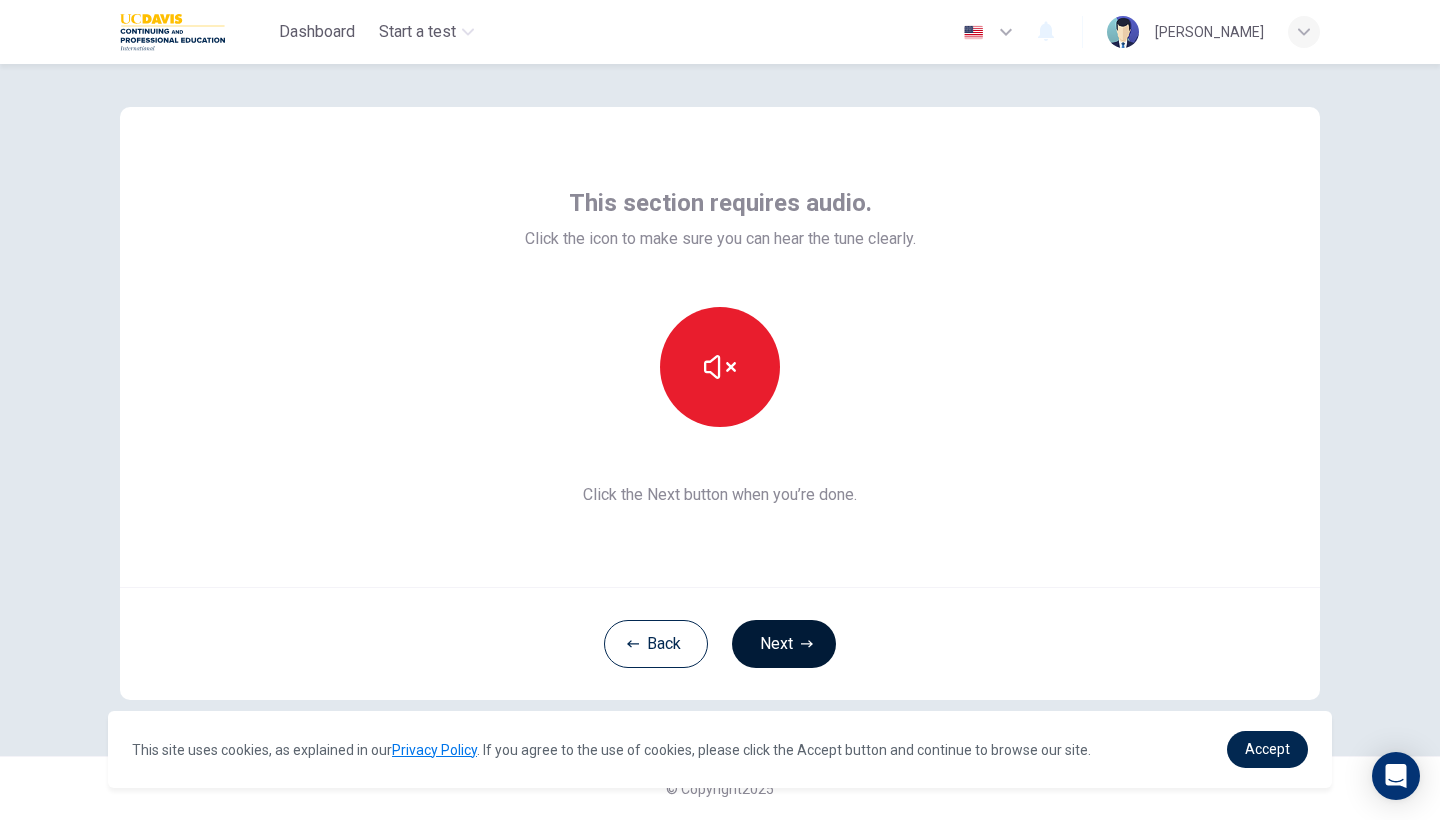 click on "Next" at bounding box center [784, 644] 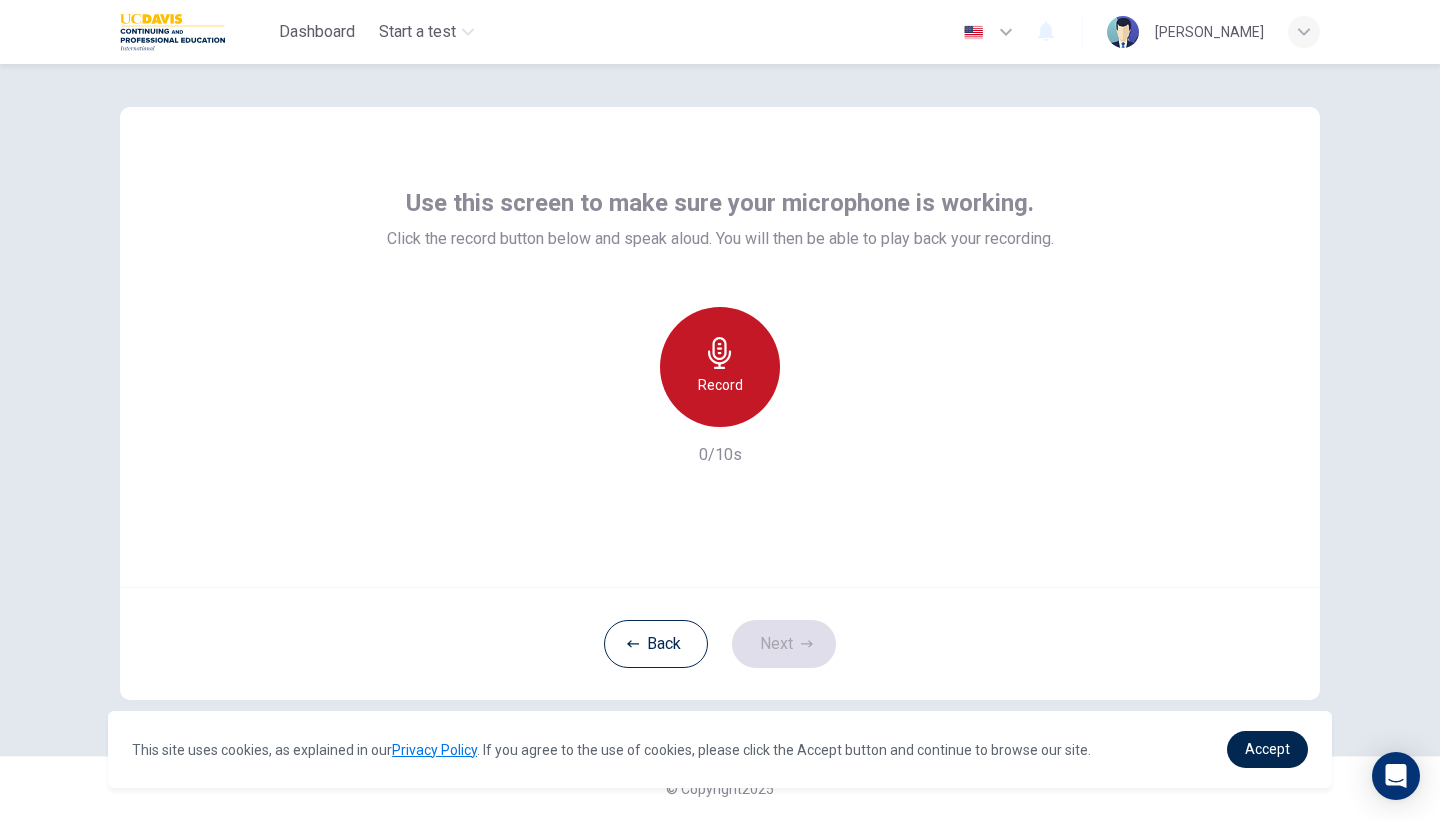 click 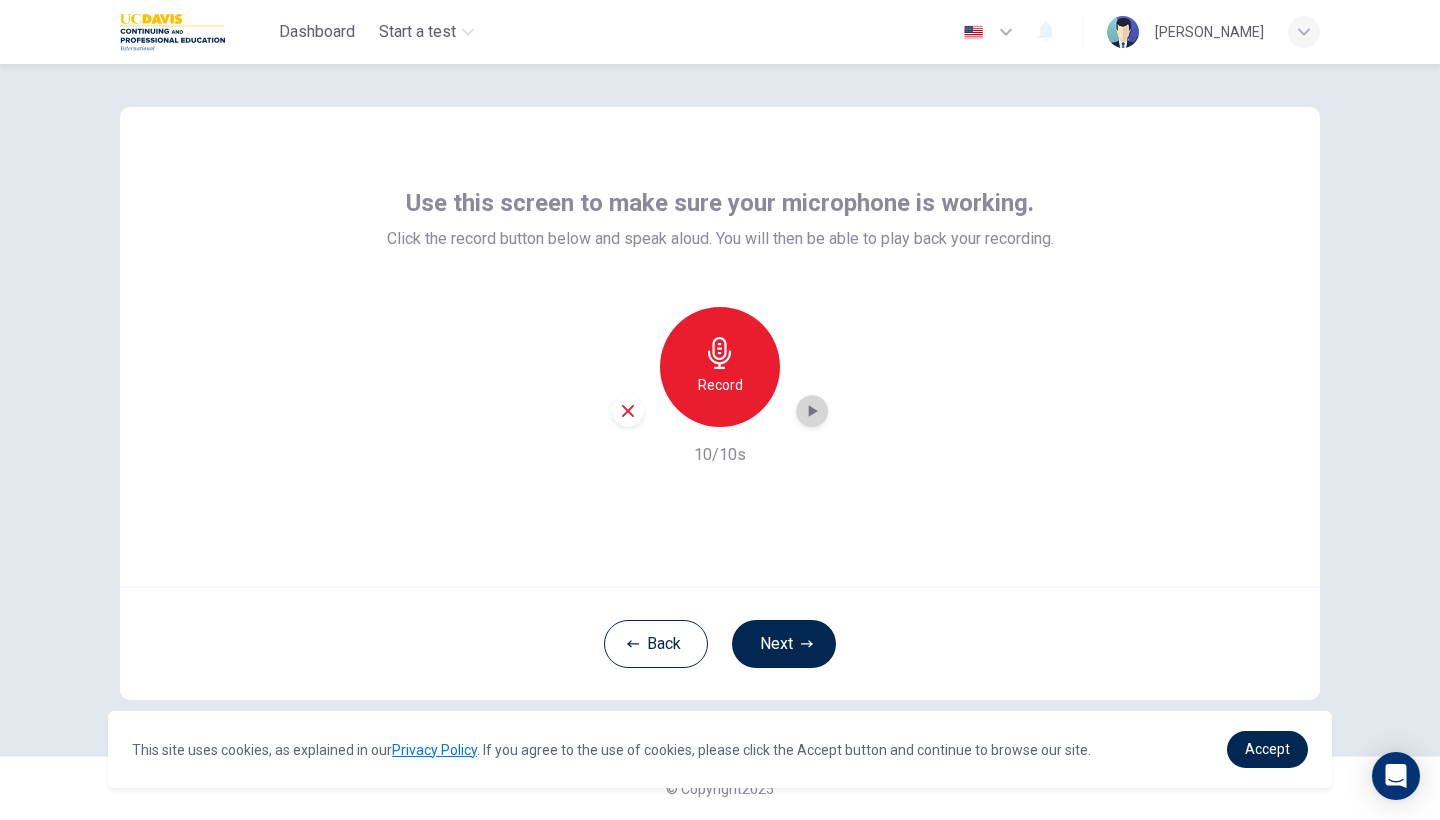click 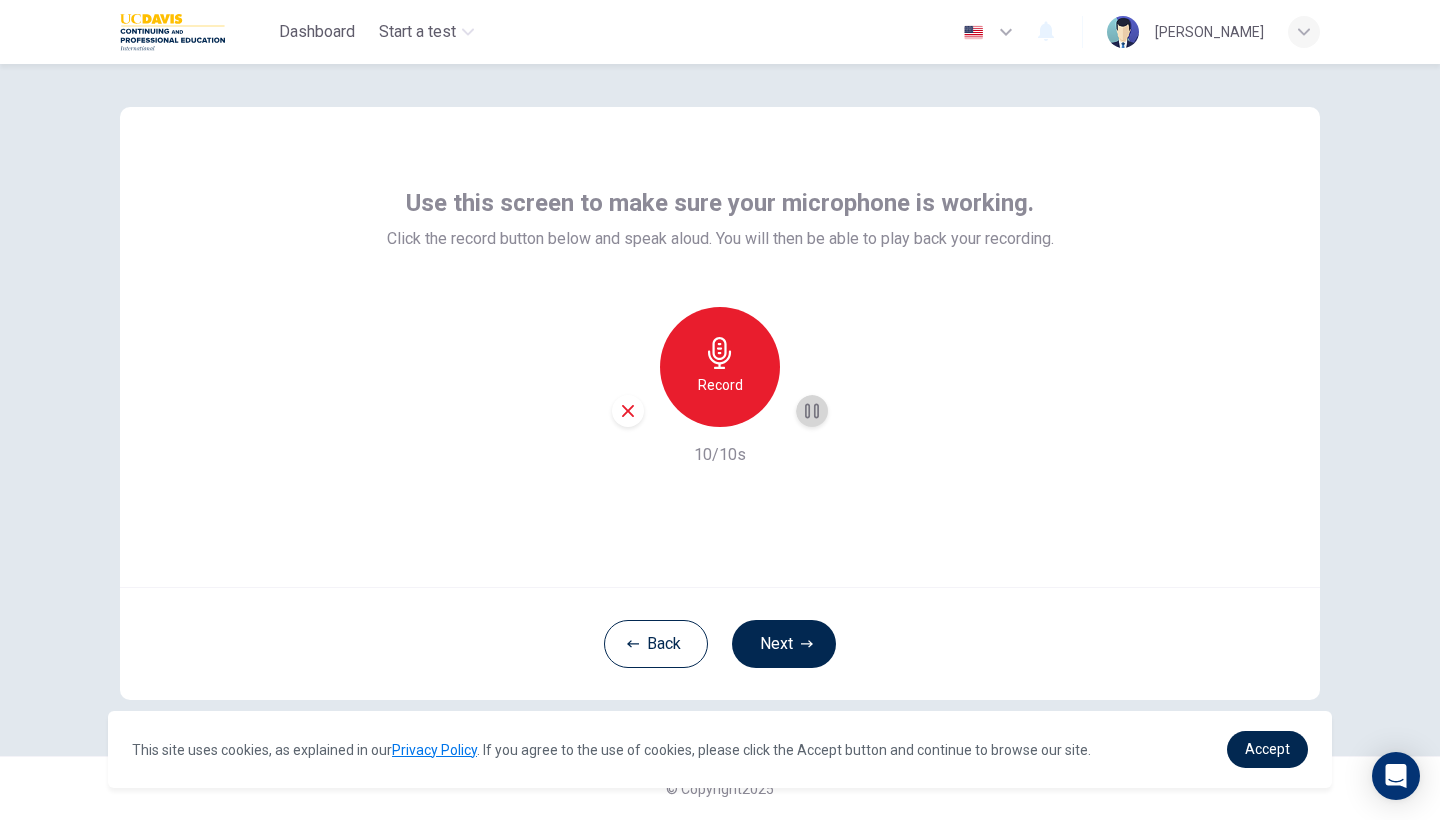 click 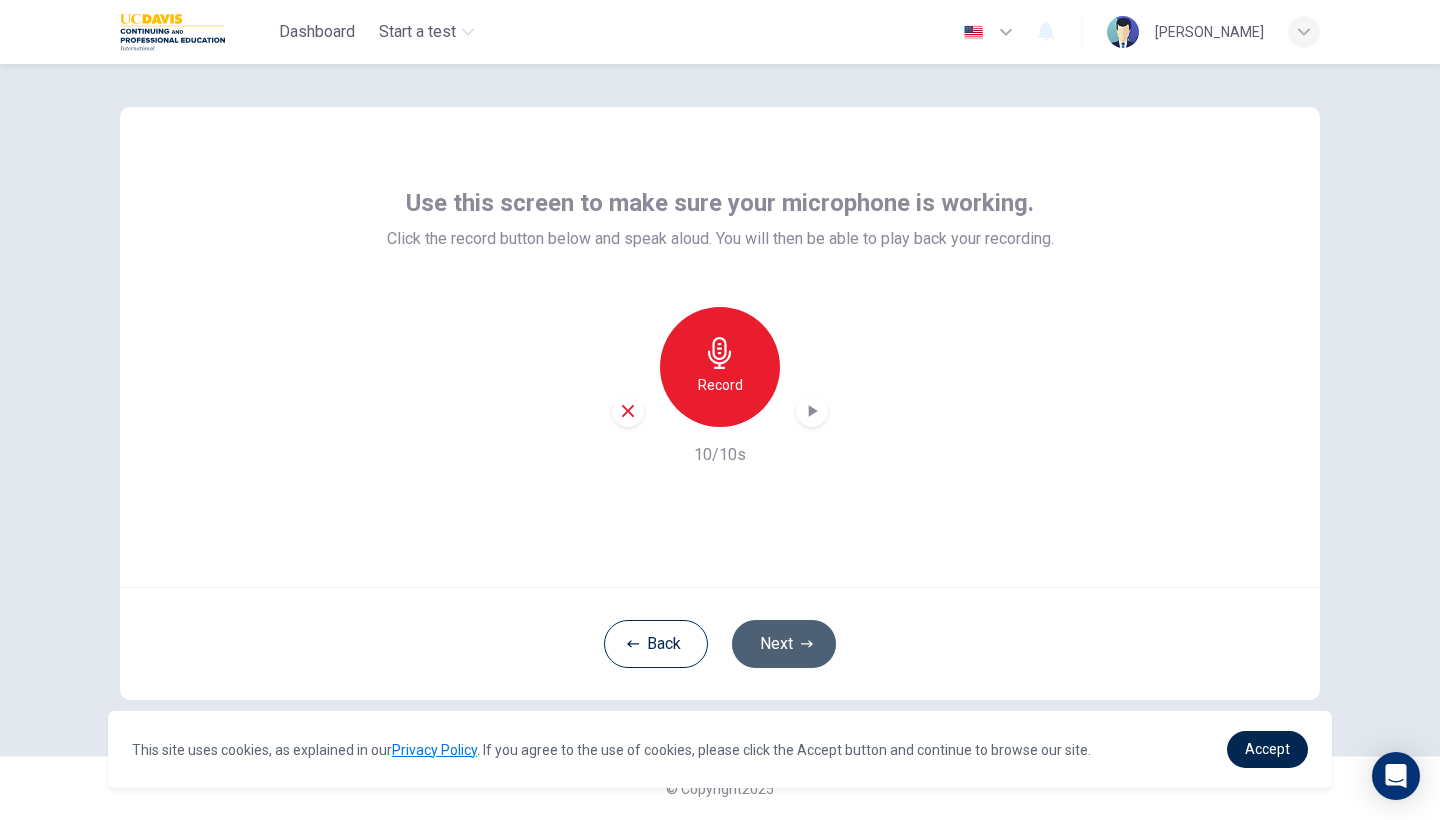 click on "Next" at bounding box center [784, 644] 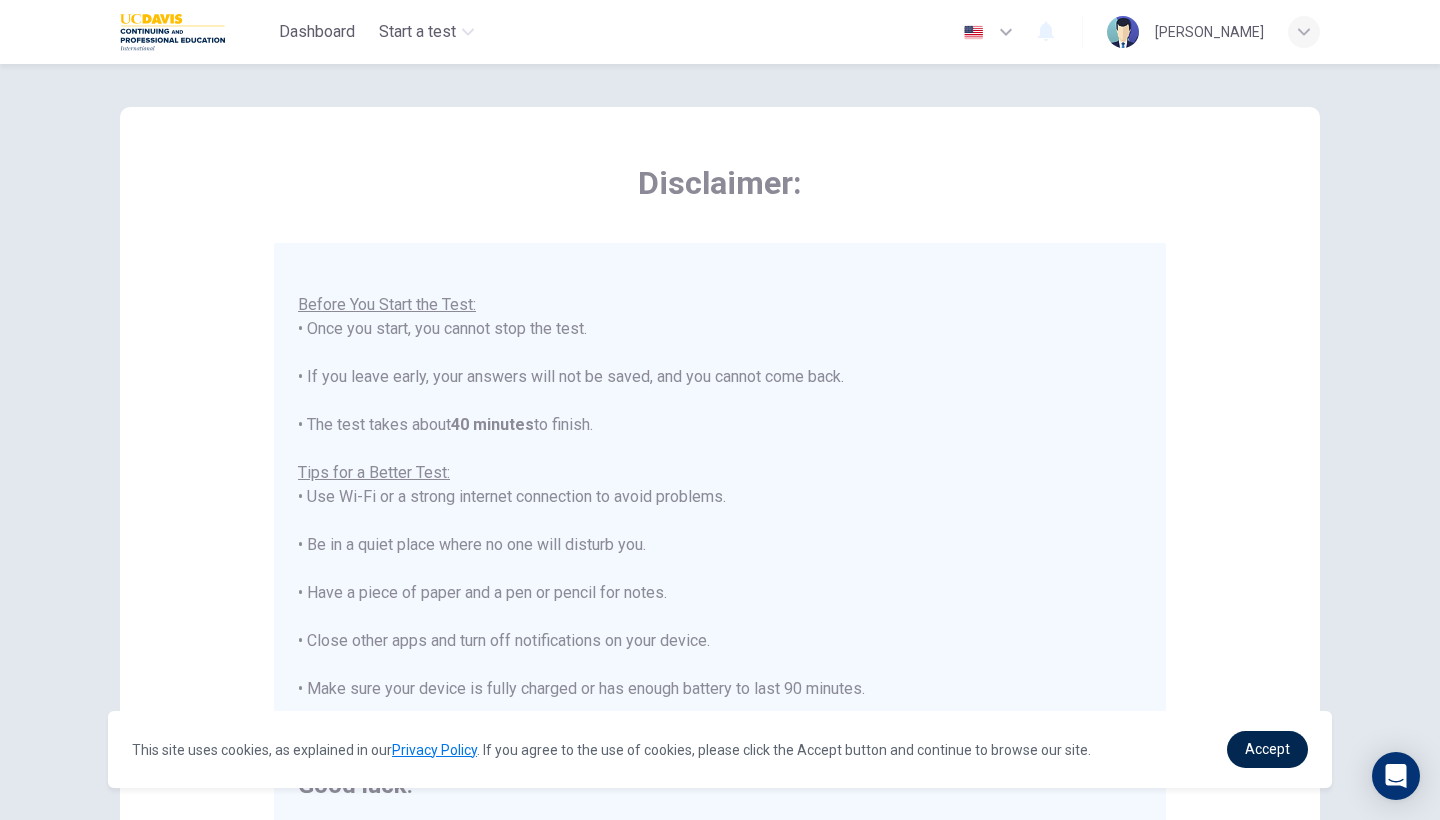 scroll, scrollTop: 21, scrollLeft: 0, axis: vertical 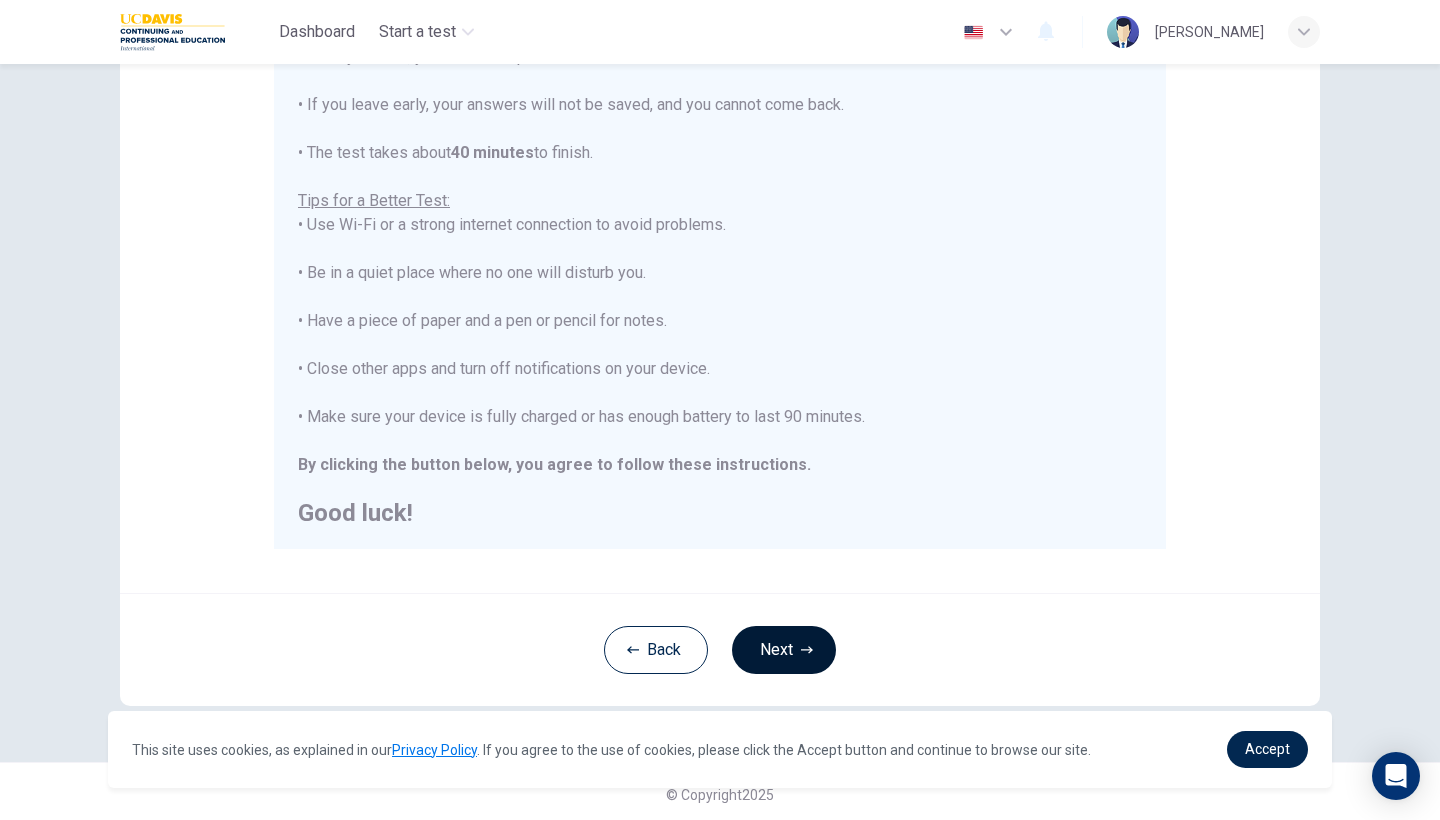 click on "Next" at bounding box center [784, 650] 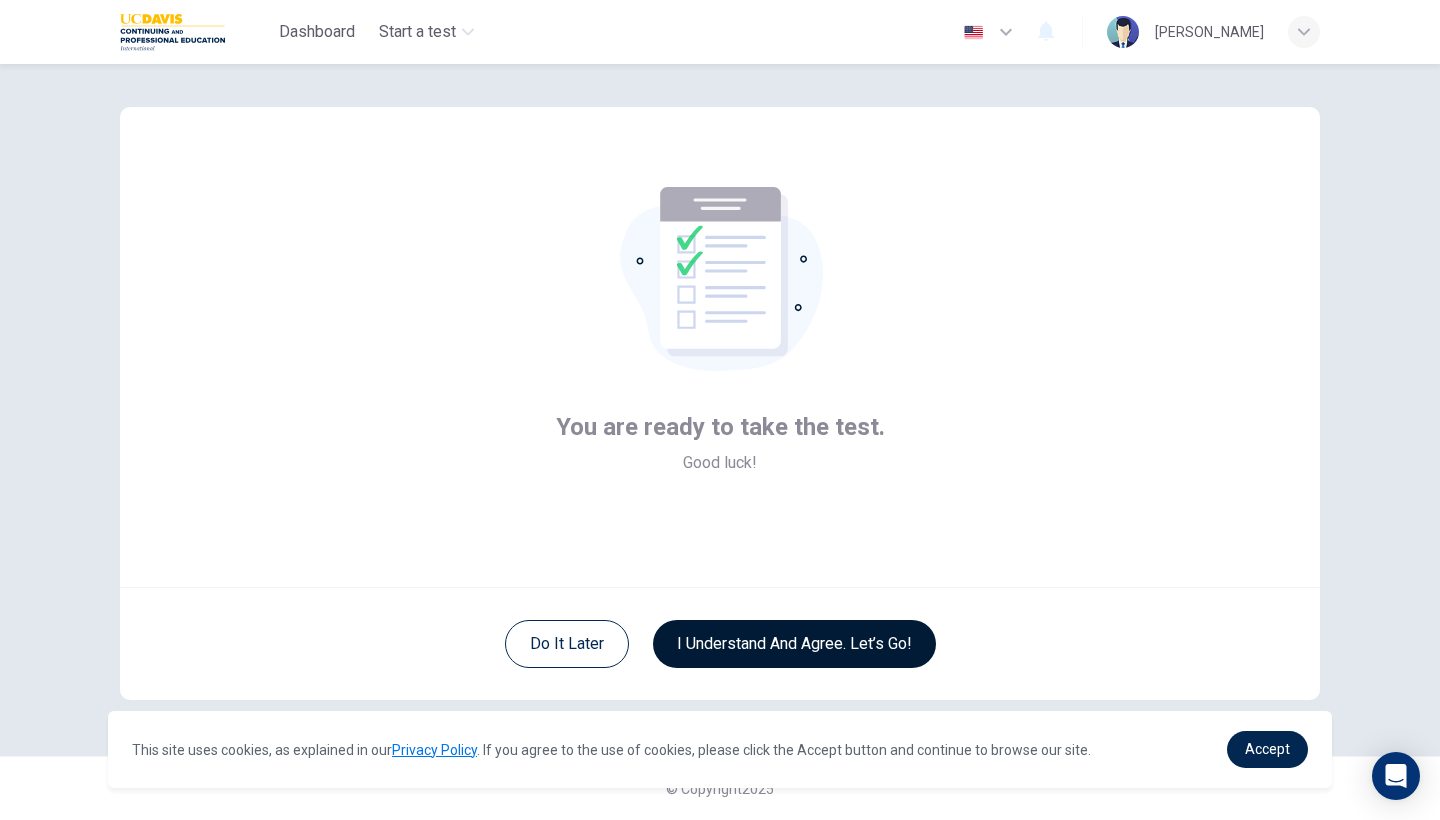 scroll, scrollTop: 13, scrollLeft: 0, axis: vertical 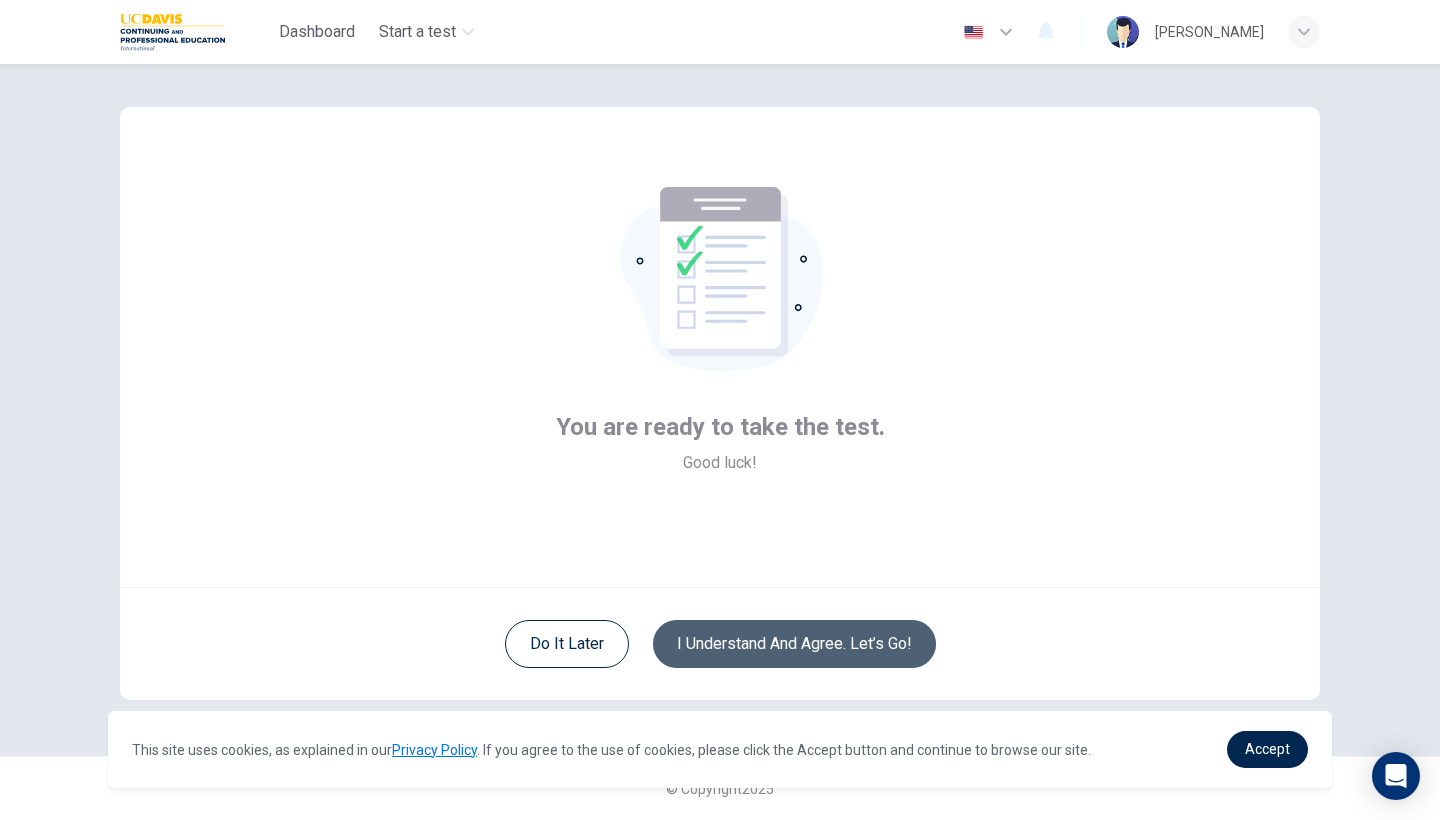 click on "I understand and agree. Let’s go!" at bounding box center (794, 644) 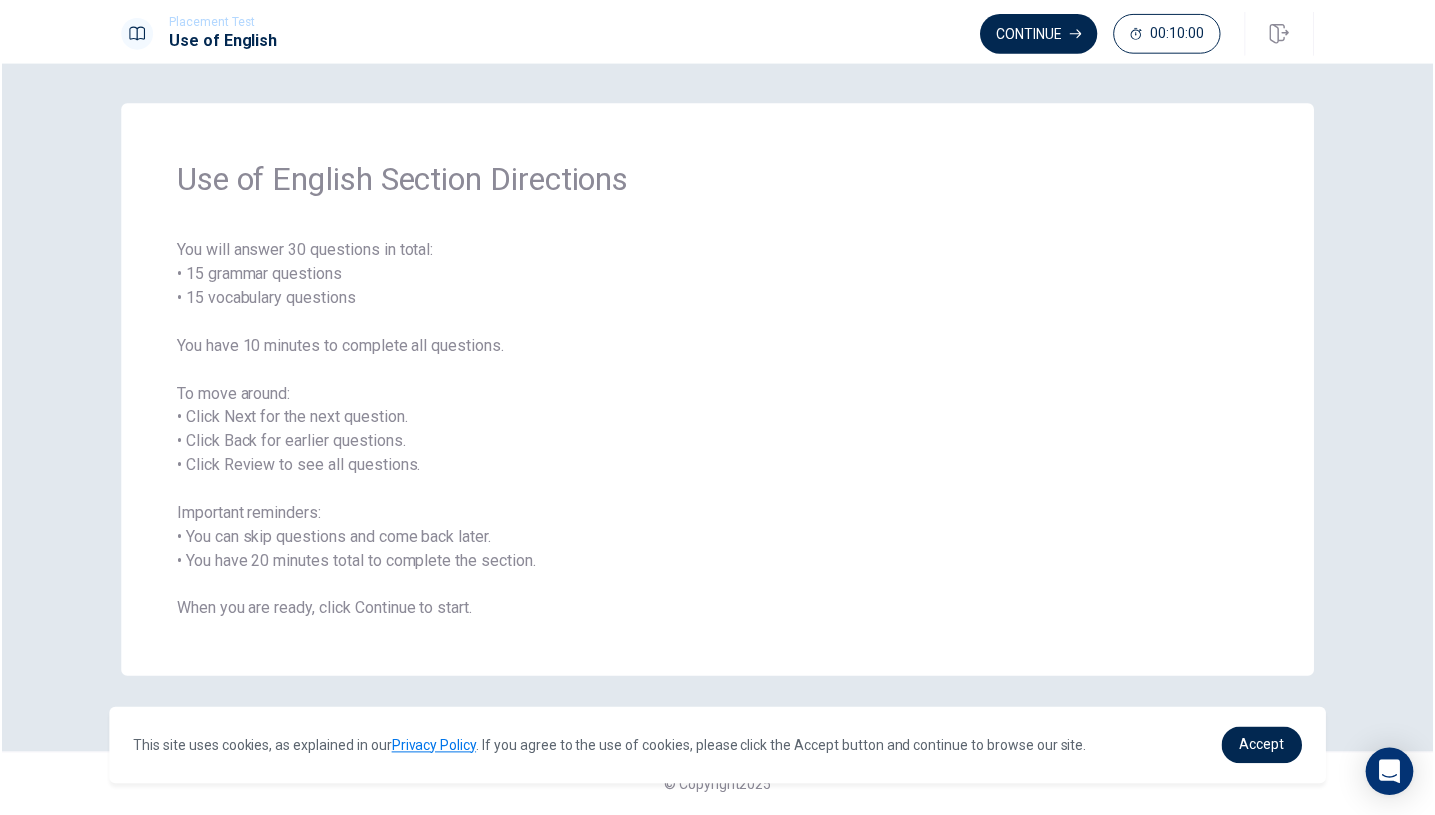 scroll, scrollTop: 0, scrollLeft: 0, axis: both 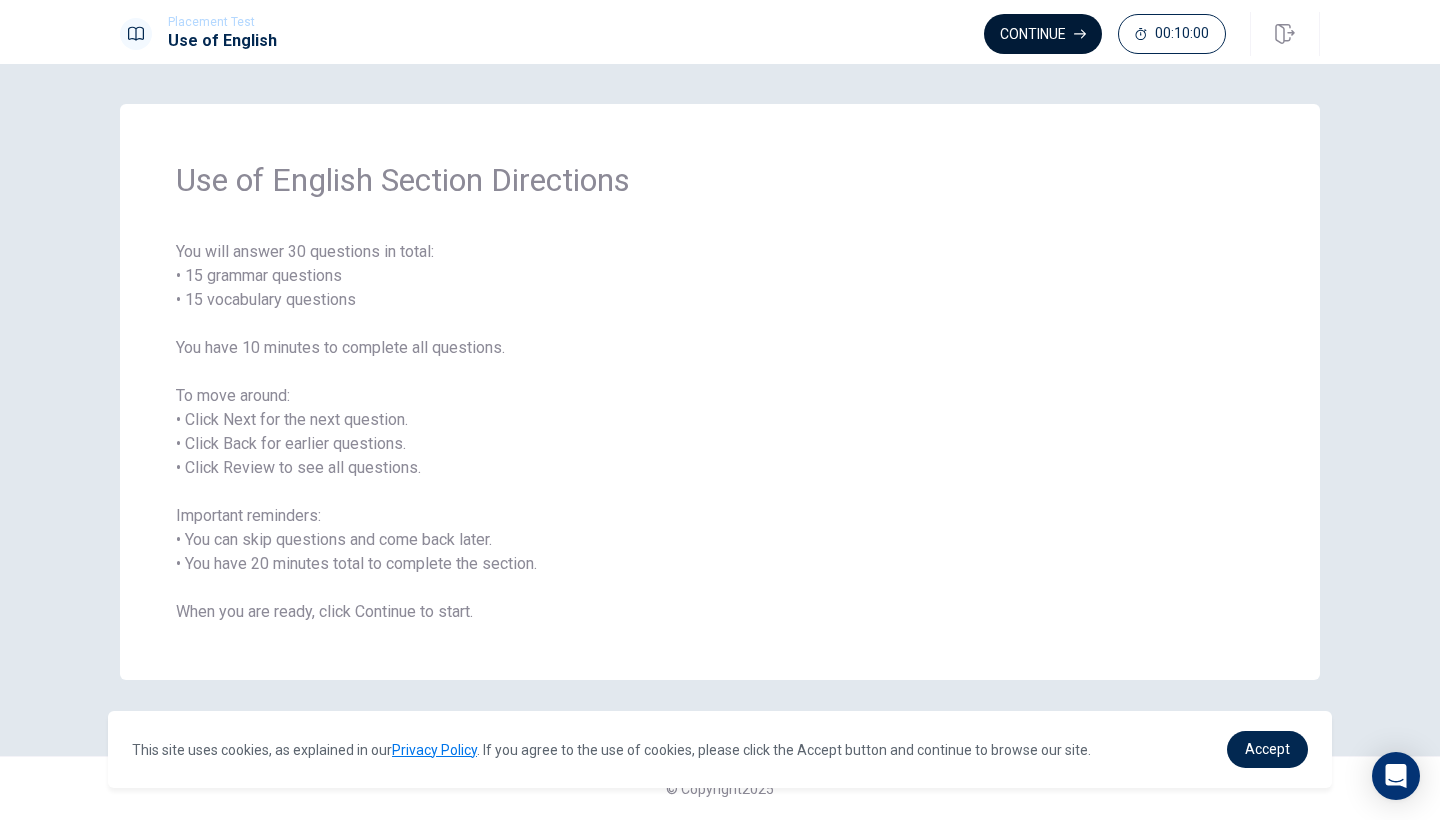 click on "Continue" at bounding box center (1043, 34) 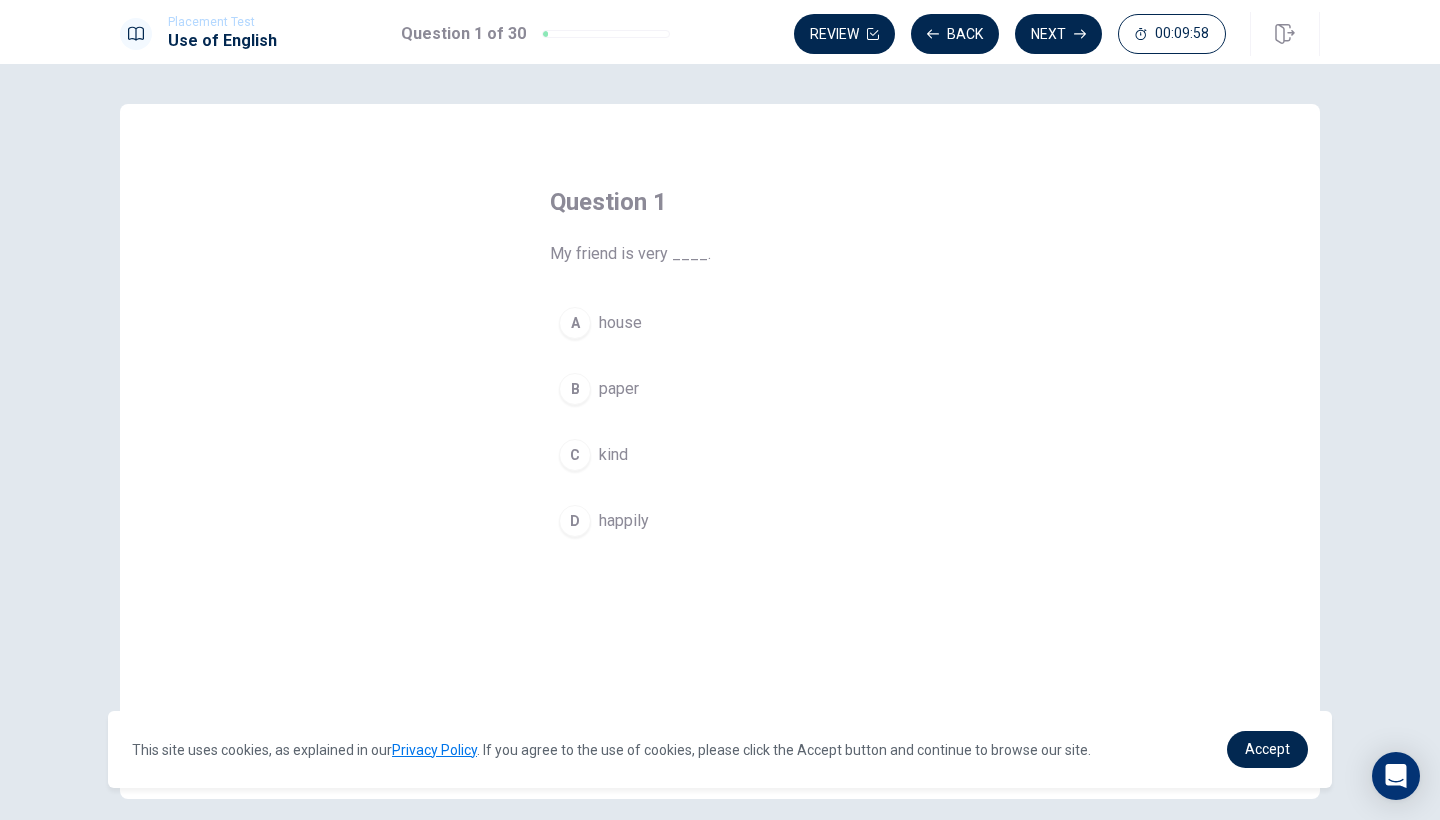 click on "C" at bounding box center (575, 455) 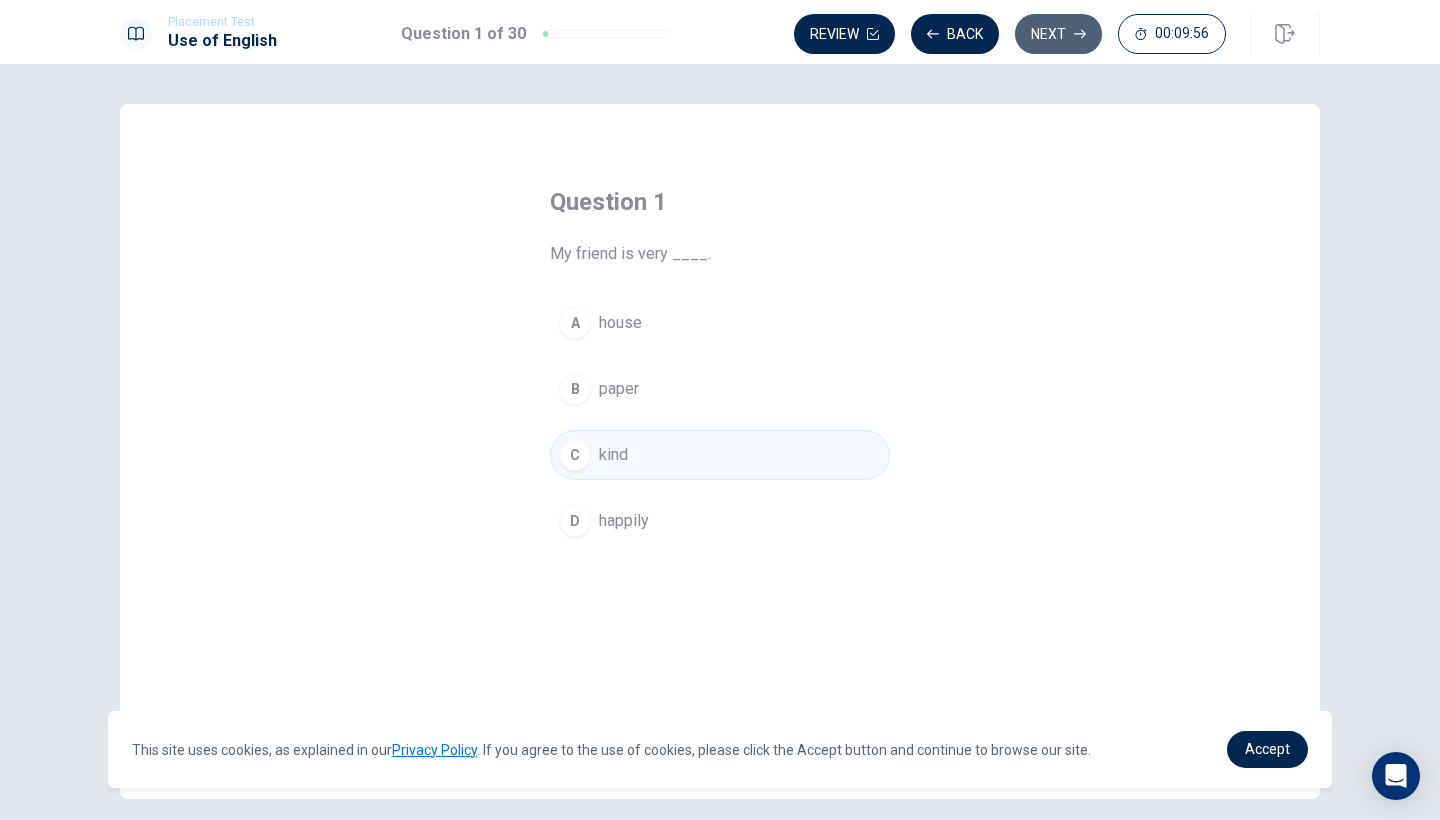 click on "Next" at bounding box center (1058, 34) 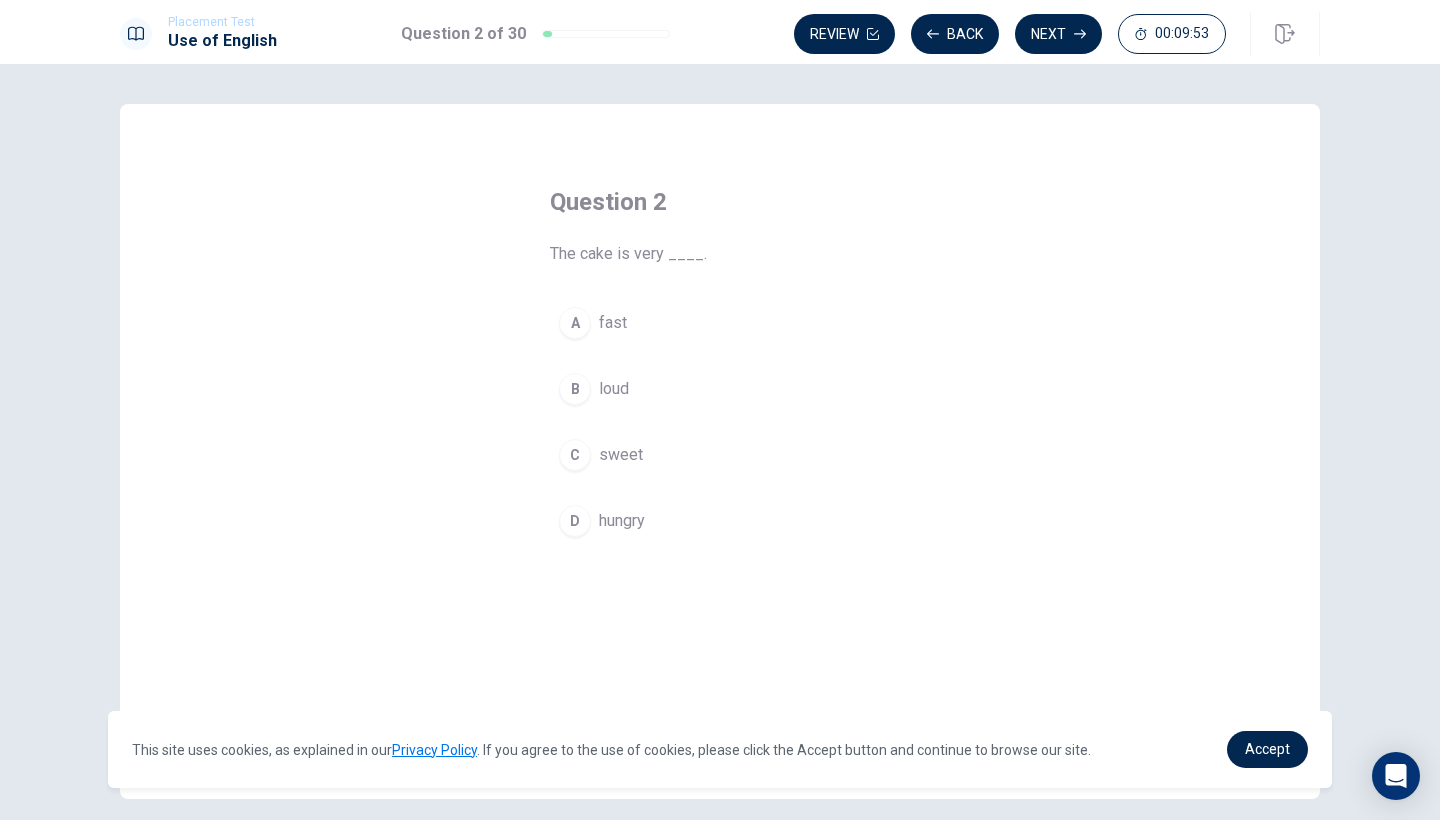 click on "C" at bounding box center (575, 455) 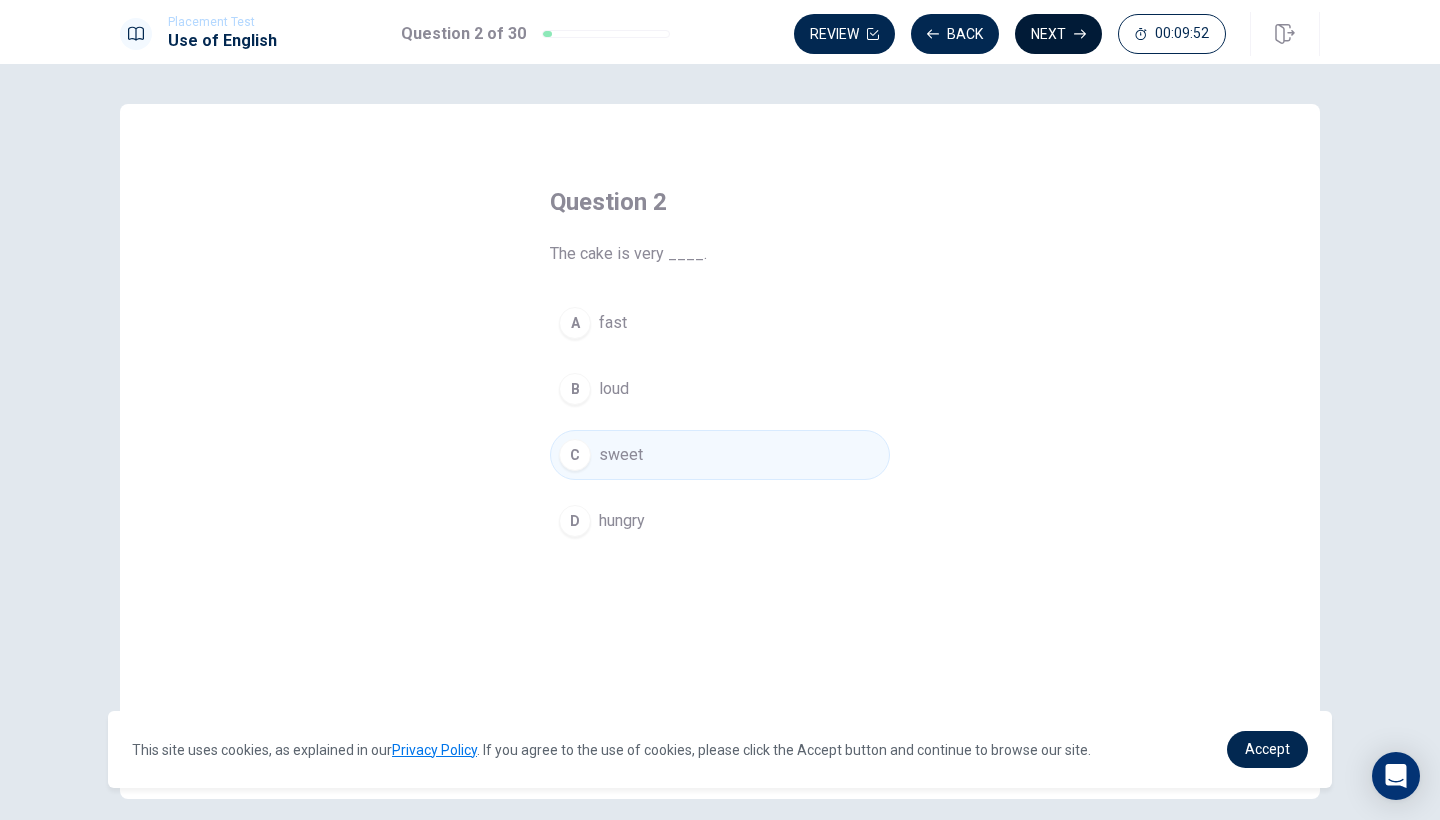 click on "Next" at bounding box center [1058, 34] 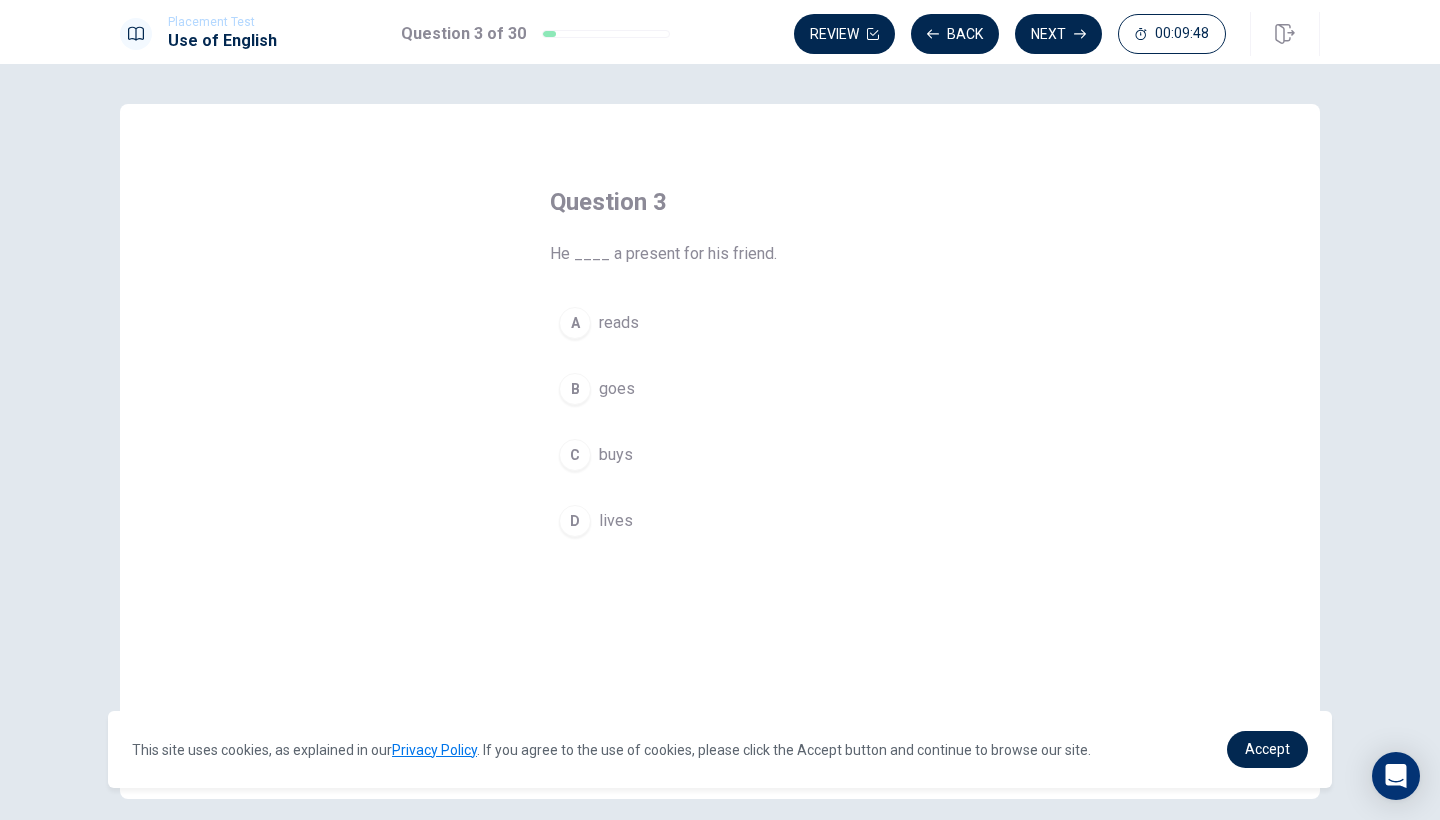 click on "C" at bounding box center (575, 455) 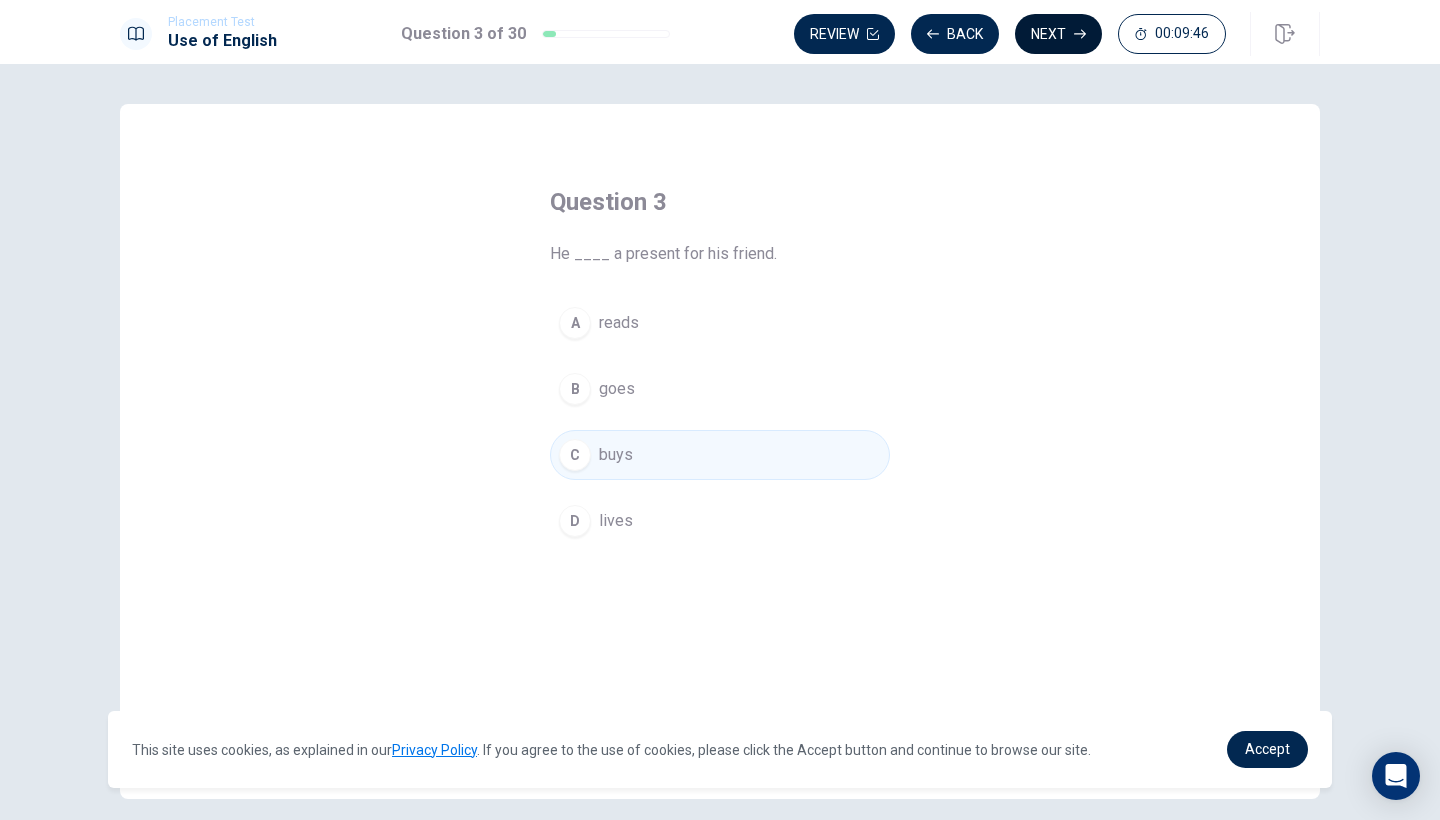 click 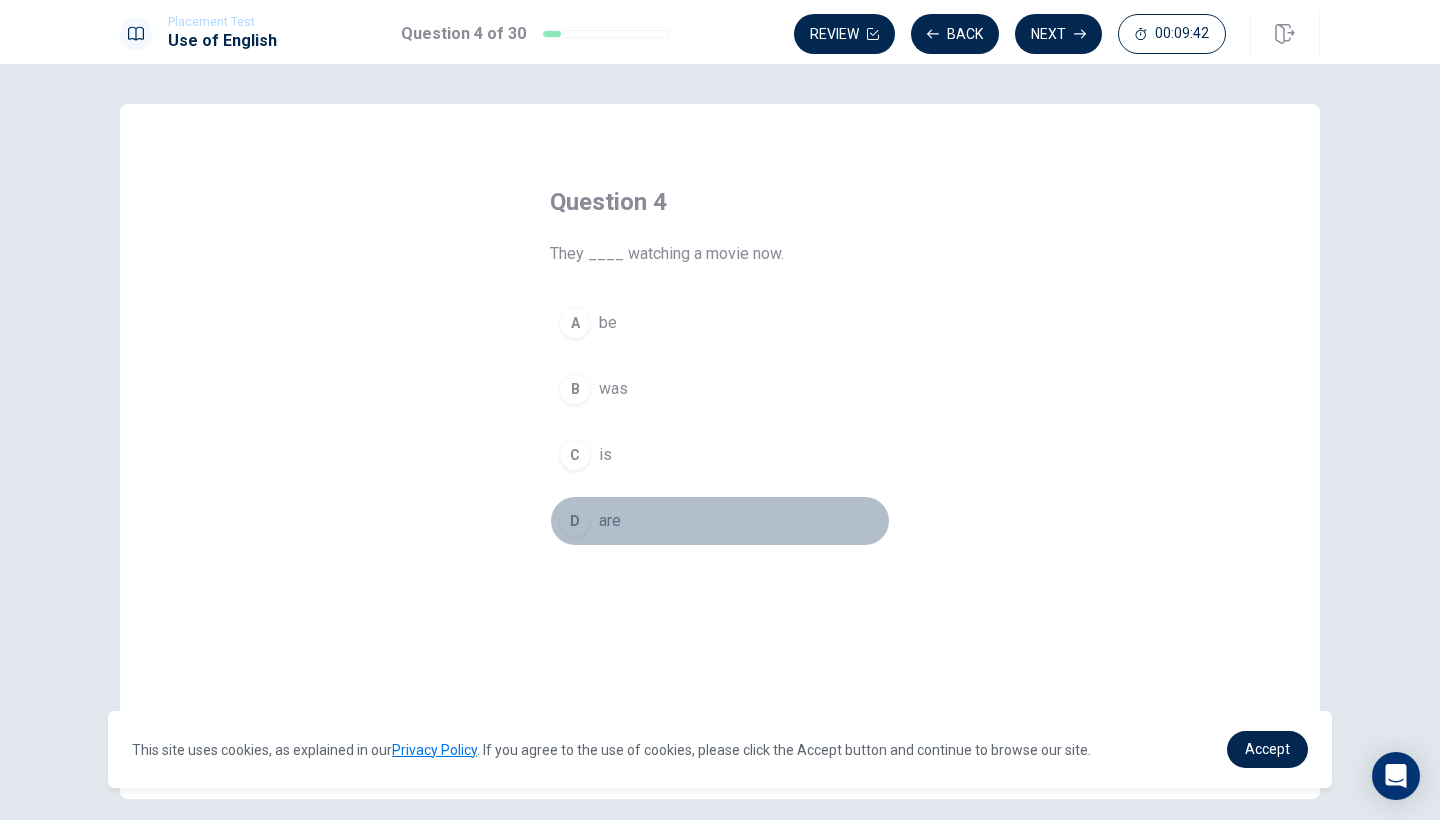 click on "are" at bounding box center (610, 521) 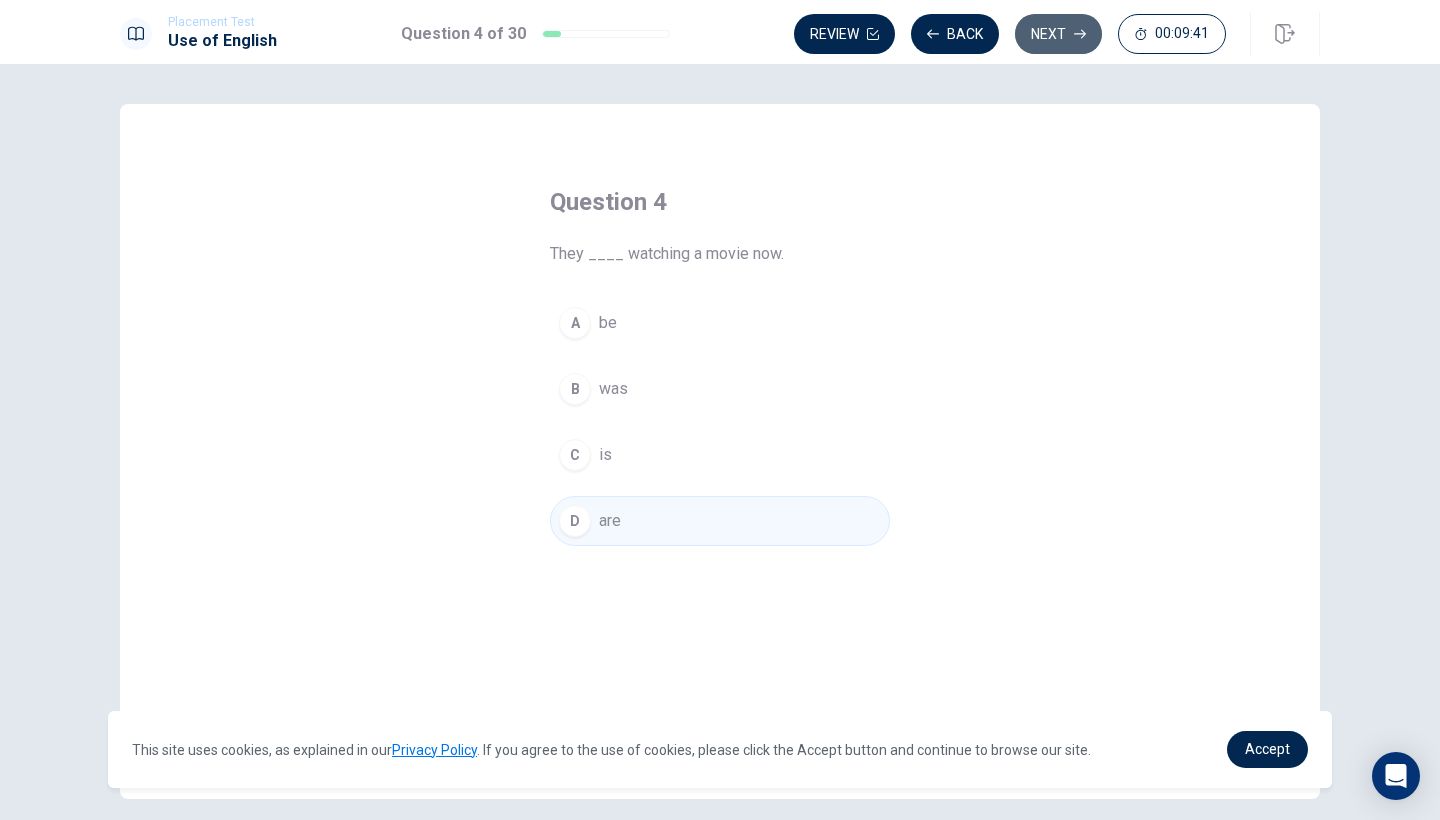 click on "Next" at bounding box center (1058, 34) 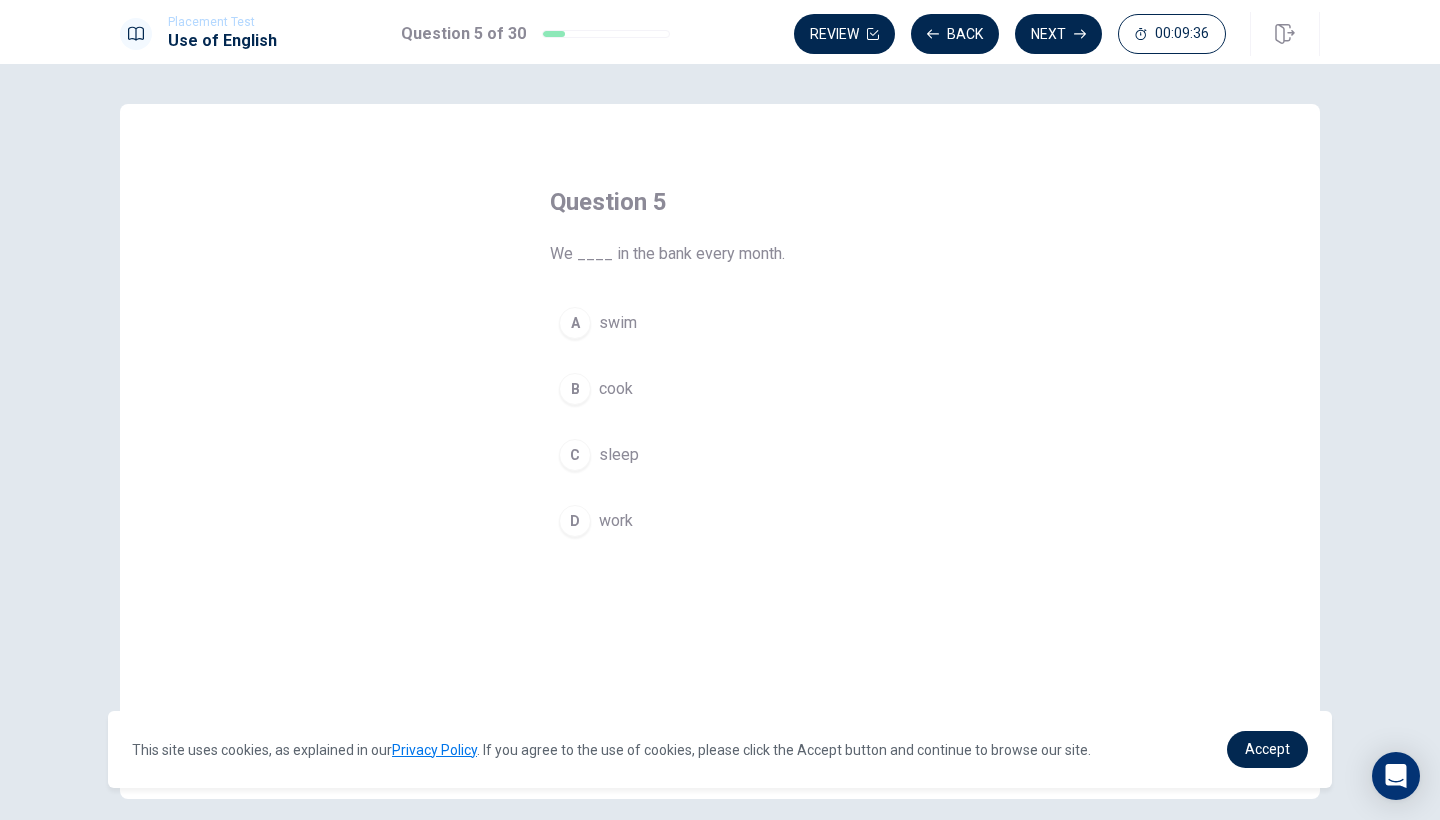 click on "work" at bounding box center (616, 521) 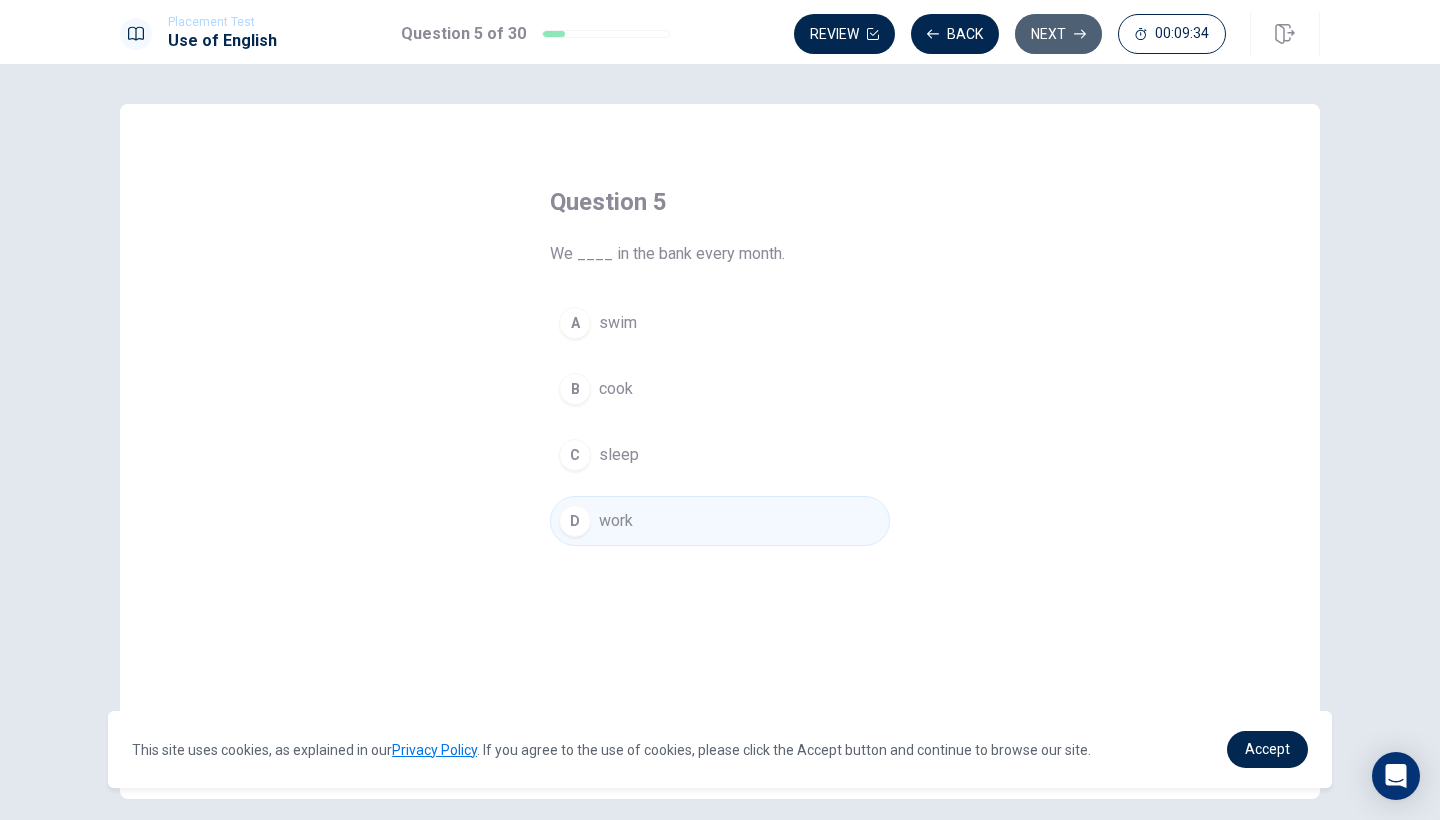 click 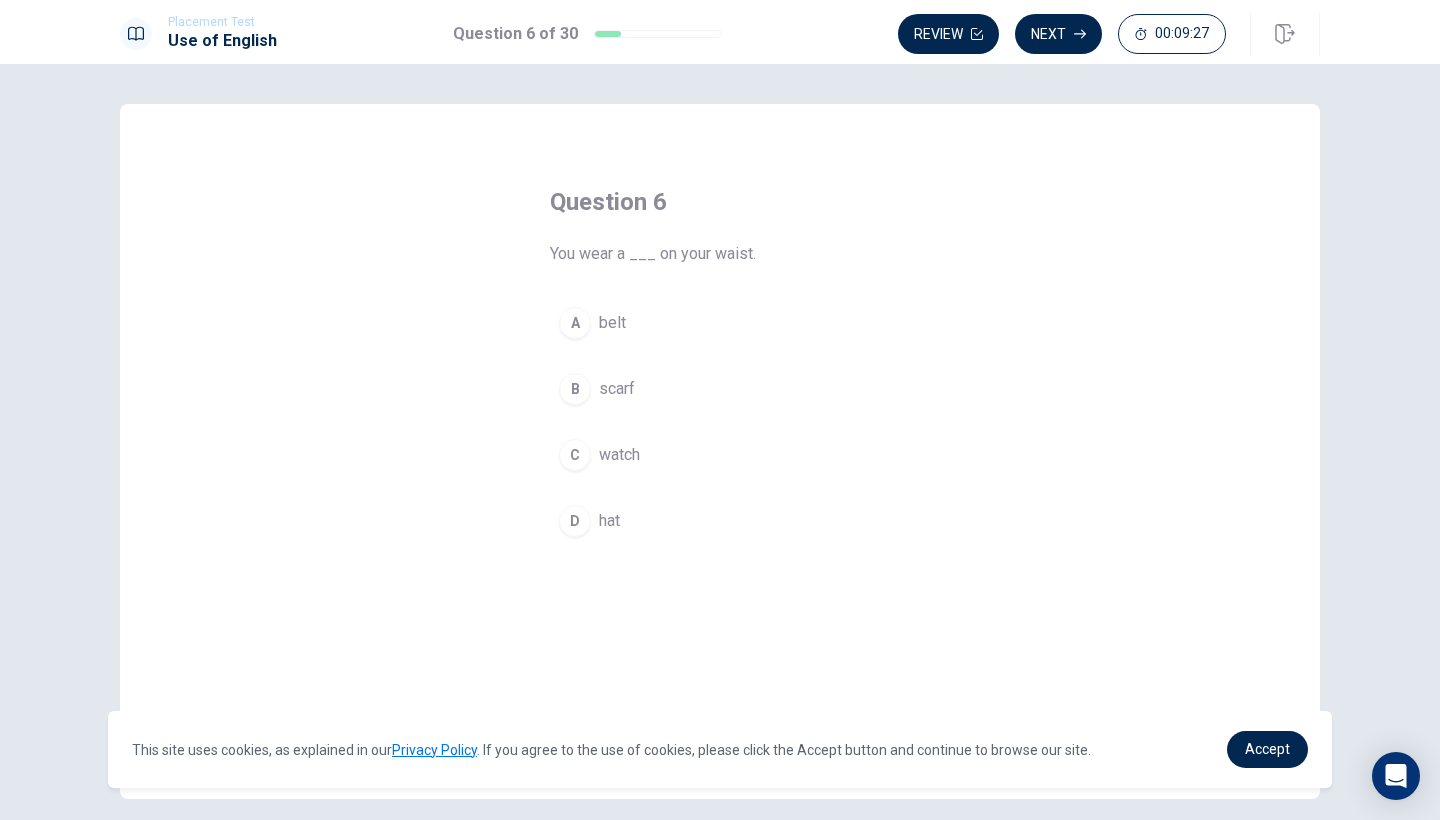 click on "A" at bounding box center (575, 323) 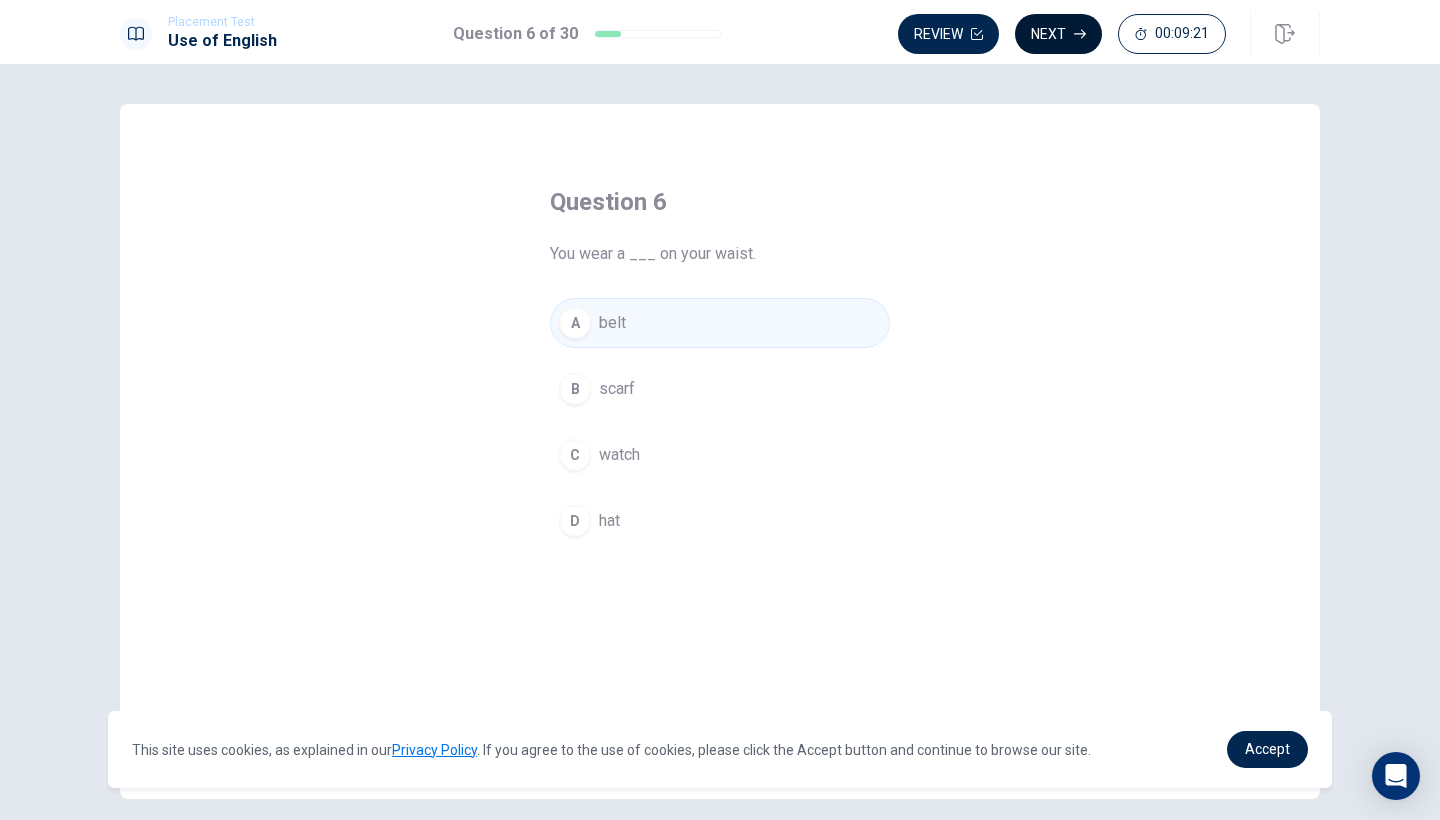 click 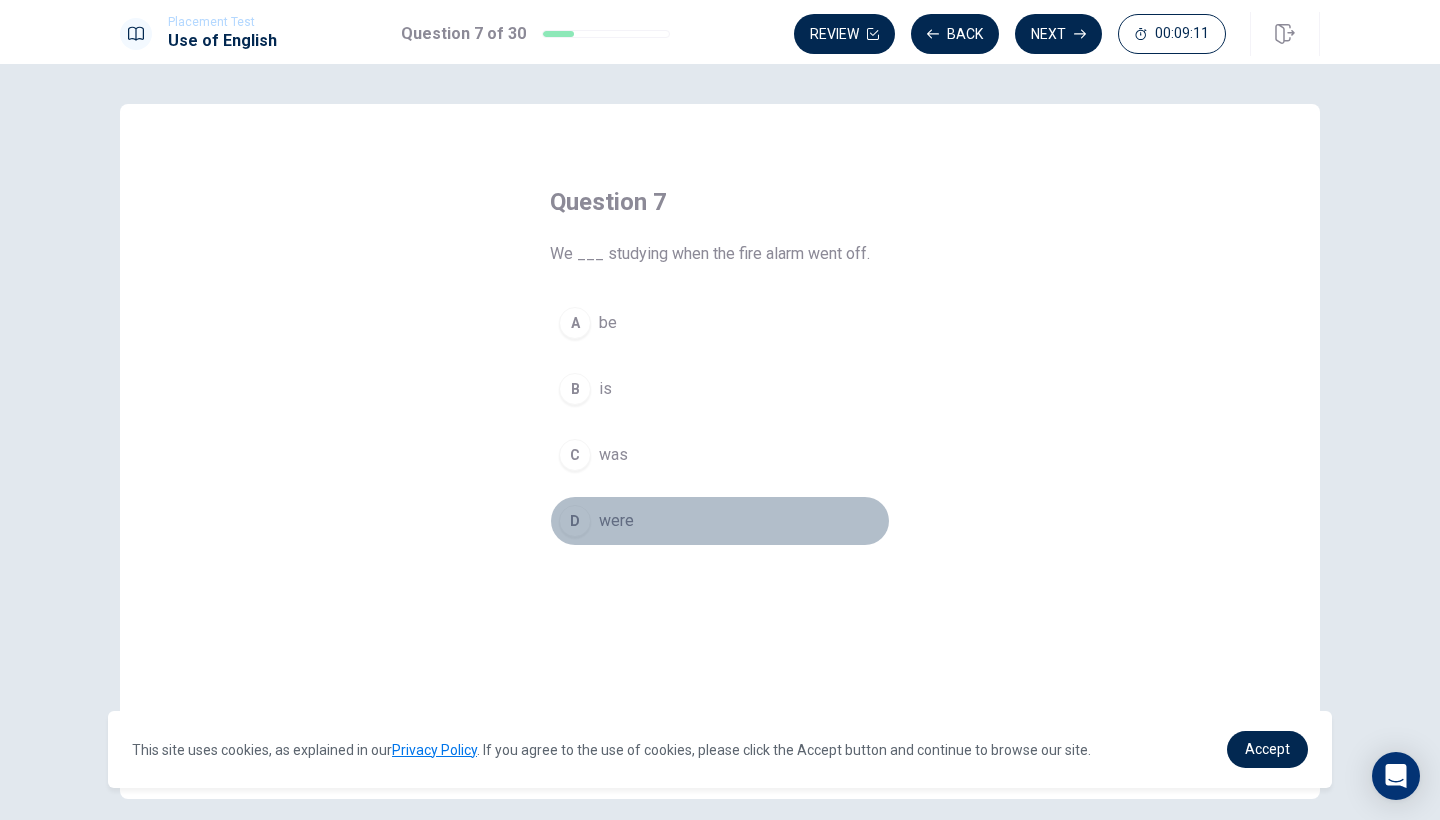 click on "were" at bounding box center [616, 521] 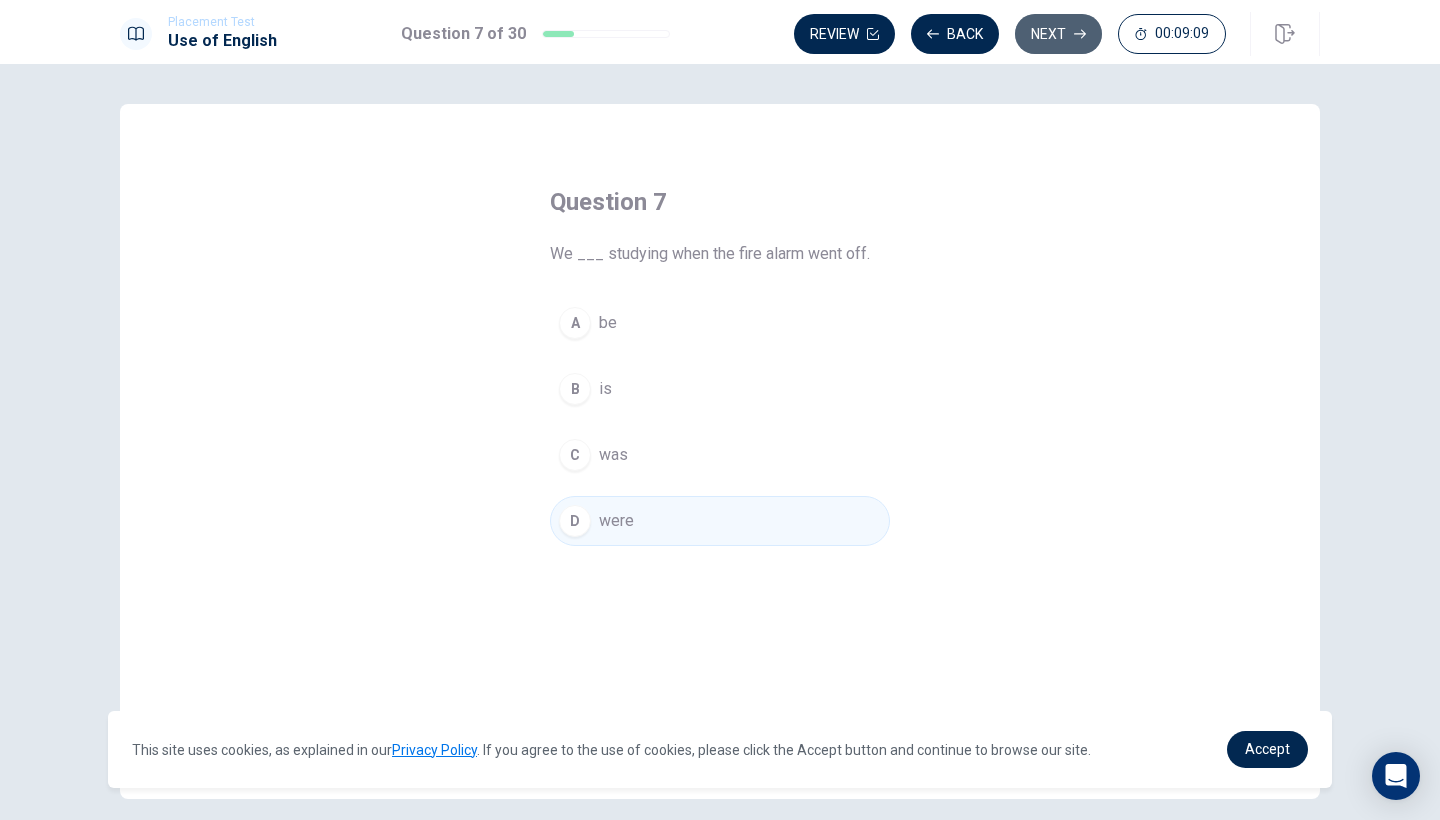 click on "Next" at bounding box center (1058, 34) 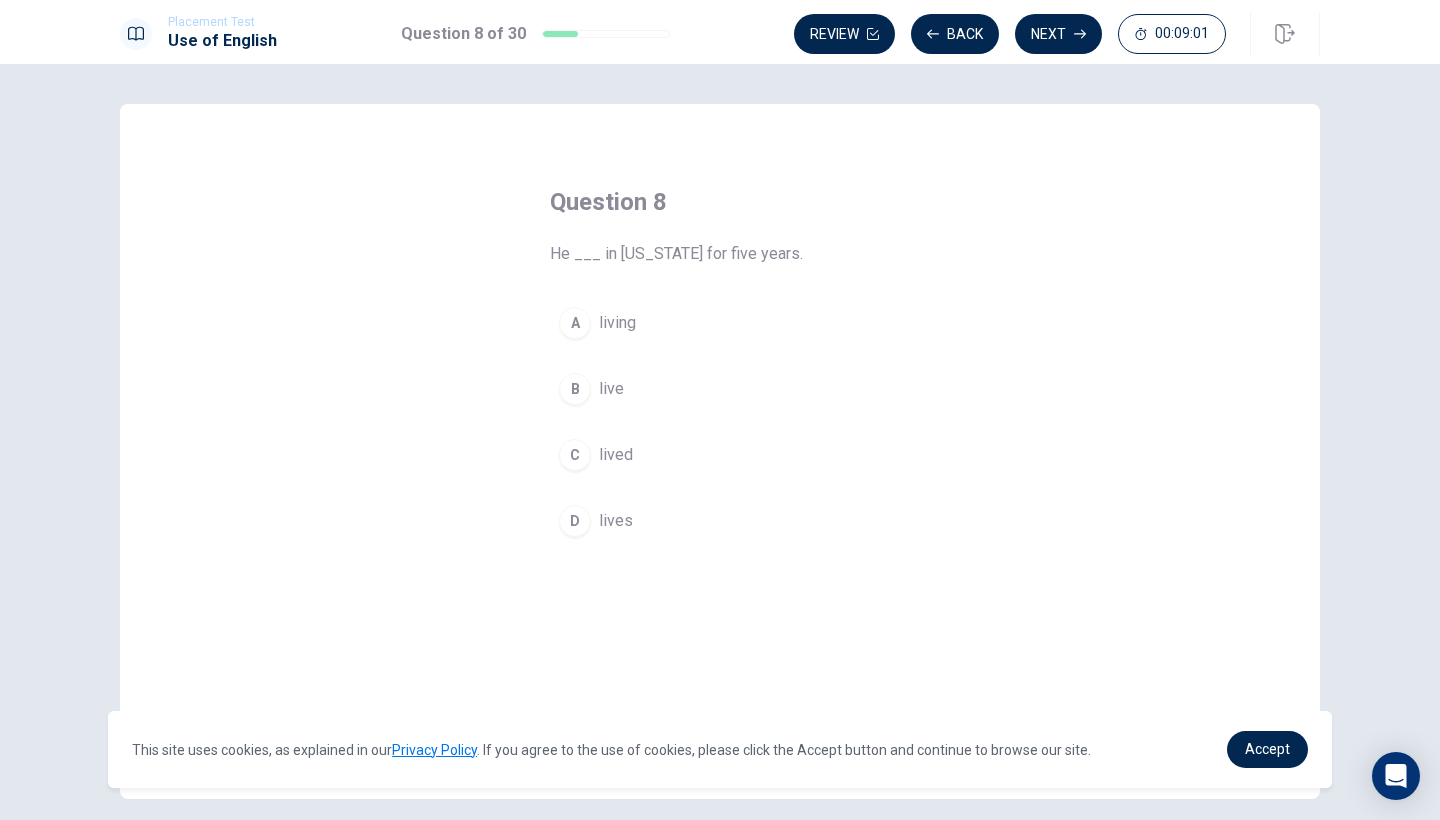 click on "lives" at bounding box center [616, 521] 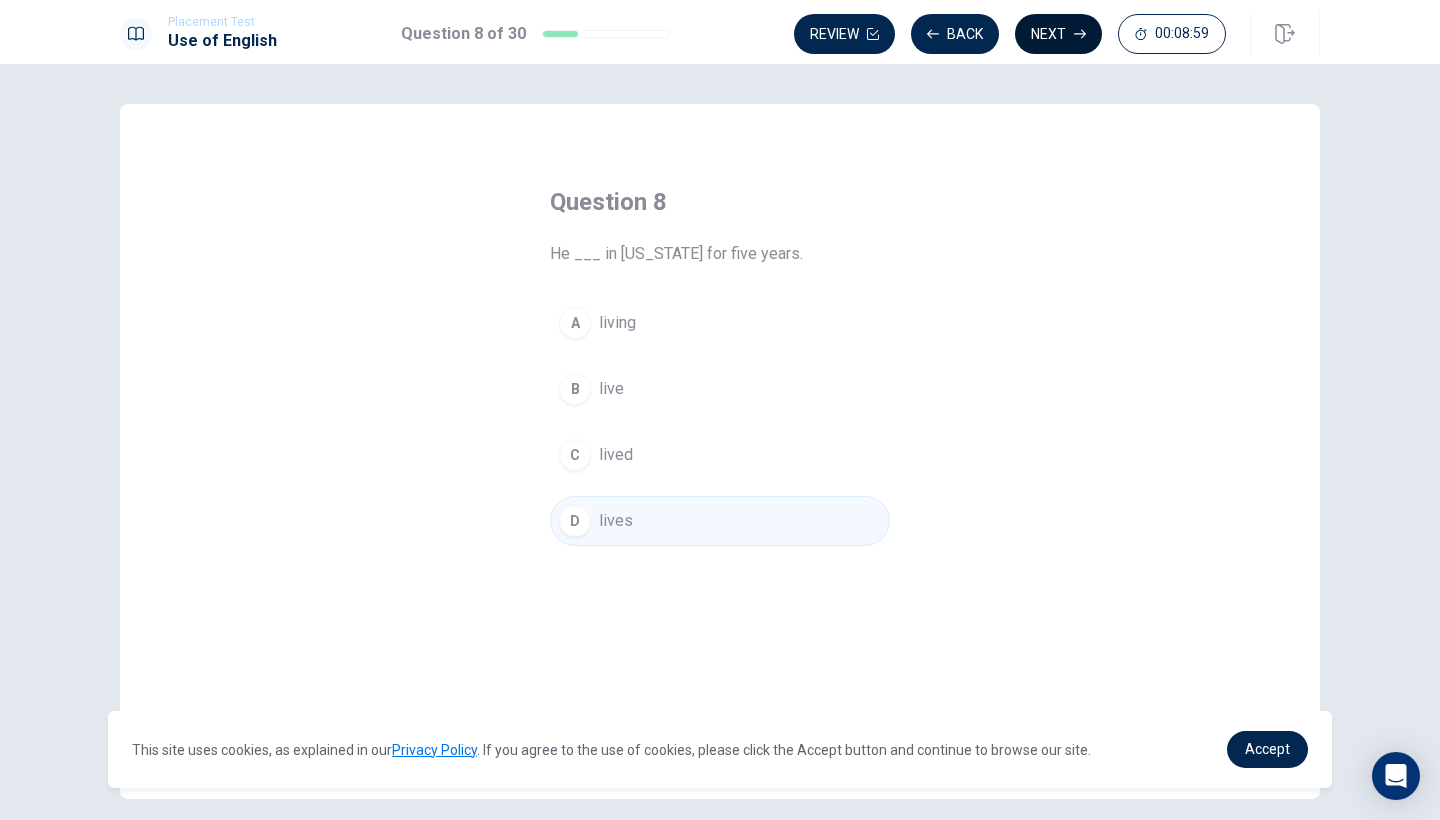 click on "Next" at bounding box center [1058, 34] 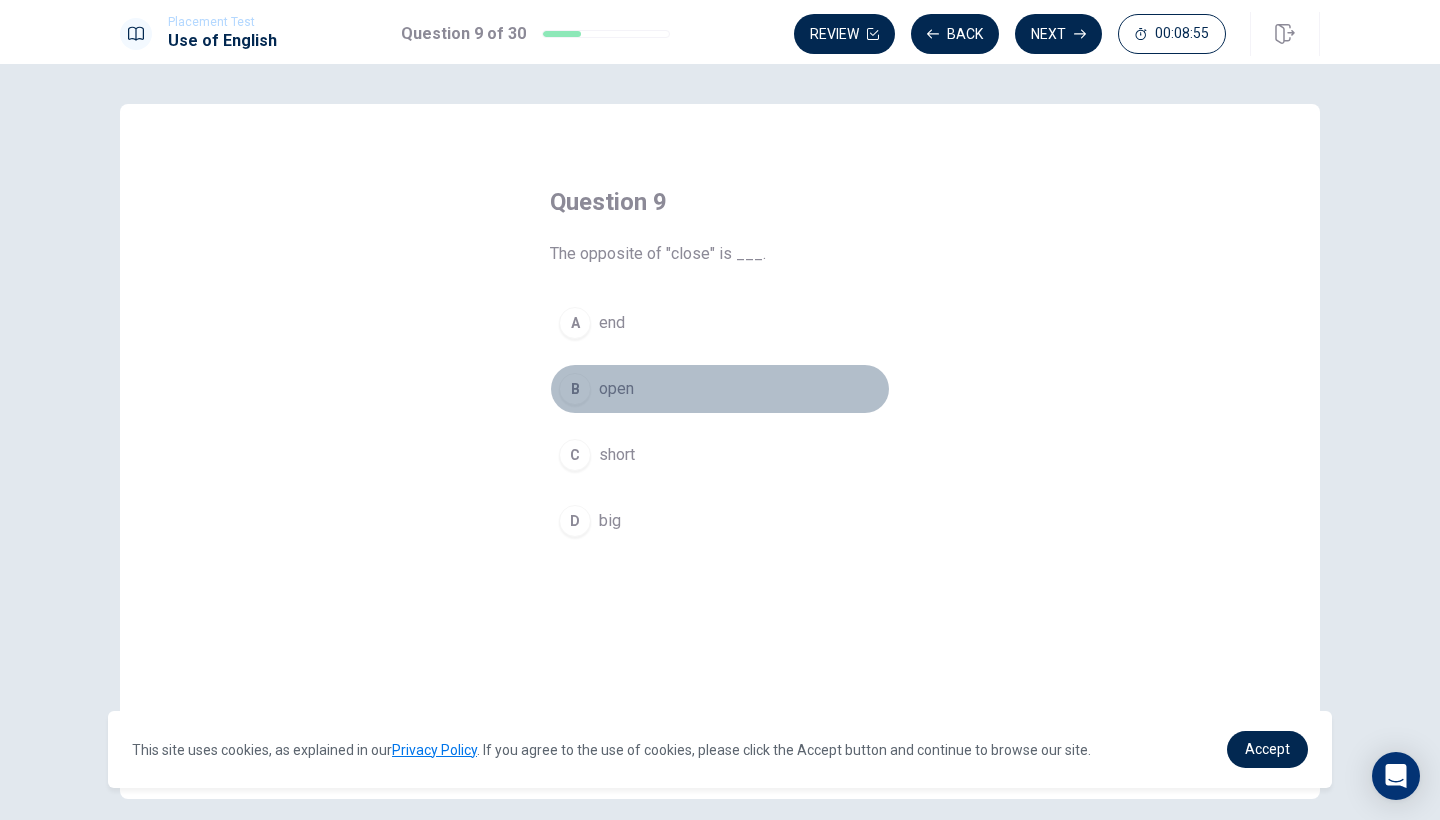 click on "B open" at bounding box center (720, 389) 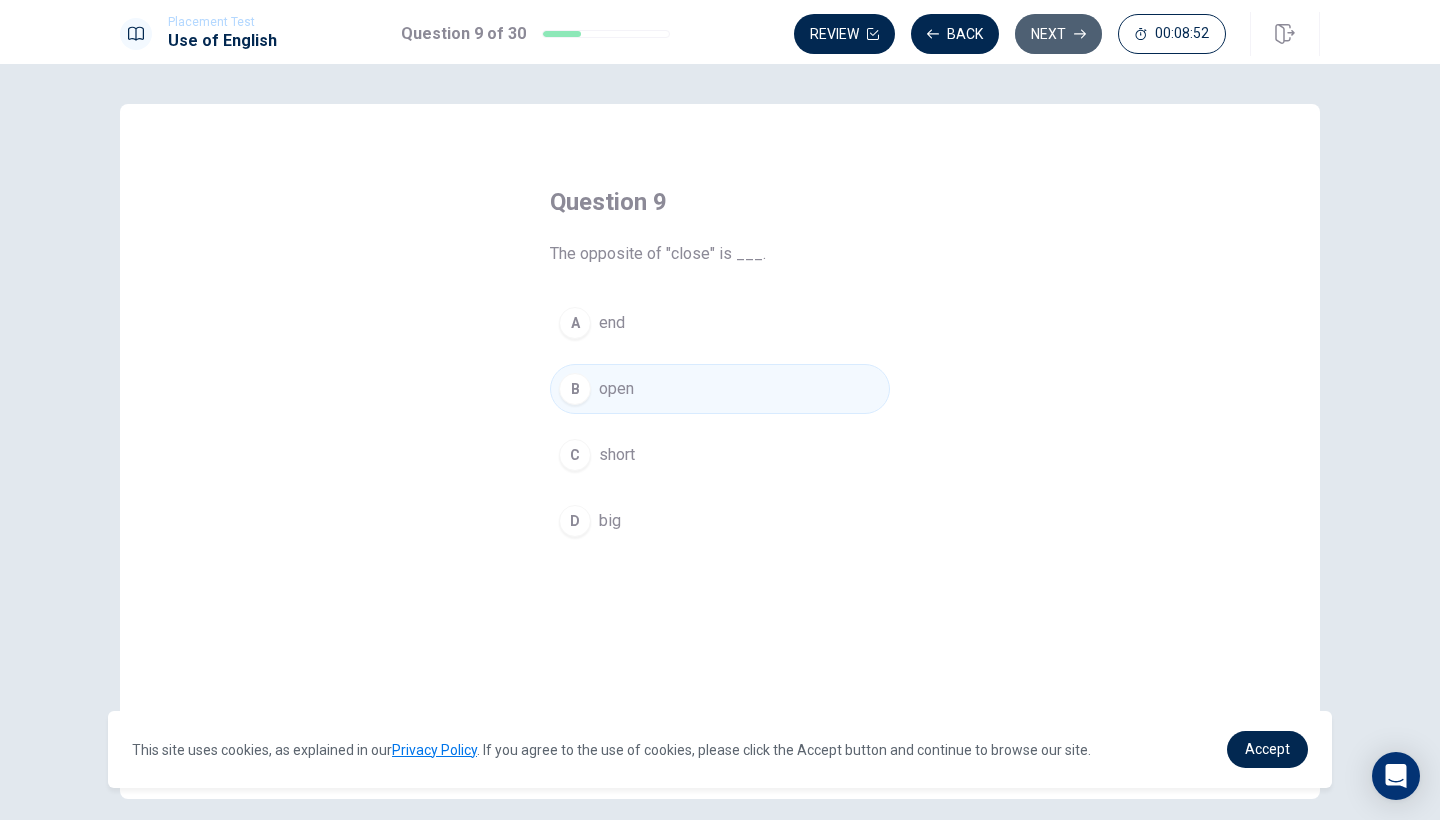 click on "Next" at bounding box center (1058, 34) 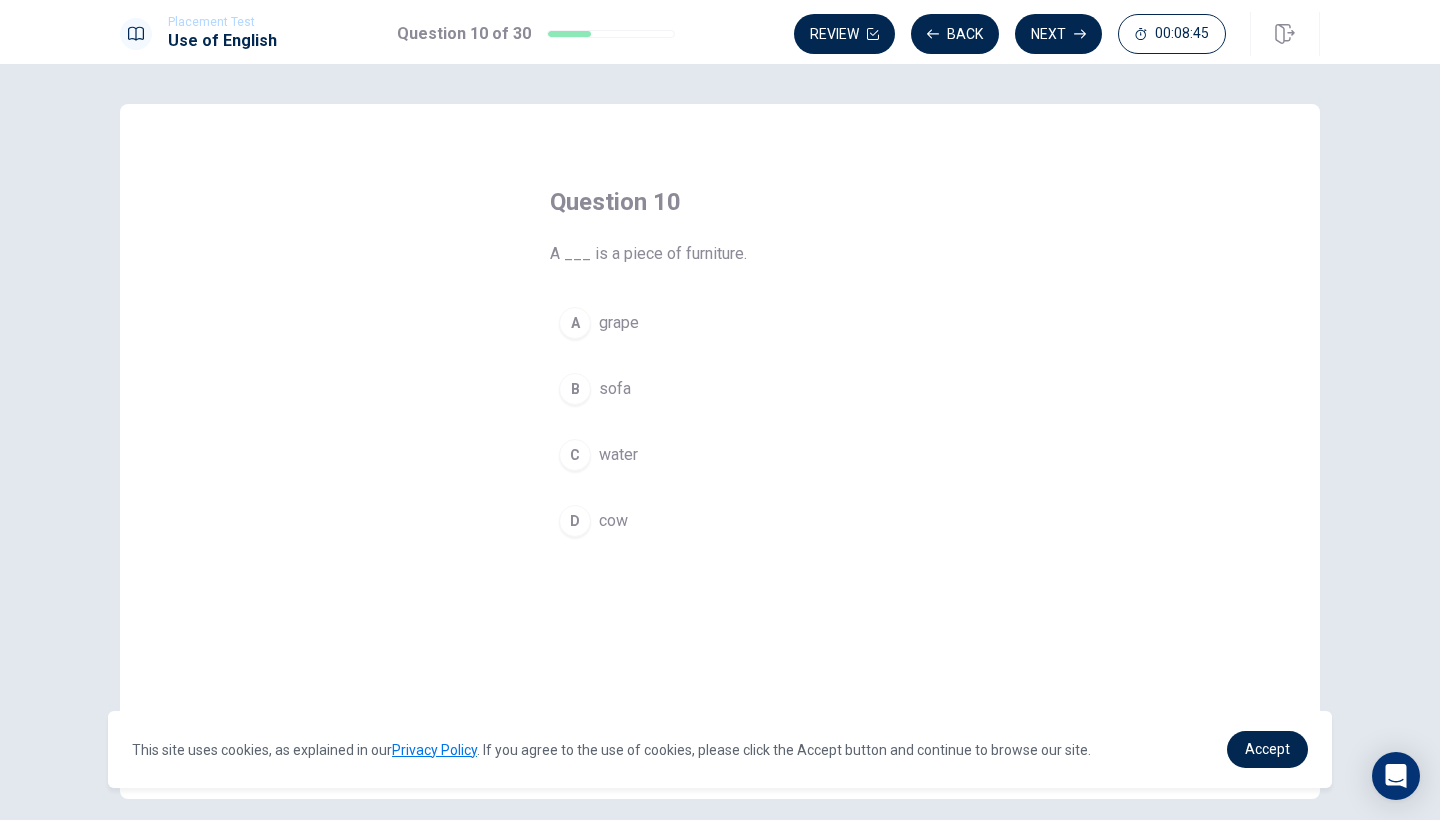 click on "B" at bounding box center [575, 389] 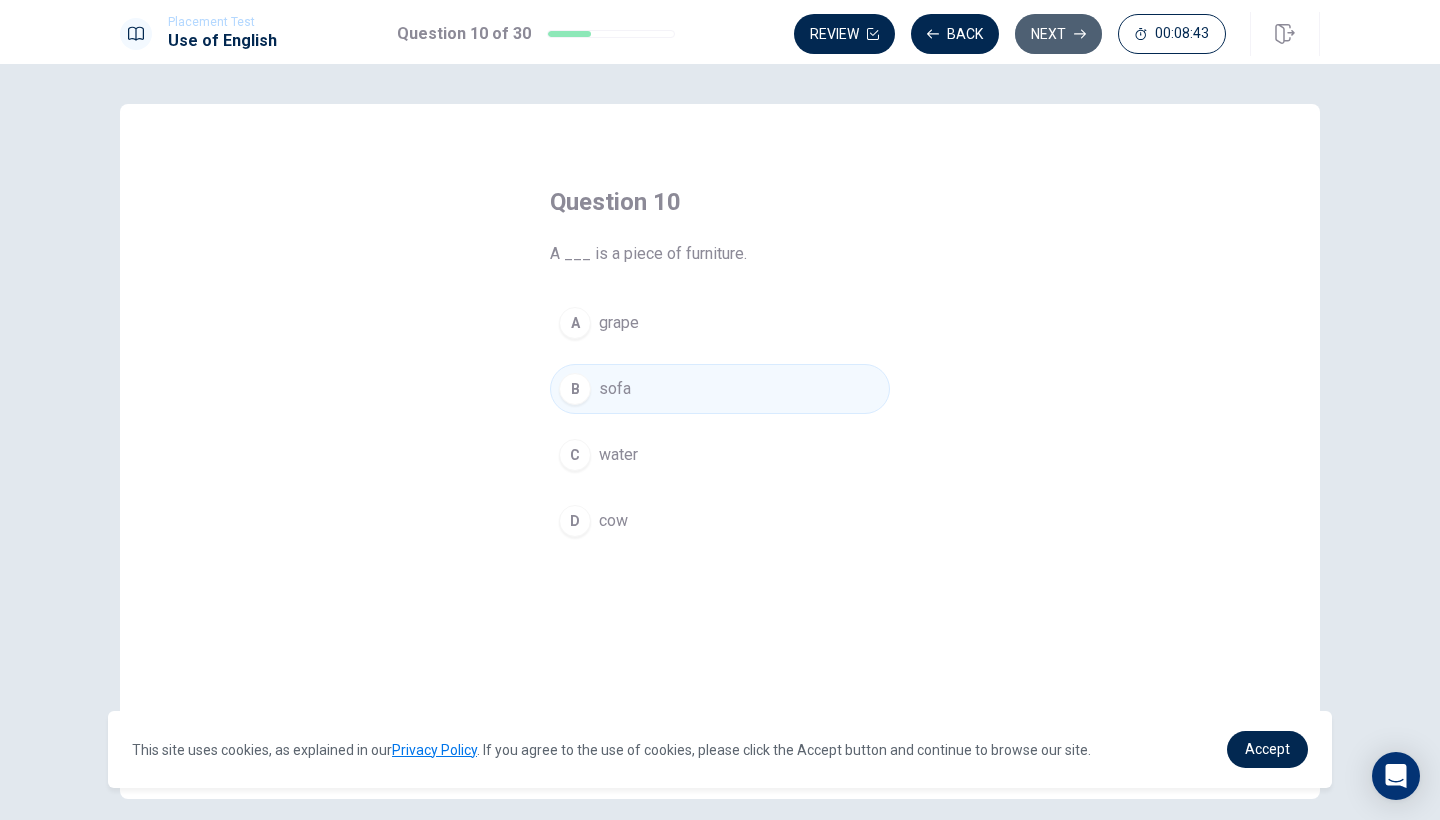 click on "Next" at bounding box center (1058, 34) 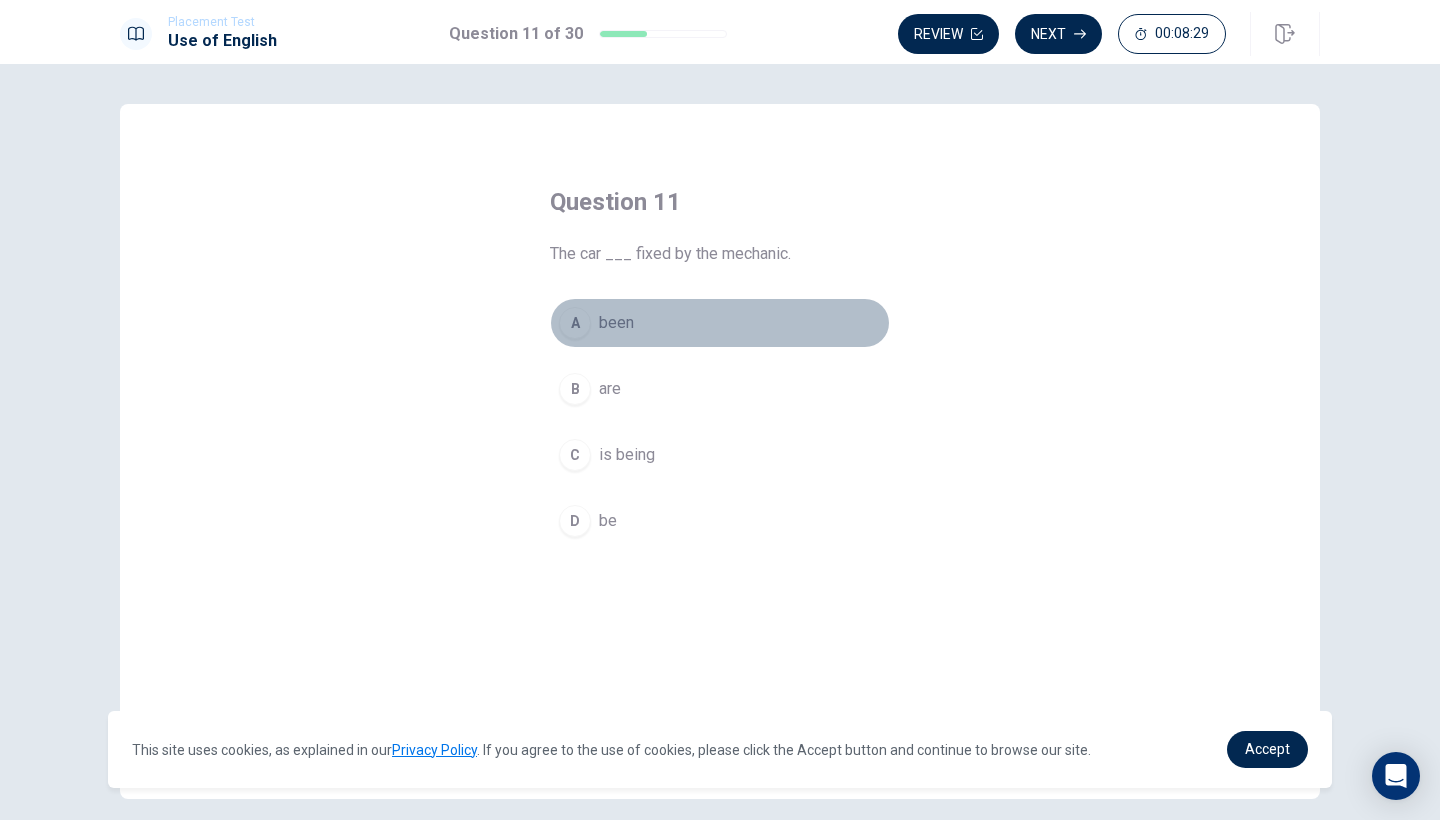 click on "A been" at bounding box center (720, 323) 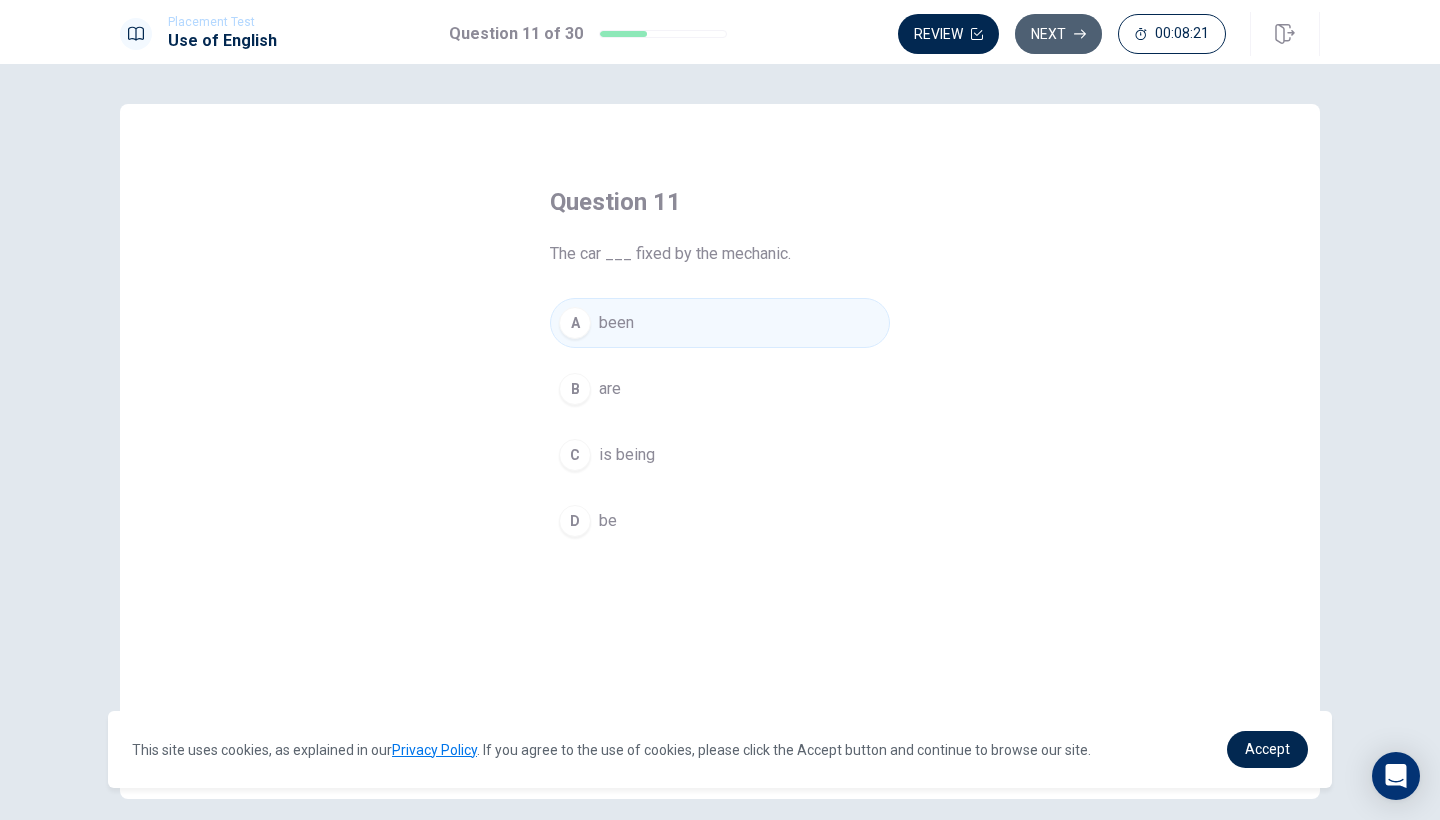 click on "Next" at bounding box center [1058, 34] 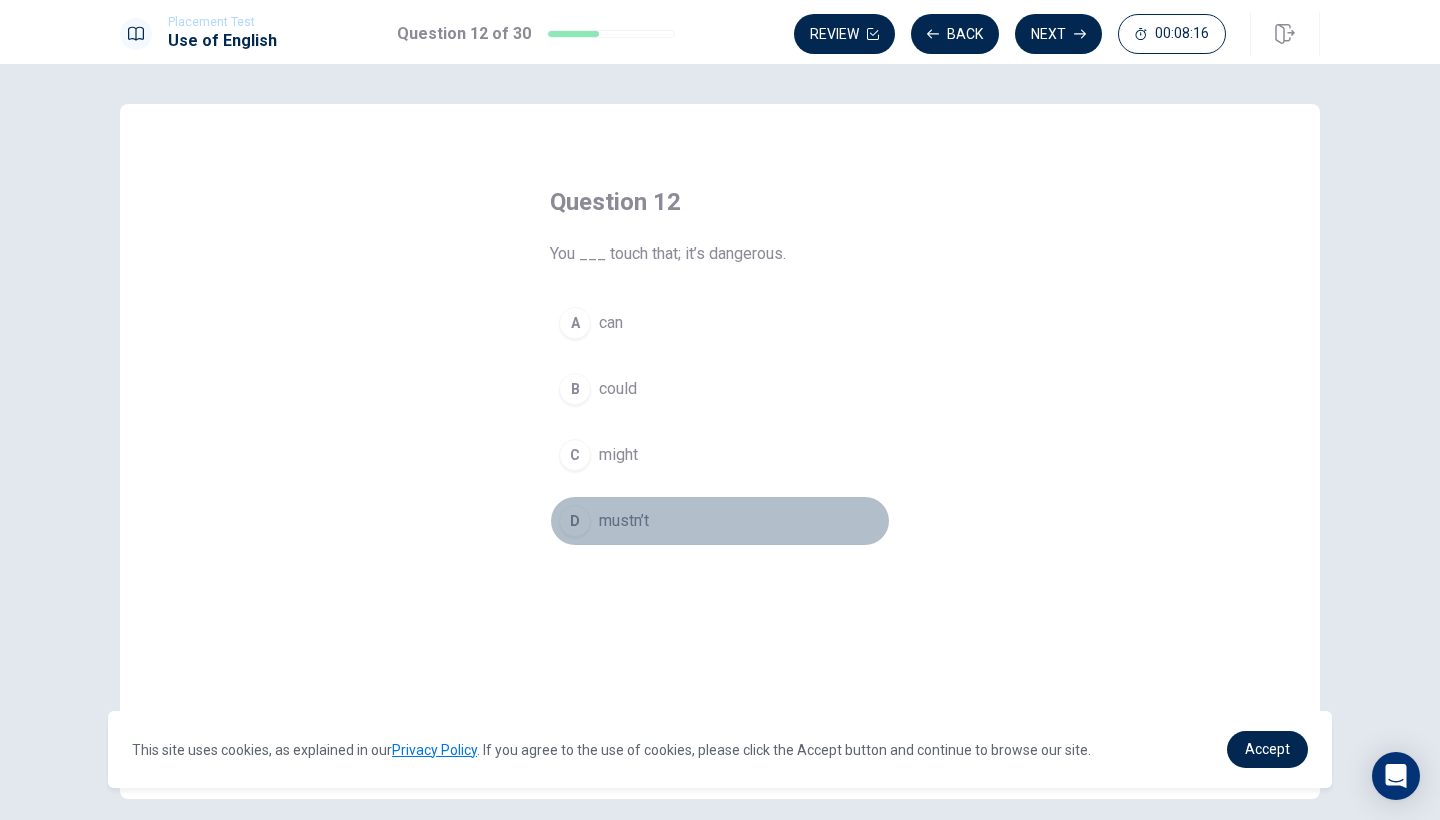 click on "D" at bounding box center (575, 521) 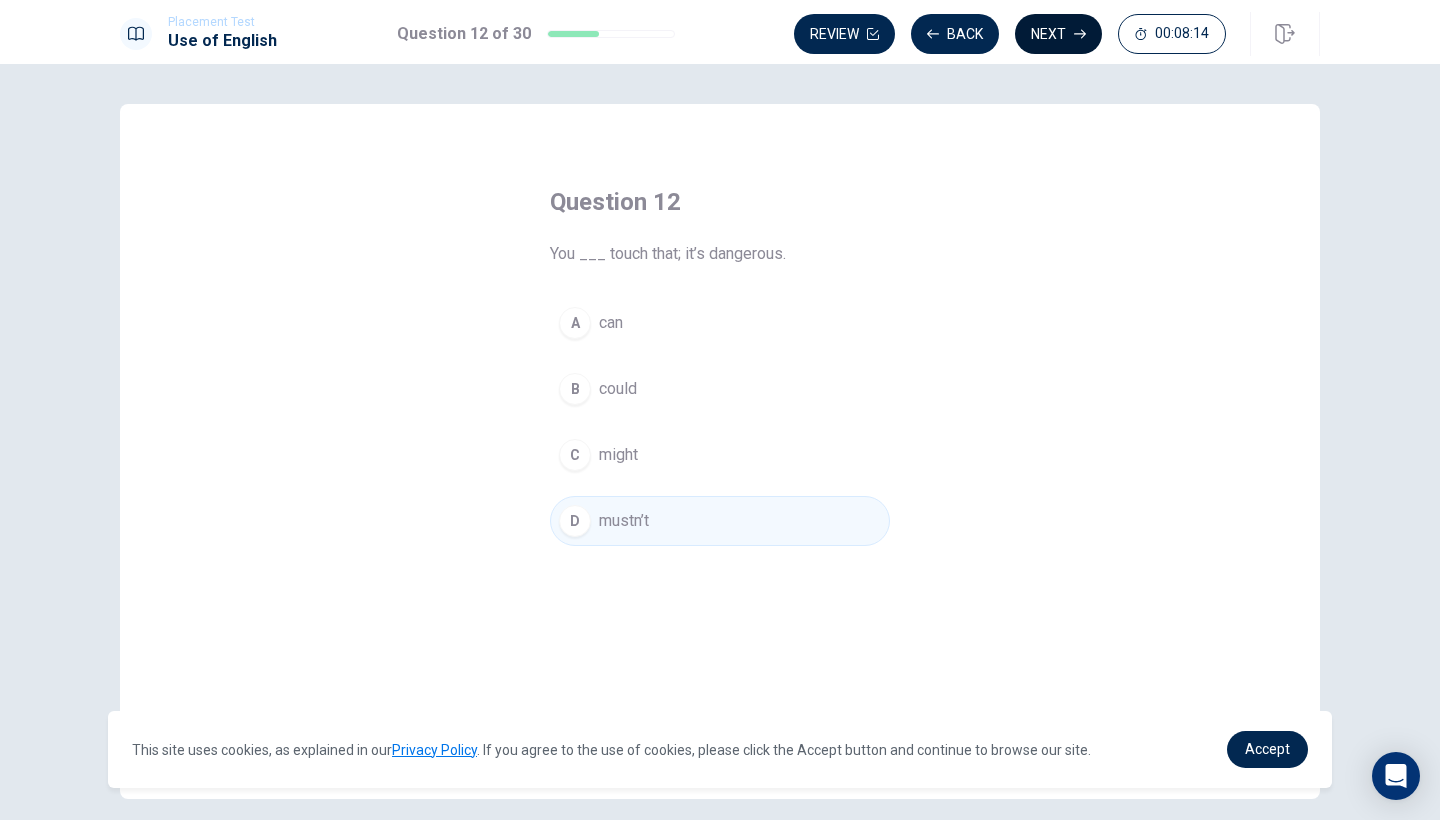click on "Next" at bounding box center [1058, 34] 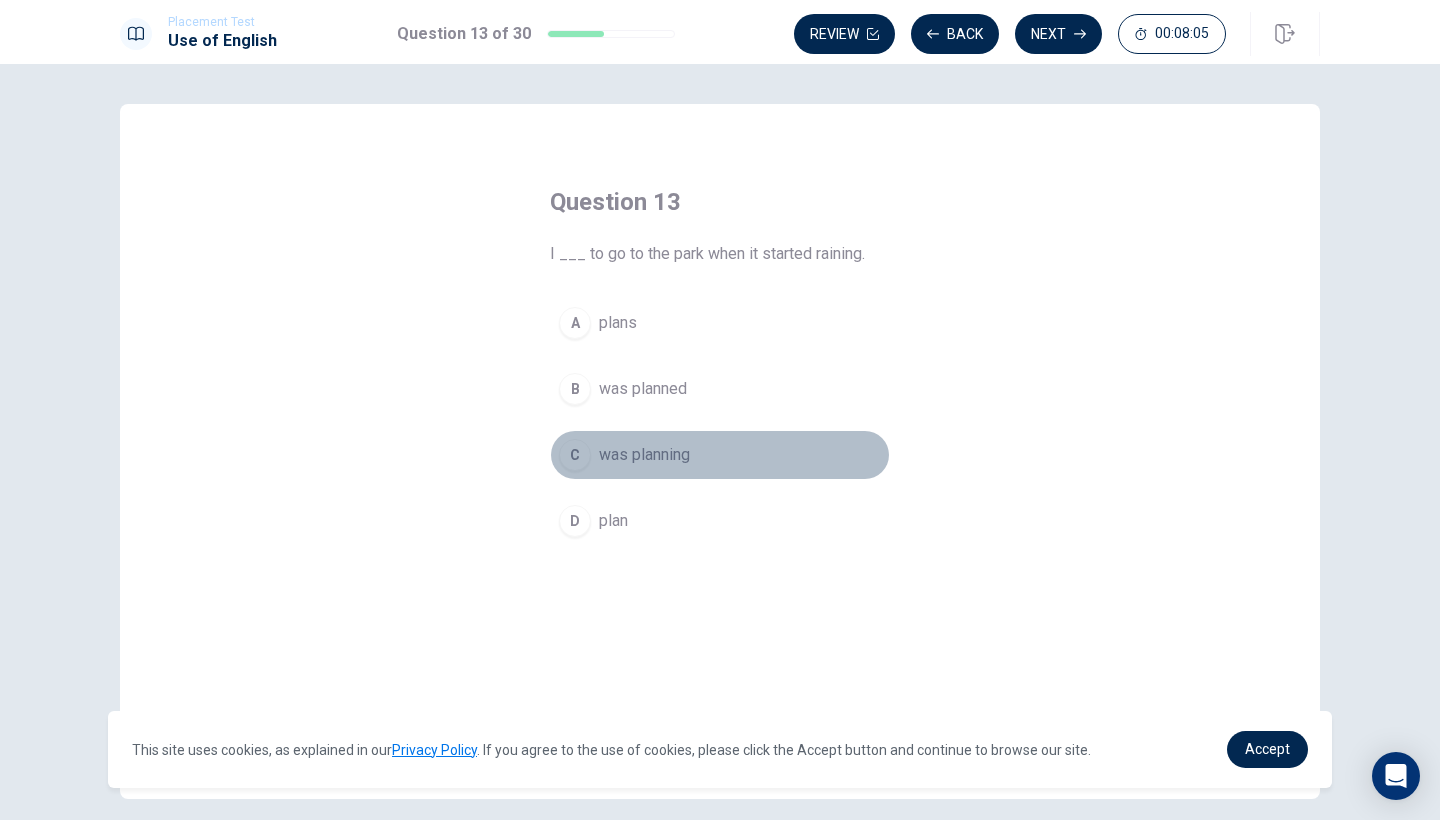 click on "was planning" at bounding box center [644, 455] 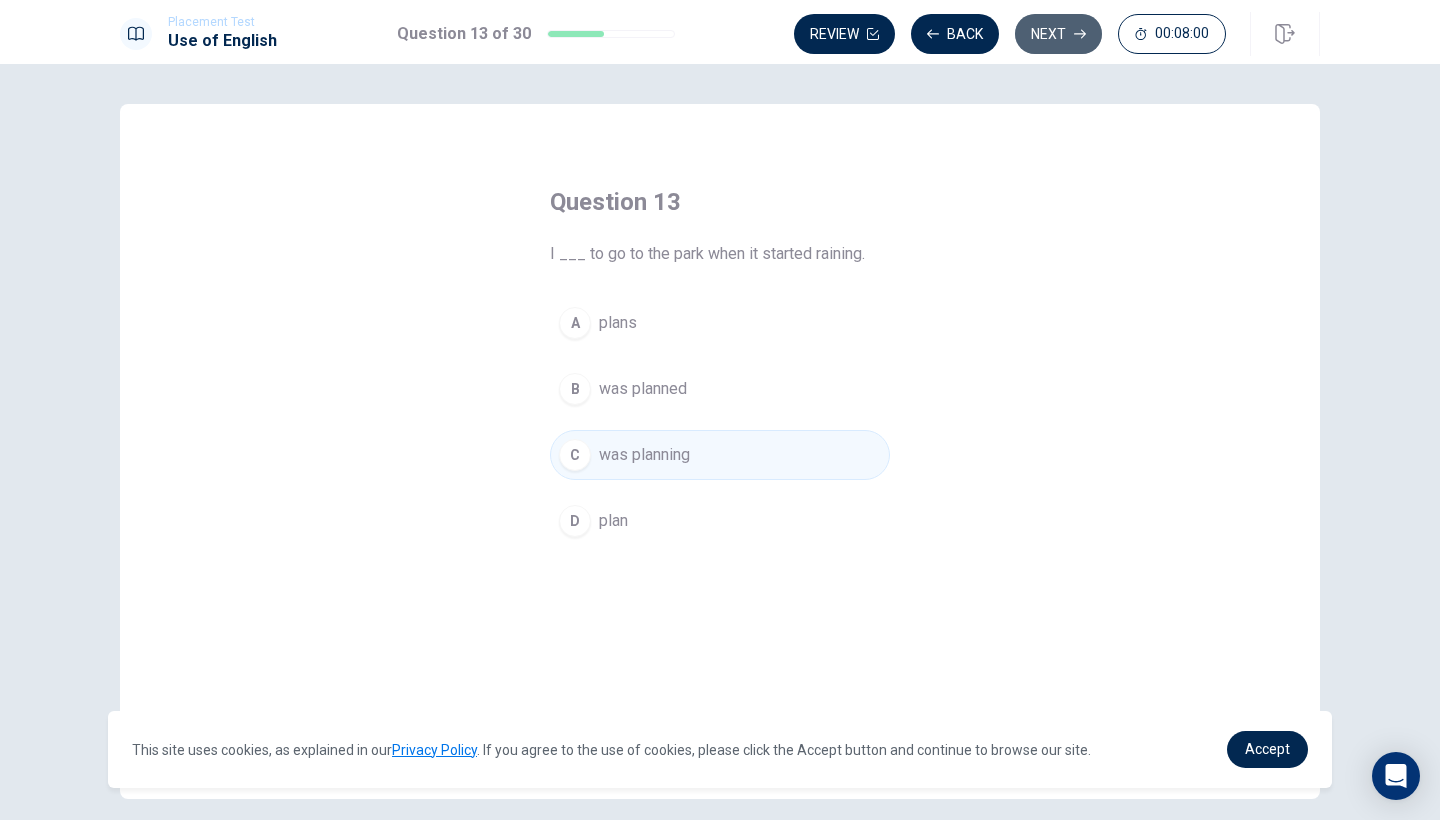 click on "Next" at bounding box center [1058, 34] 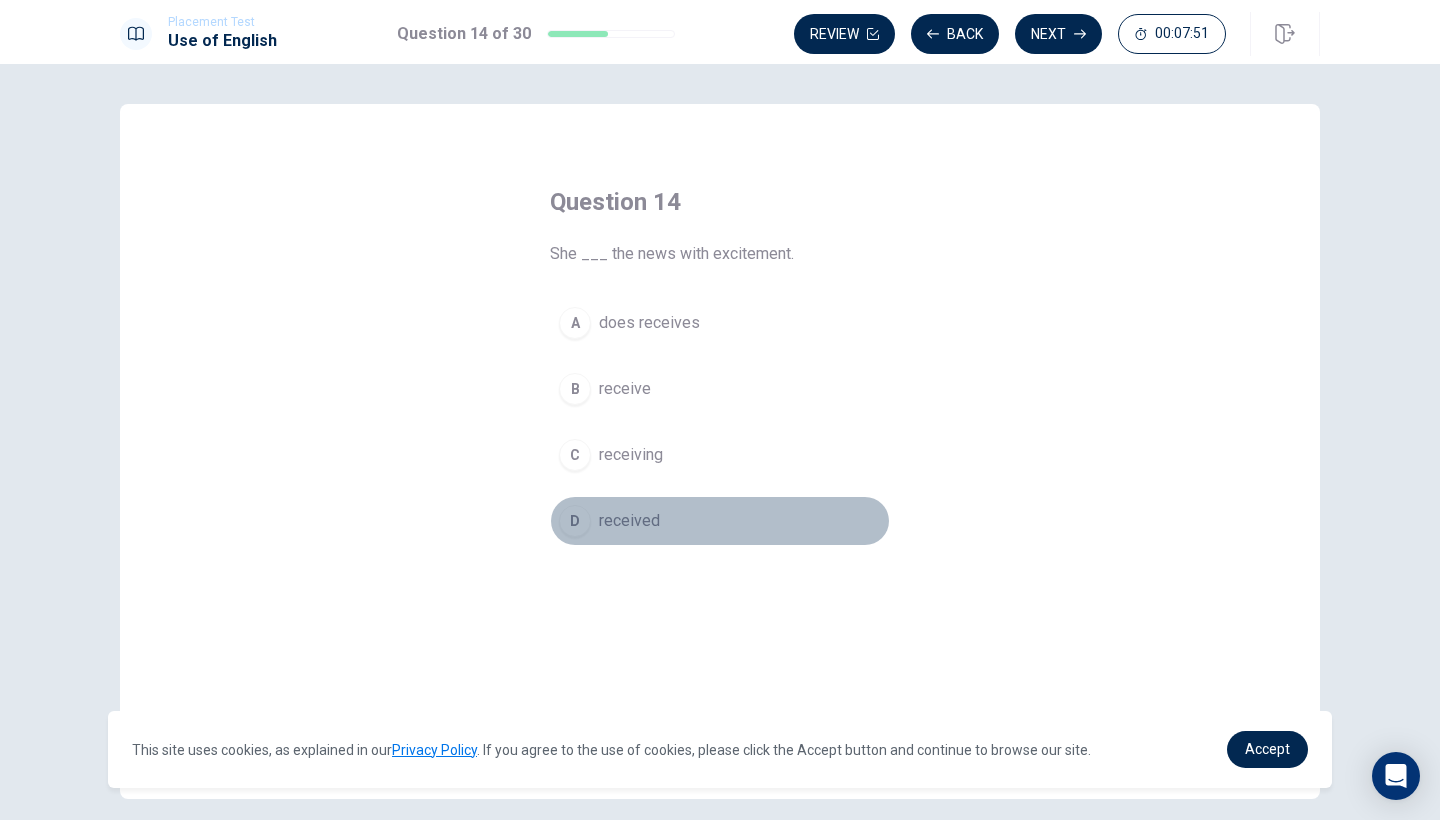 click on "D received" at bounding box center (720, 521) 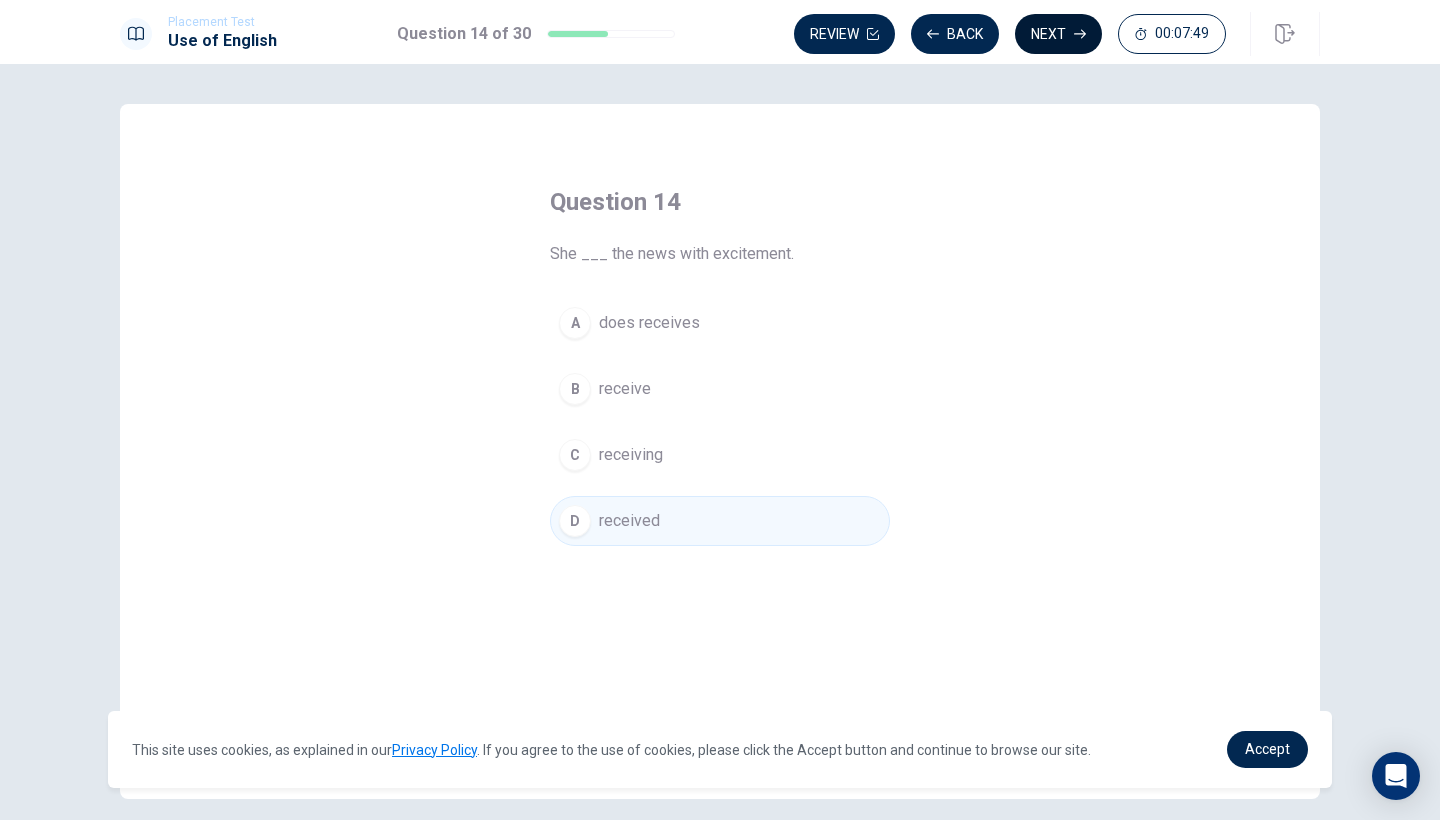 click on "Next" at bounding box center [1058, 34] 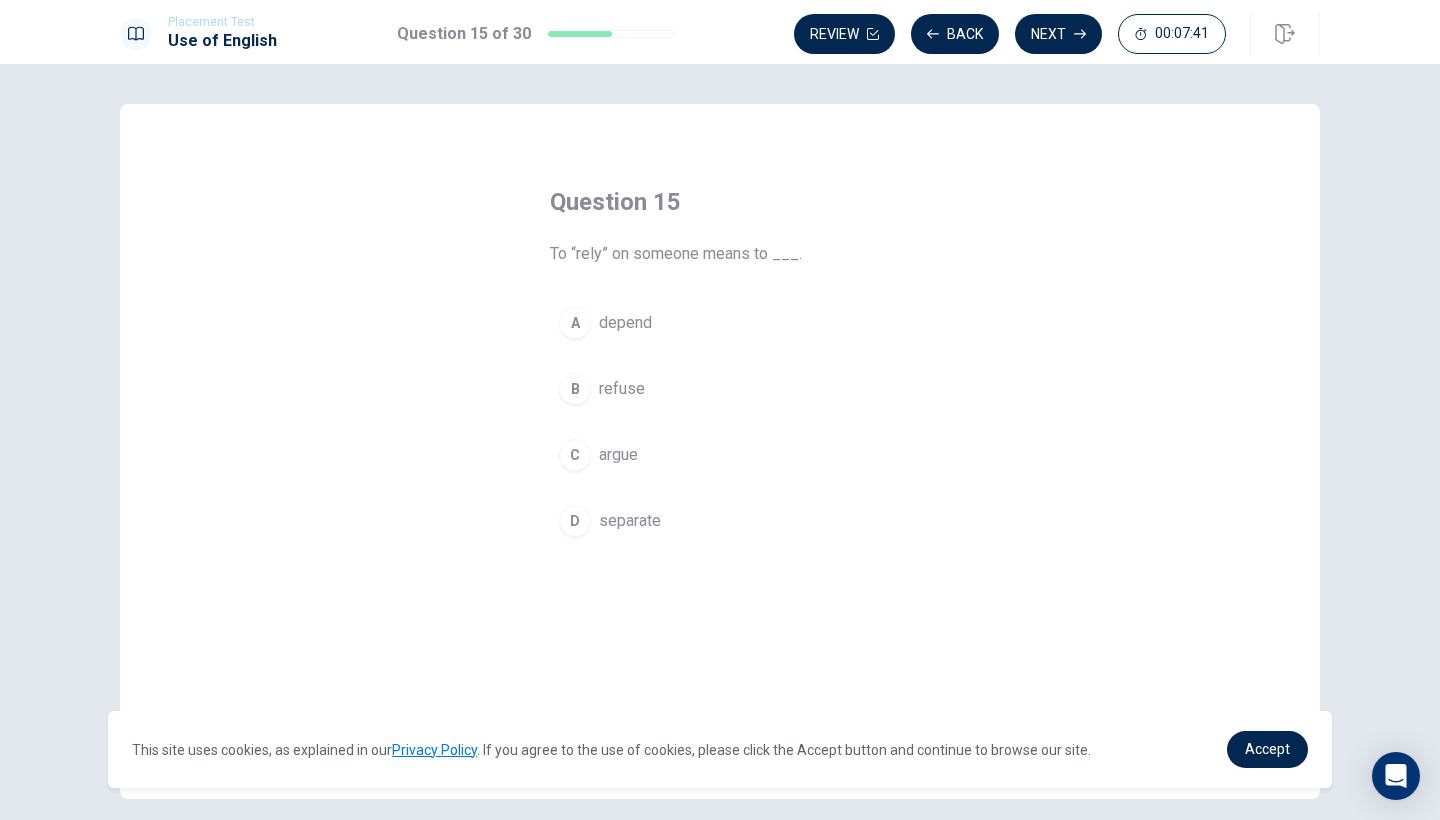 click on "depend" at bounding box center [625, 323] 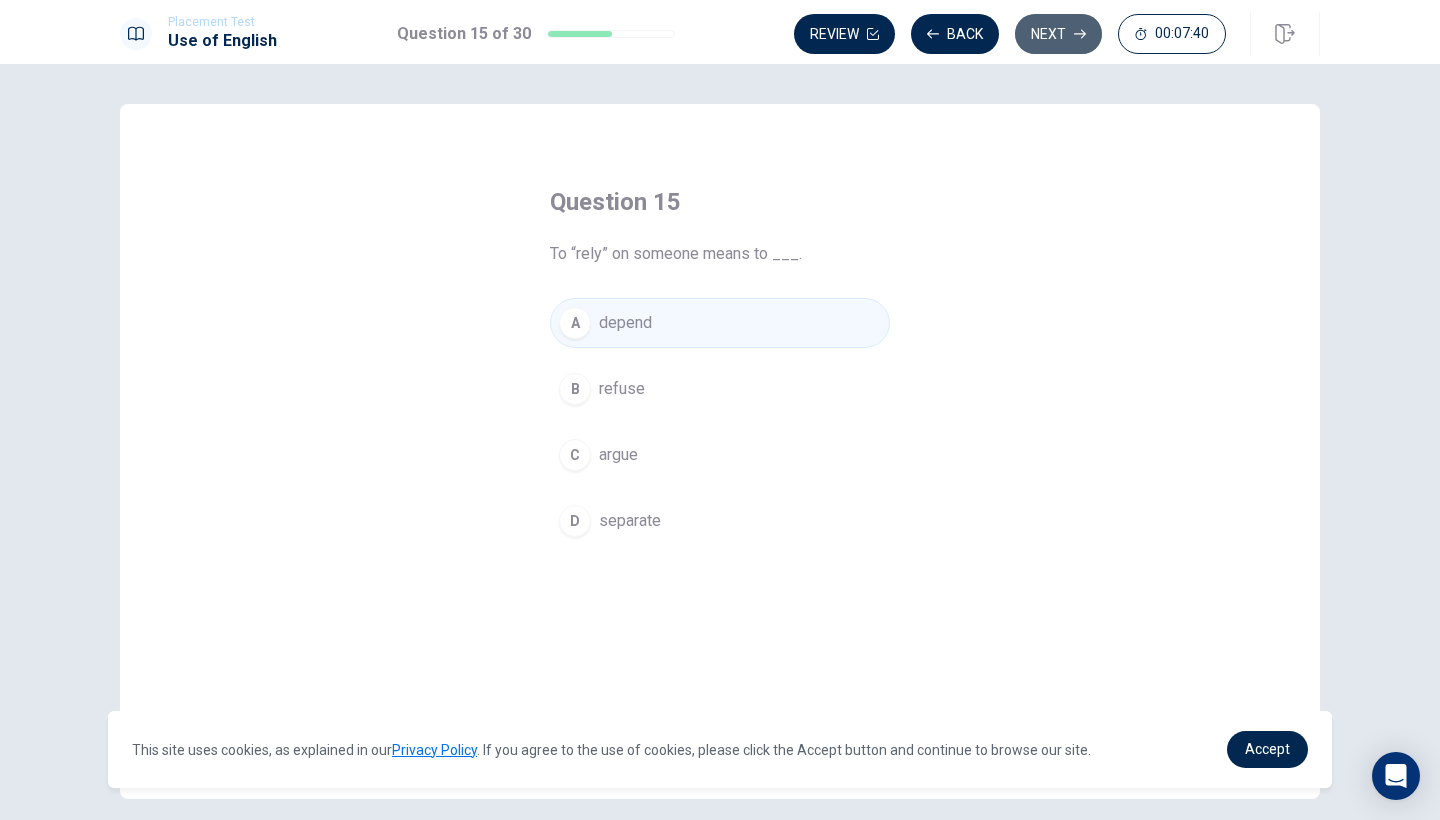 click on "Next" at bounding box center (1058, 34) 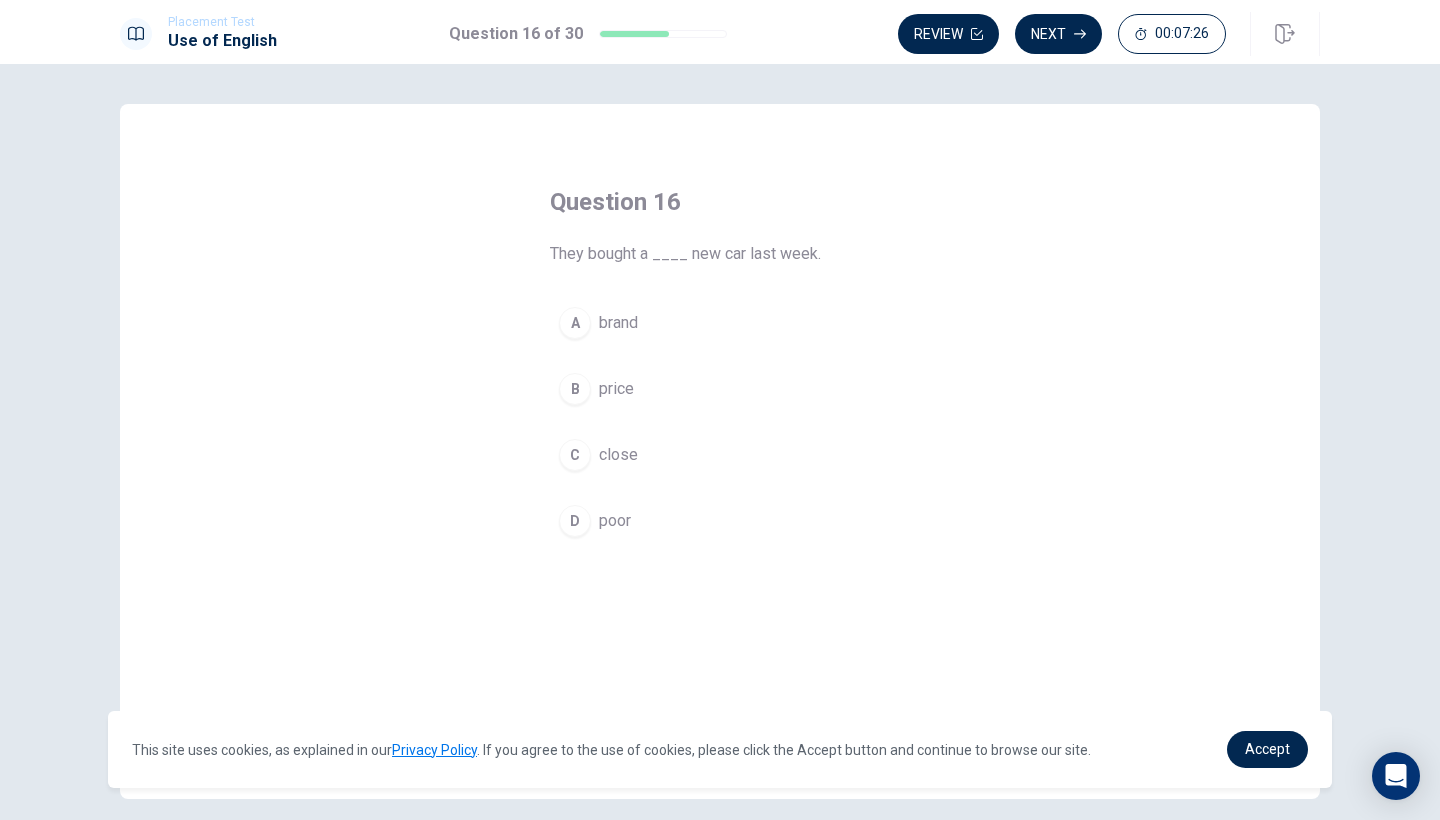click on "brand" at bounding box center (618, 323) 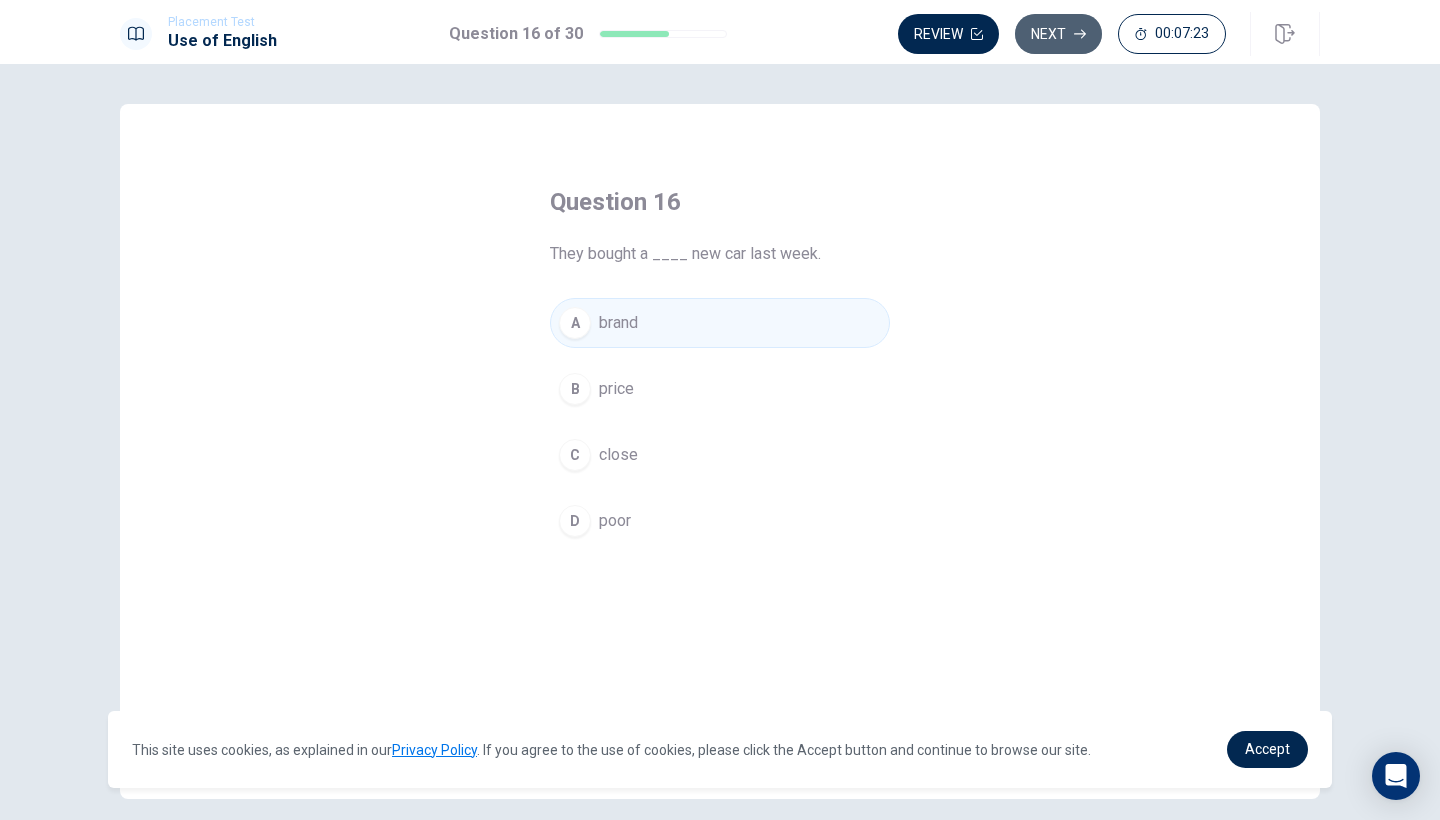 click on "Next" at bounding box center (1058, 34) 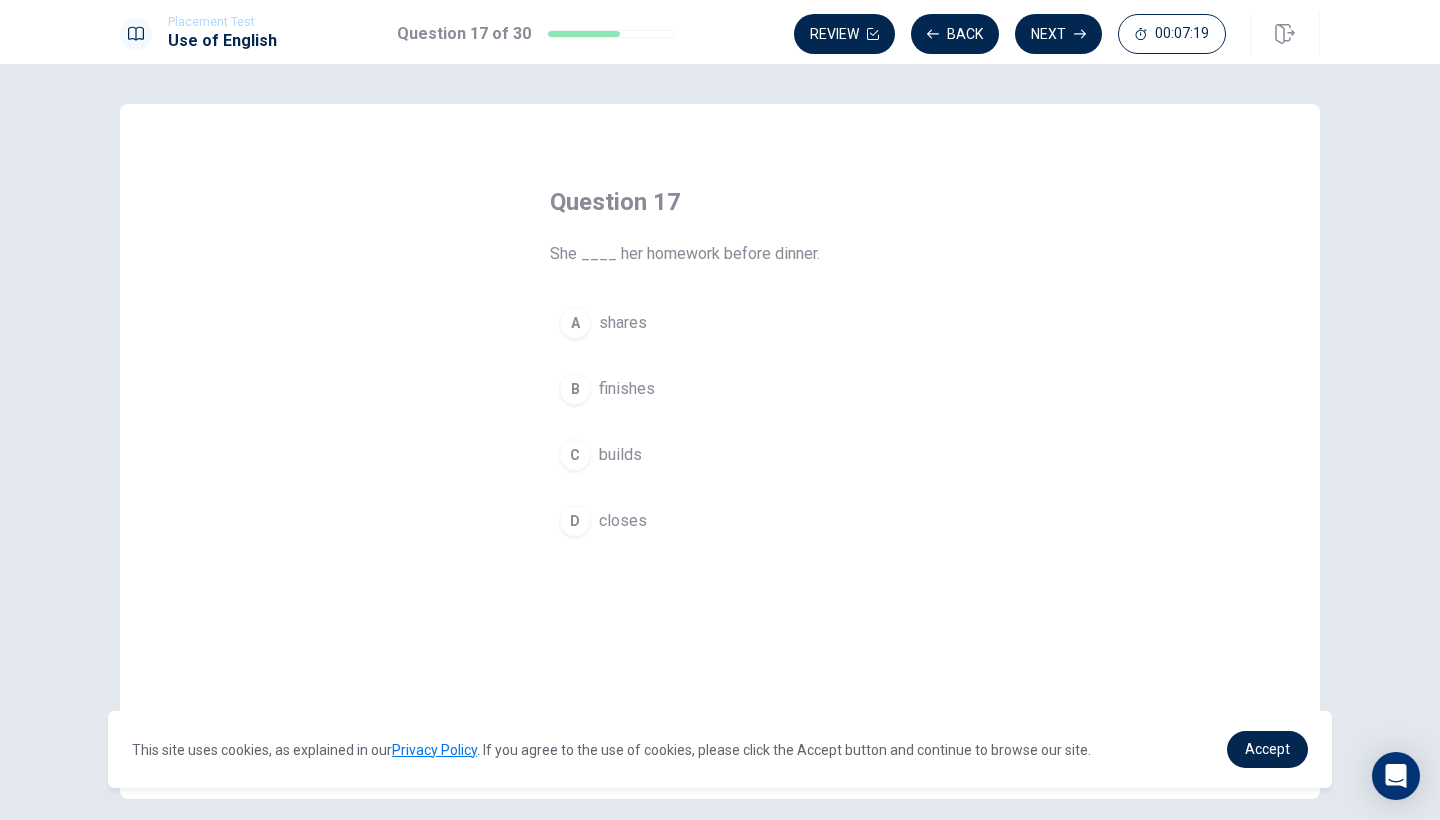click on "finishes" at bounding box center [627, 389] 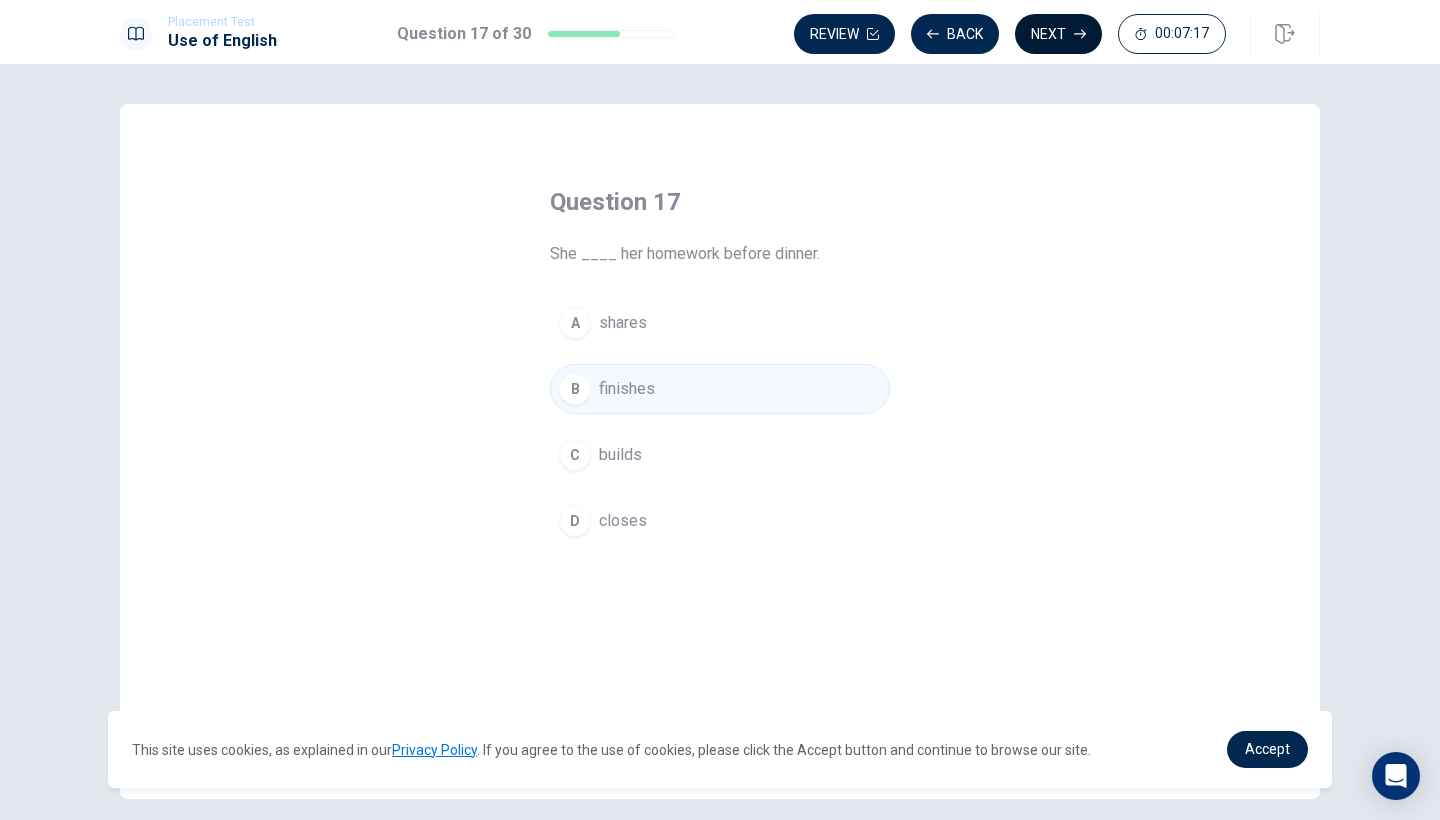click on "Next" at bounding box center [1058, 34] 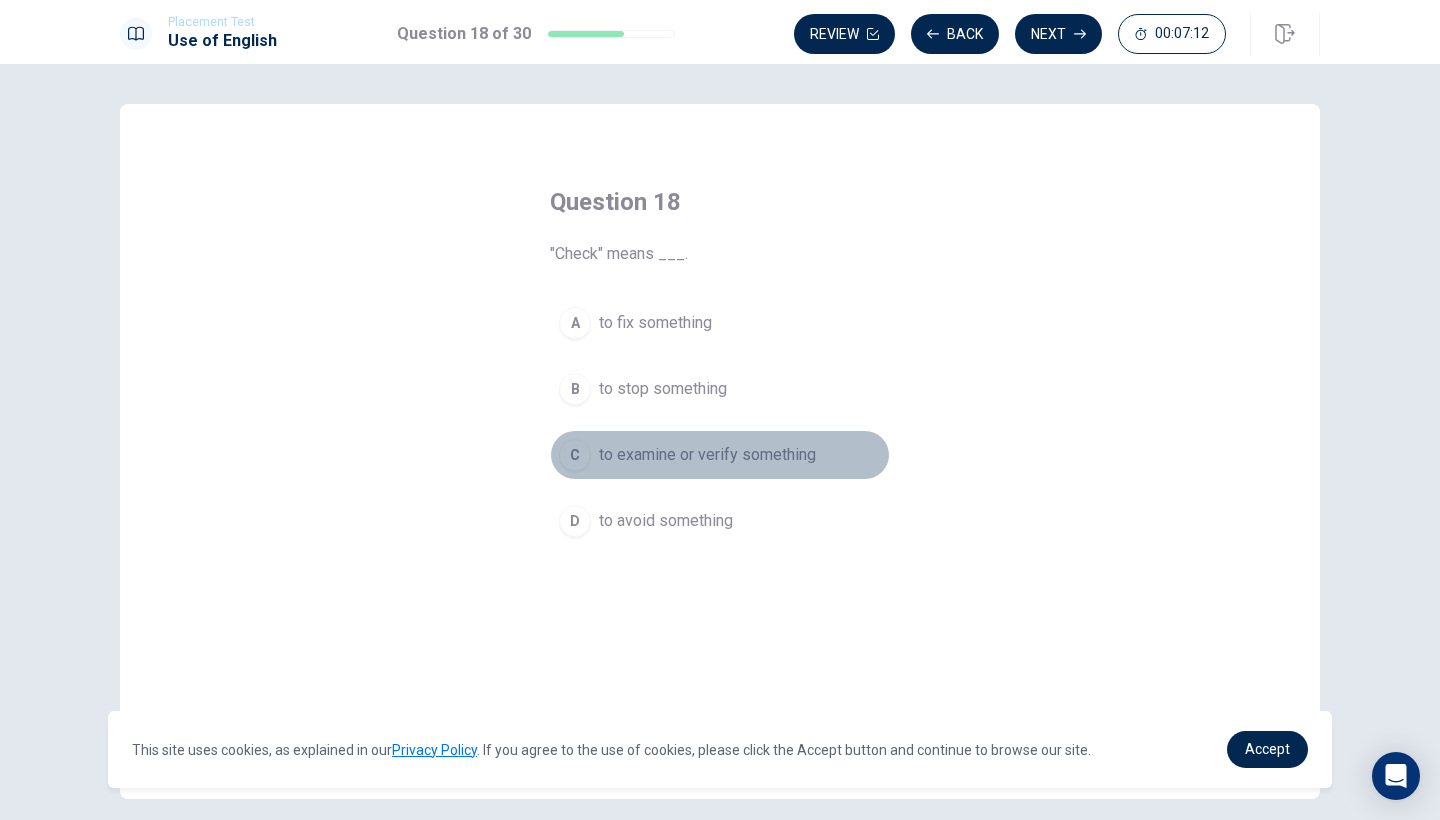 click on "to examine or verify something" at bounding box center (707, 455) 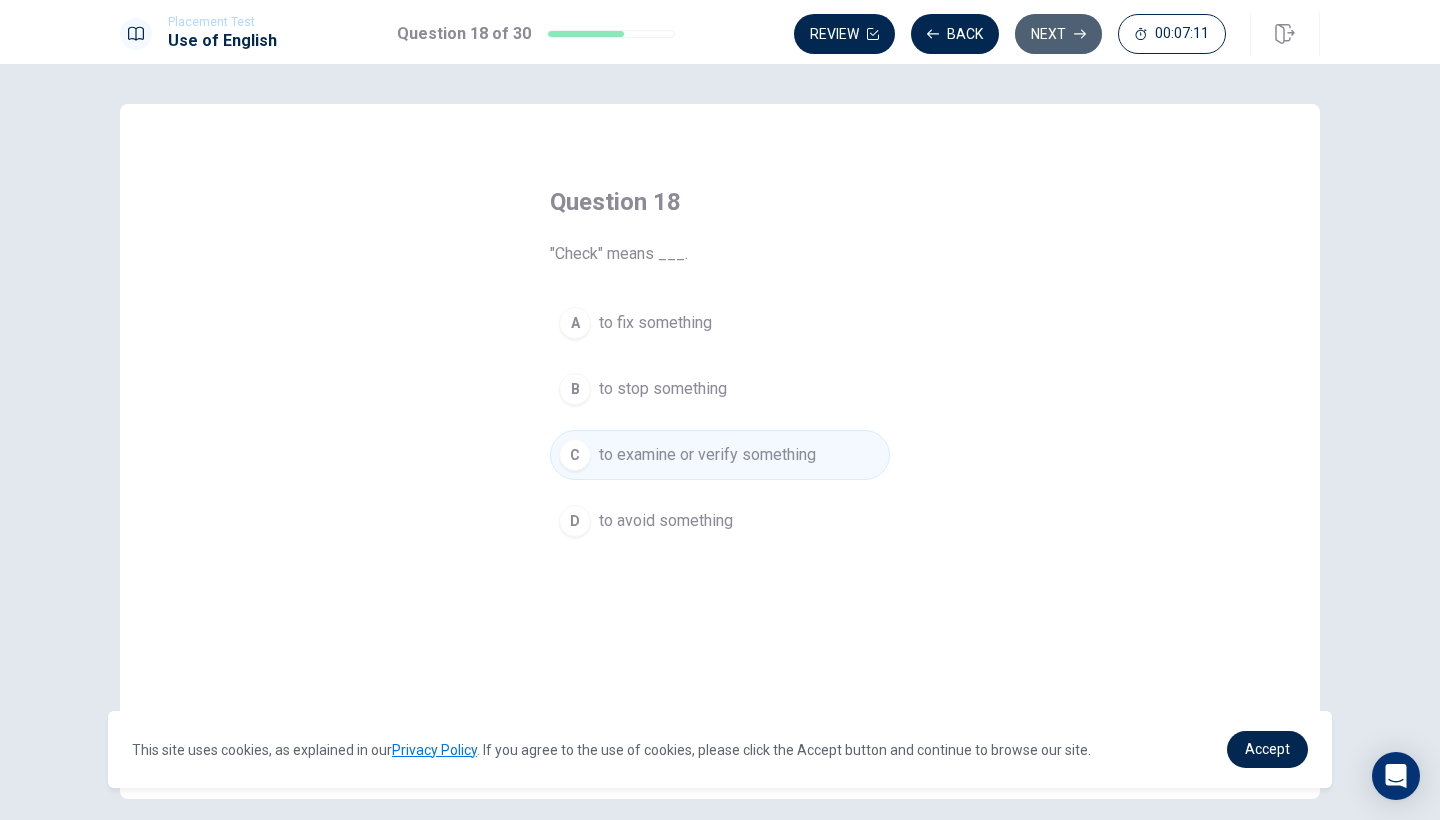 click on "Next" at bounding box center (1058, 34) 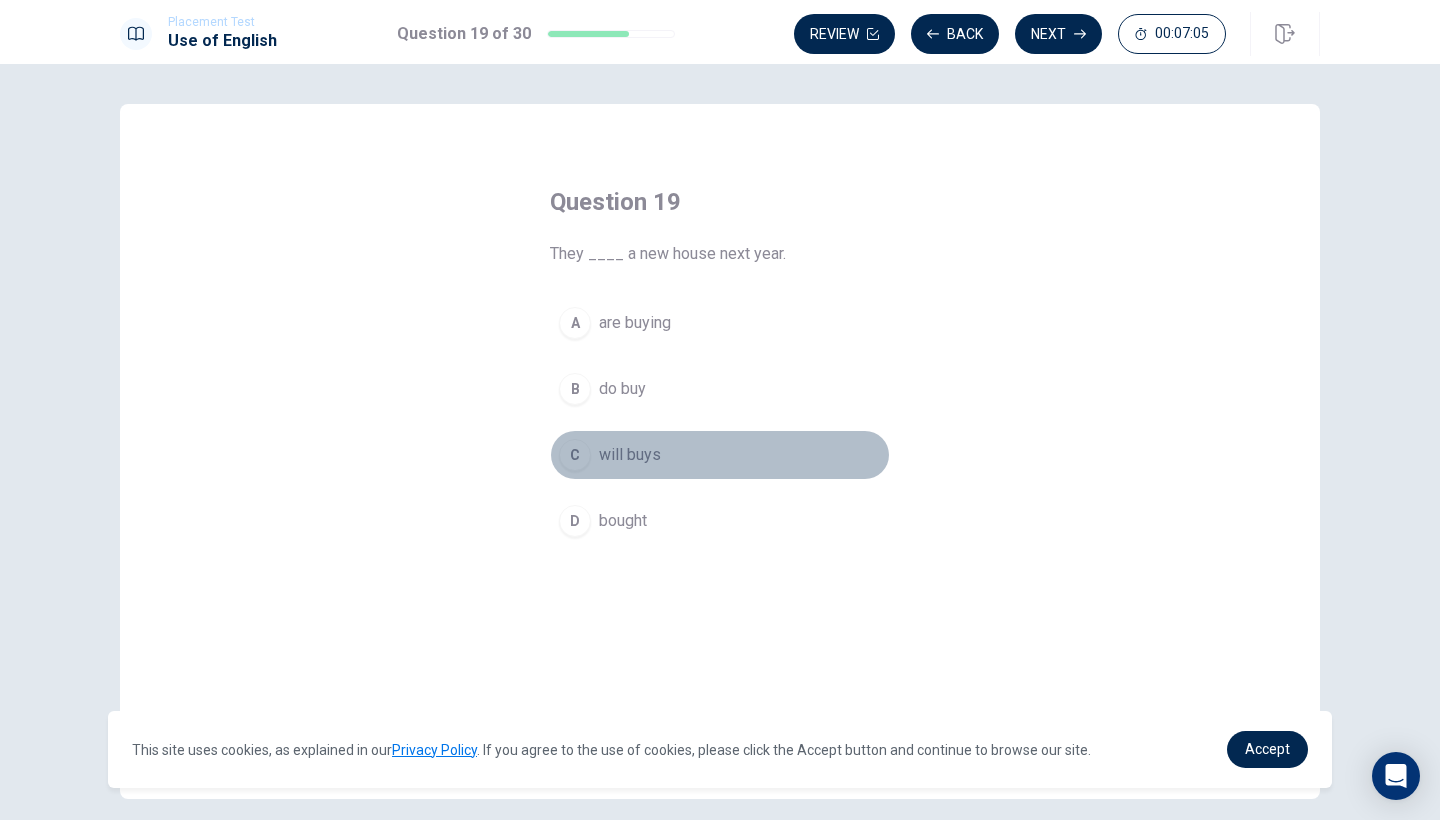 click on "will buys" at bounding box center (630, 455) 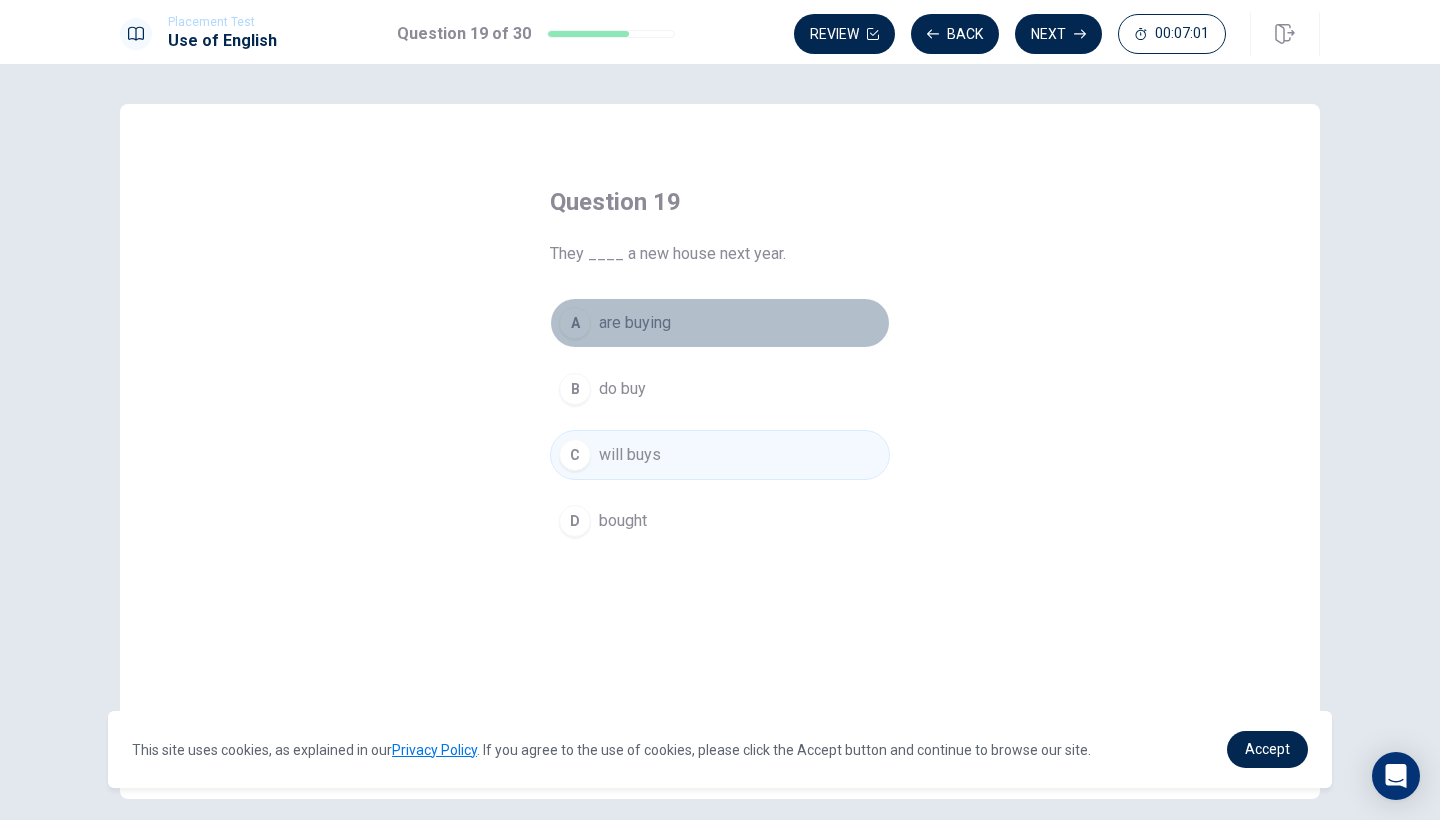 click on "are buying" at bounding box center [635, 323] 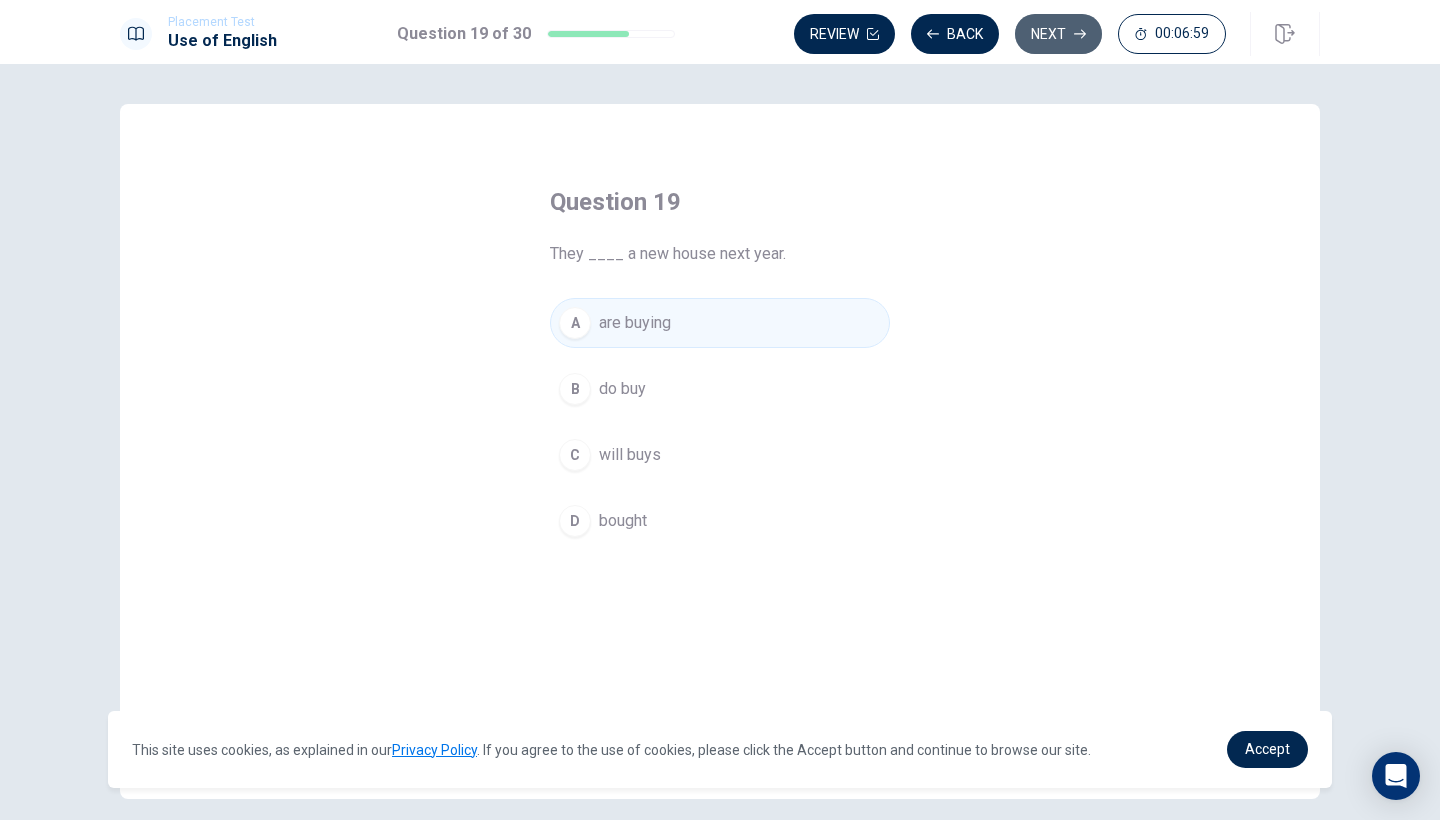 click on "Next" at bounding box center (1058, 34) 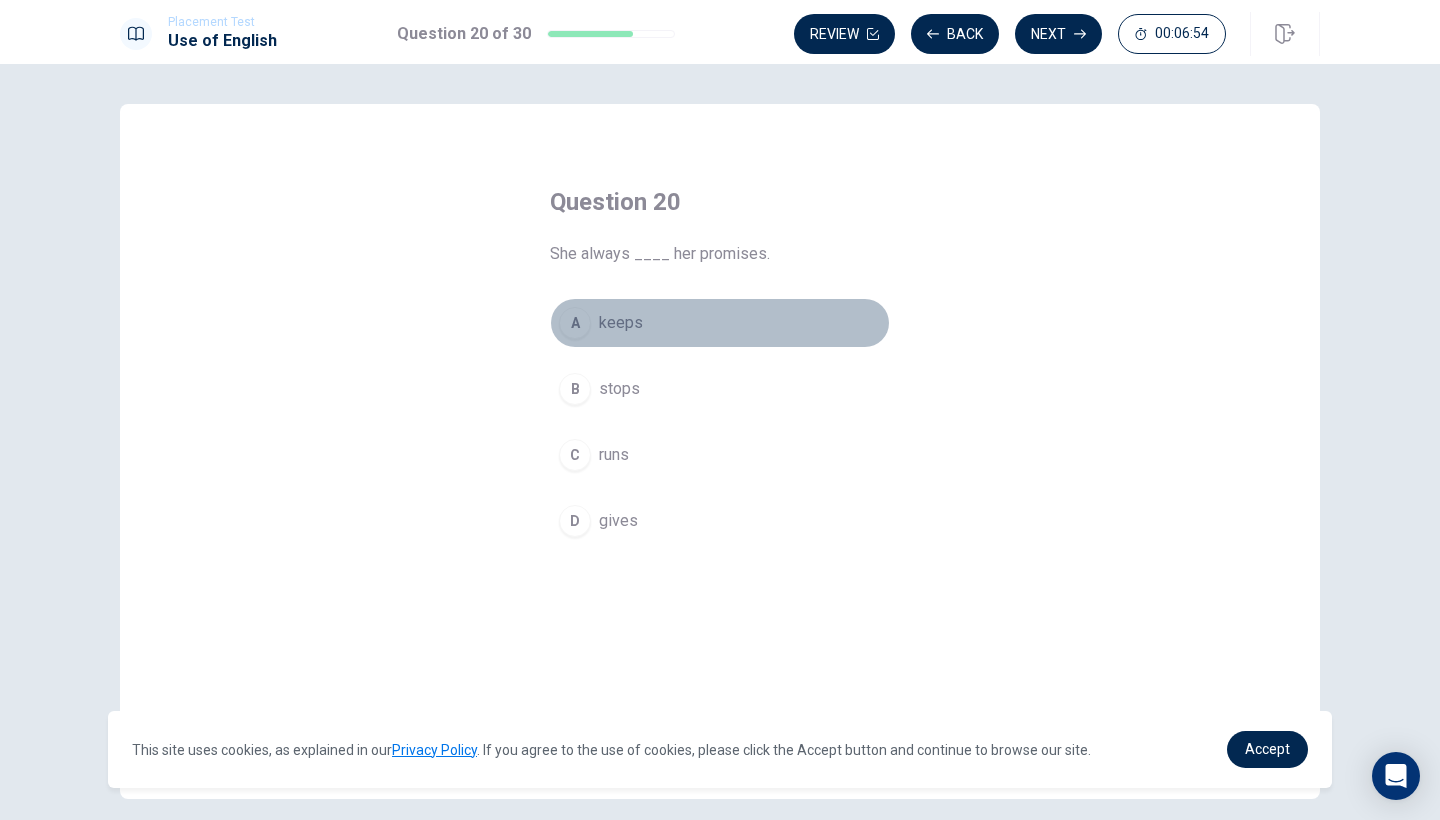 click on "keeps" at bounding box center [621, 323] 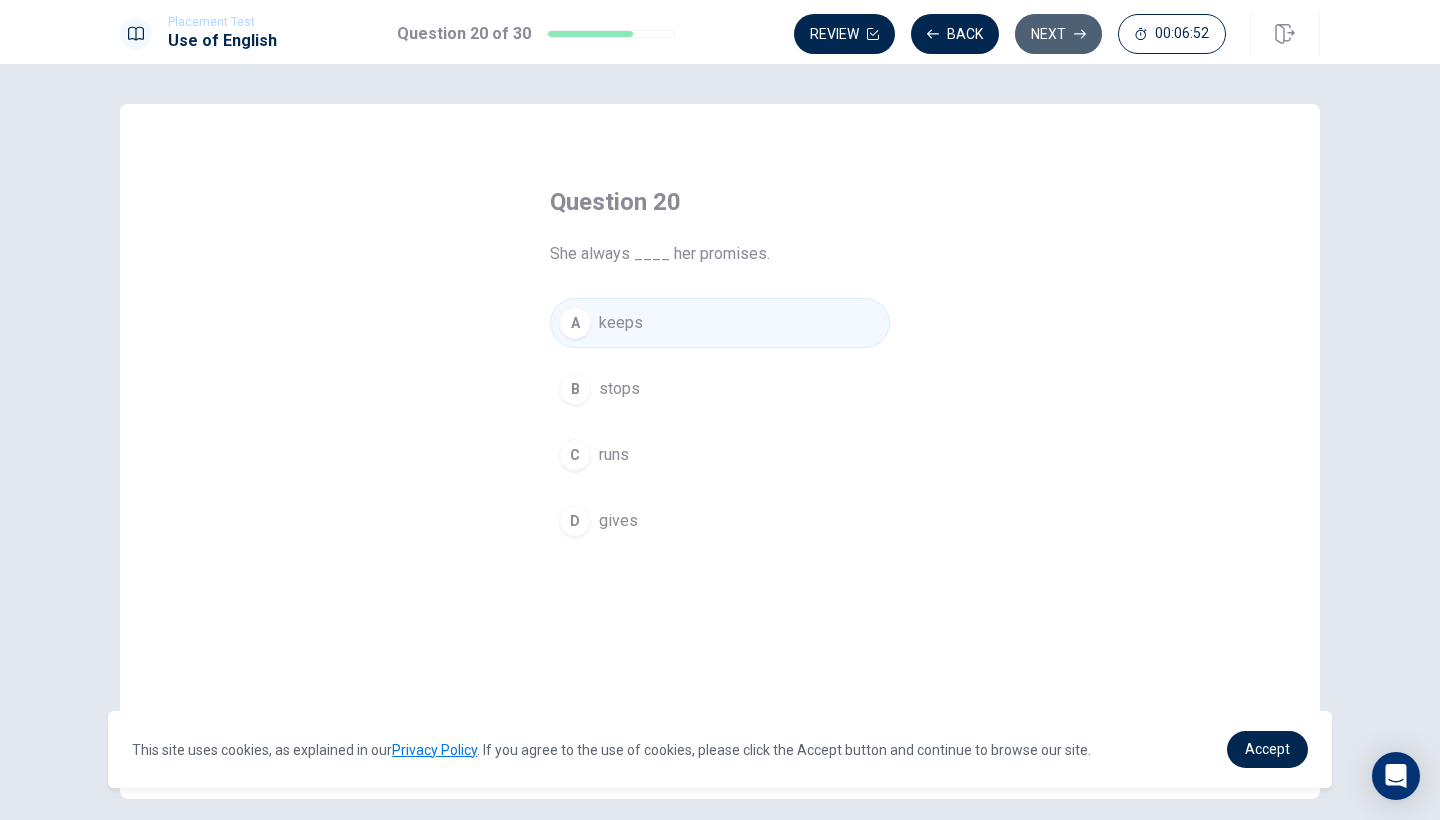 click on "Next" at bounding box center (1058, 34) 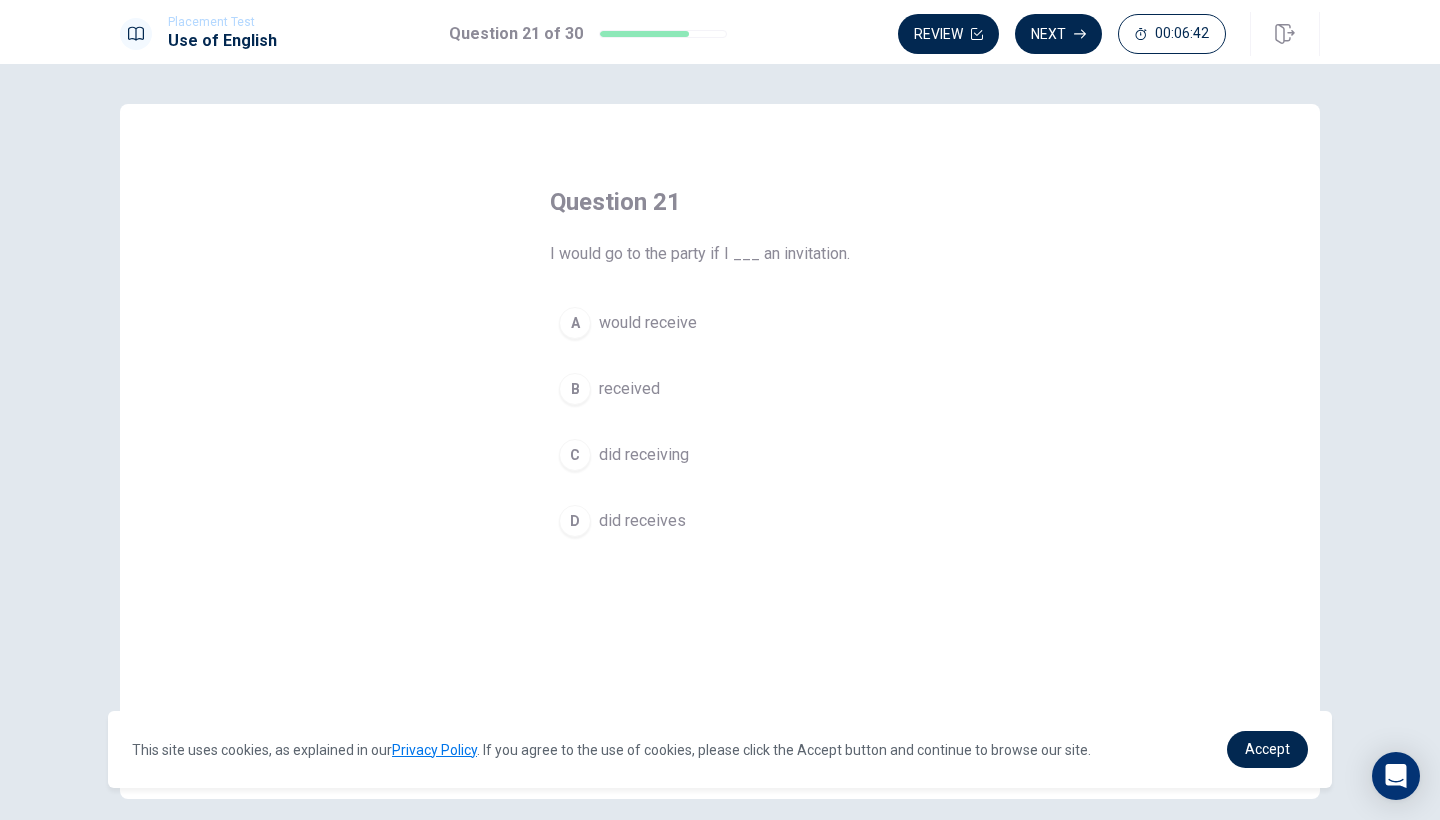 click on "received" at bounding box center [629, 389] 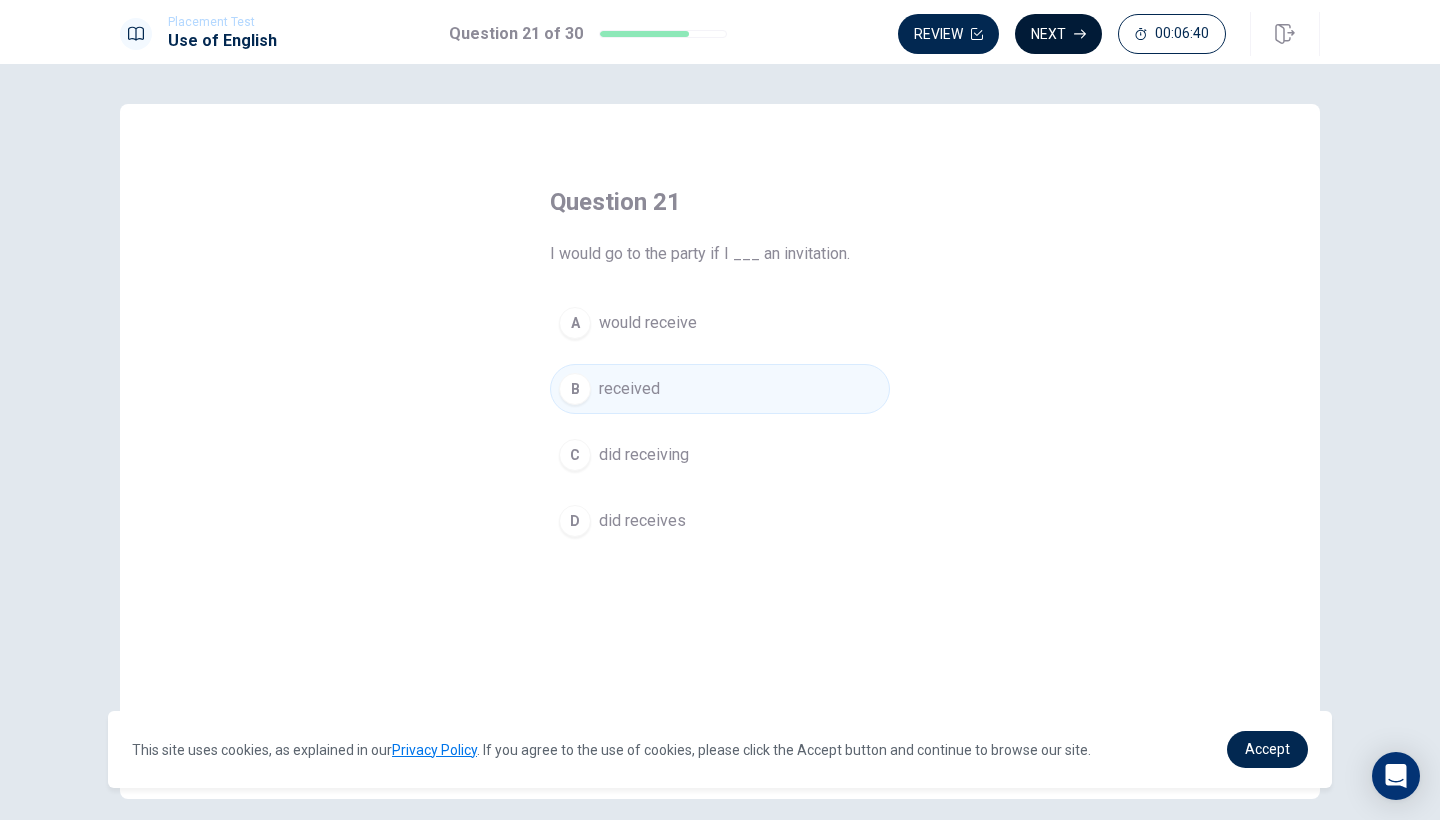 click on "Next" at bounding box center [1058, 34] 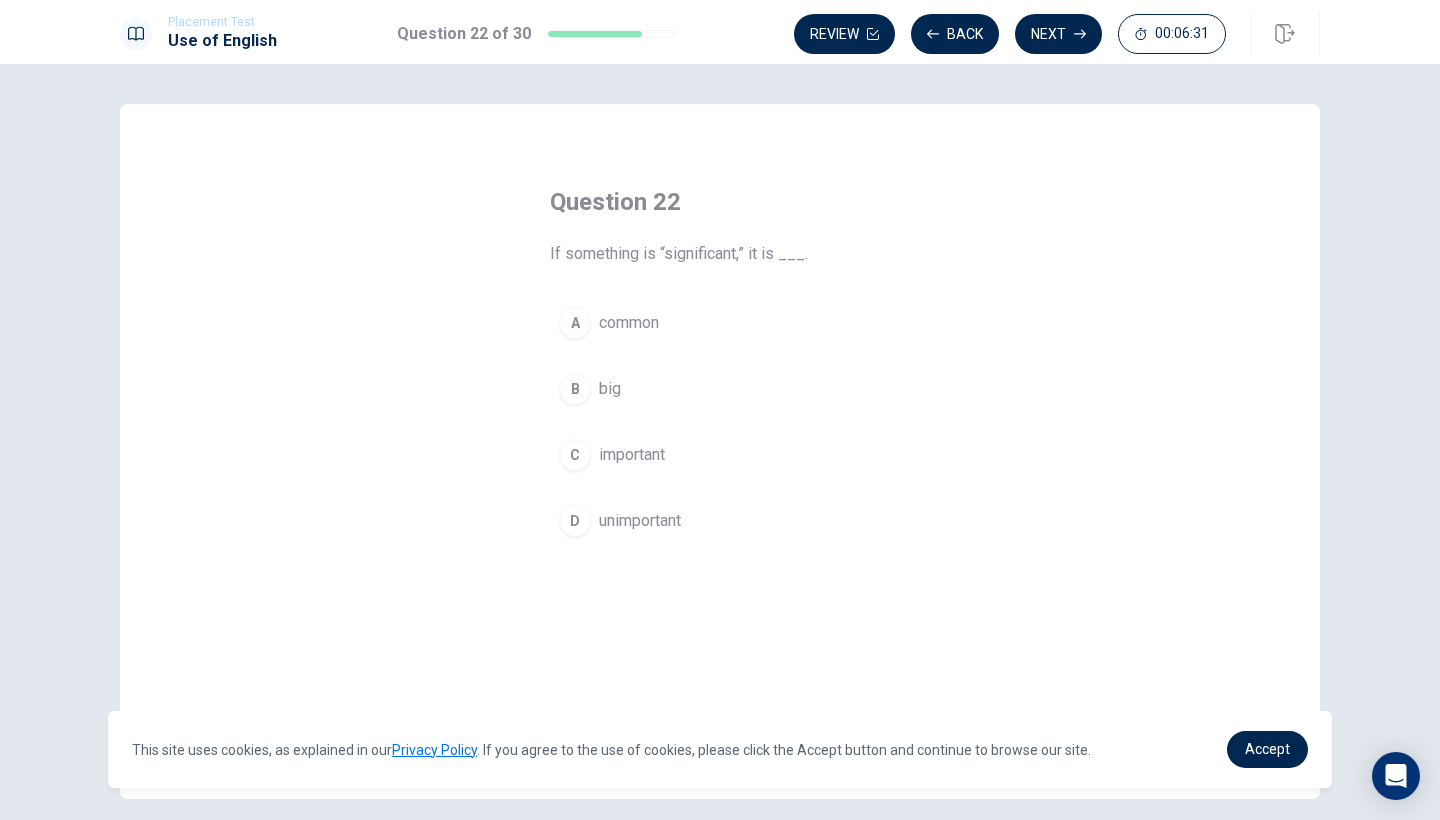click on "important" at bounding box center (632, 455) 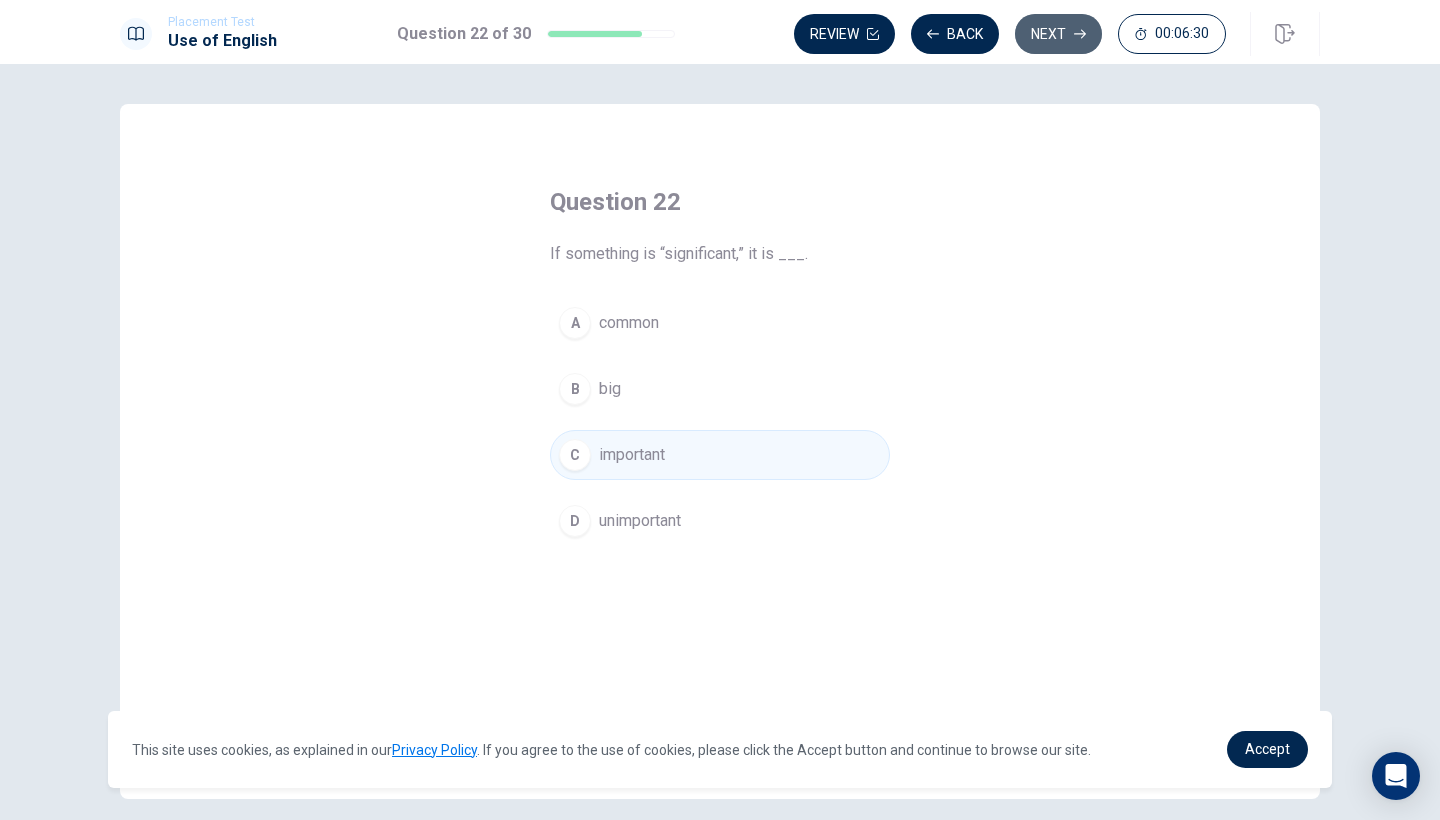 click on "Next" at bounding box center [1058, 34] 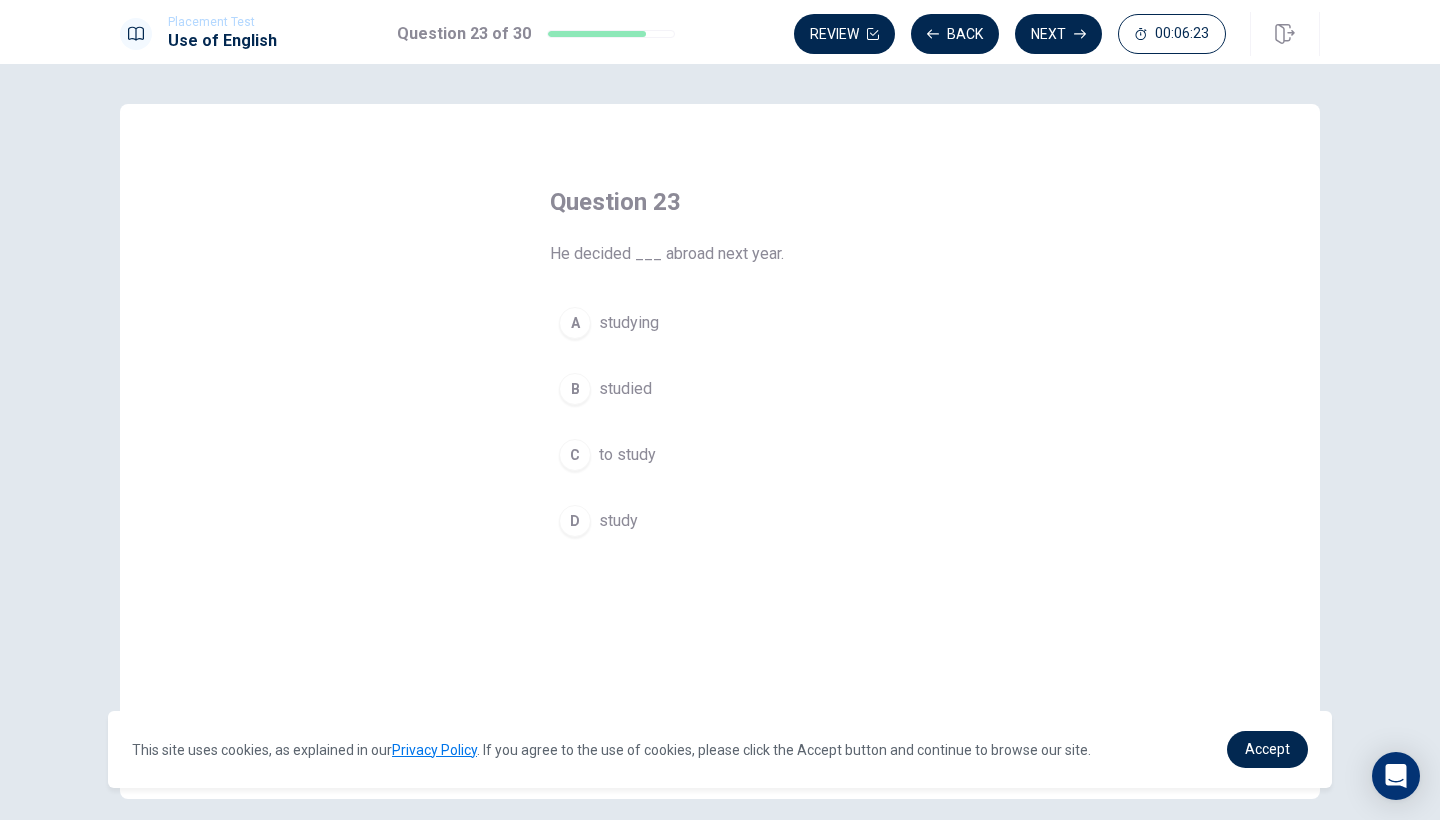 click on "C" at bounding box center [575, 455] 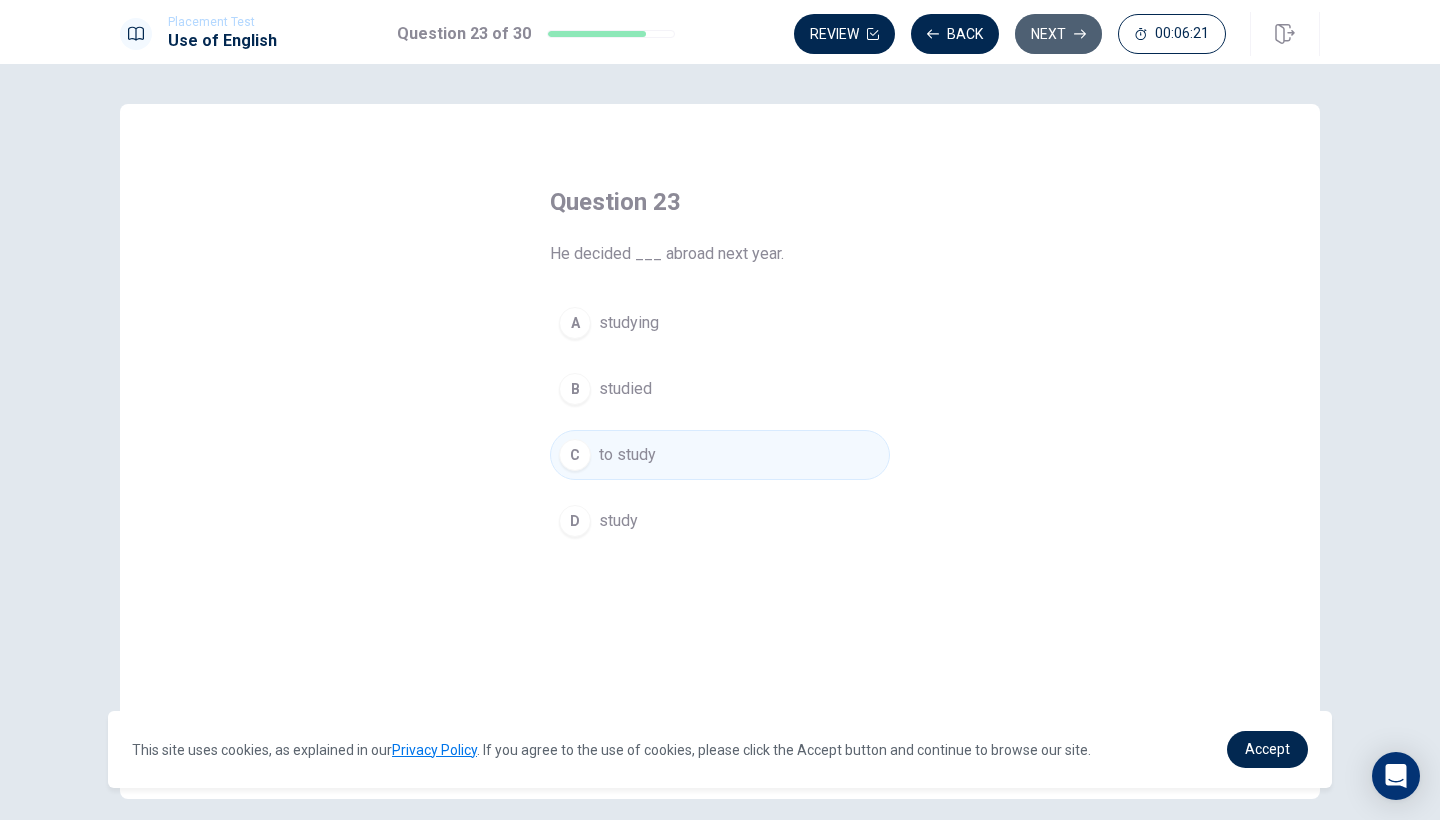 click on "Next" at bounding box center (1058, 34) 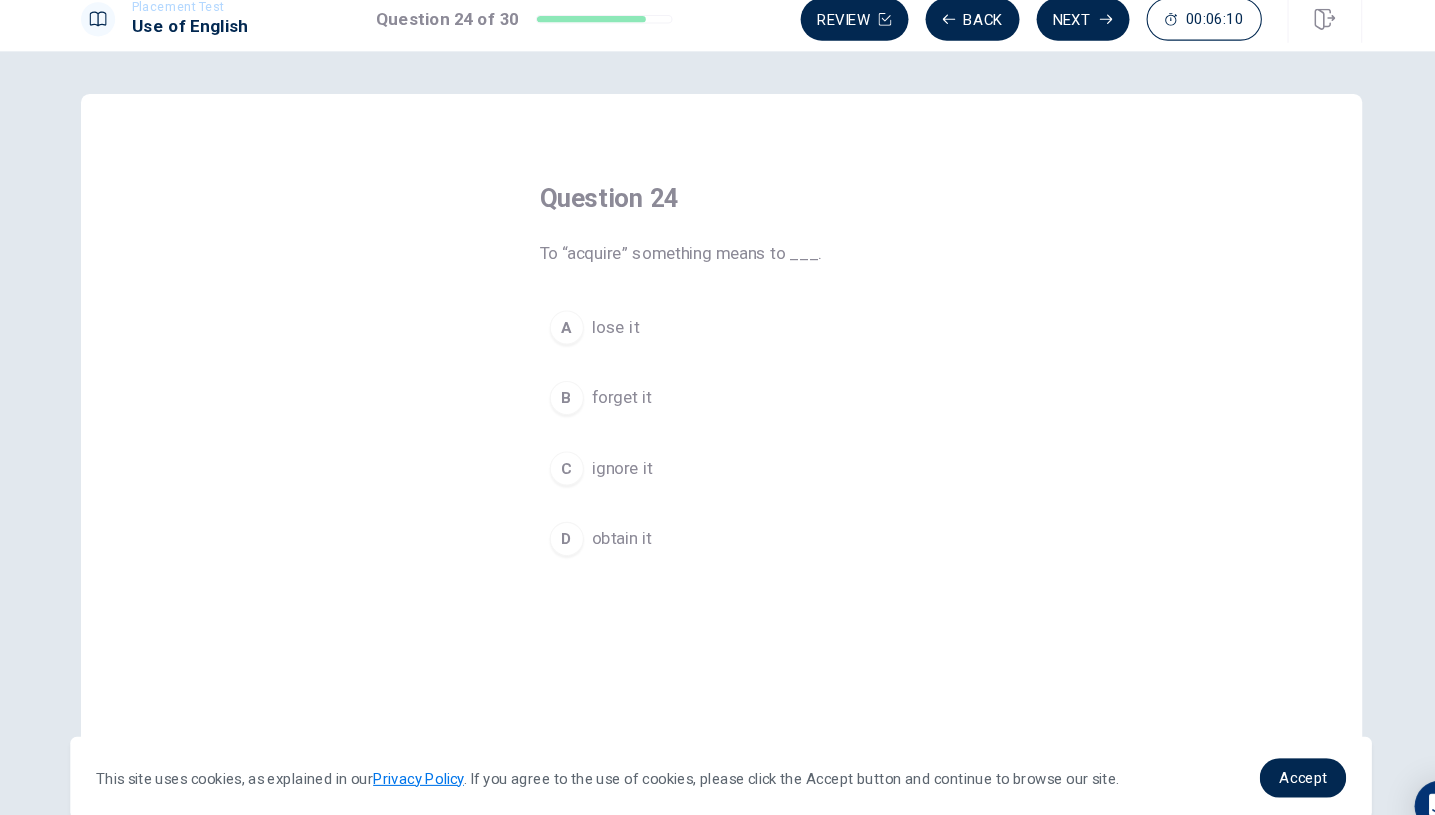 click on "obtain it" at bounding box center (625, 521) 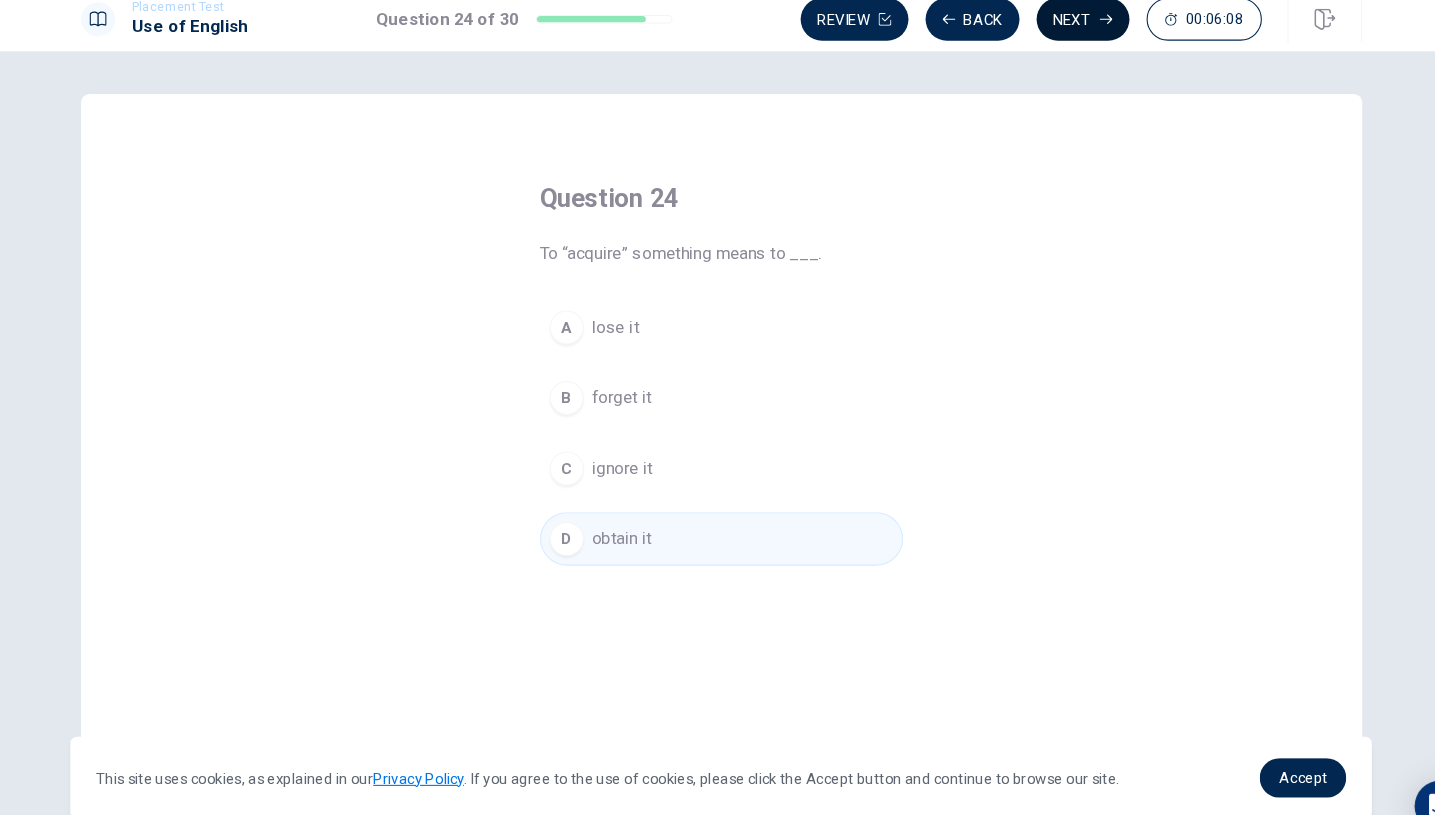 click on "Next" at bounding box center (1056, 34) 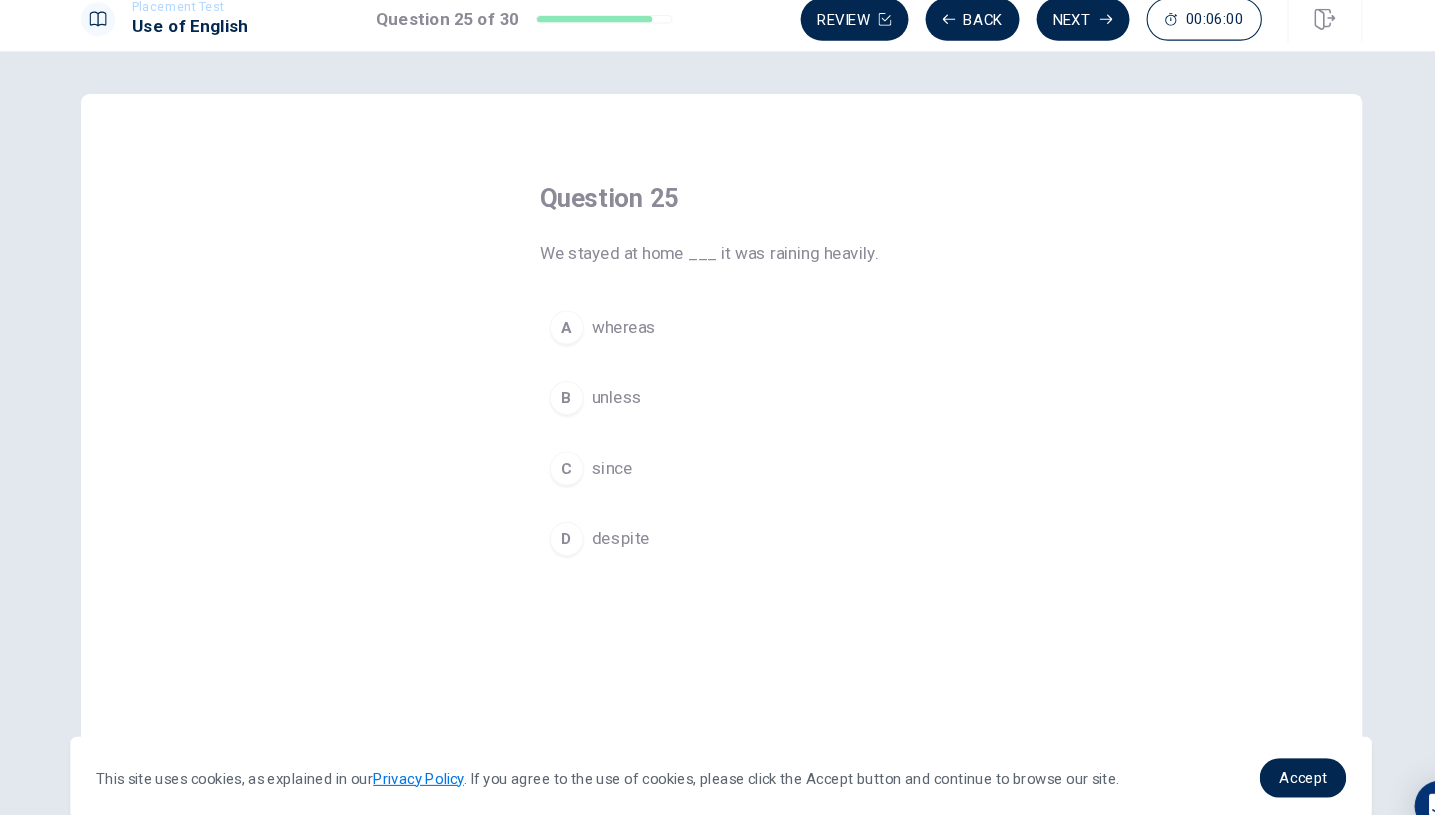 click on "C" at bounding box center [573, 455] 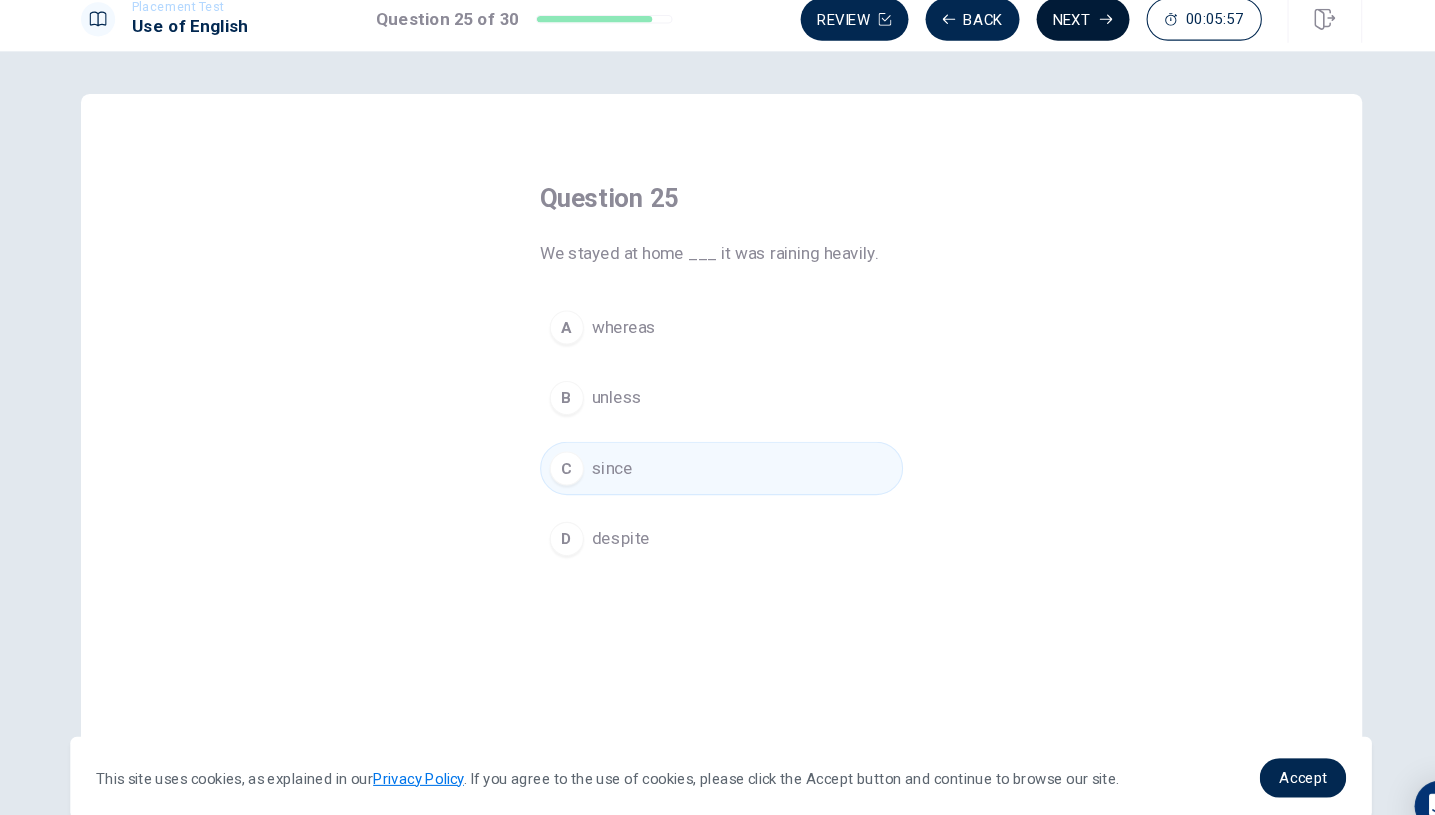 click on "Next" at bounding box center (1056, 34) 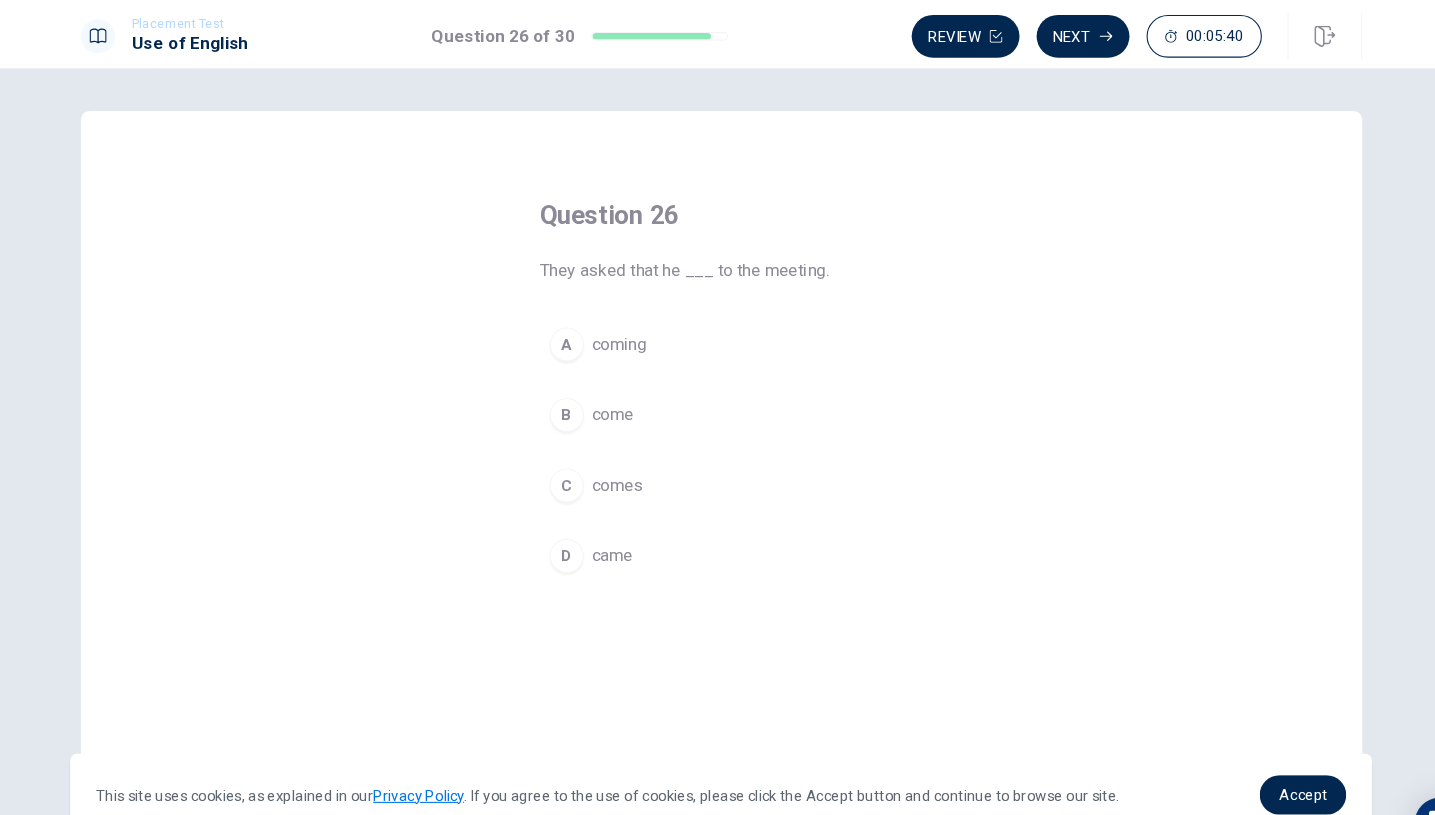click on "come" at bounding box center [616, 389] 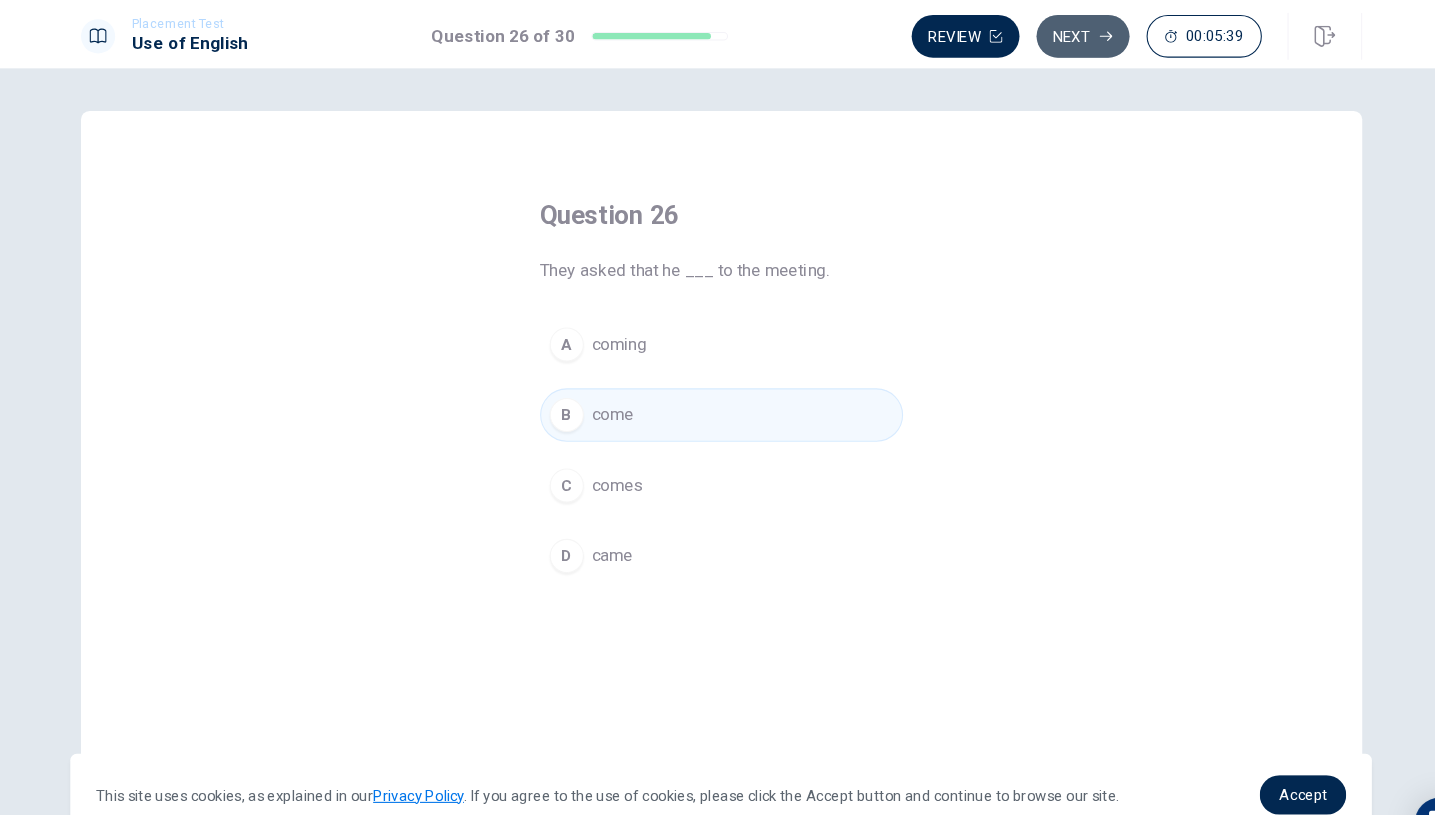 click on "Next" at bounding box center [1056, 34] 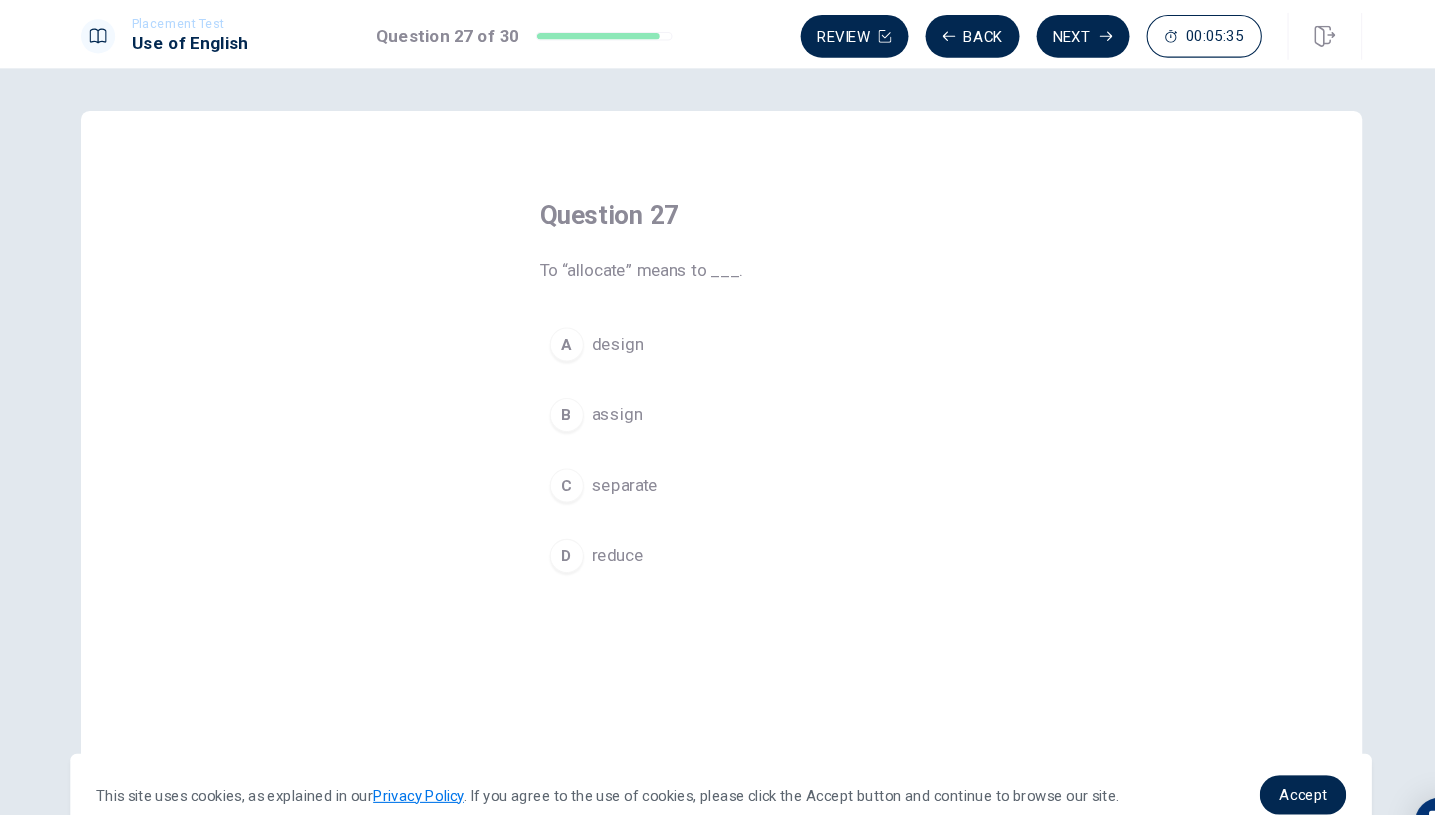 click on "A" at bounding box center (573, 323) 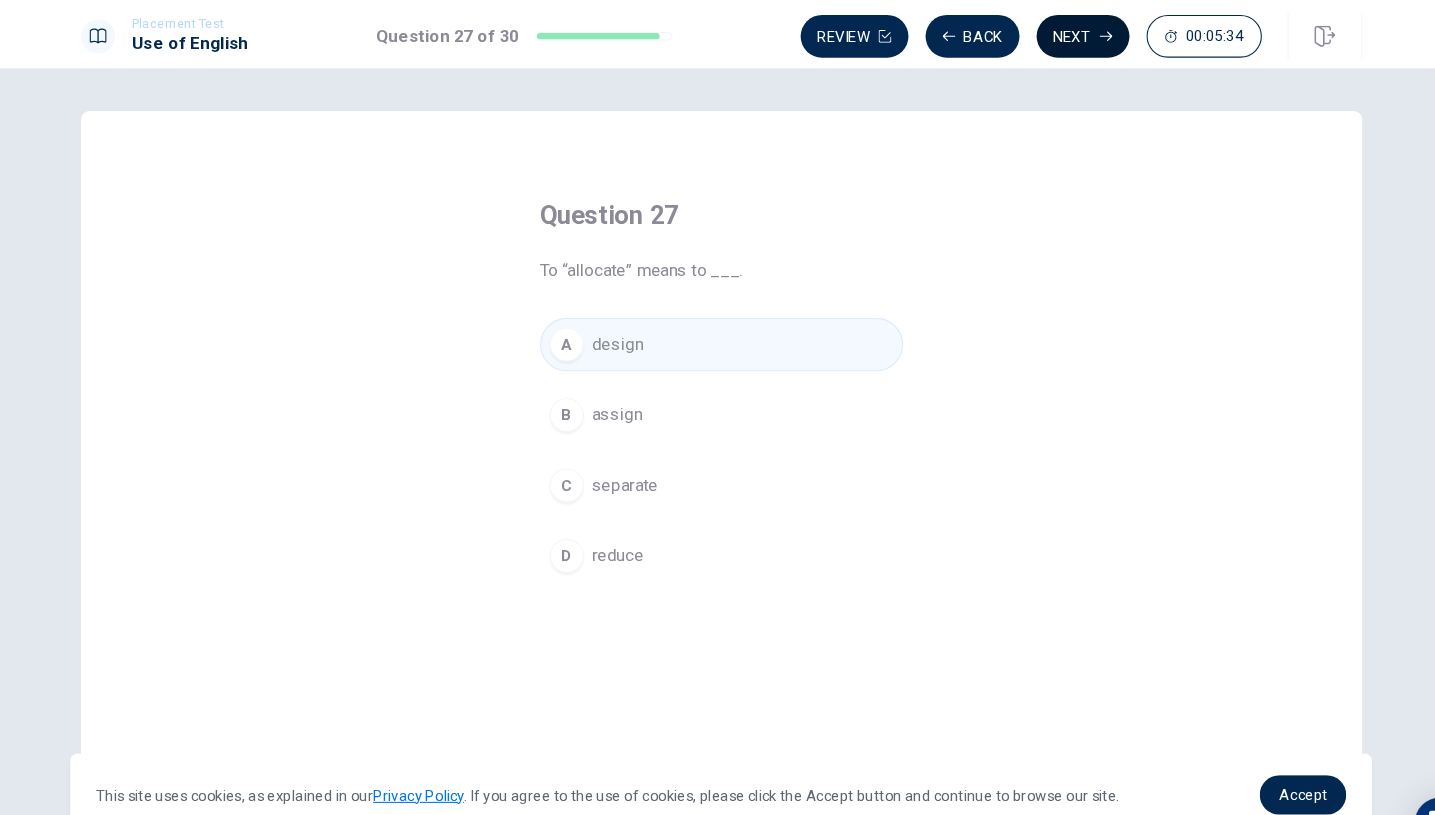 click on "Next" at bounding box center (1056, 34) 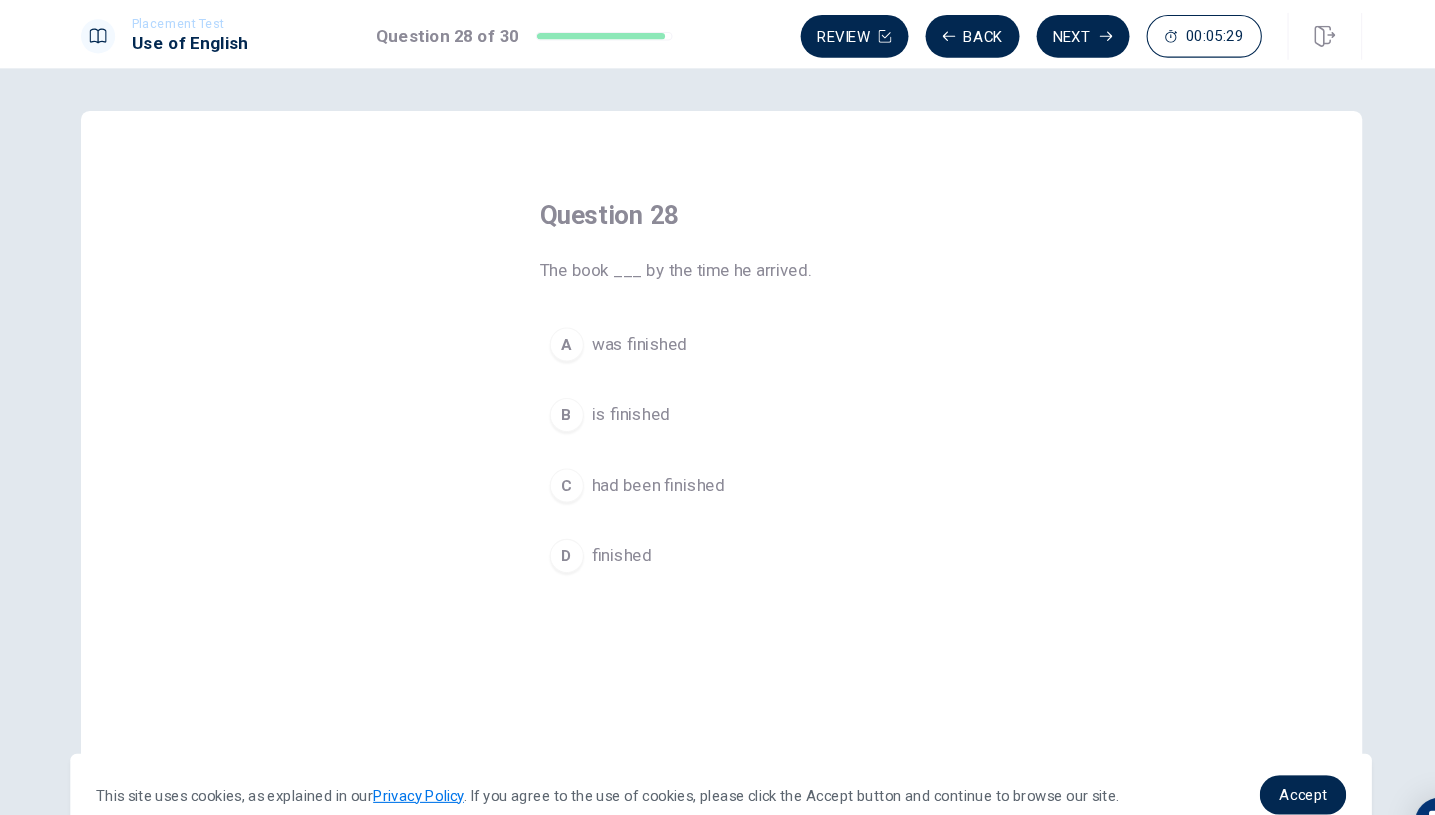 click on "had been finished" at bounding box center [659, 455] 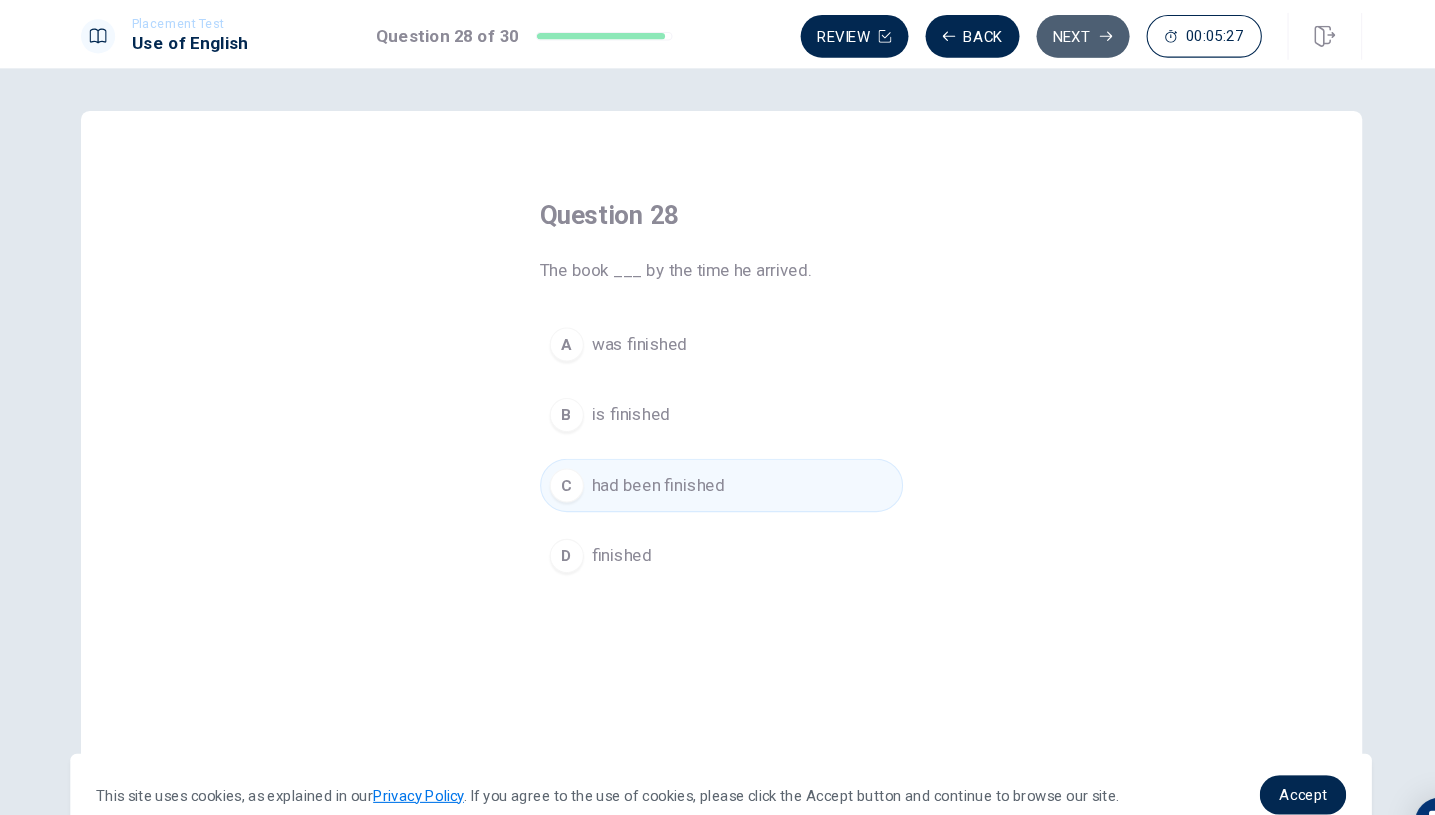 click on "Next" at bounding box center (1056, 34) 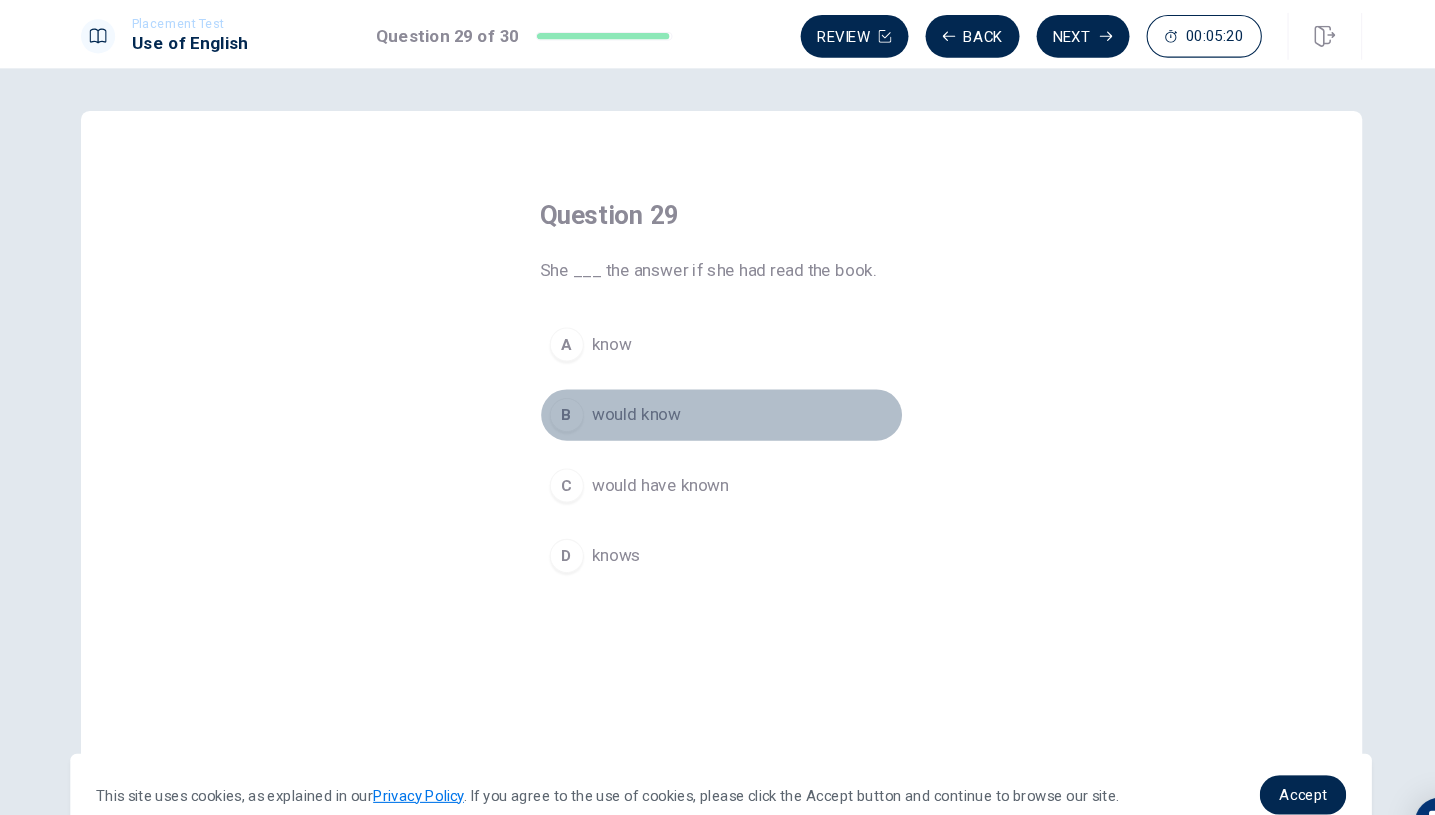 click on "would know" at bounding box center [638, 389] 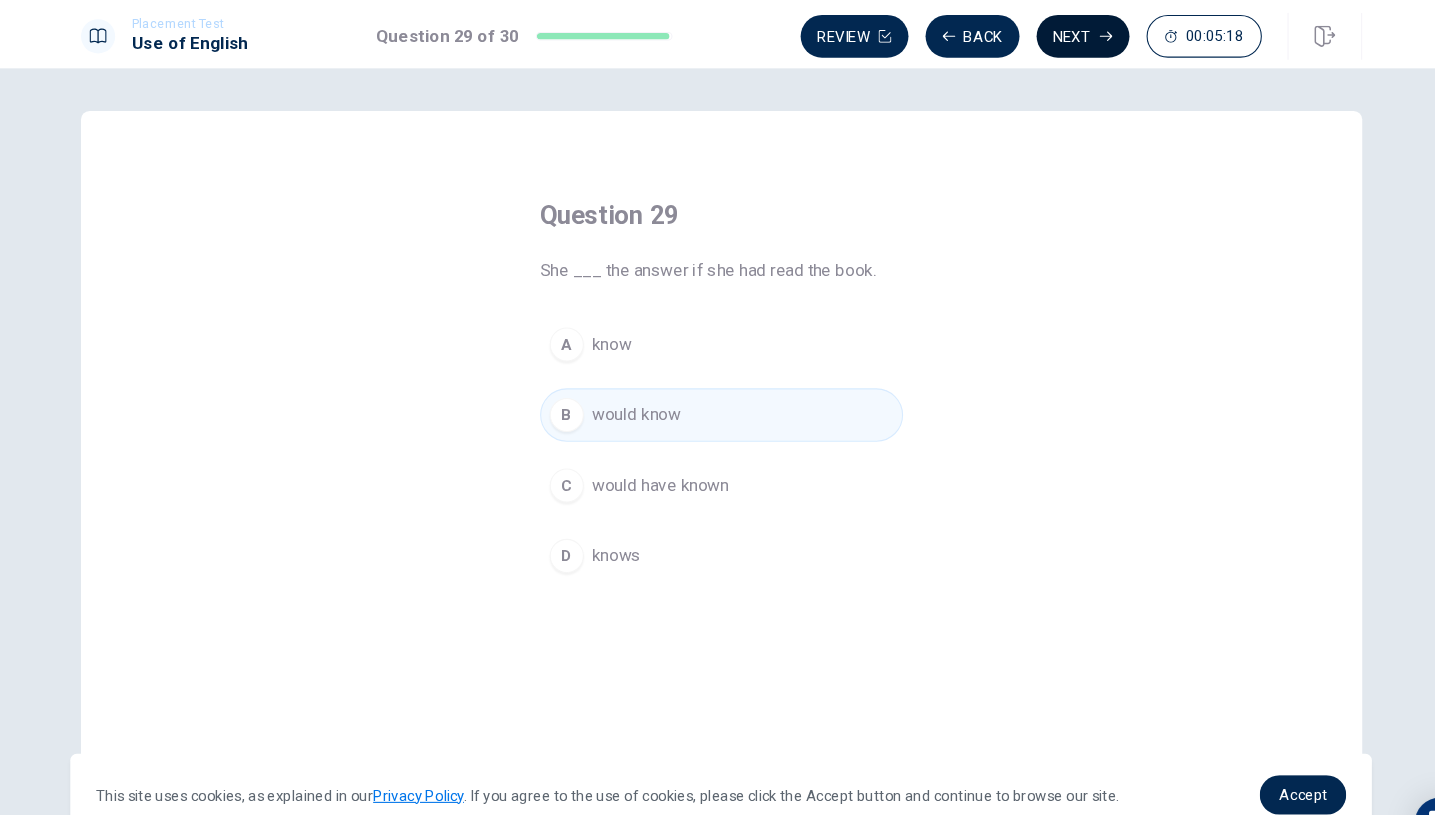 click on "Next" at bounding box center [1056, 34] 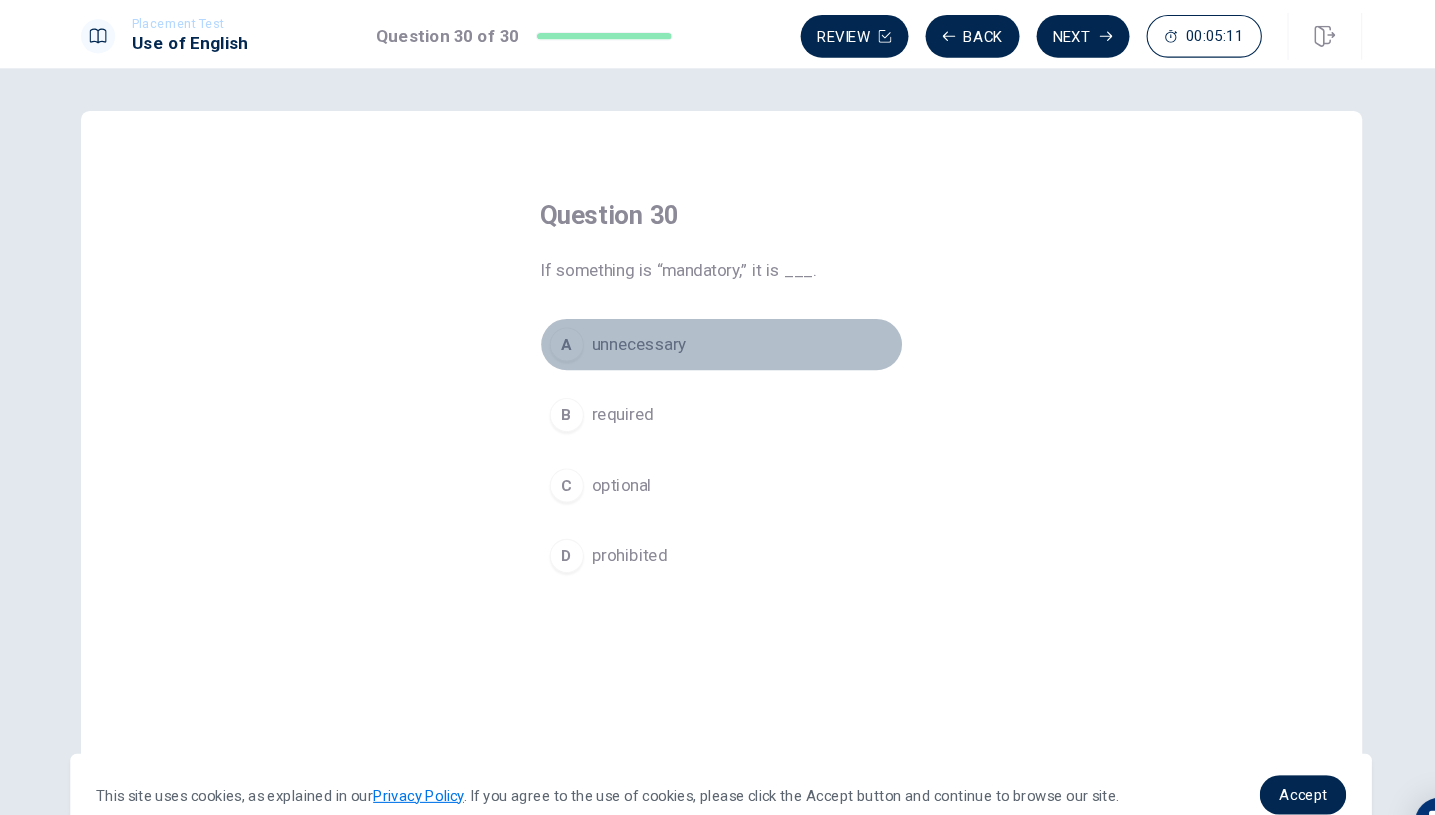 click on "A" at bounding box center [573, 323] 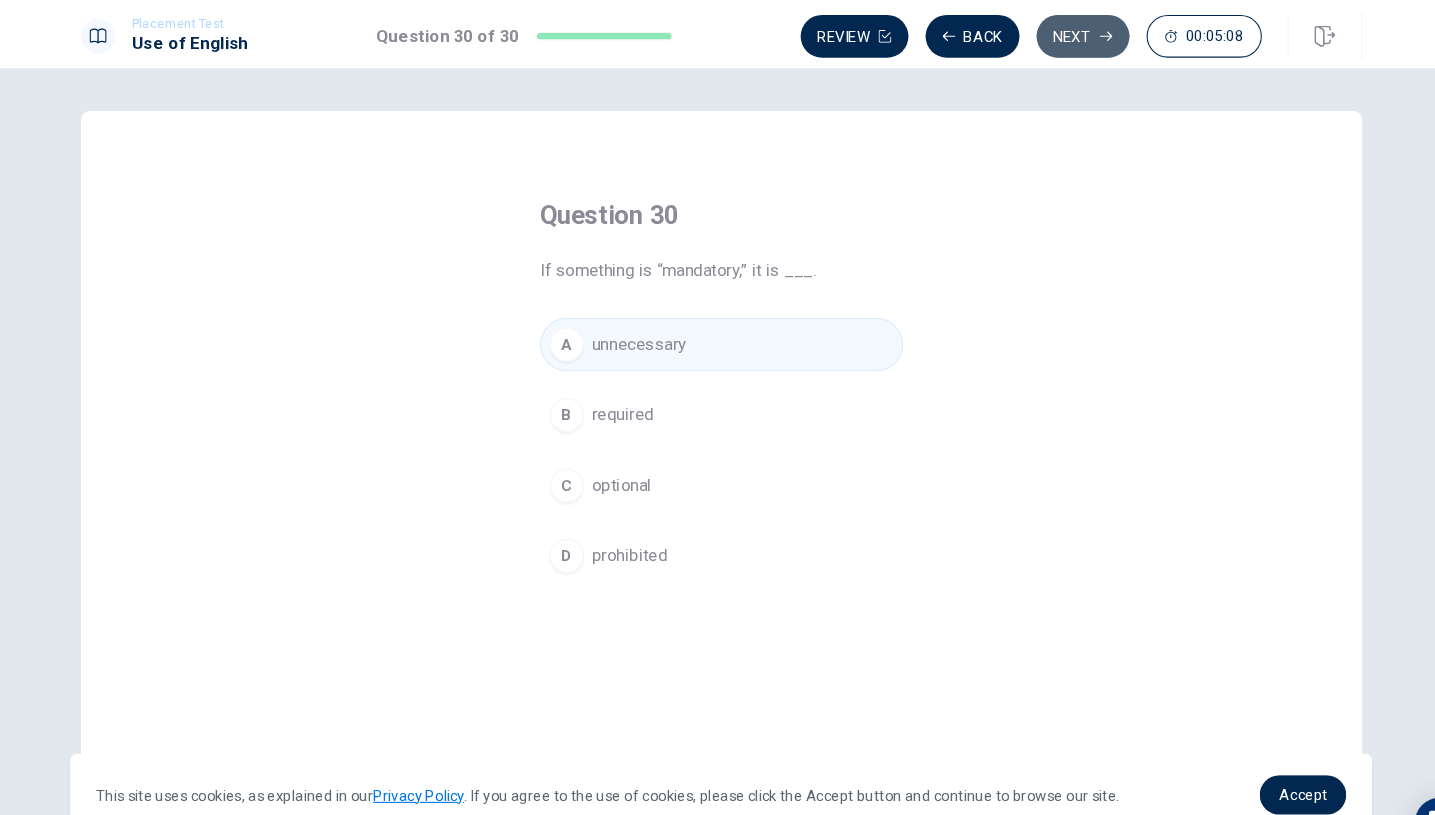 click on "Next" at bounding box center (1056, 34) 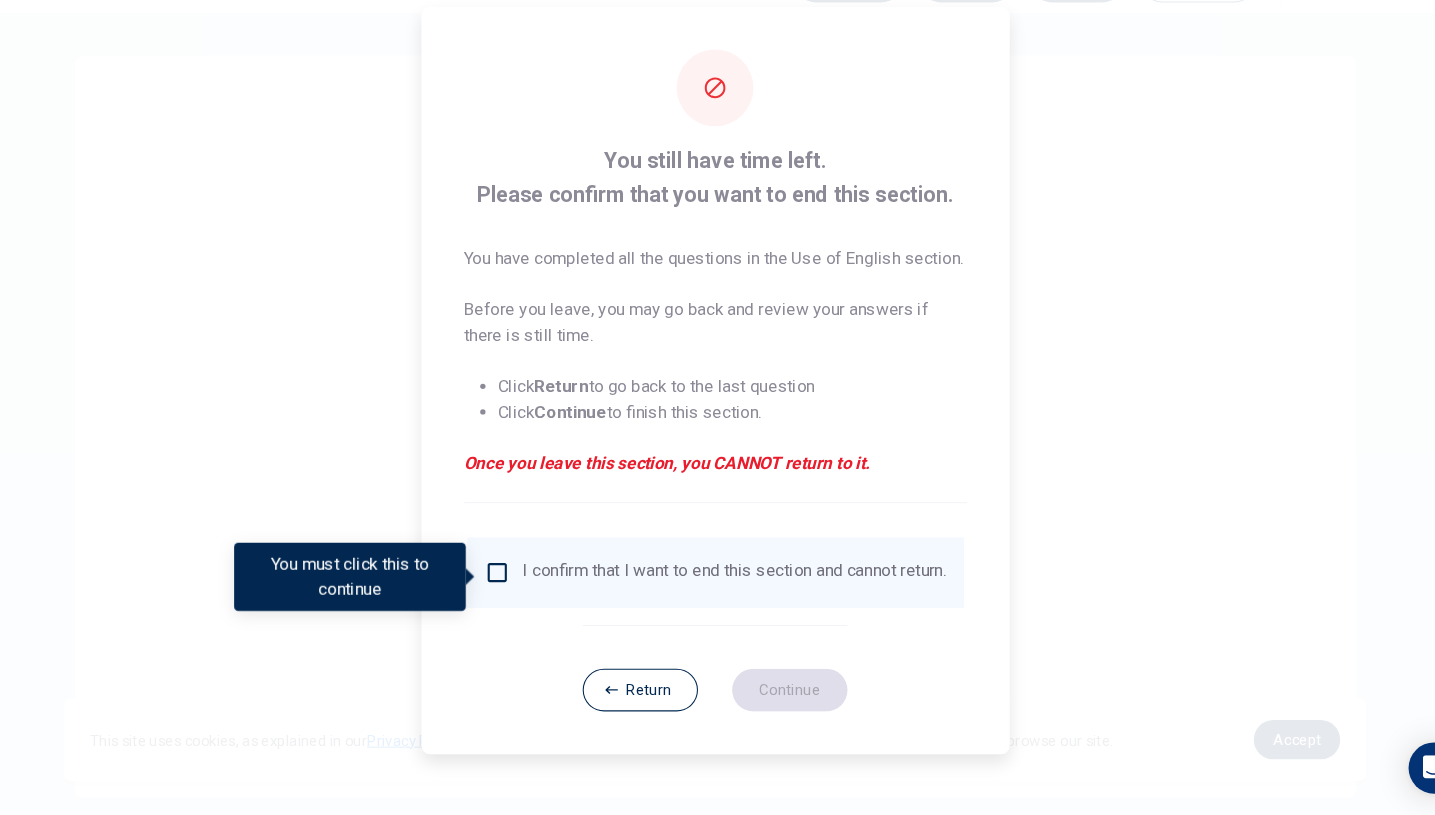 scroll, scrollTop: 0, scrollLeft: 0, axis: both 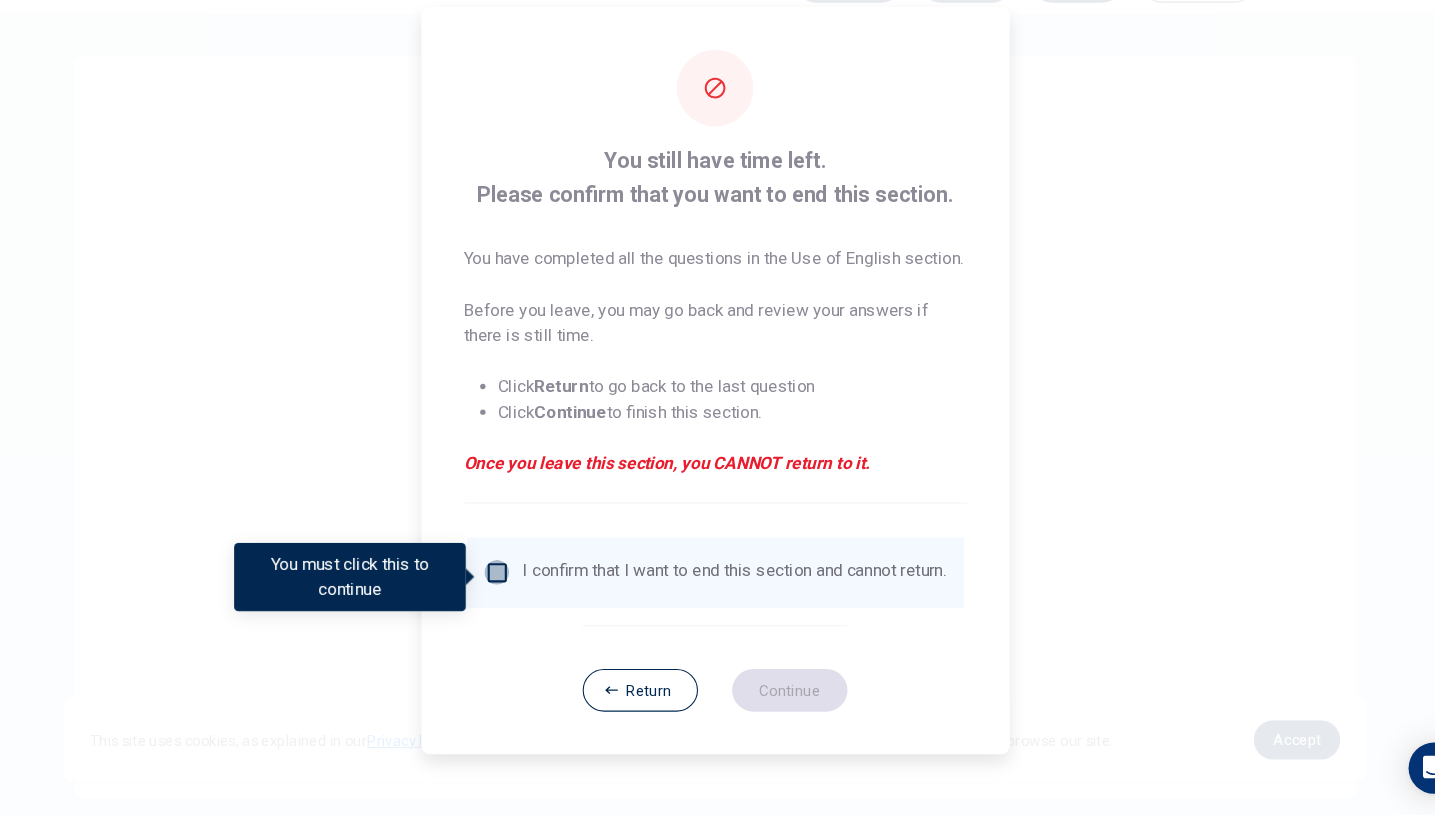 click at bounding box center [513, 588] 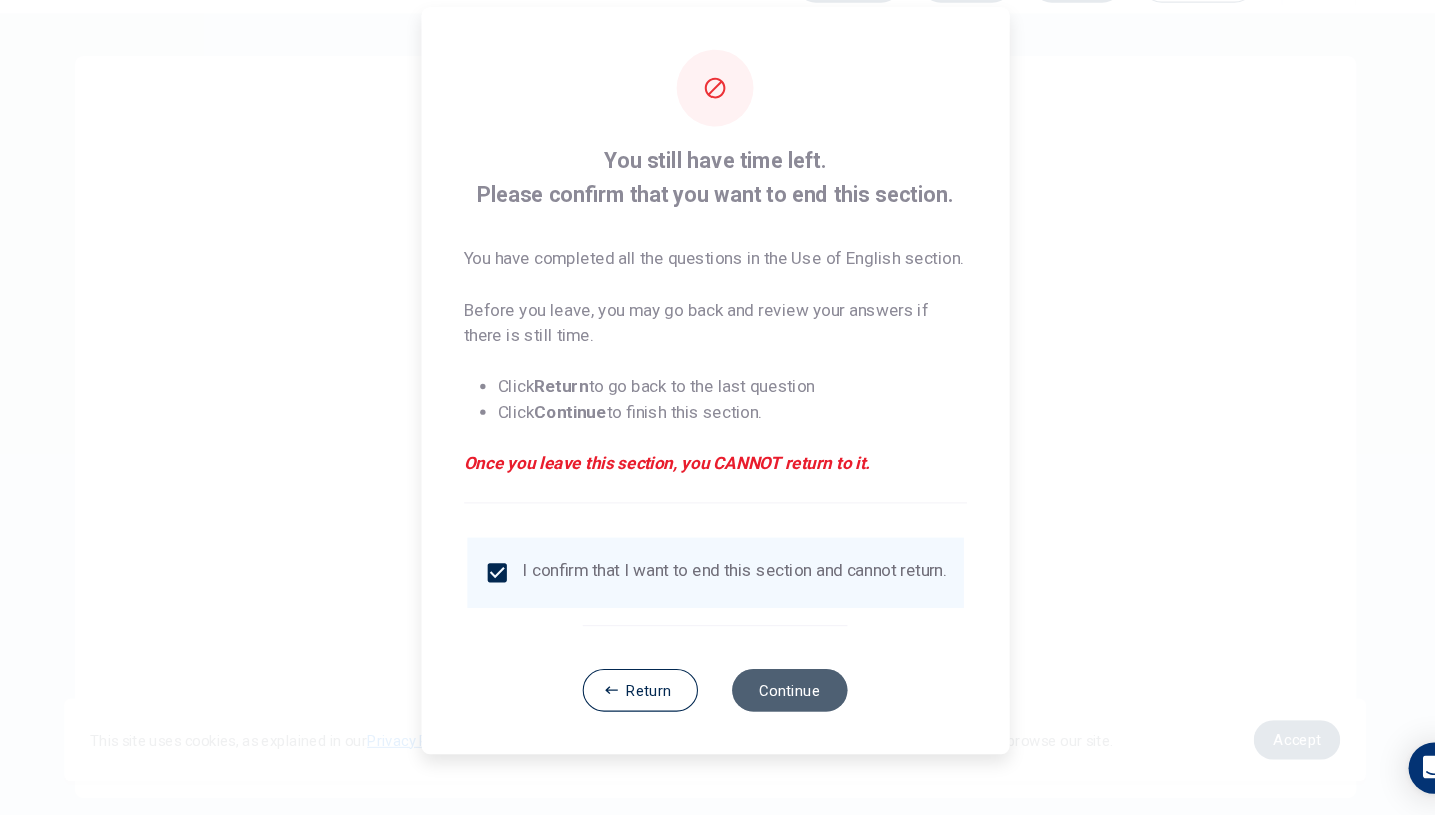 click on "Continue" at bounding box center [788, 698] 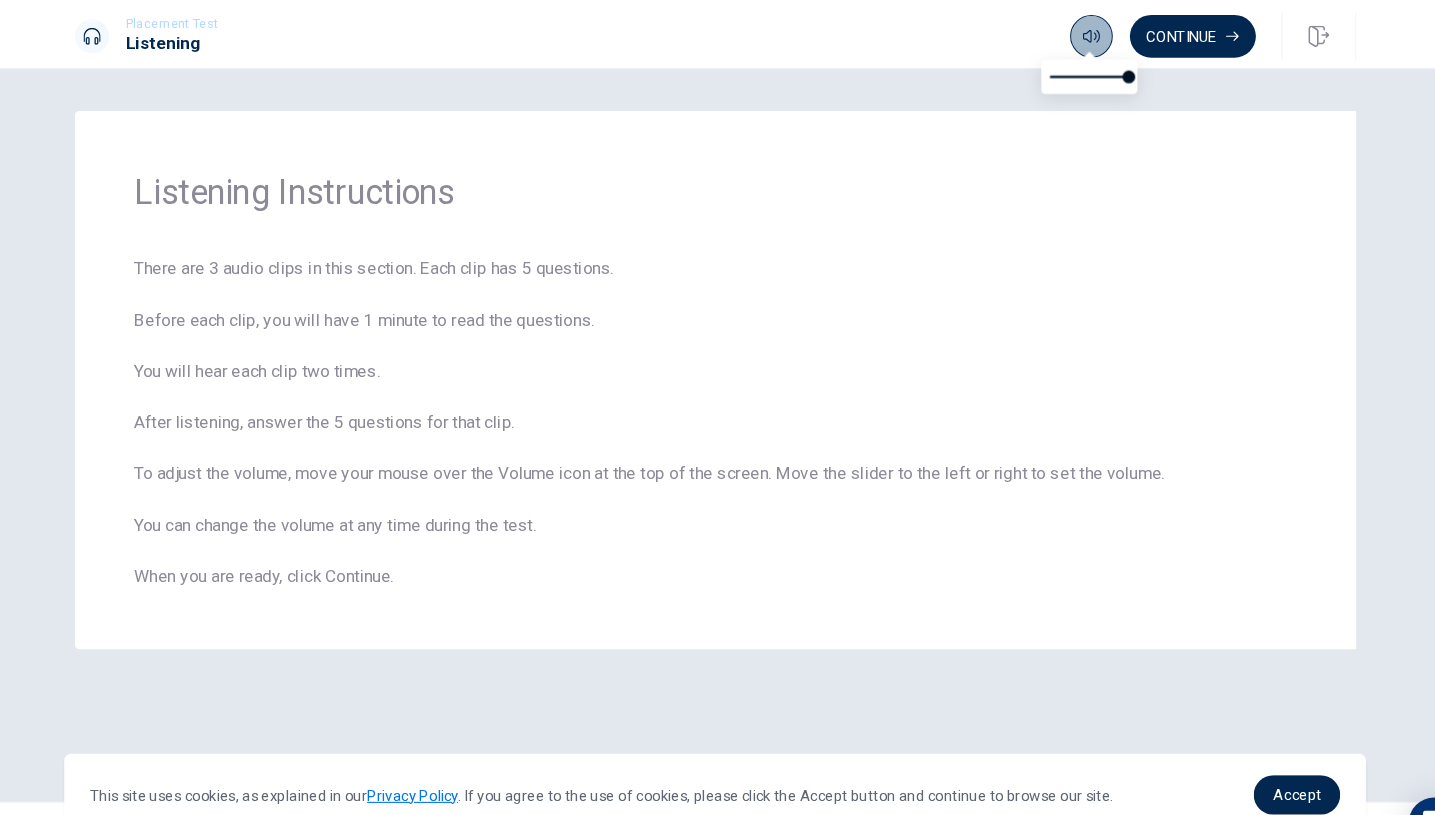 click 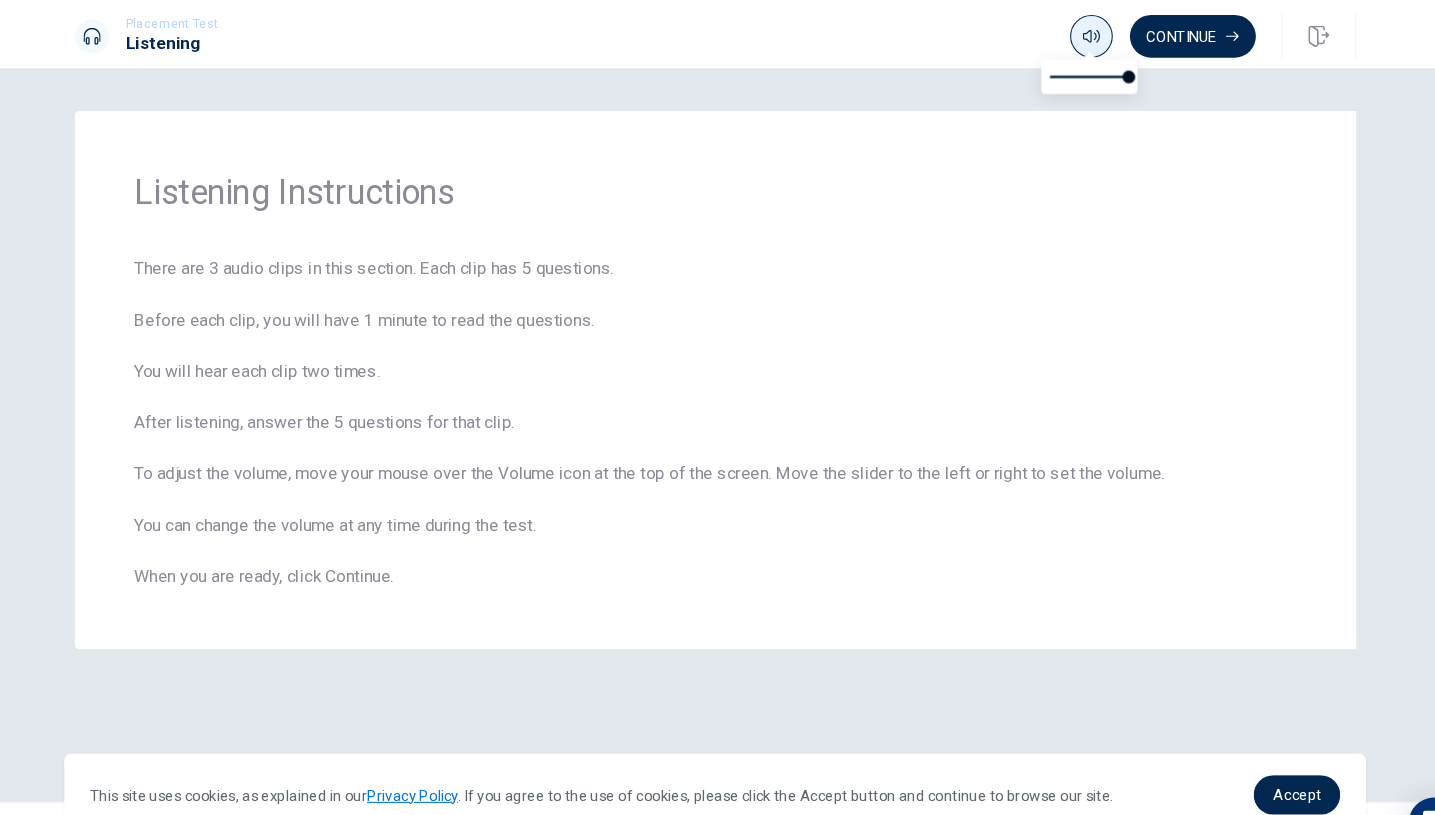 click 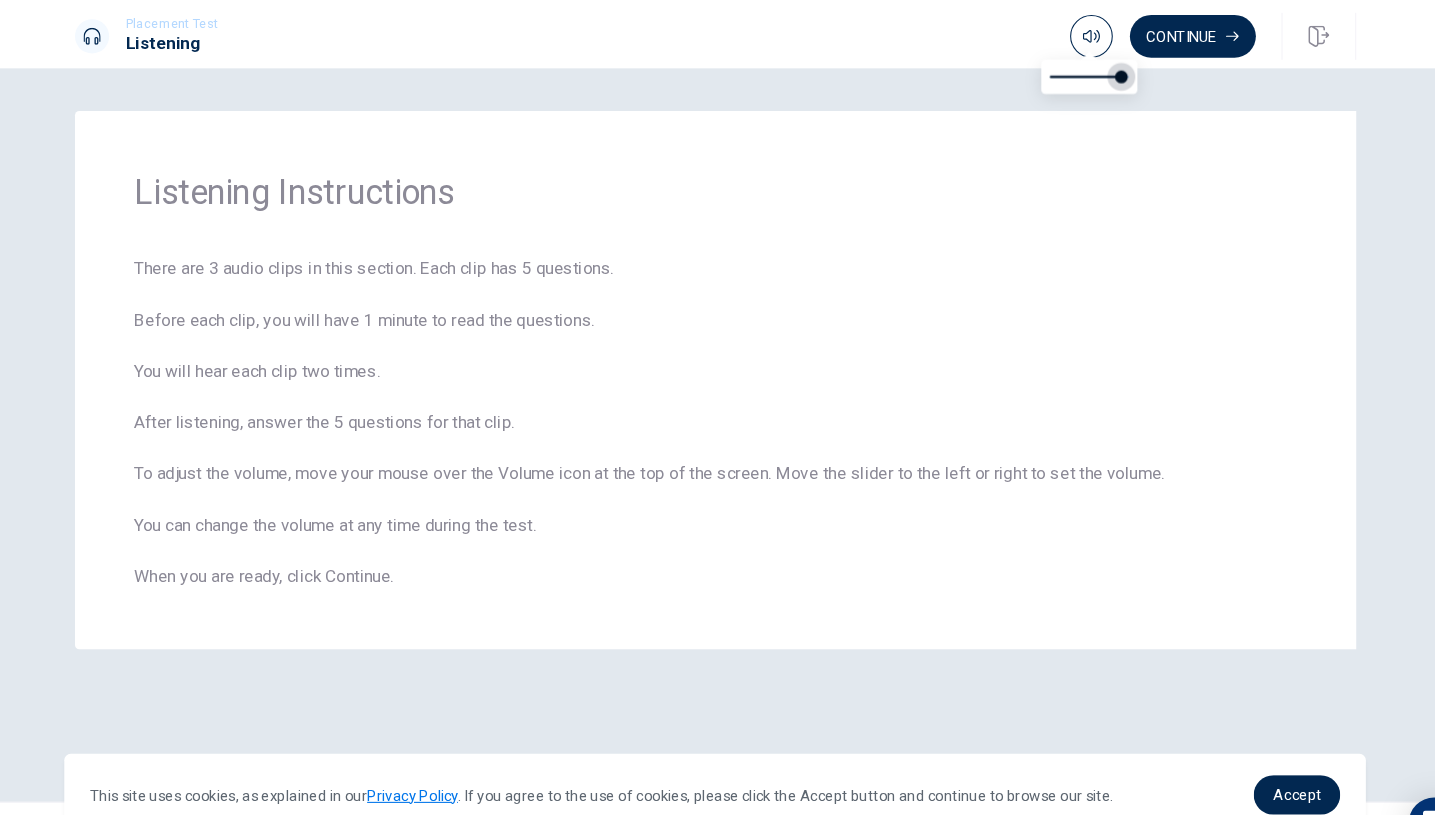 type on "1" 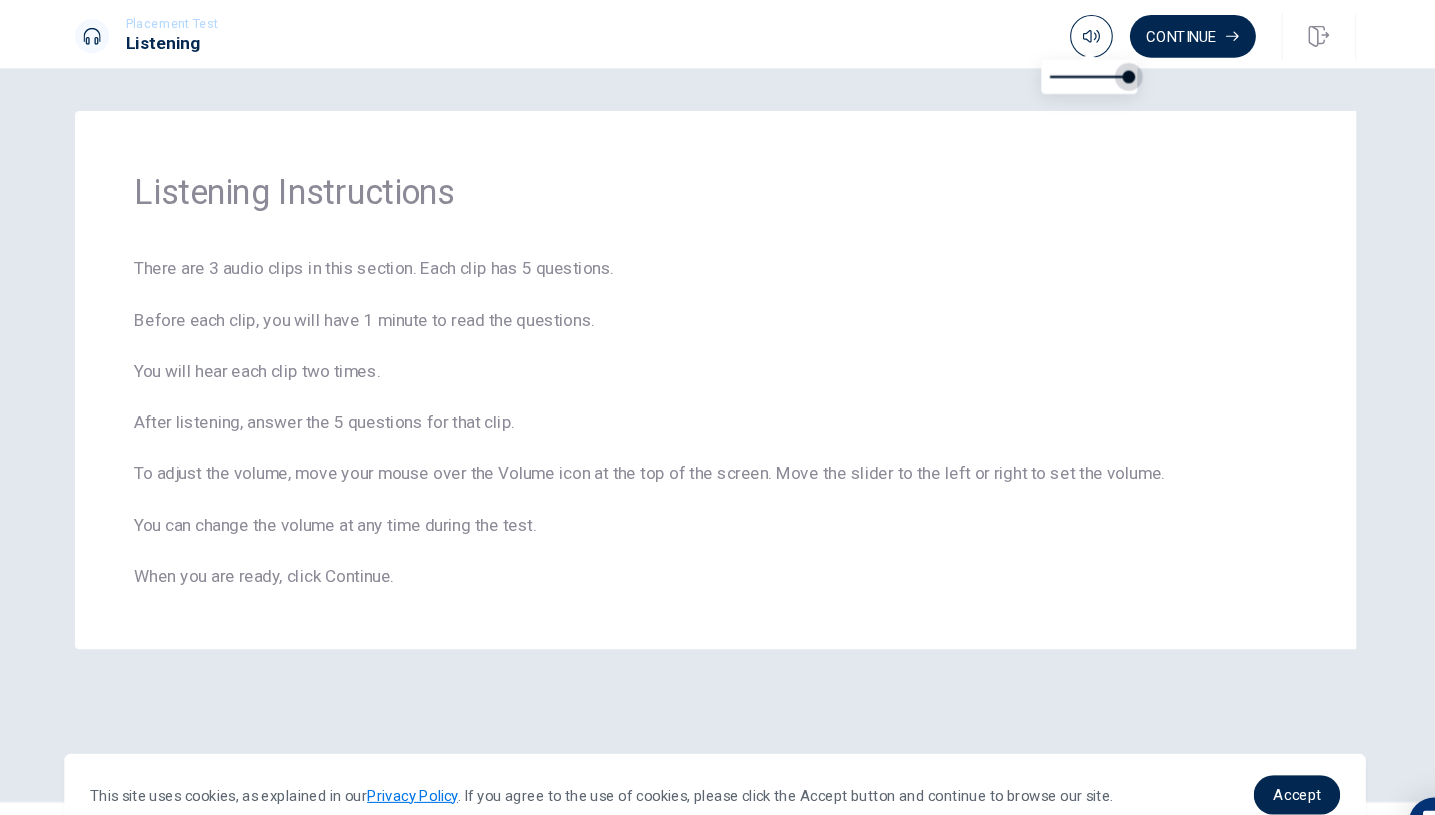 click at bounding box center (1105, 72) 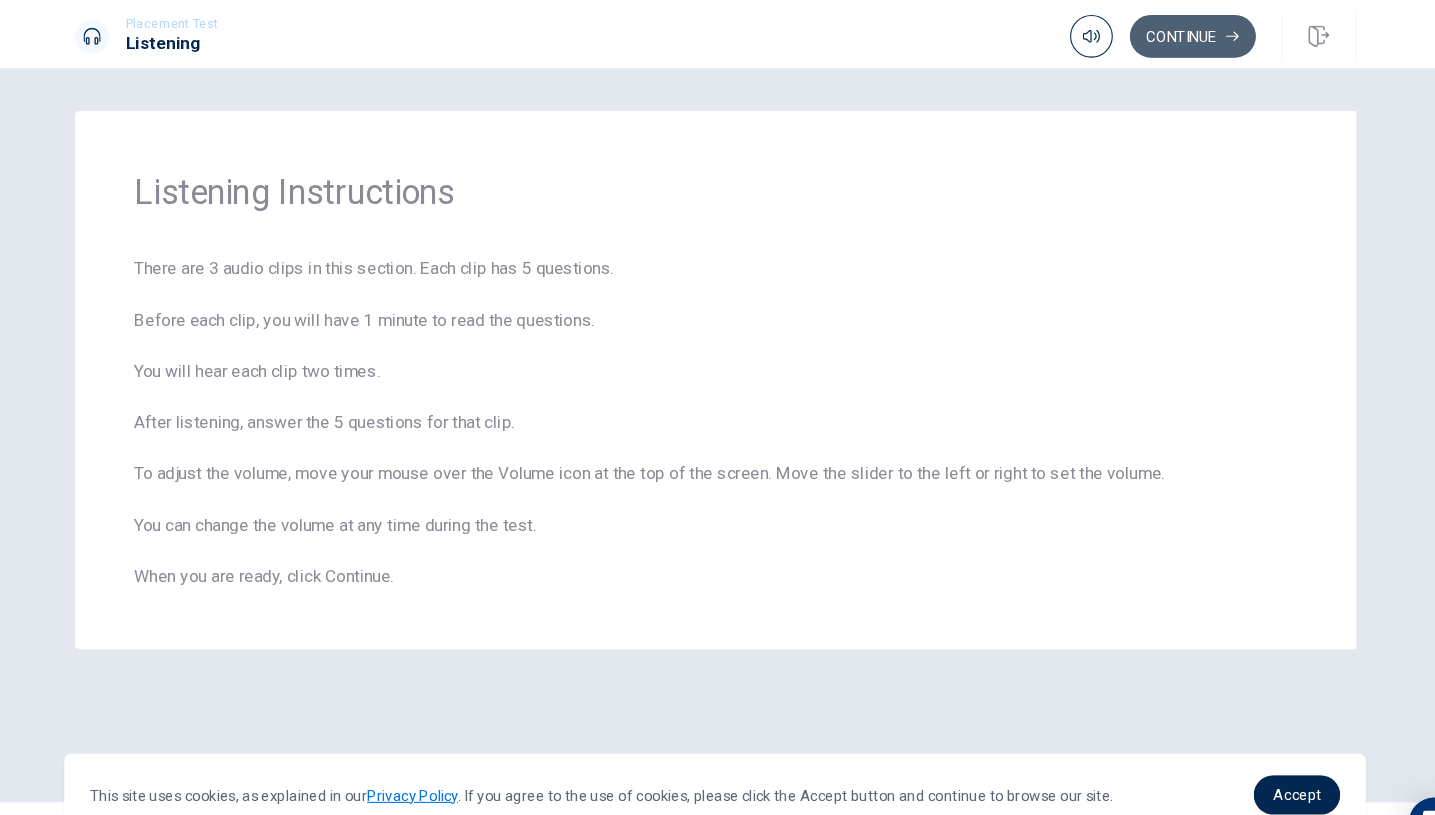 click on "Continue" at bounding box center [1165, 34] 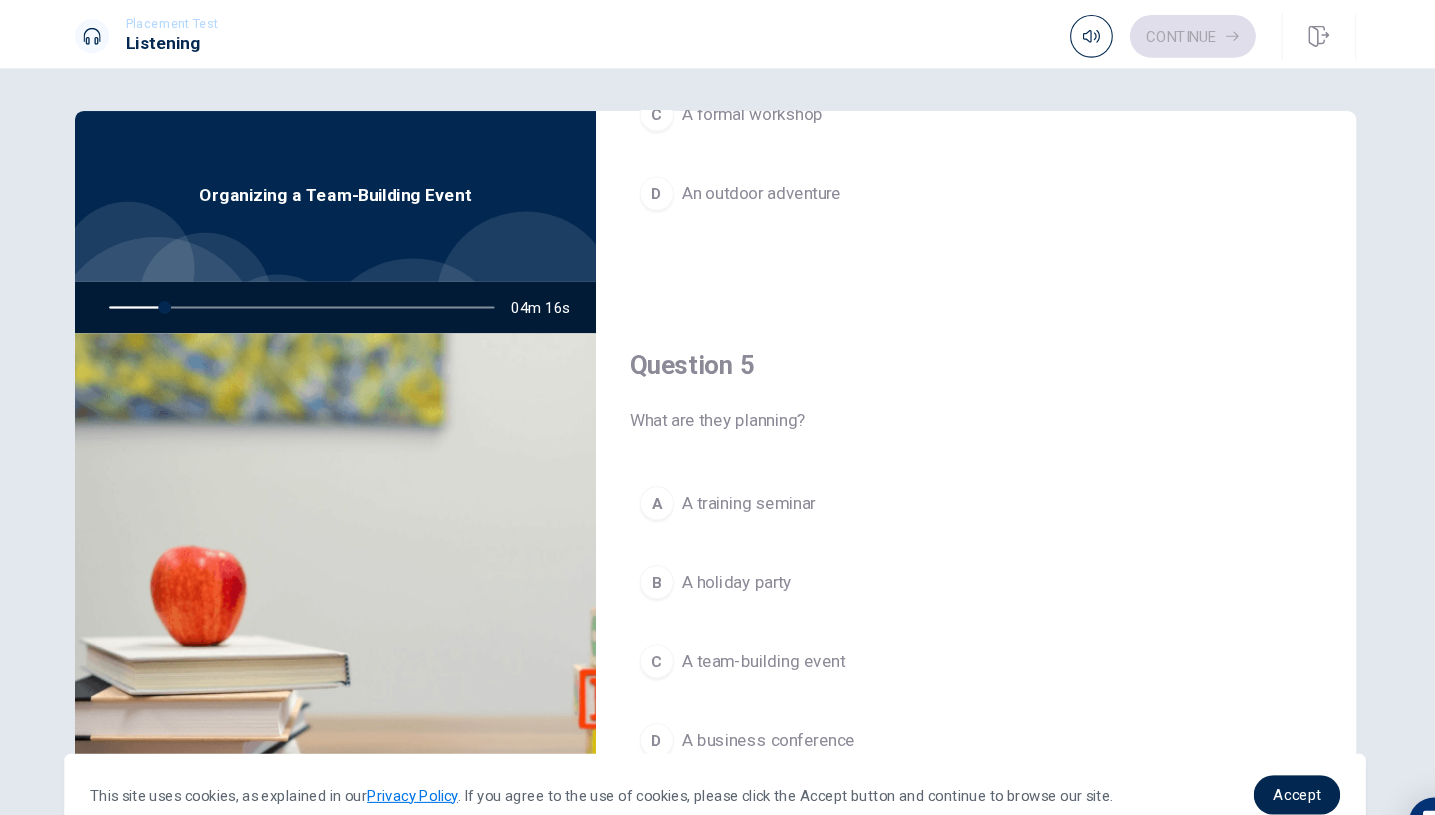 scroll, scrollTop: 1865, scrollLeft: 0, axis: vertical 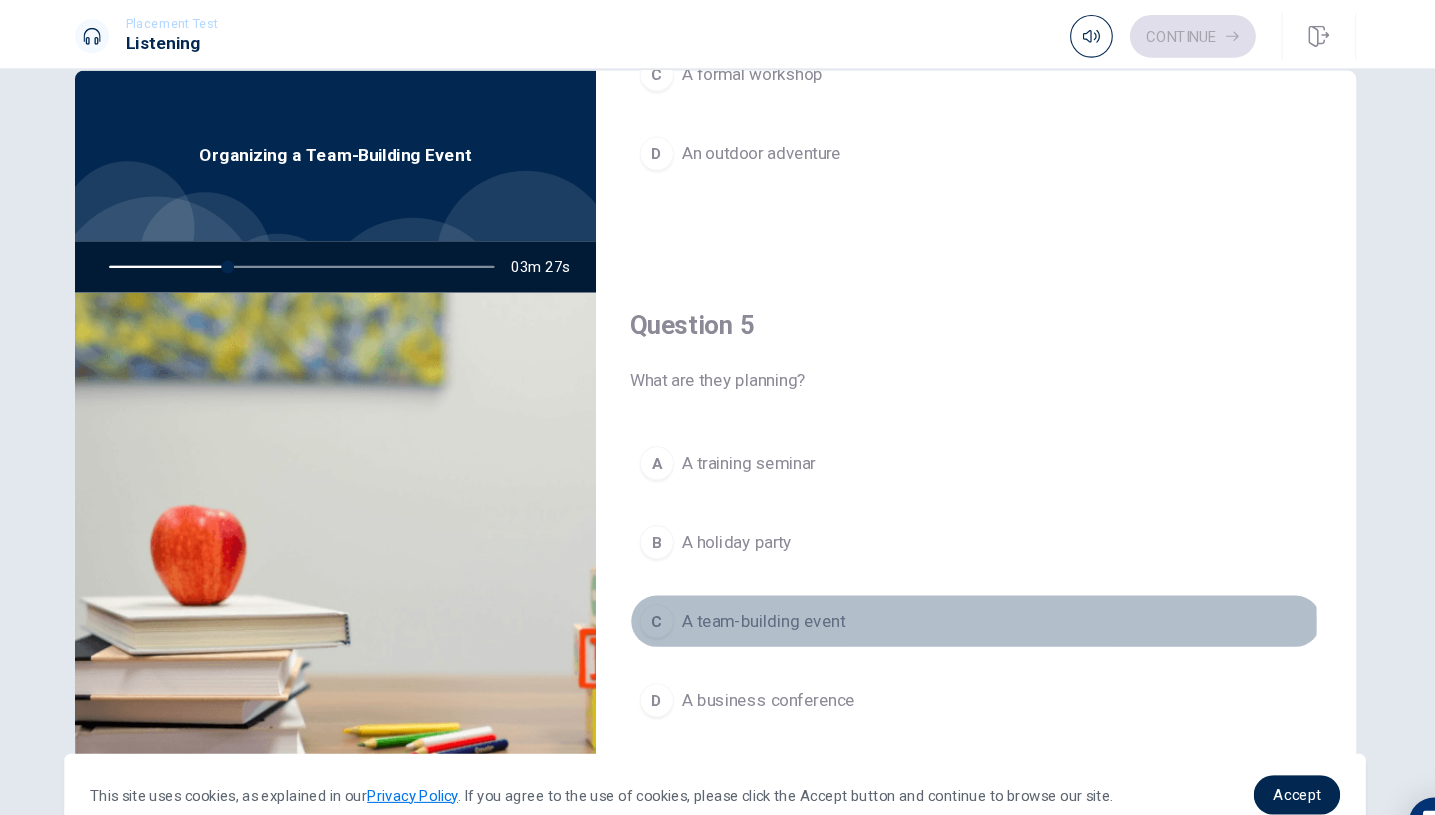 click on "C" at bounding box center [663, 582] 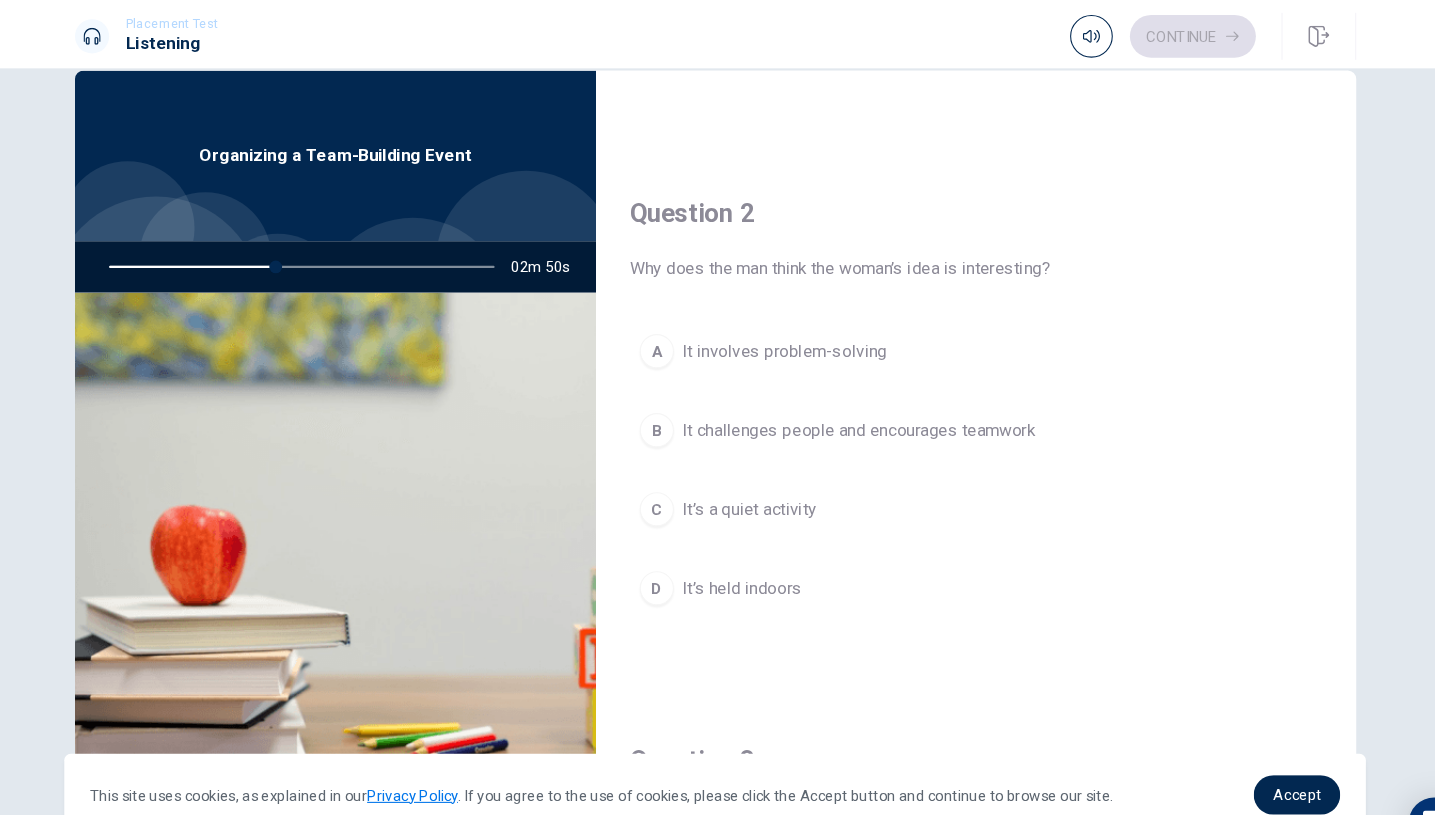 scroll, scrollTop: 428, scrollLeft: 0, axis: vertical 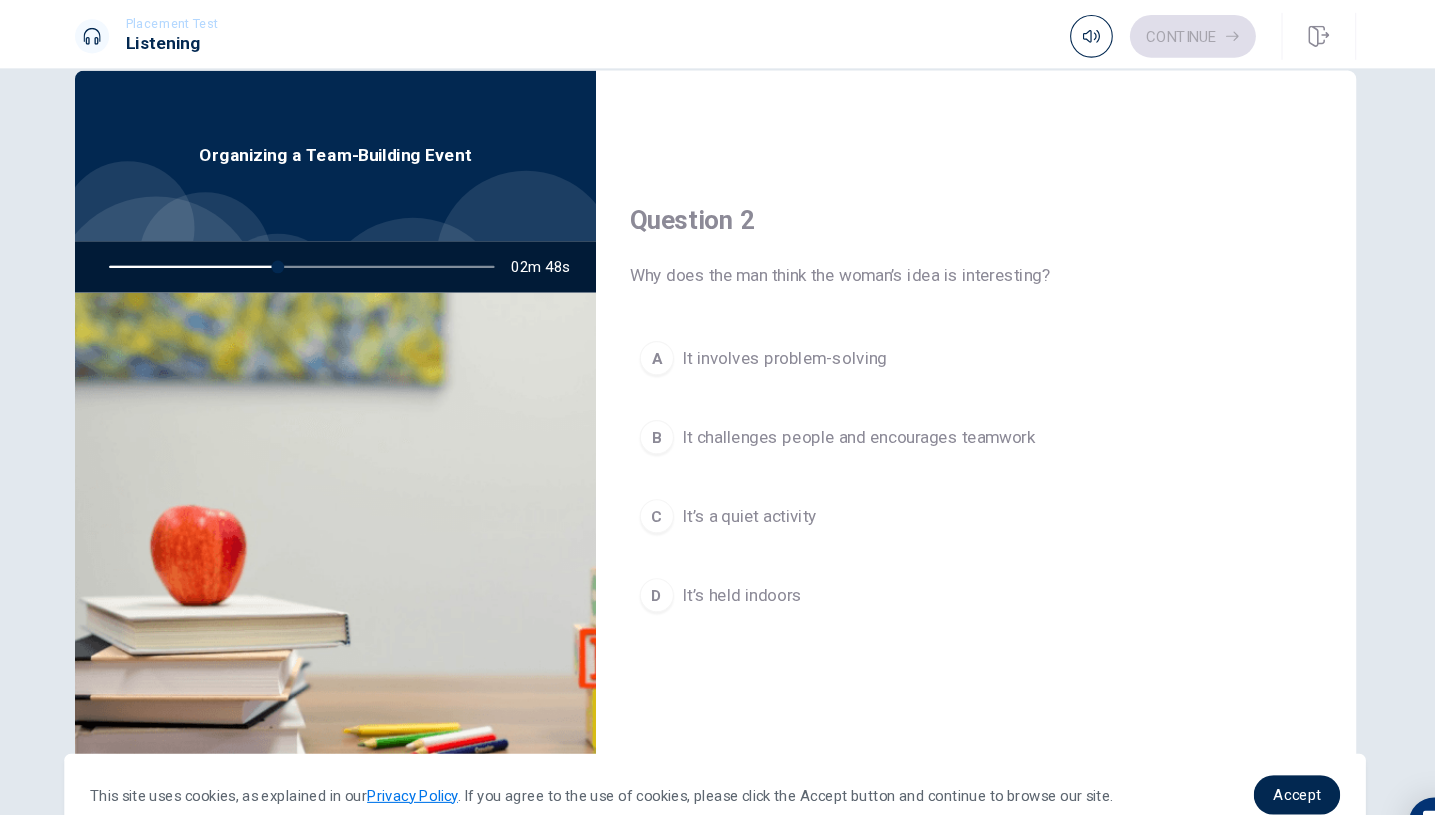 click on "It challenges people and encourages teamwork" at bounding box center (852, 409) 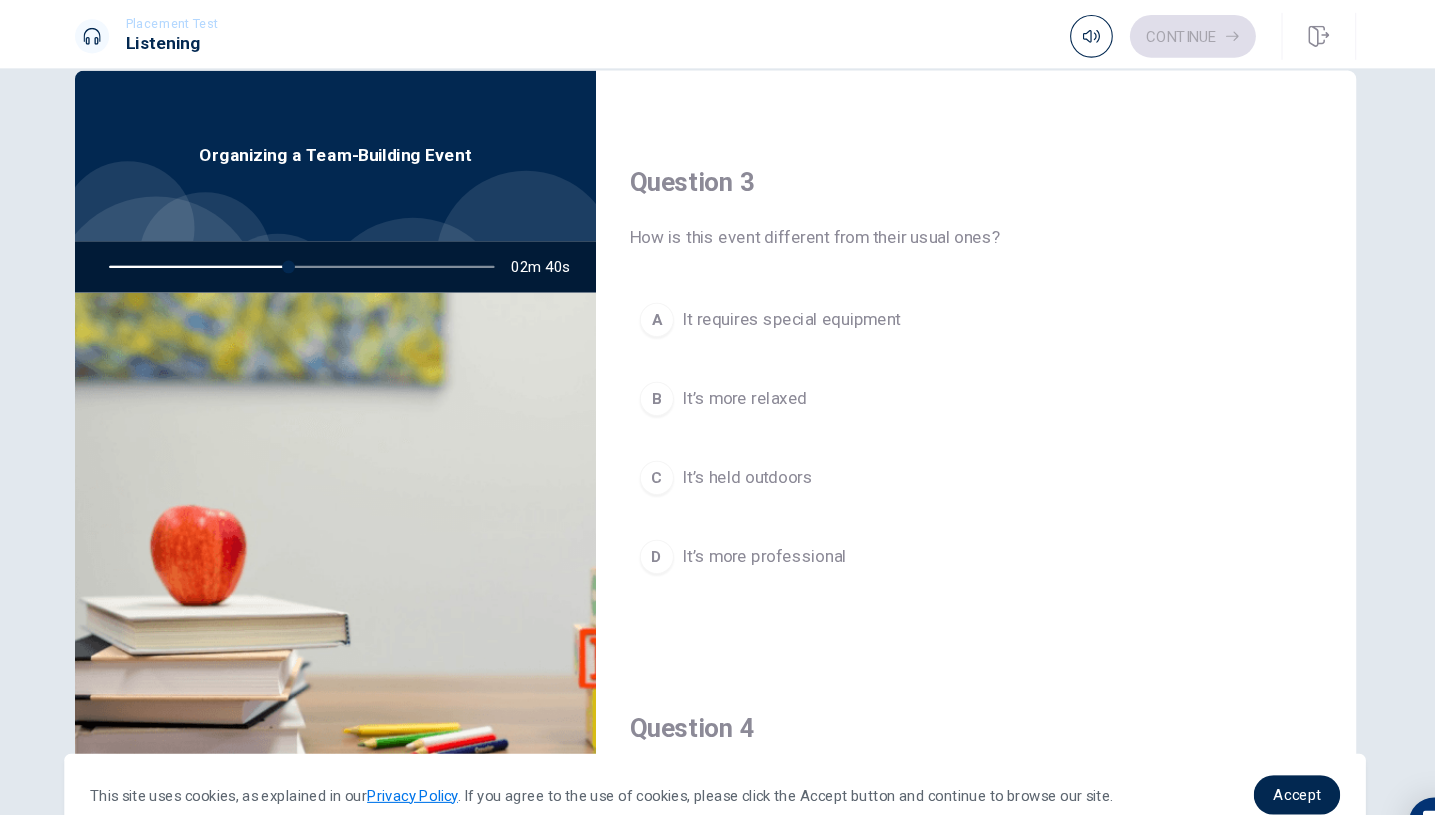 scroll, scrollTop: 983, scrollLeft: 0, axis: vertical 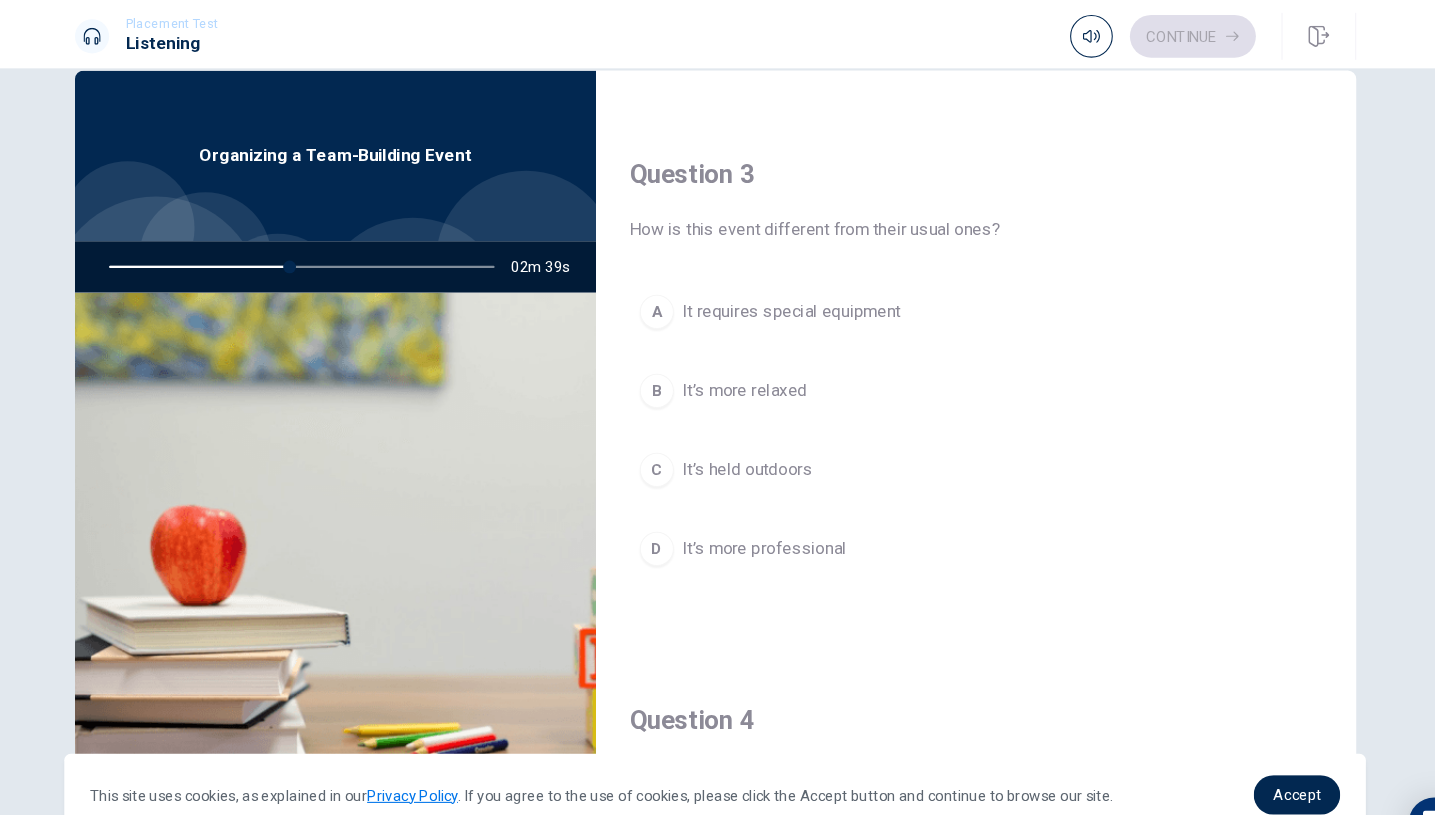 click on "It’s held outdoors" at bounding box center (748, 440) 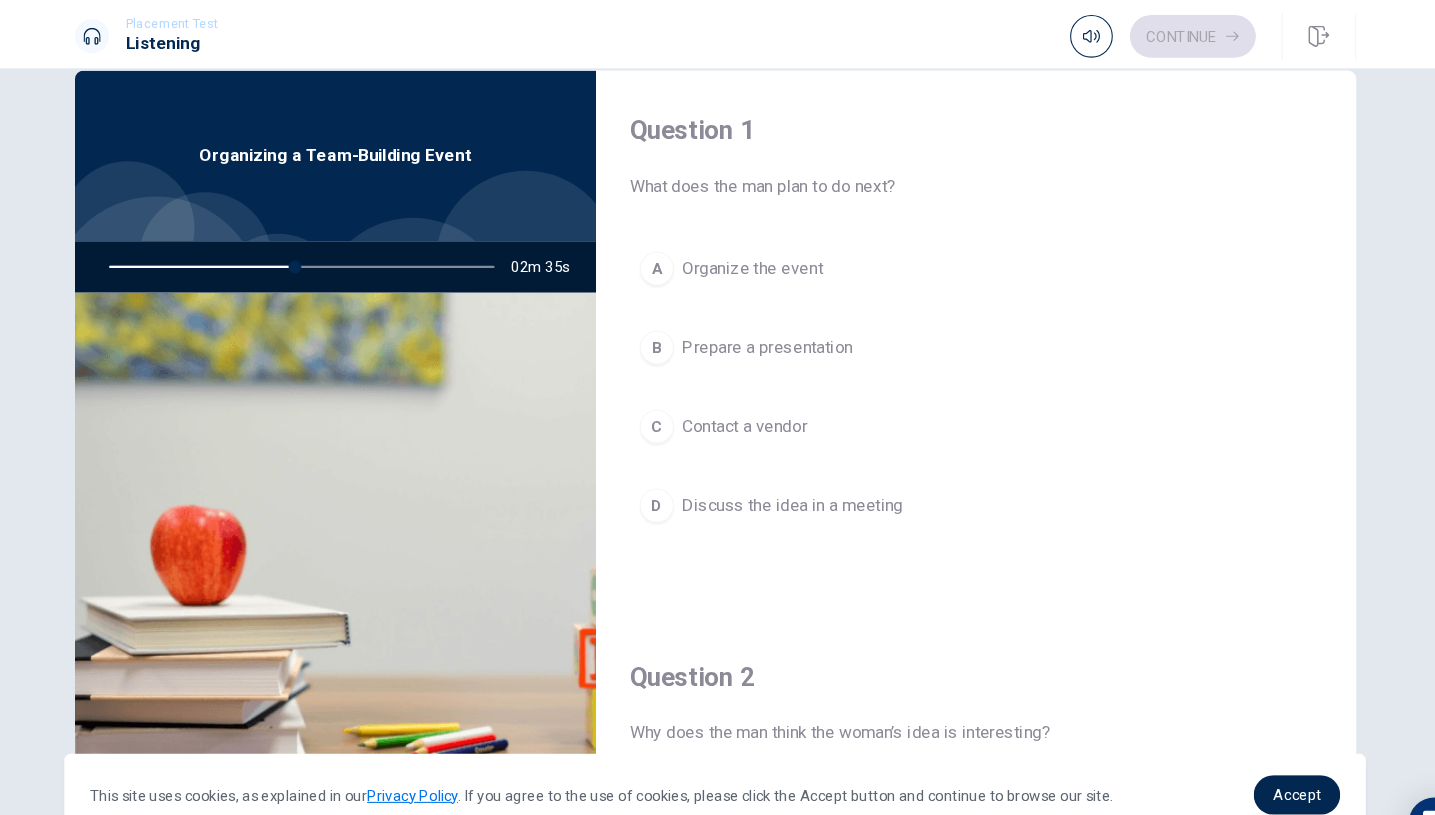 scroll, scrollTop: 0, scrollLeft: 0, axis: both 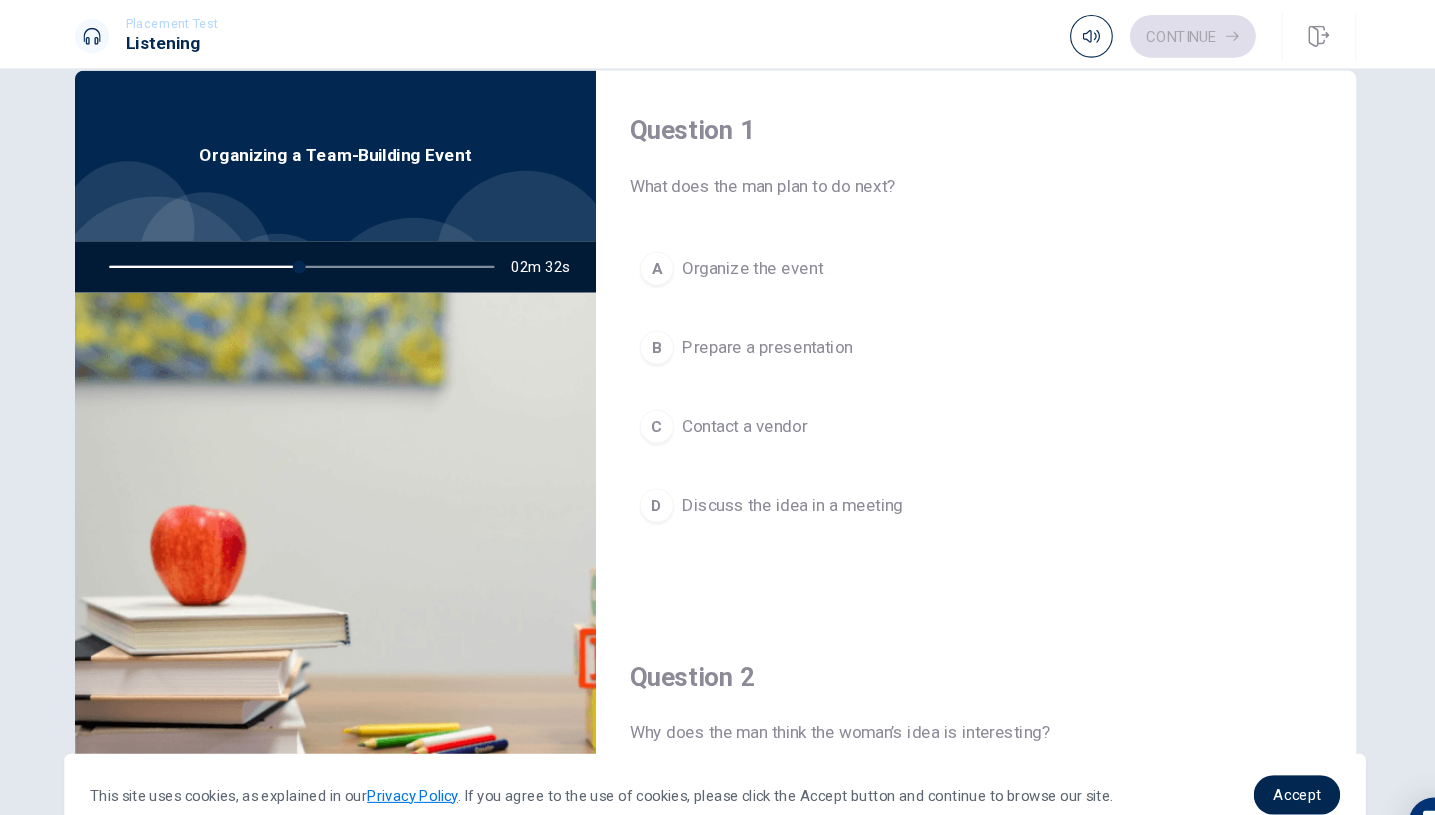 click on "Discuss the idea in a meeting" at bounding box center [790, 473] 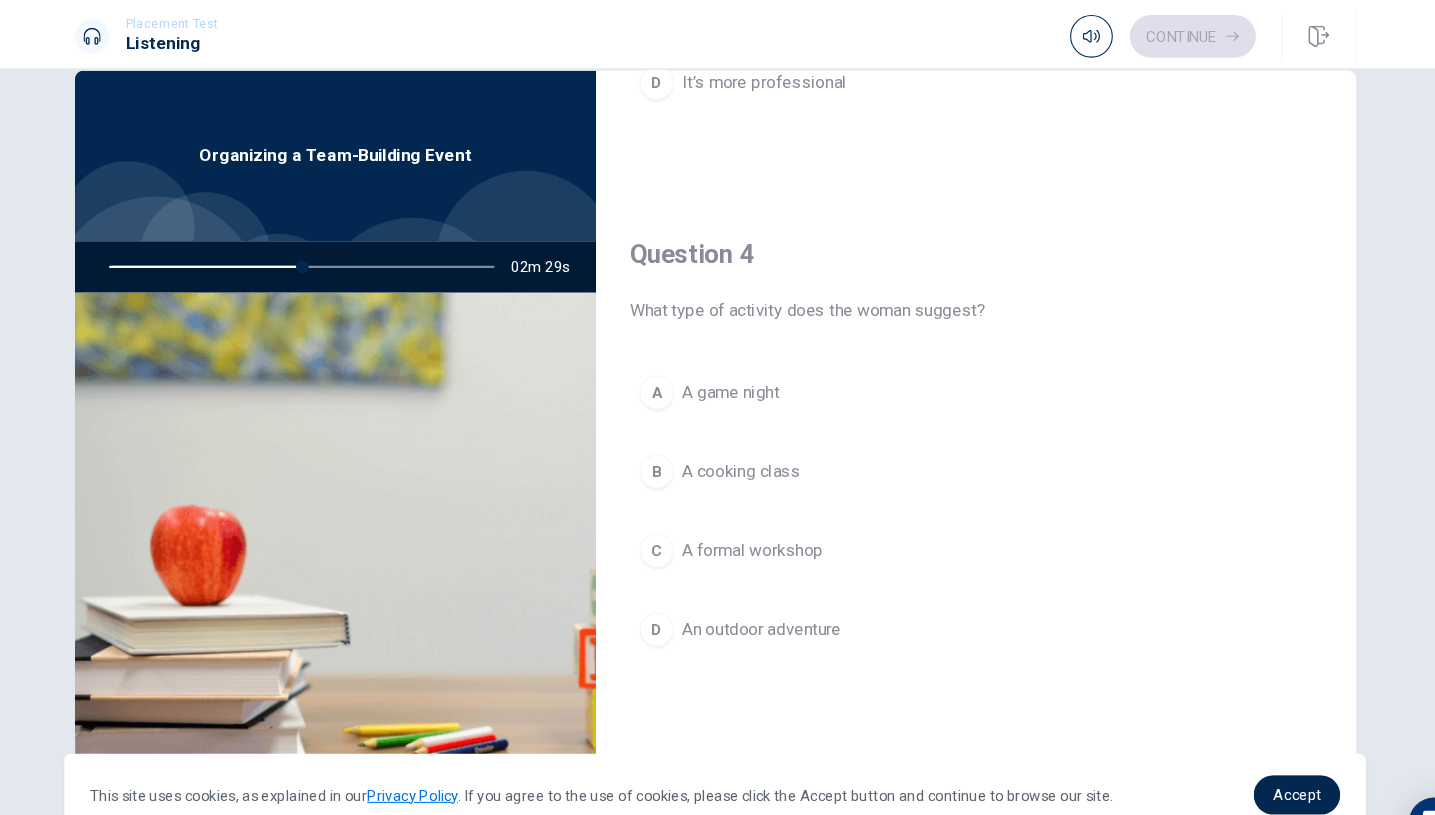 scroll, scrollTop: 1424, scrollLeft: 0, axis: vertical 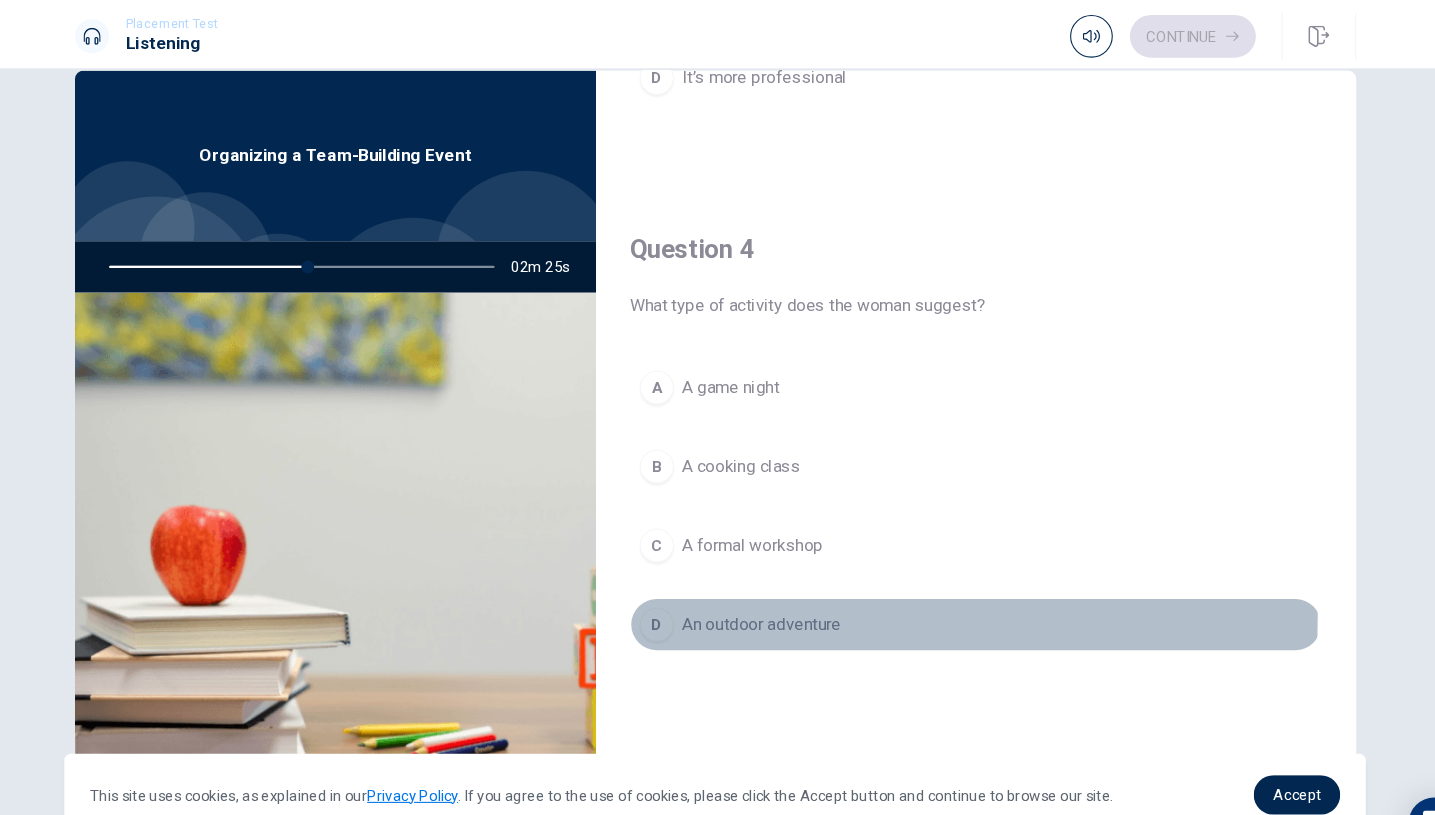 click on "An outdoor adventure" at bounding box center [761, 585] 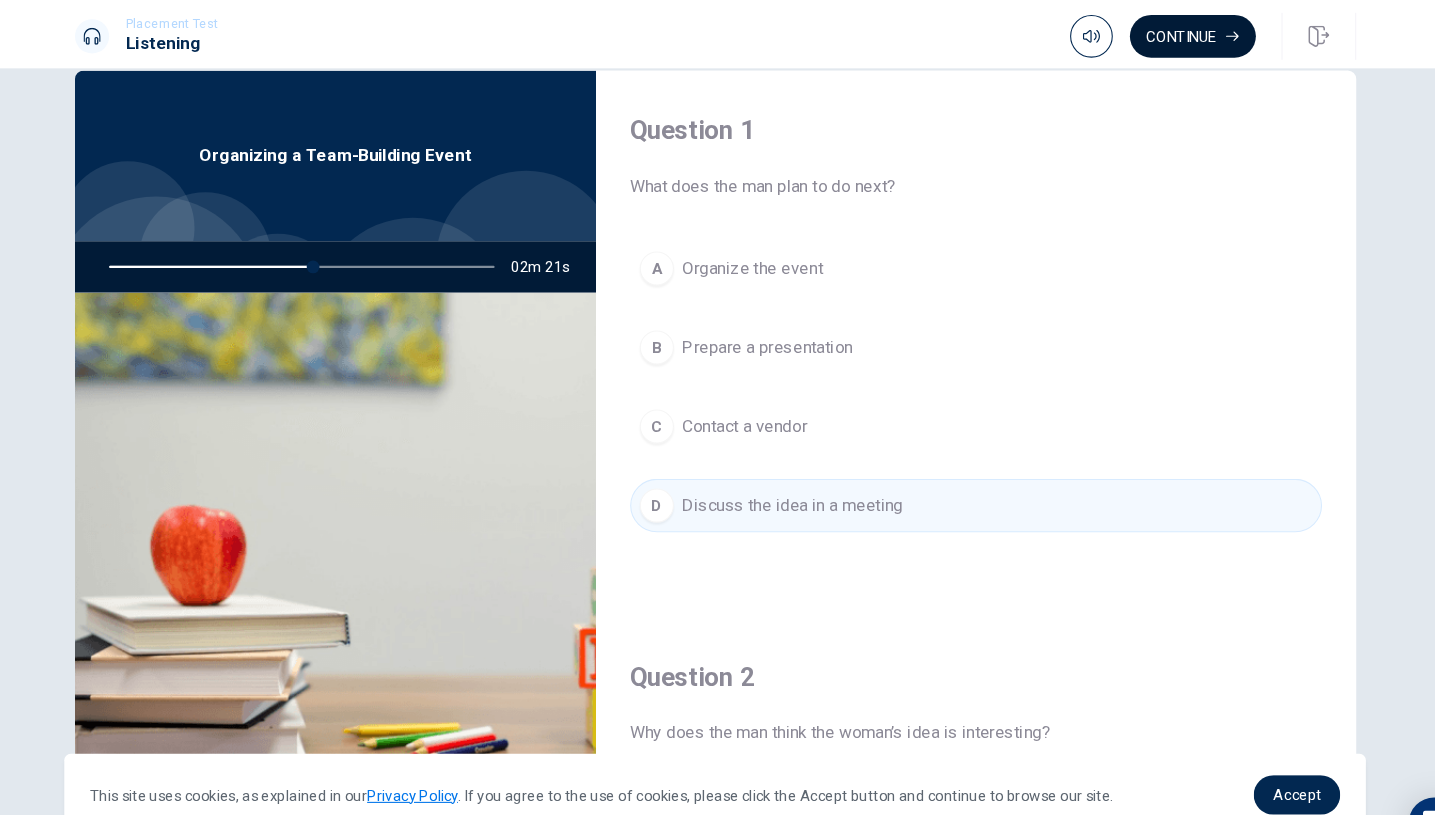 scroll, scrollTop: 0, scrollLeft: 0, axis: both 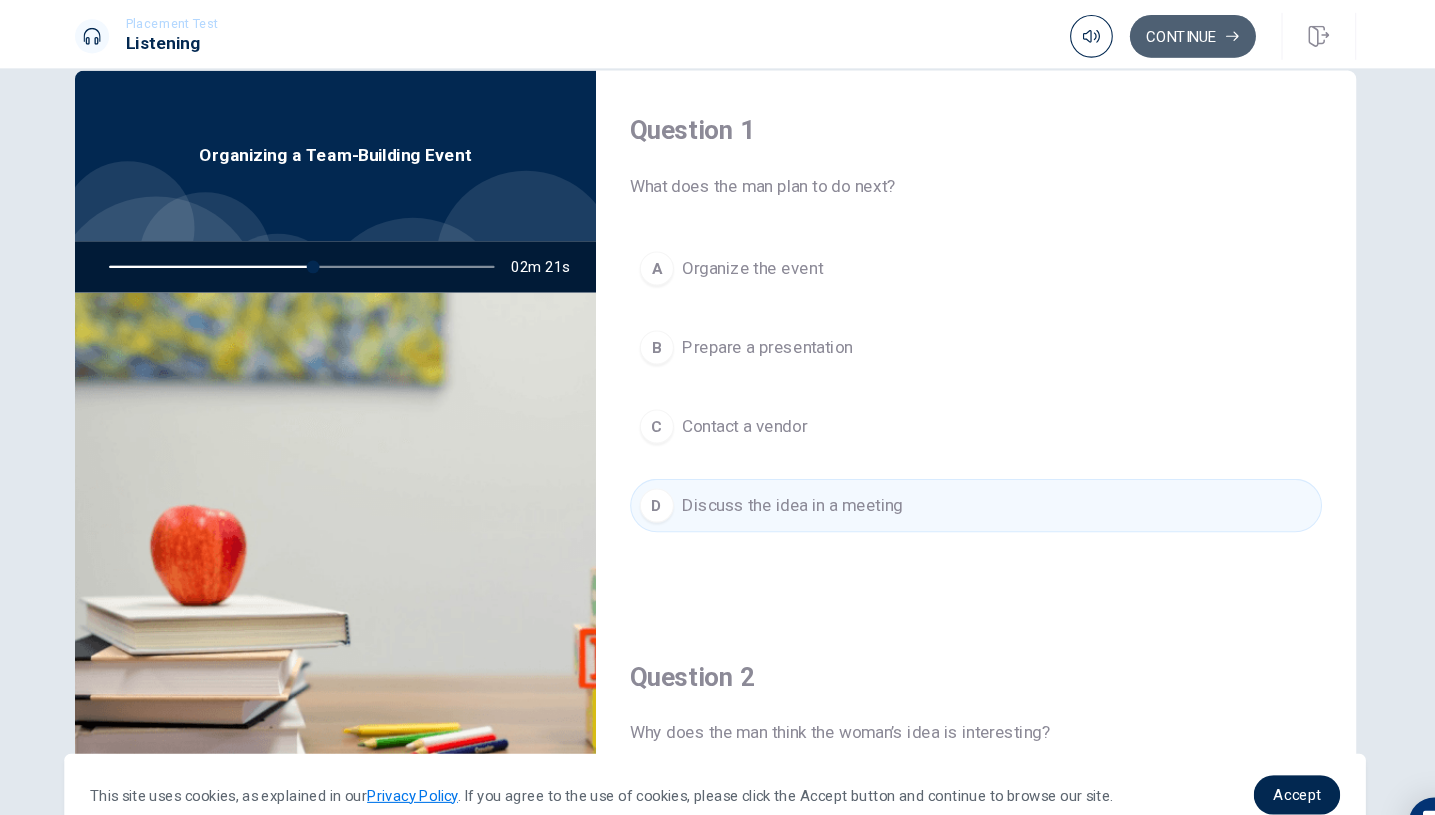 click on "Continue" at bounding box center (1165, 34) 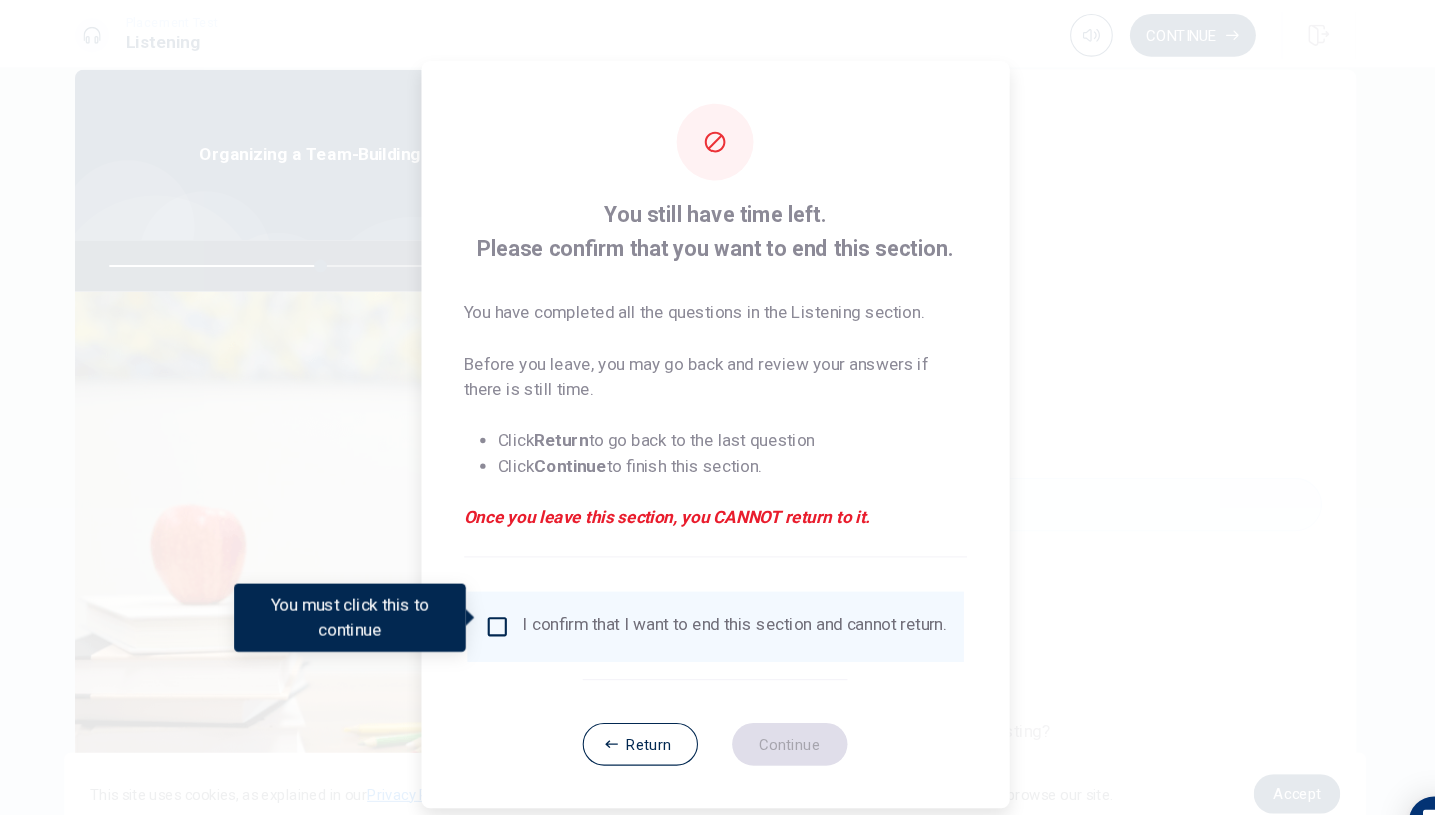 click at bounding box center [513, 588] 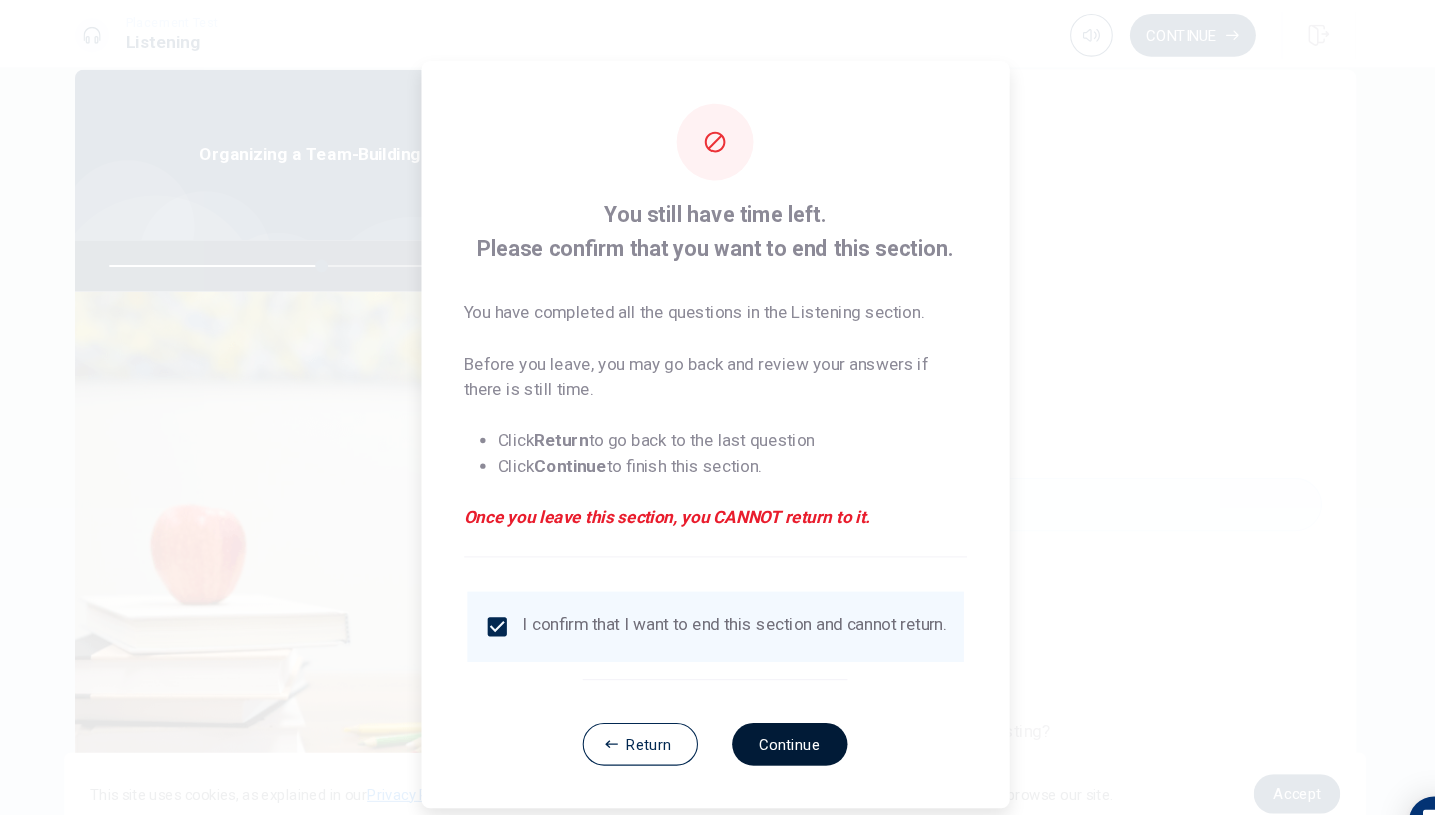 click on "Continue" at bounding box center [788, 698] 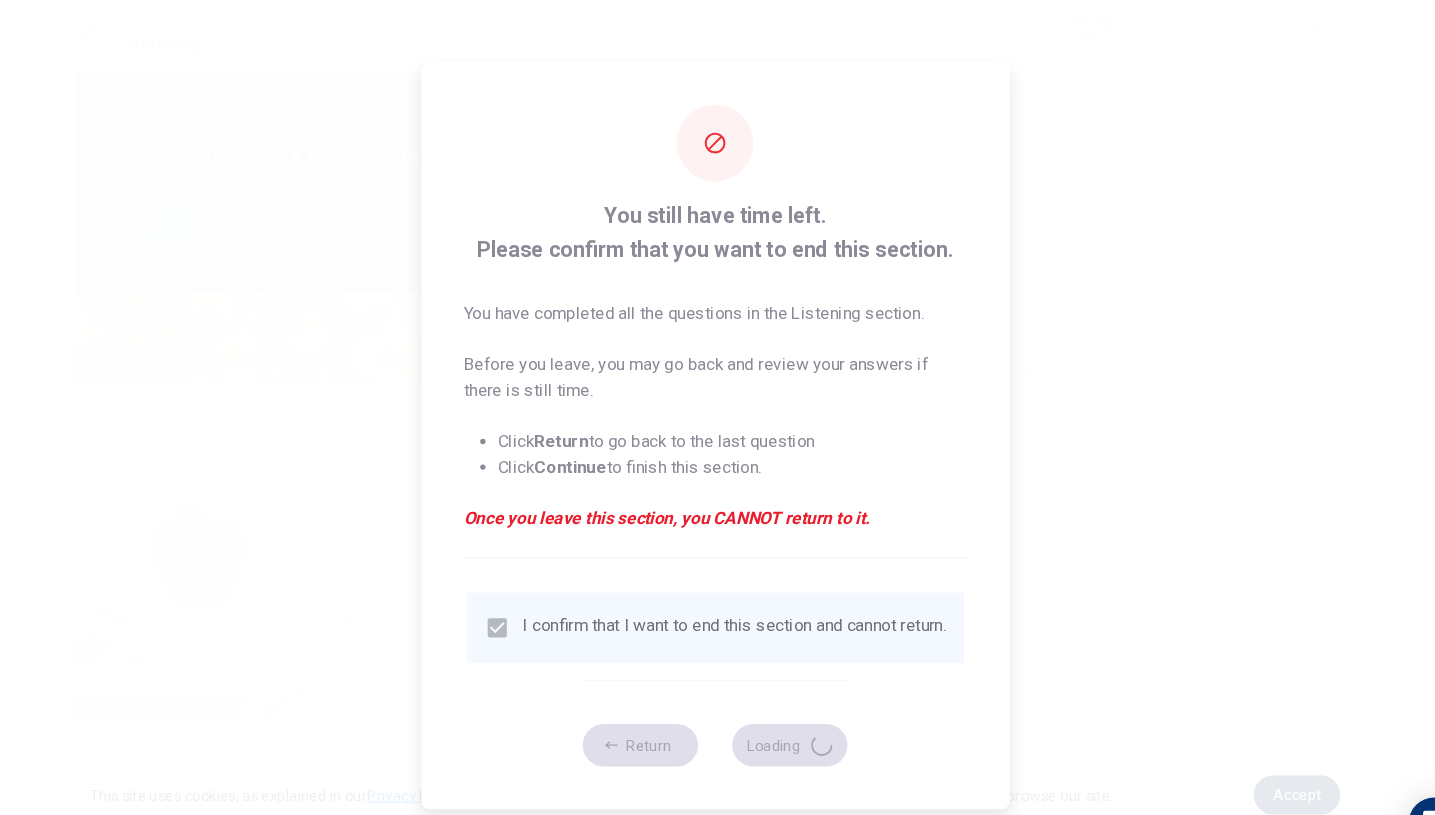 type on "56" 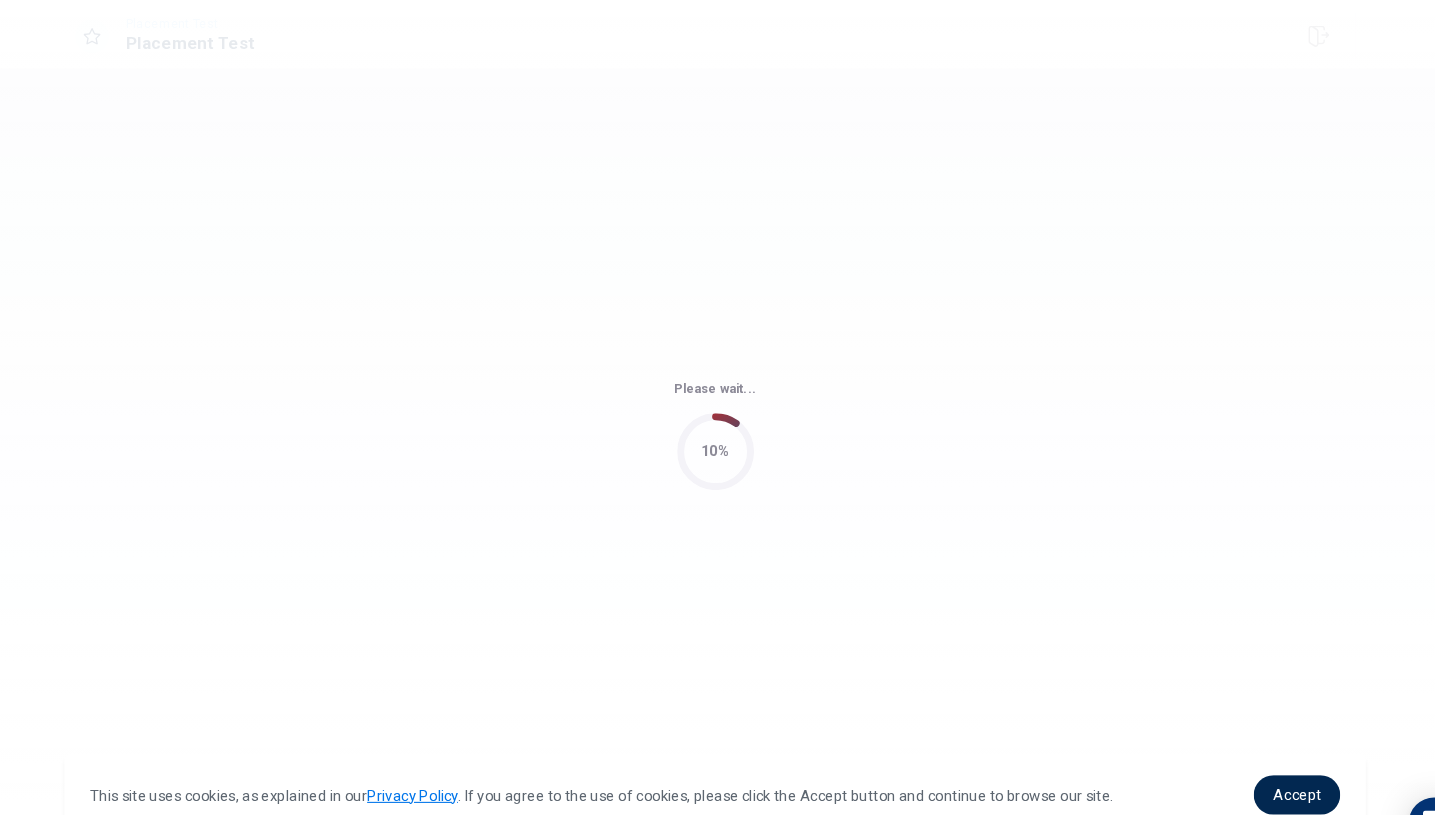 scroll, scrollTop: 0, scrollLeft: 0, axis: both 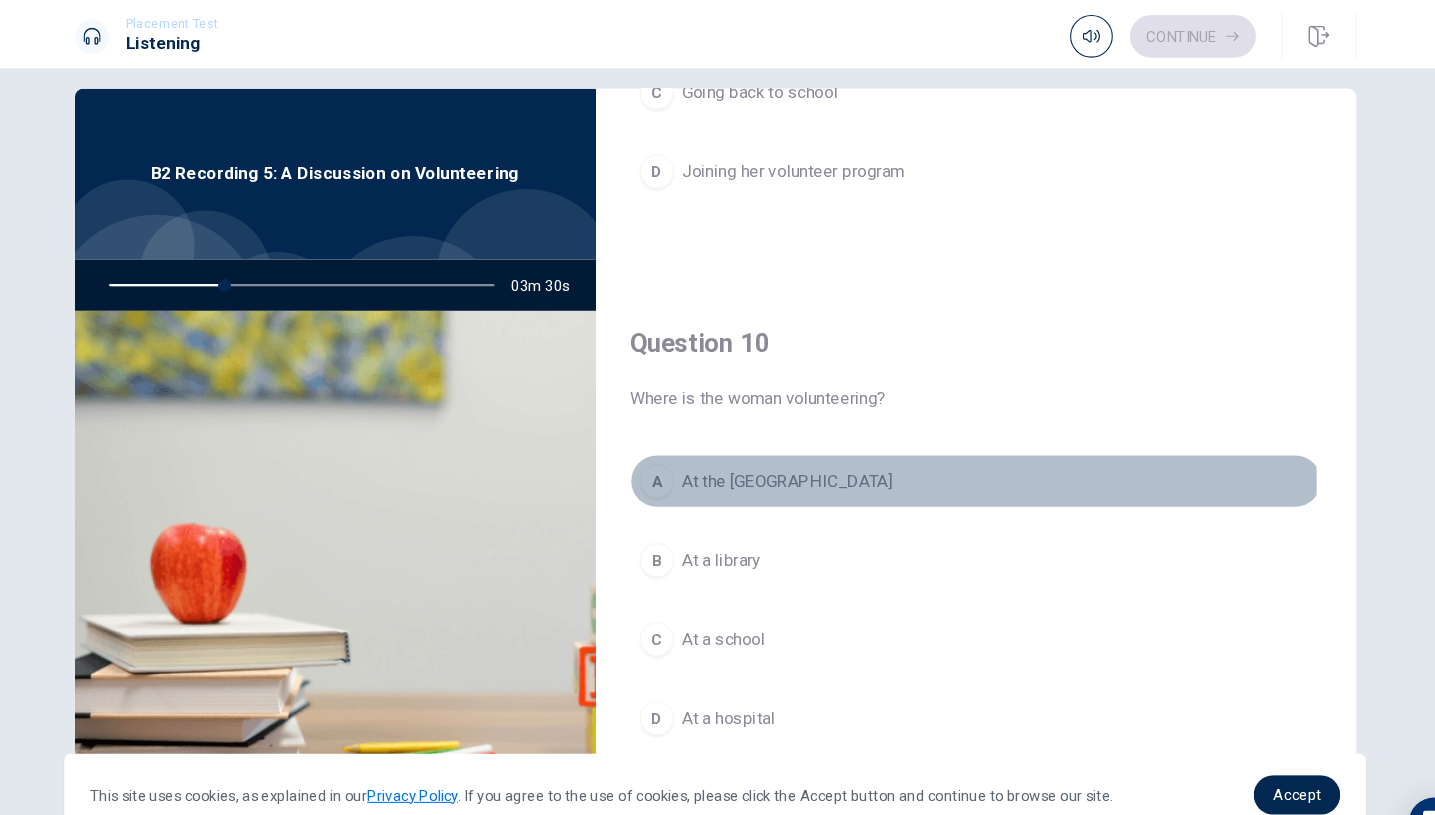 click on "At the [GEOGRAPHIC_DATA]" at bounding box center [785, 451] 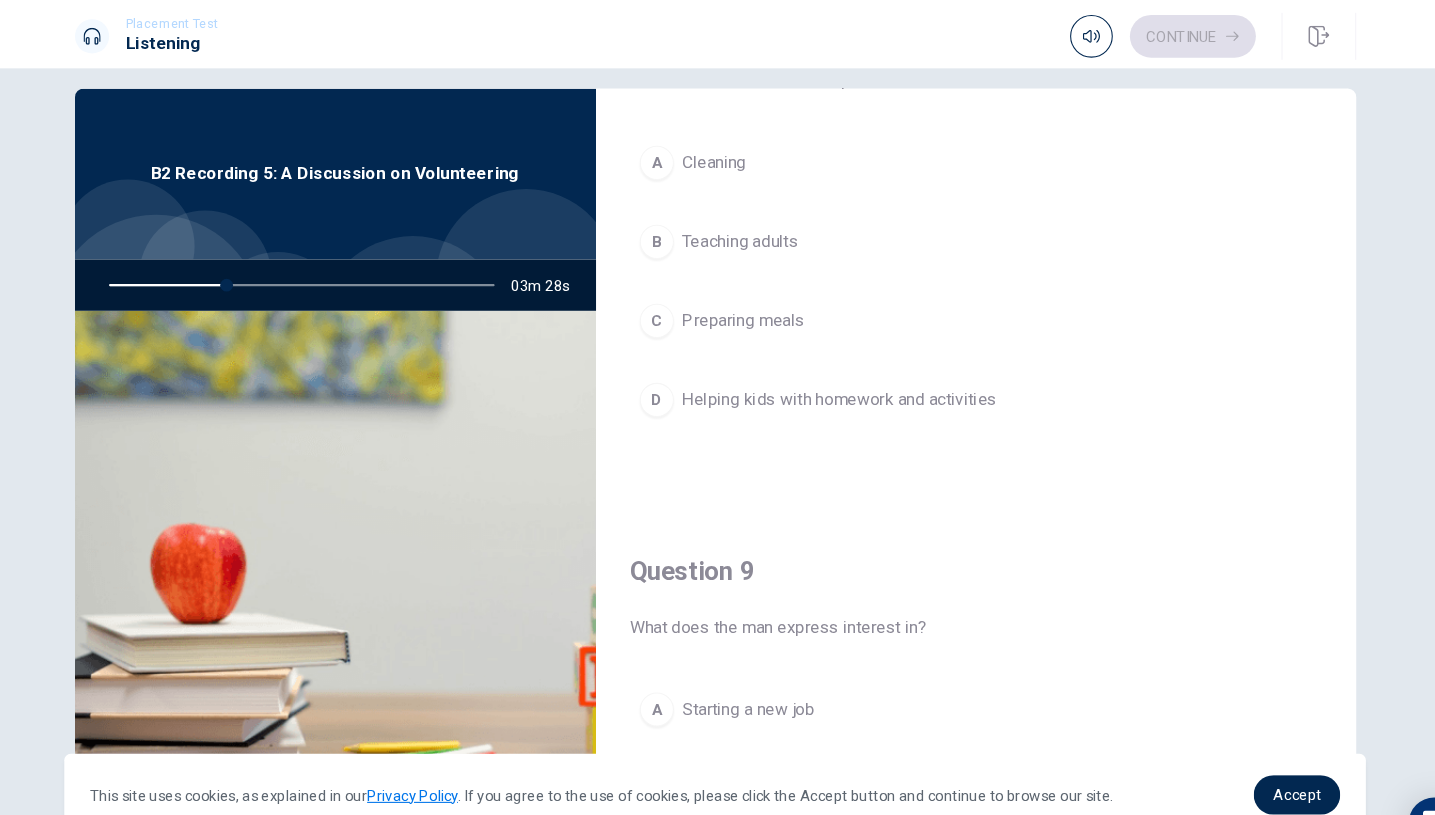 scroll, scrollTop: 1019, scrollLeft: 0, axis: vertical 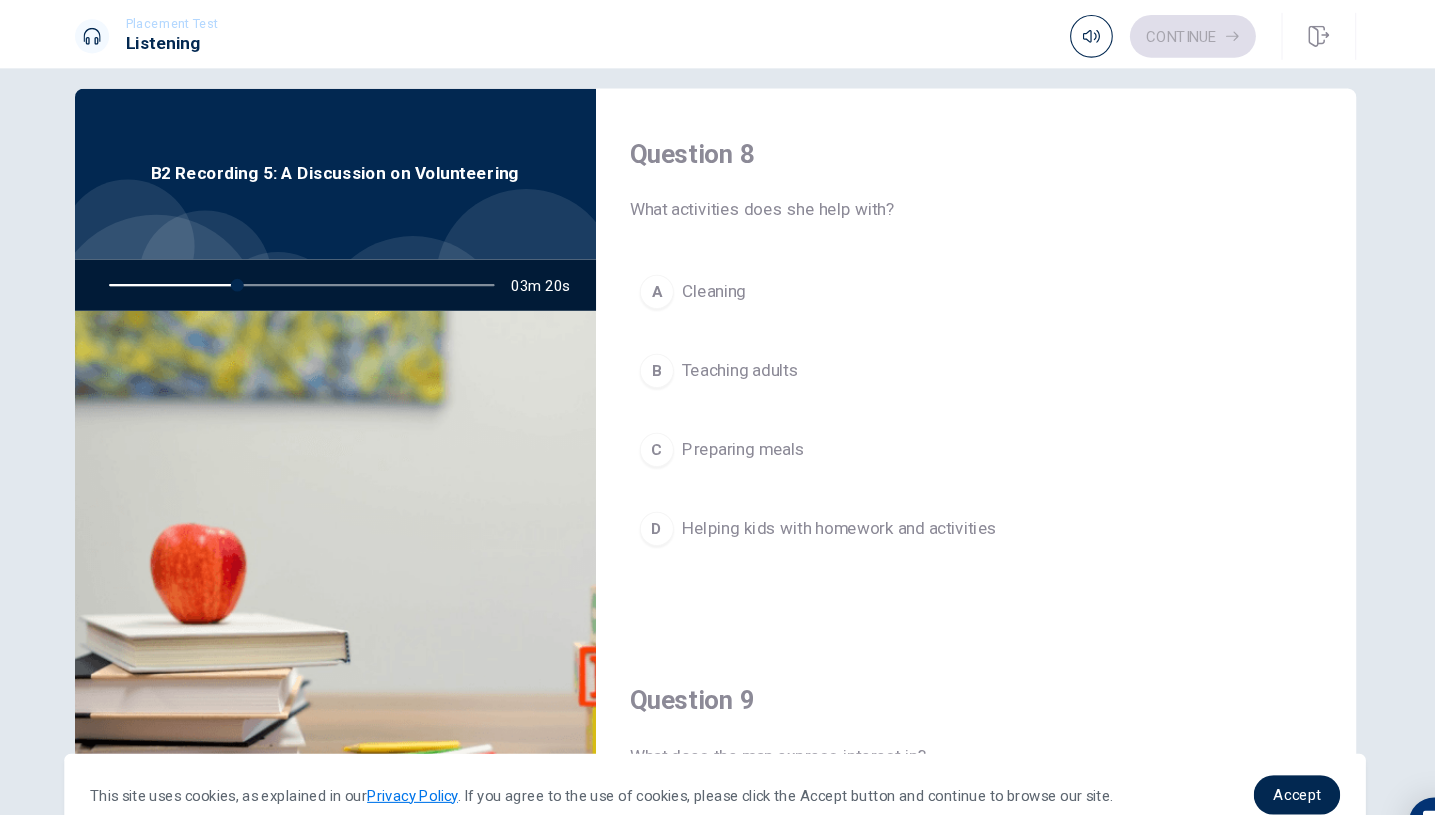 click on "Helping kids with homework and activities" at bounding box center [834, 495] 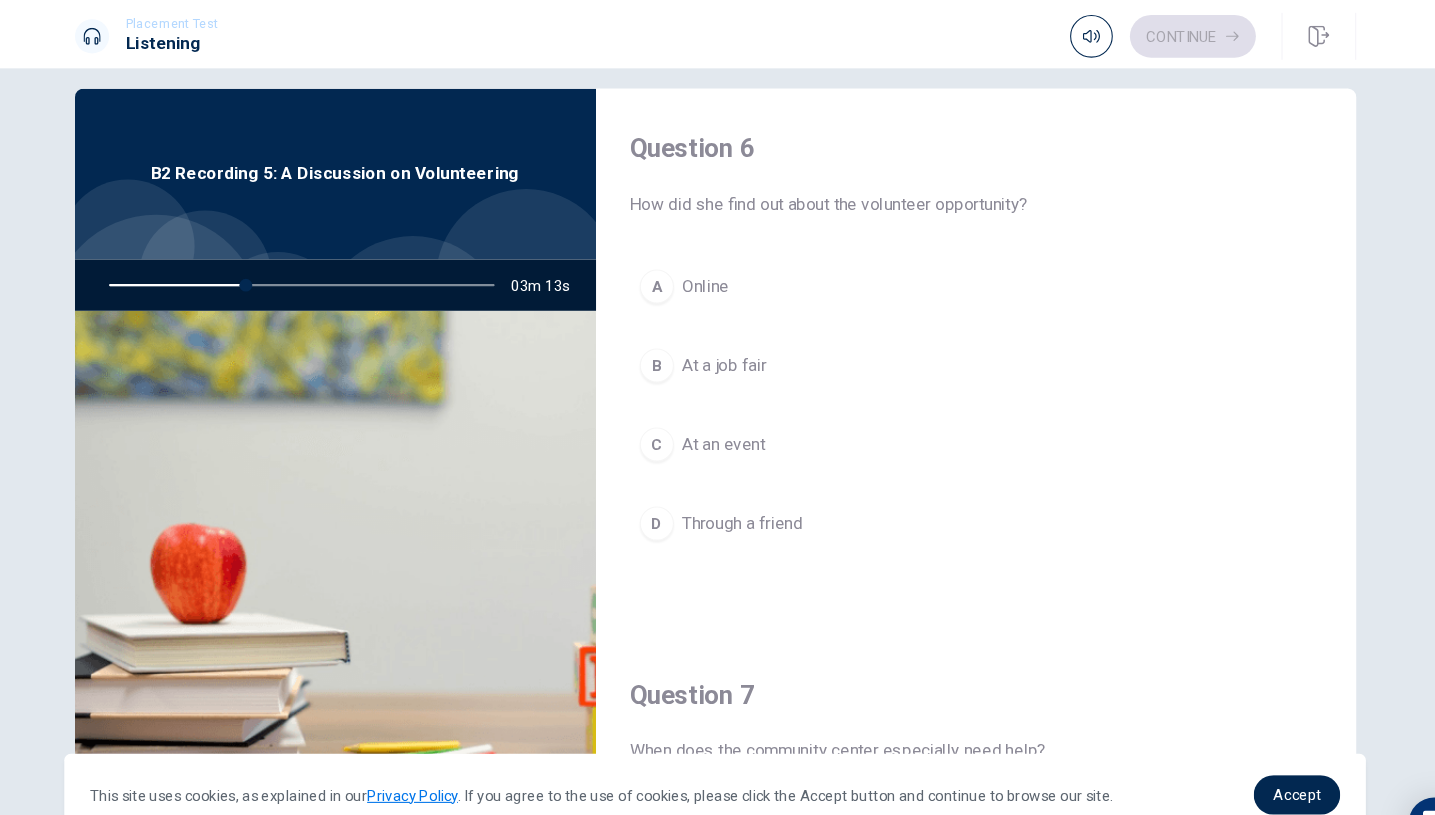 scroll, scrollTop: 0, scrollLeft: 0, axis: both 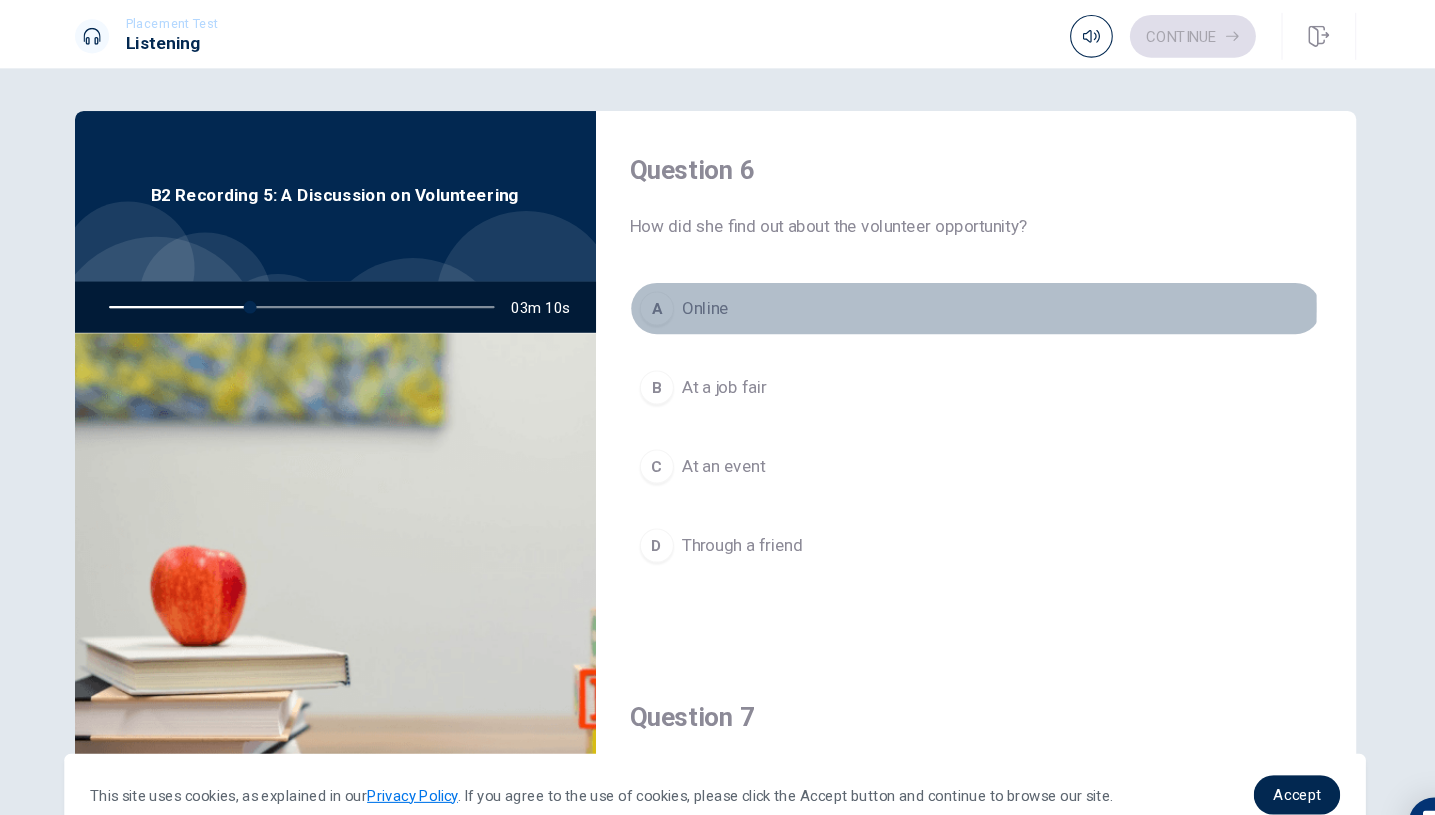 click on "Online" at bounding box center (709, 289) 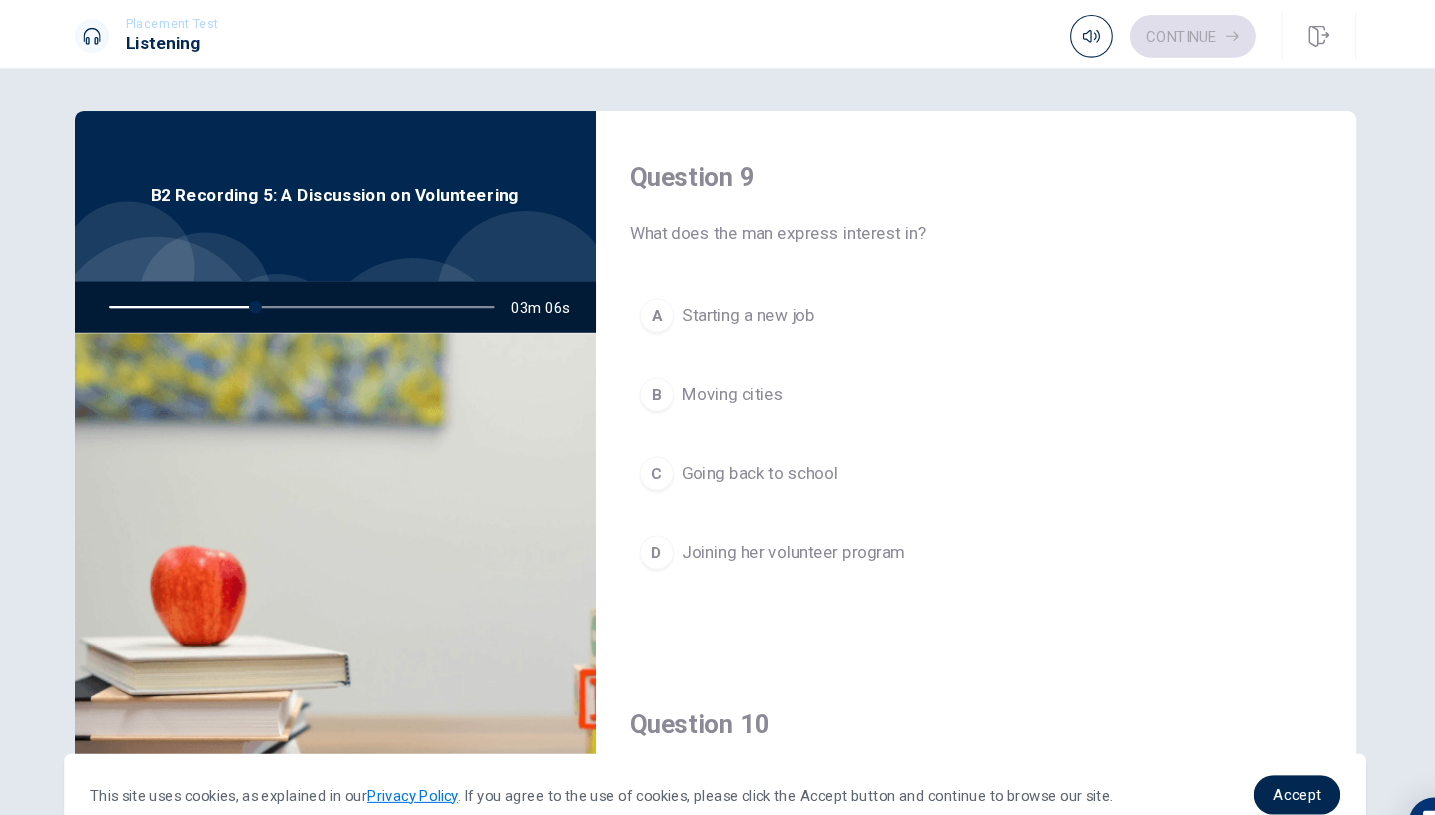 scroll, scrollTop: 1532, scrollLeft: 0, axis: vertical 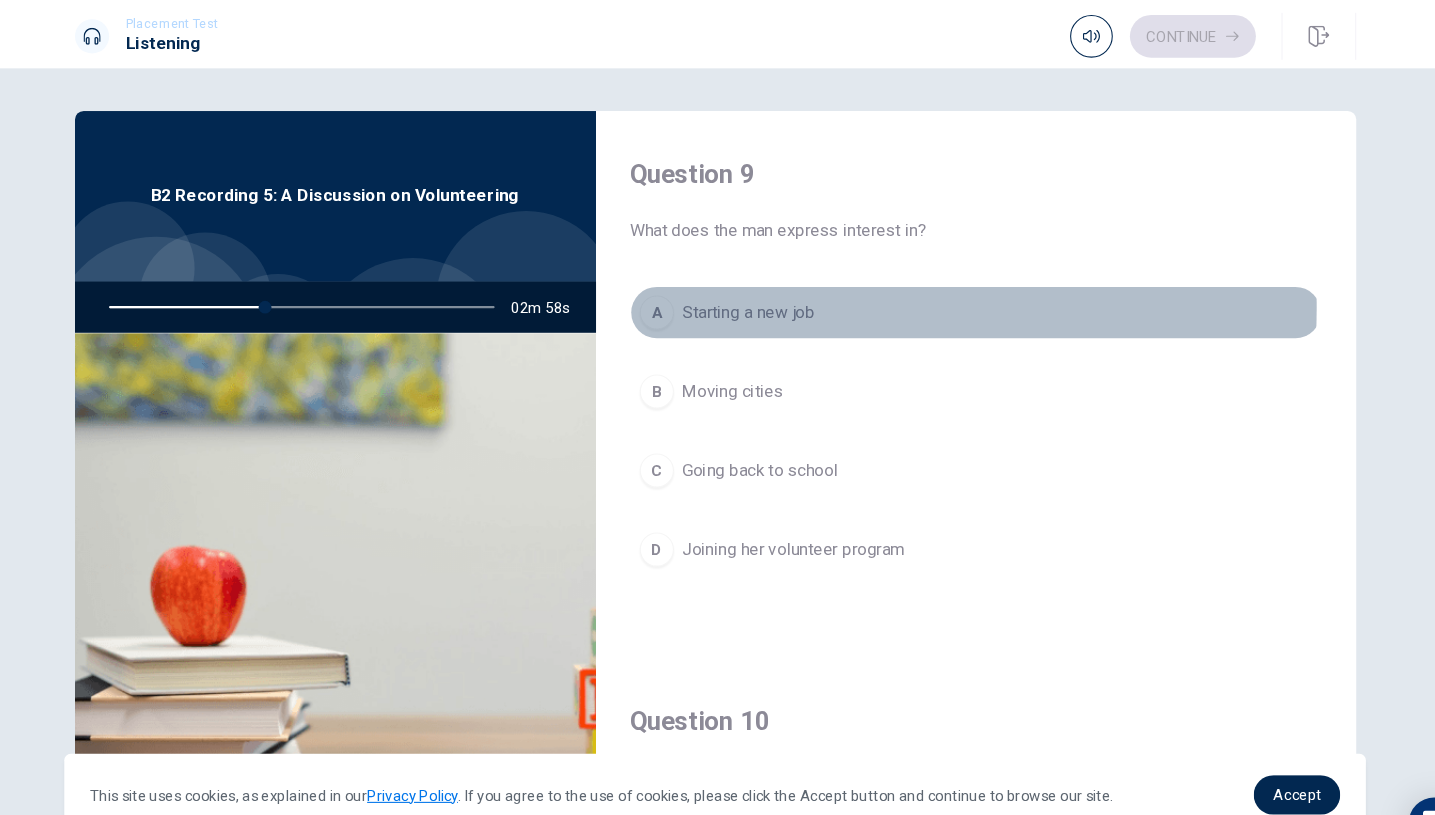 click on "Starting a new job" at bounding box center [749, 293] 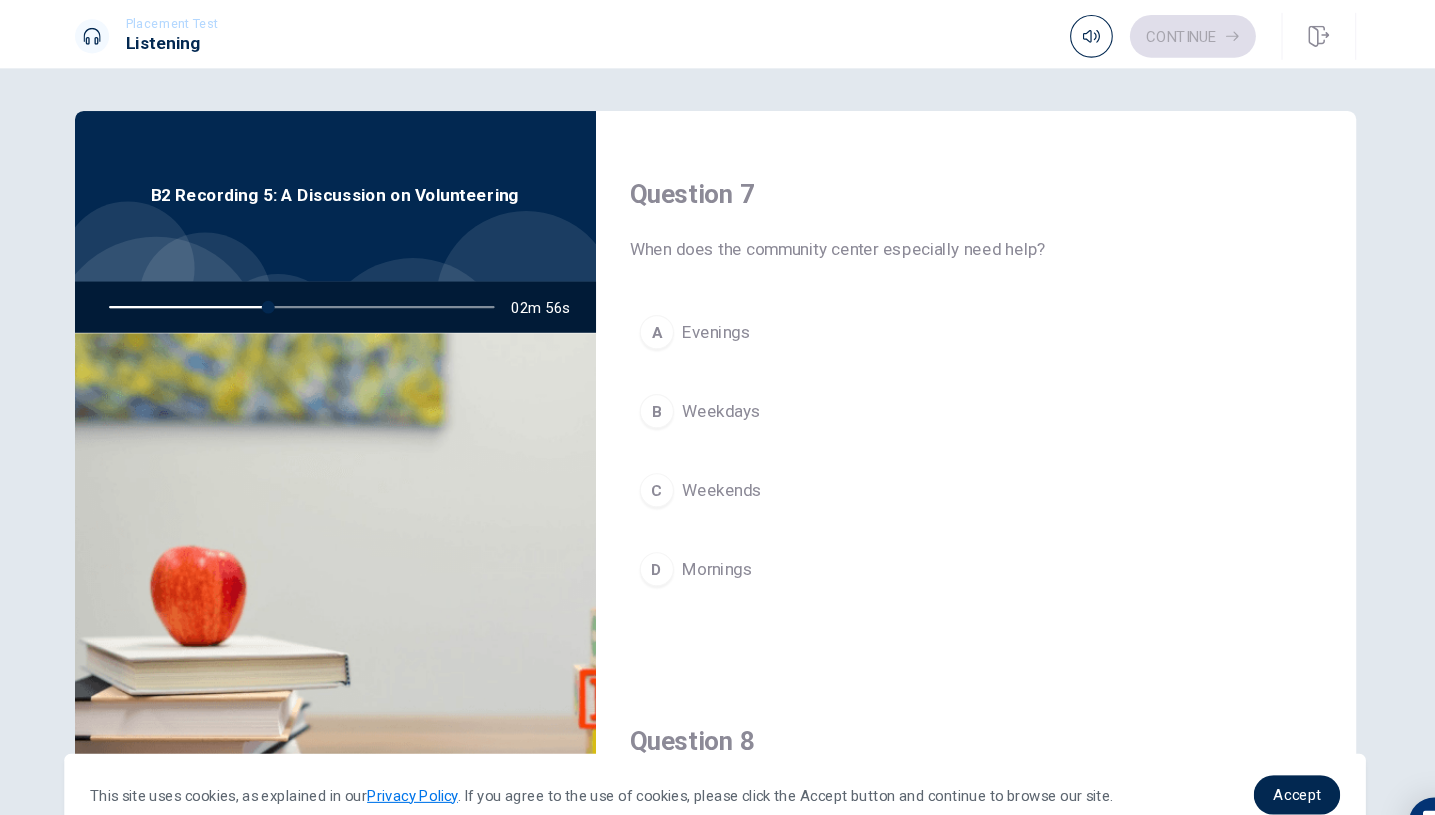 scroll, scrollTop: 484, scrollLeft: 0, axis: vertical 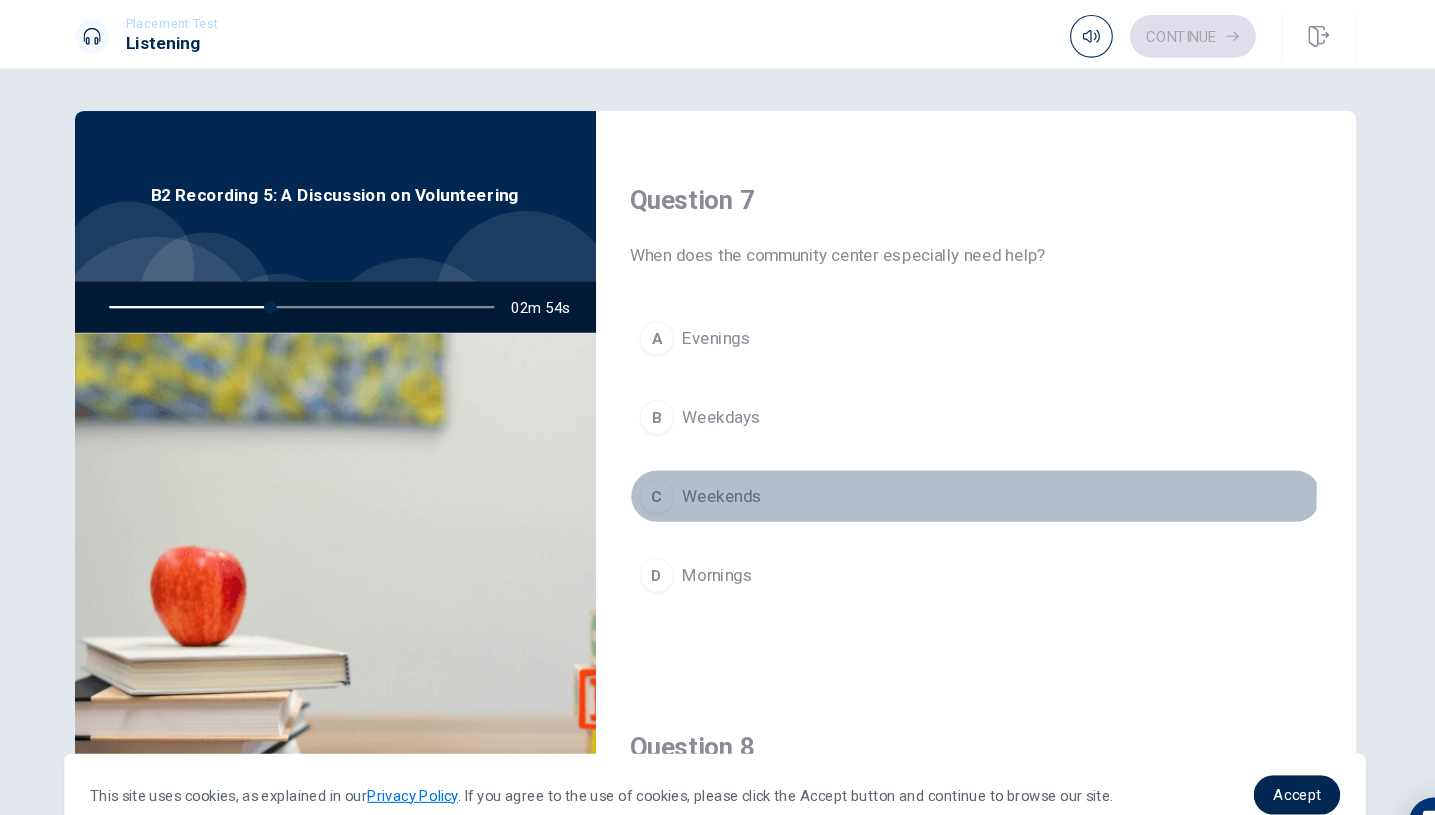 click on "Weekends" at bounding box center (724, 465) 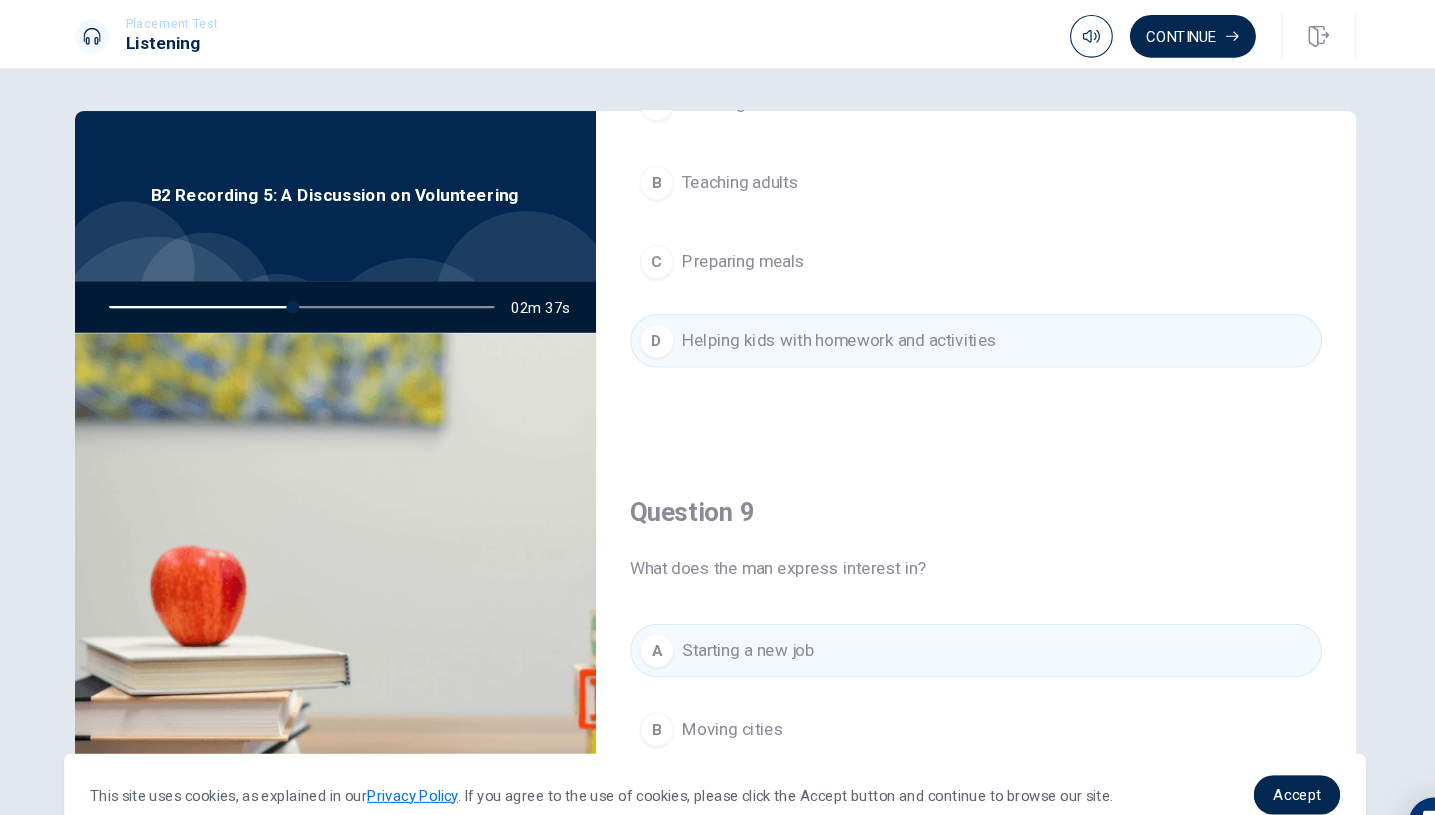 scroll, scrollTop: 1225, scrollLeft: 0, axis: vertical 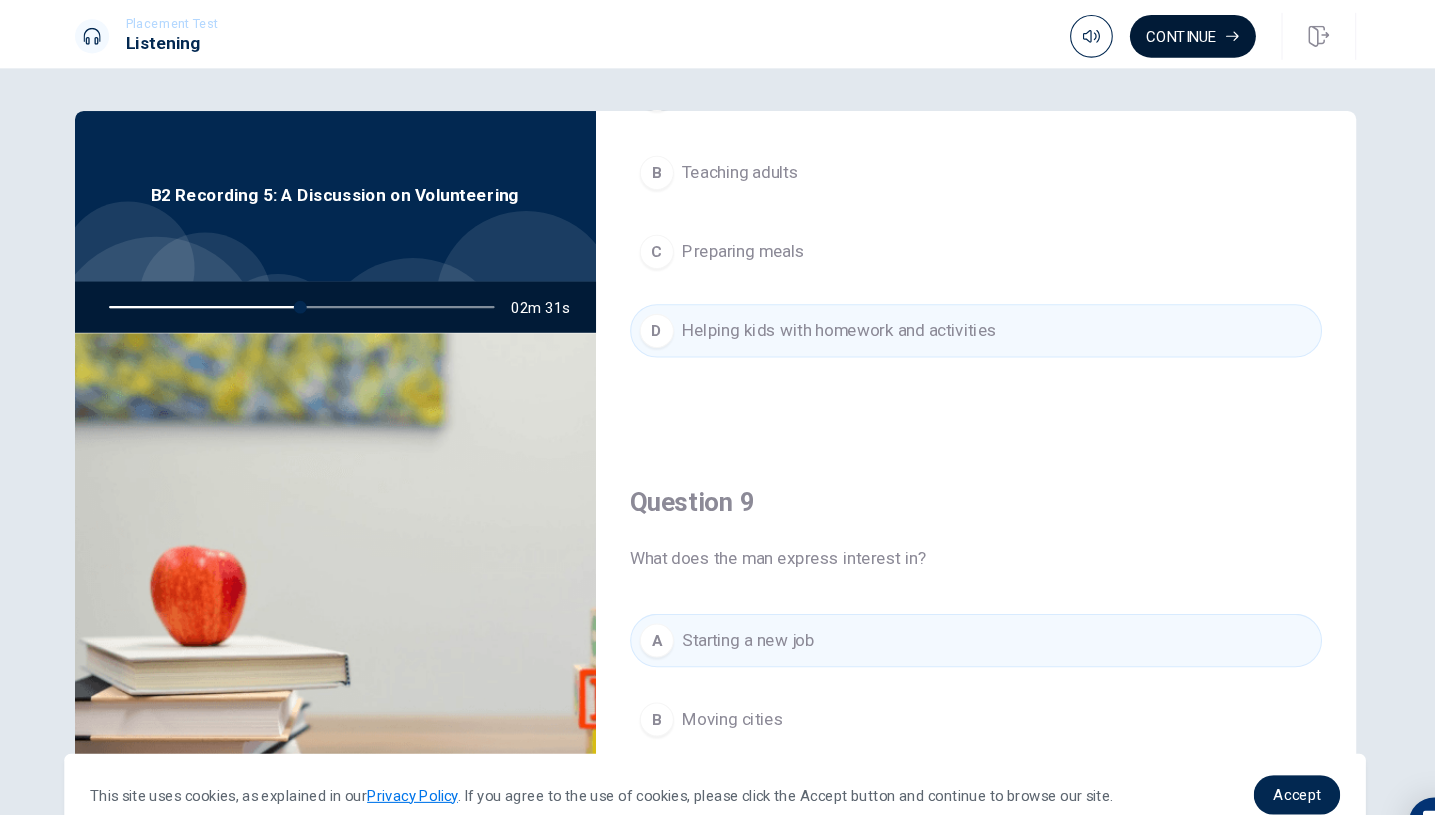 click on "Continue" at bounding box center [1165, 34] 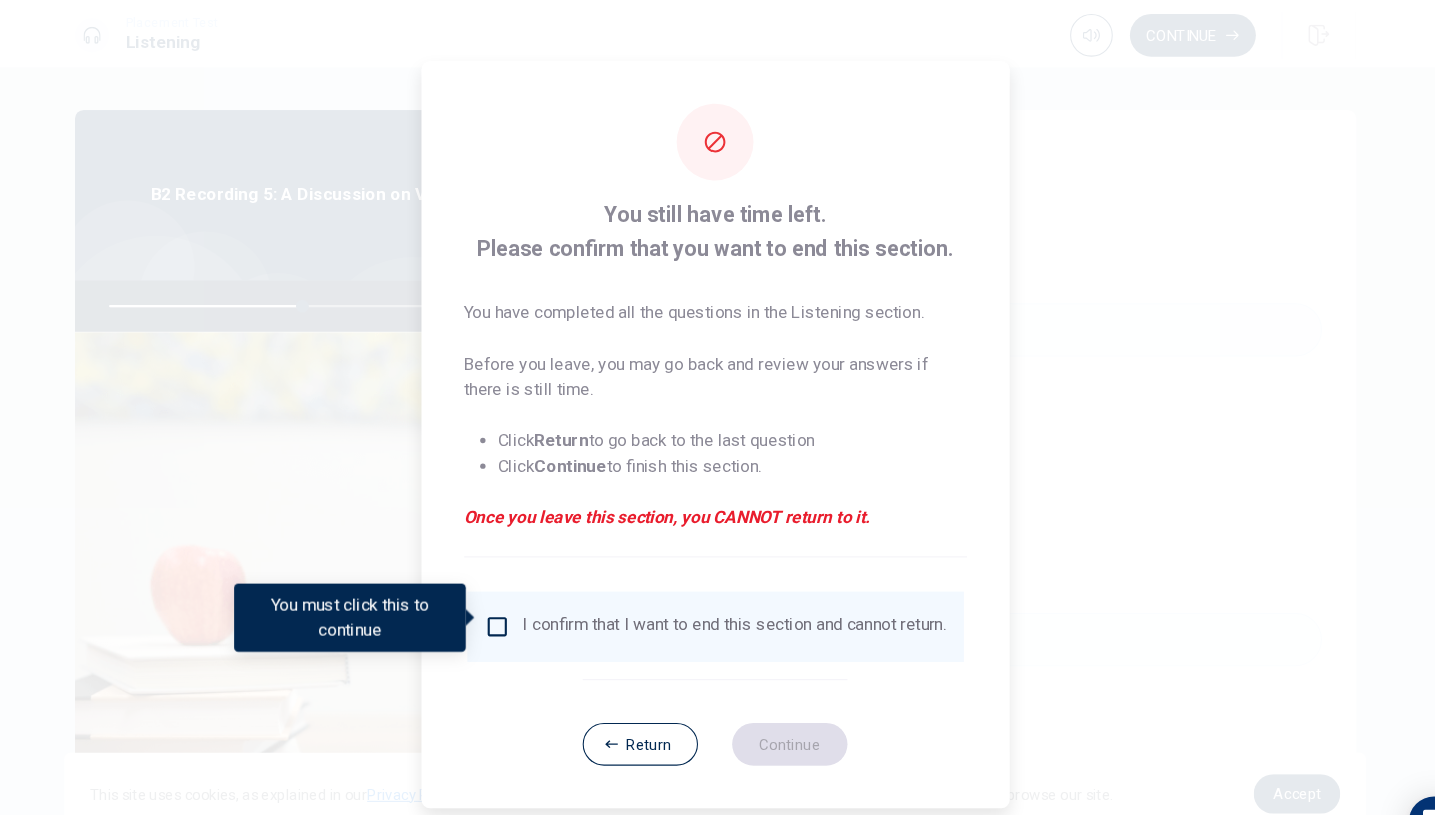 click at bounding box center [513, 588] 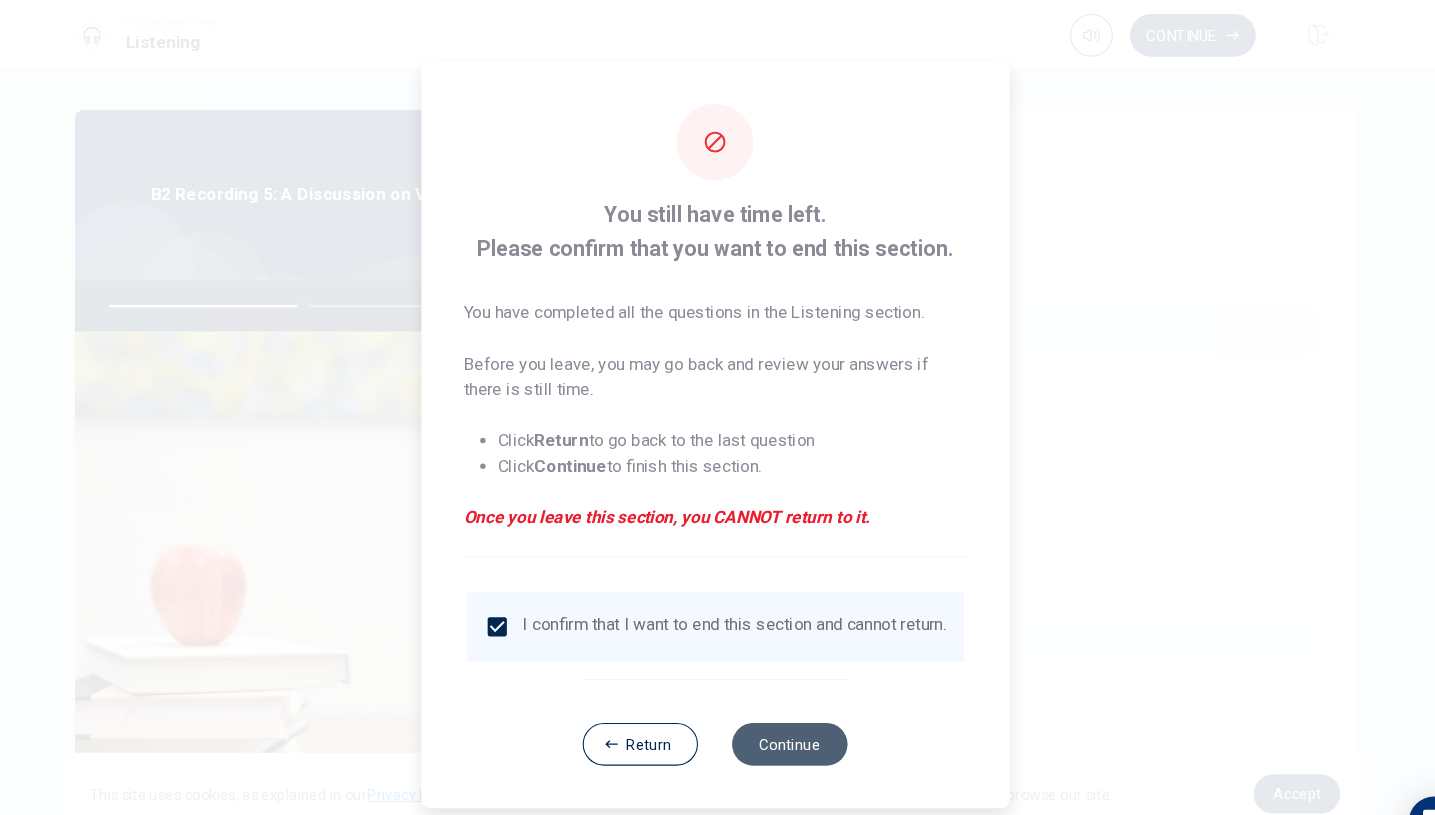 click on "Continue" at bounding box center (788, 698) 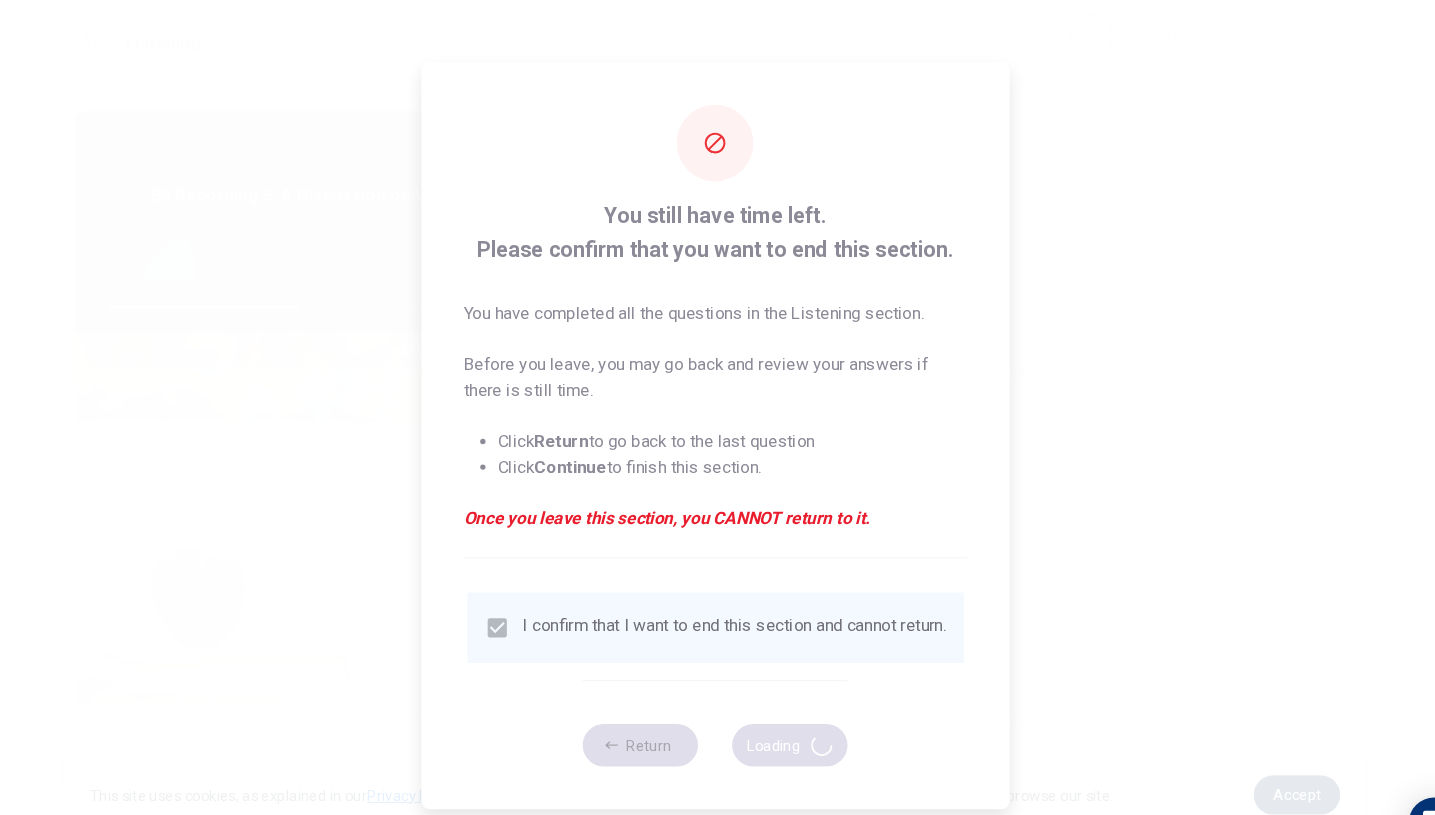 type on "51" 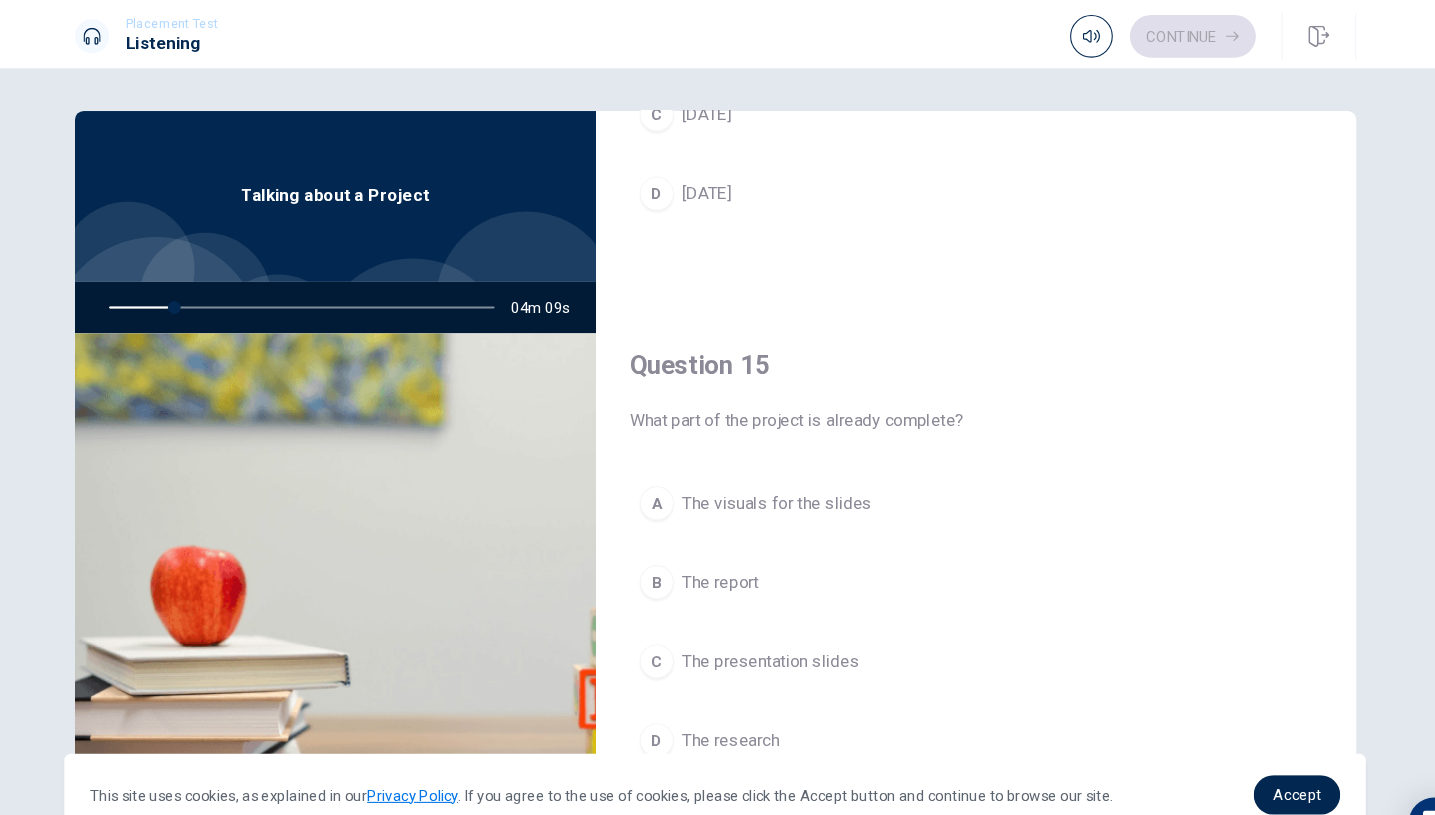scroll, scrollTop: 1865, scrollLeft: 0, axis: vertical 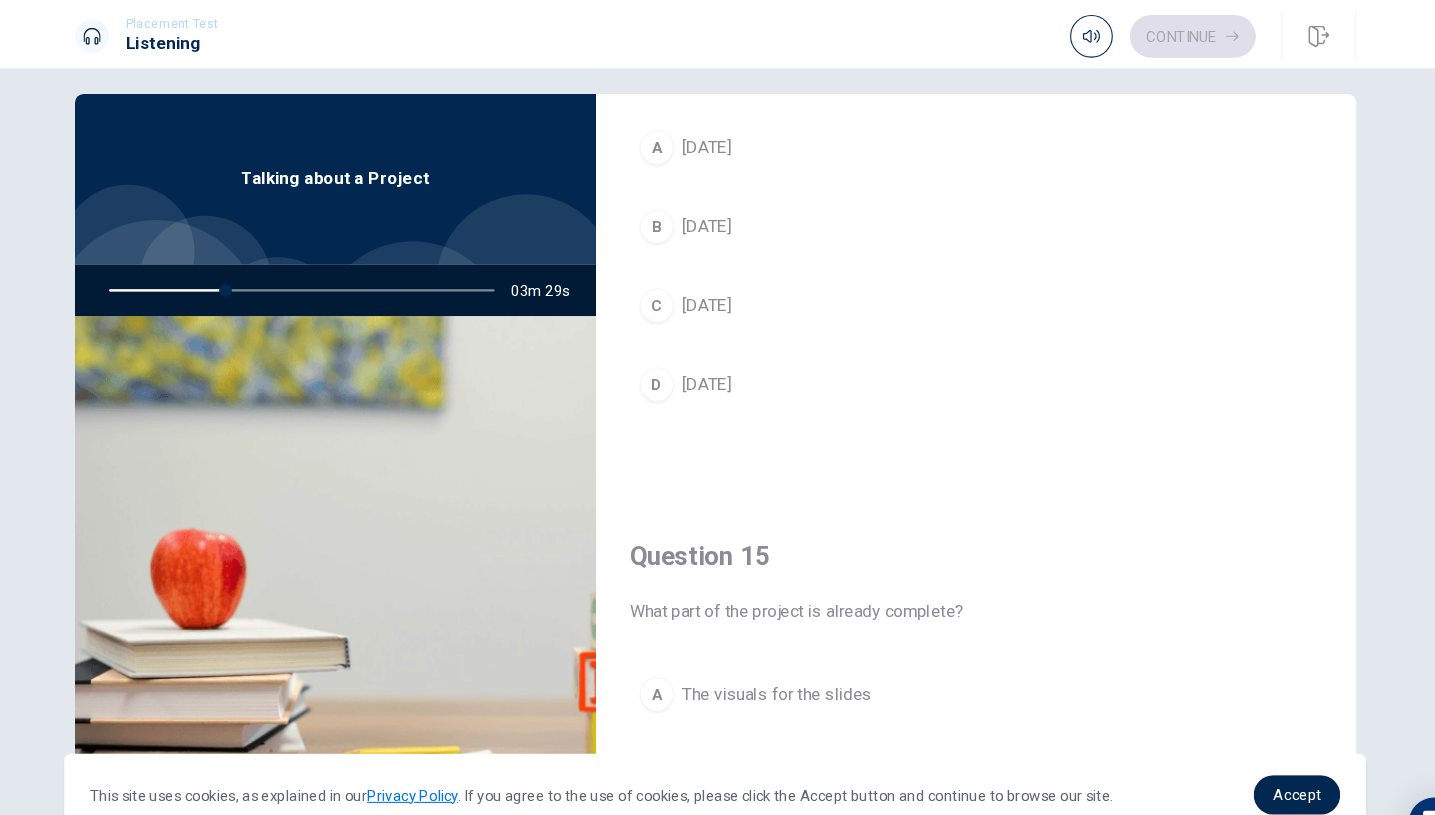 click on "[DATE]" at bounding box center (710, 360) 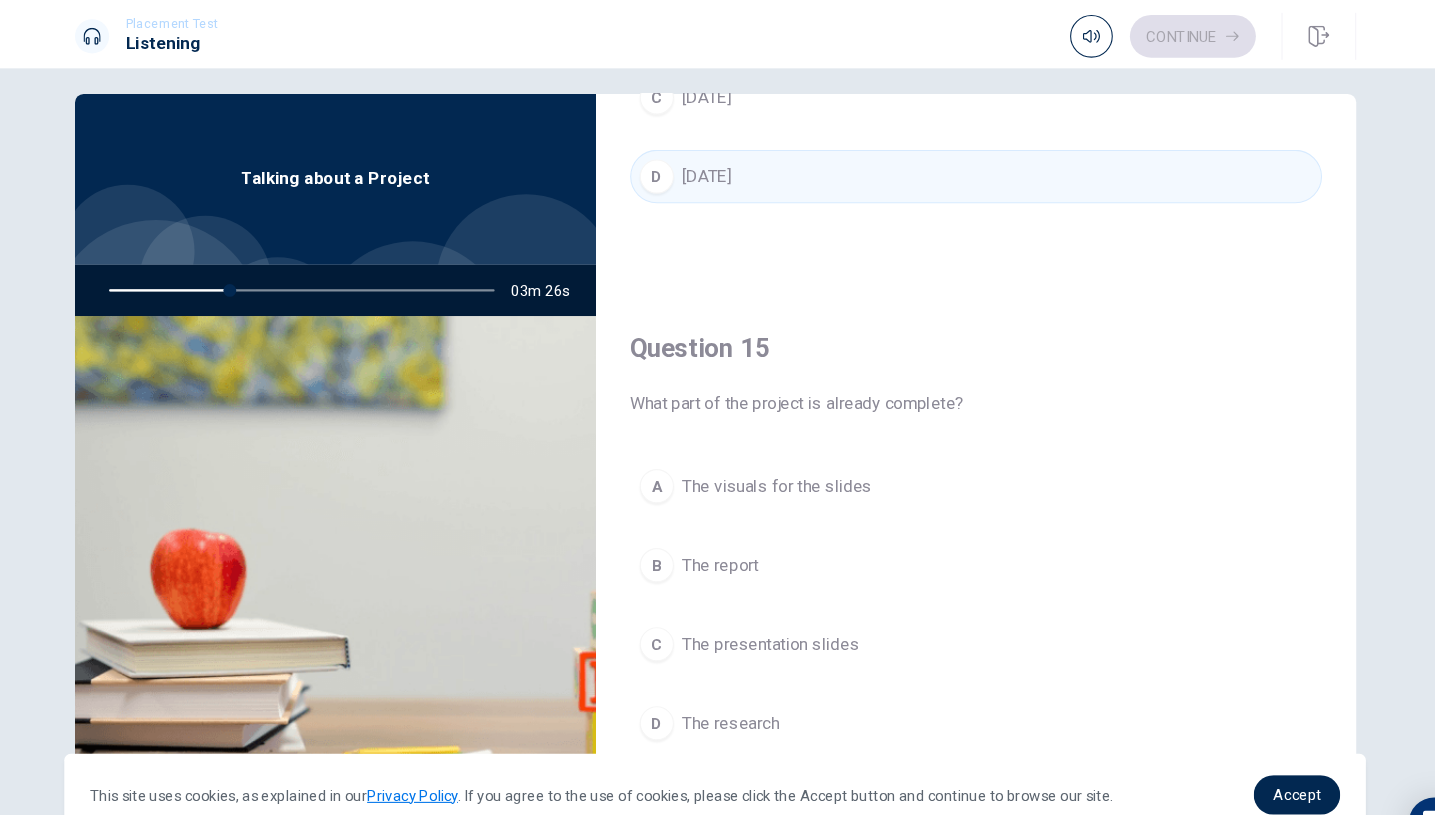 scroll, scrollTop: 1865, scrollLeft: 0, axis: vertical 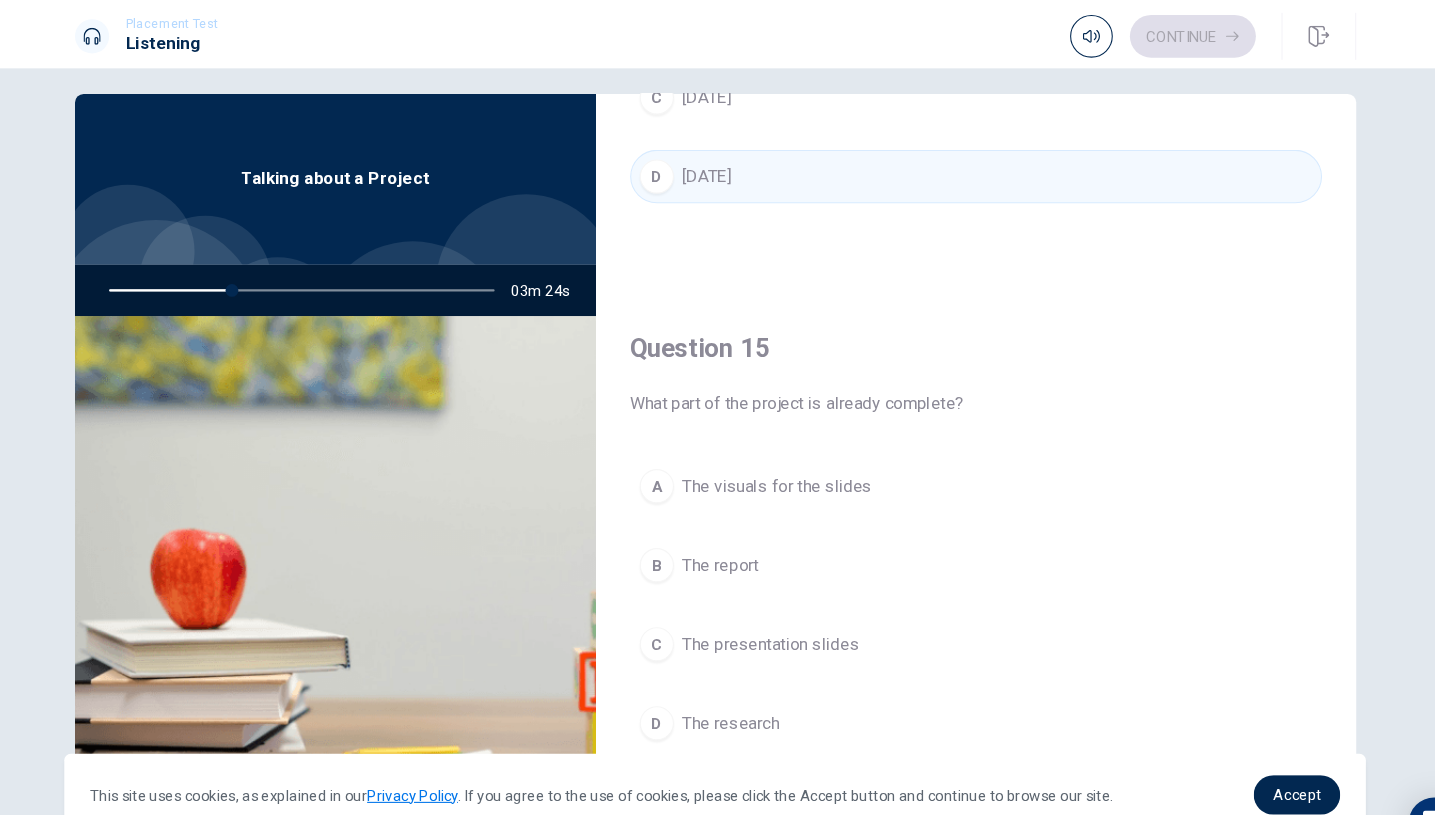 click on "The research" at bounding box center (732, 678) 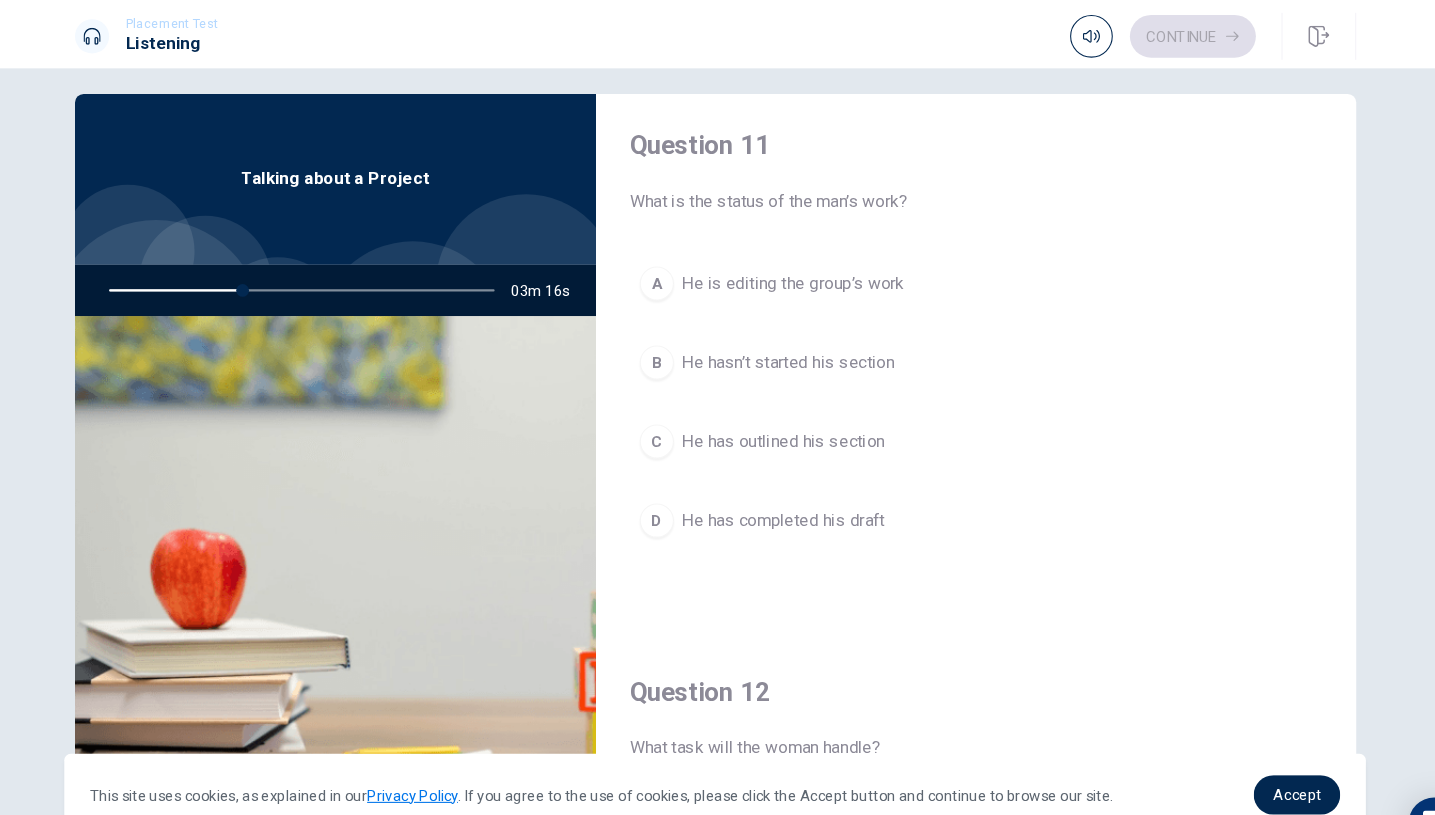 scroll, scrollTop: 7, scrollLeft: 0, axis: vertical 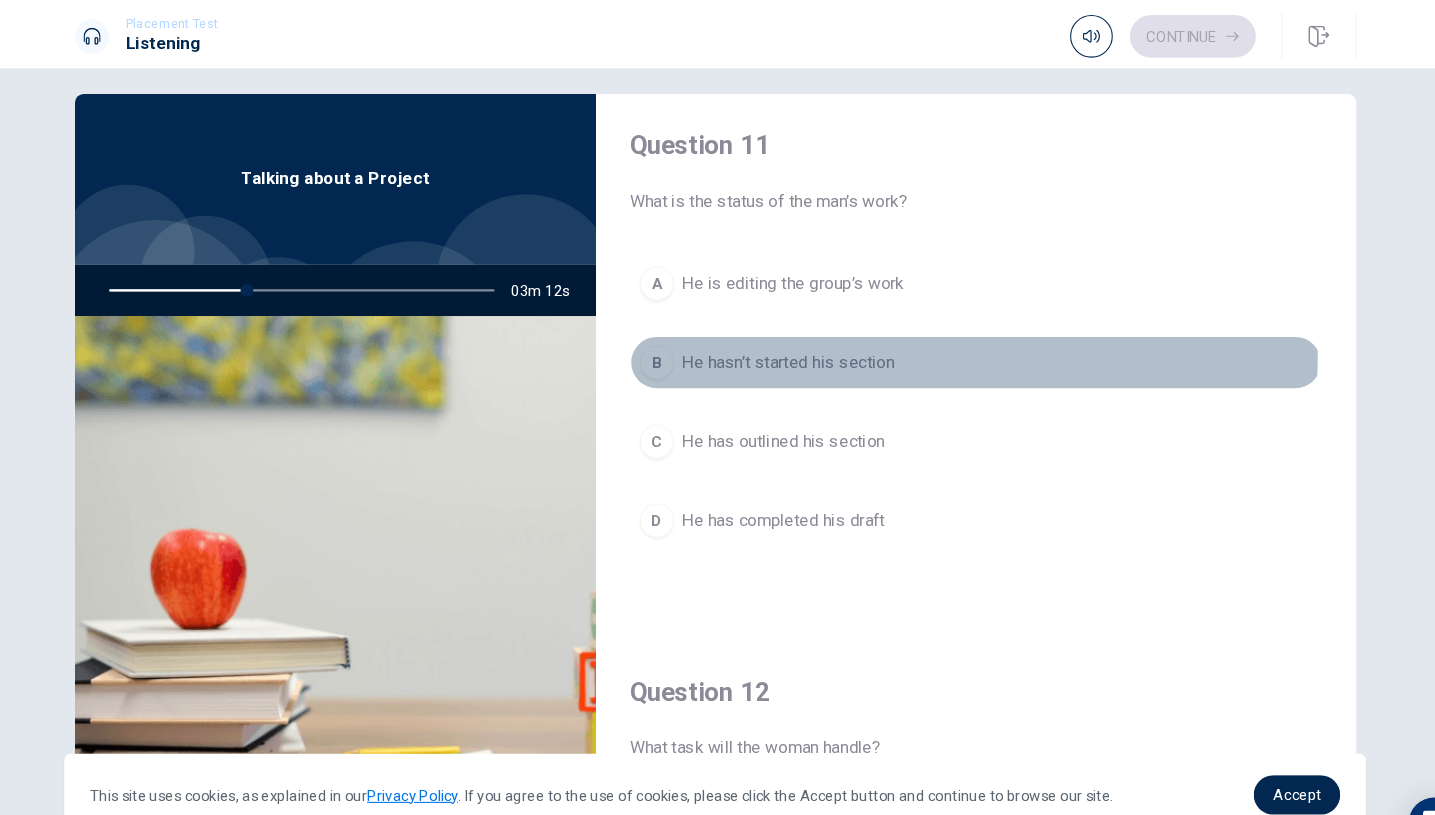 click on "He hasn’t started his section" at bounding box center [786, 340] 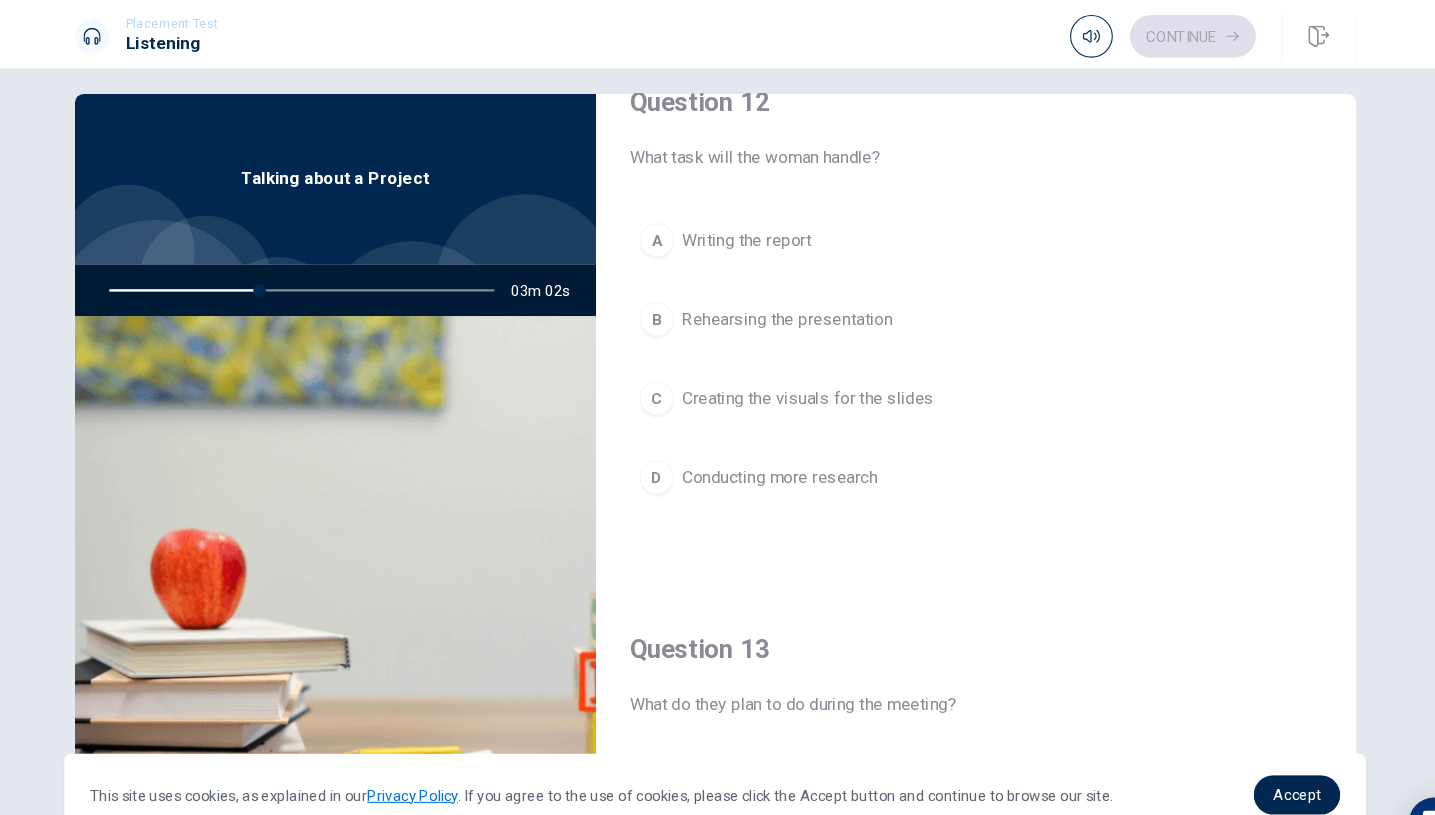 scroll, scrollTop: 510, scrollLeft: 0, axis: vertical 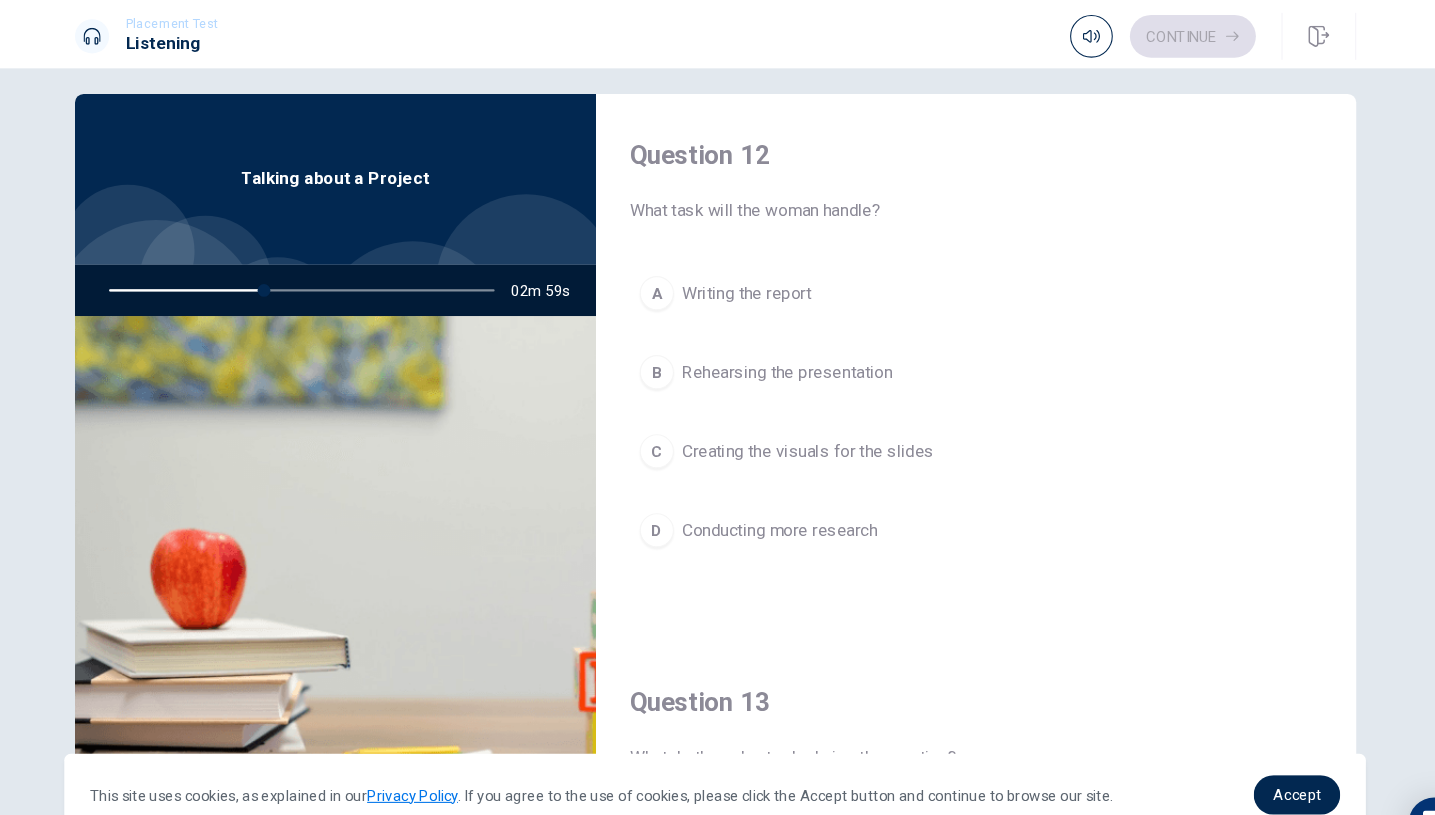 click on "Creating the visuals for the slides" at bounding box center (805, 423) 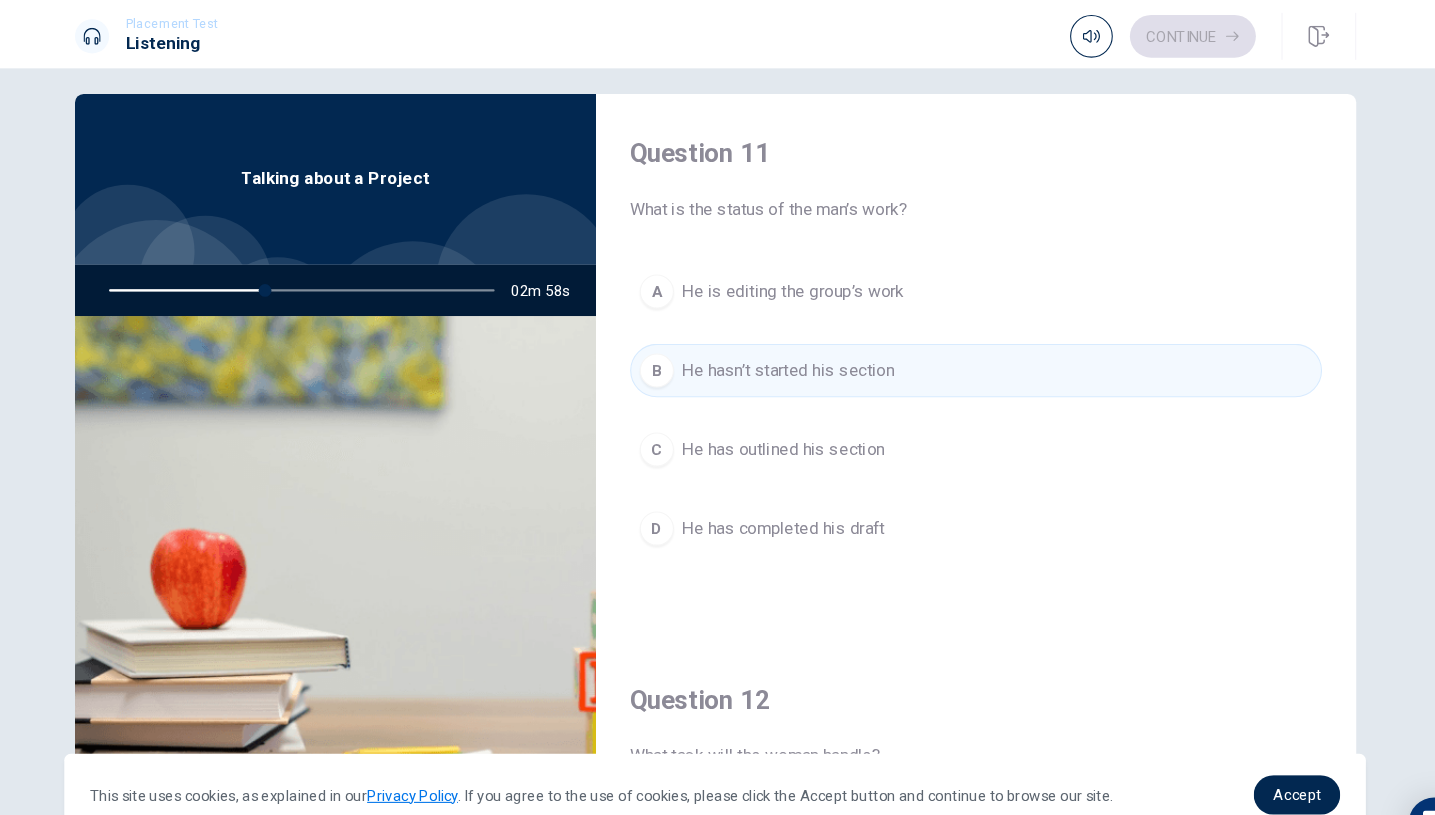 scroll, scrollTop: 0, scrollLeft: 0, axis: both 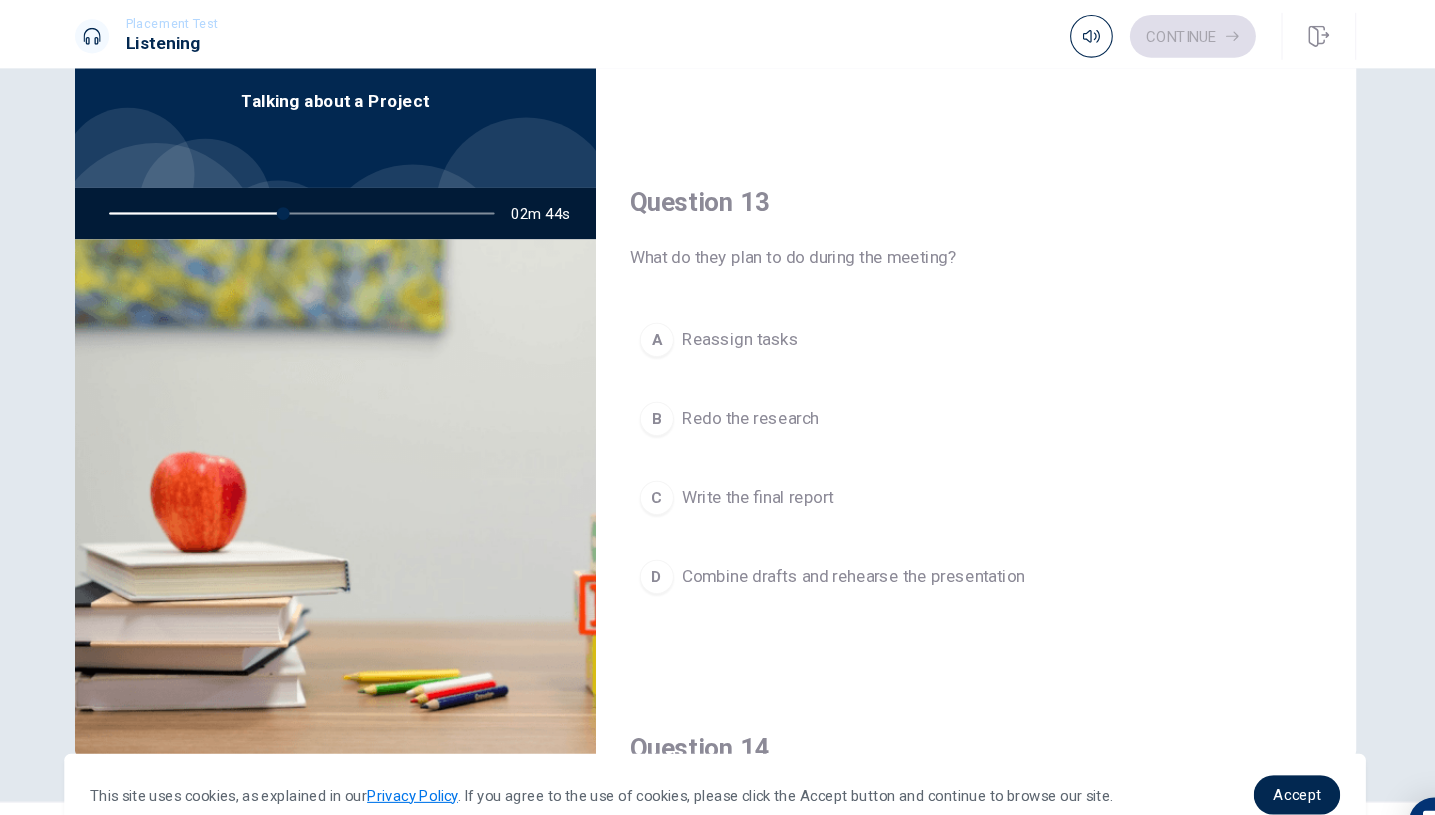 click on "Combine drafts and rehearse the presentation" at bounding box center [847, 541] 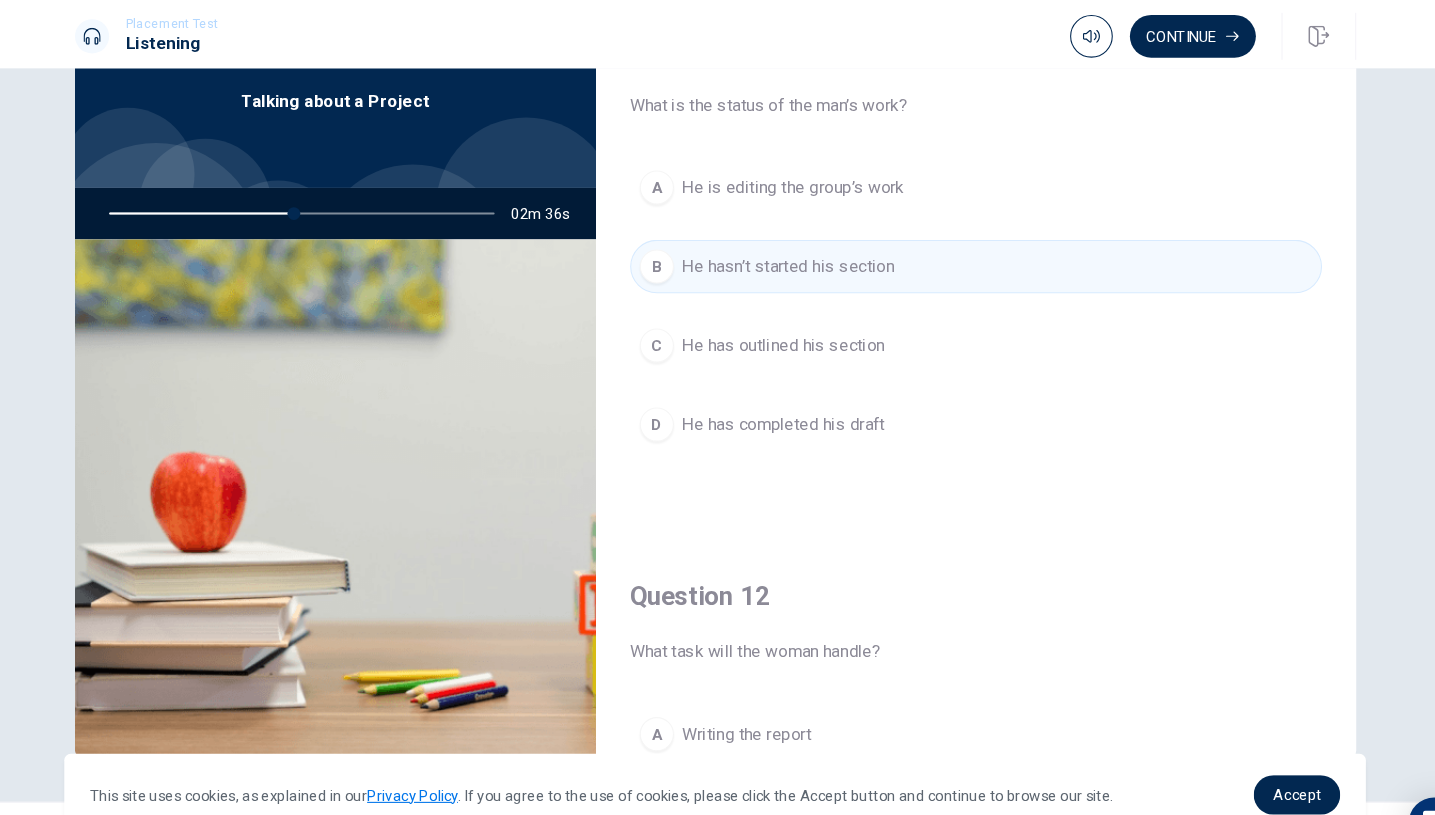 scroll, scrollTop: 26, scrollLeft: 0, axis: vertical 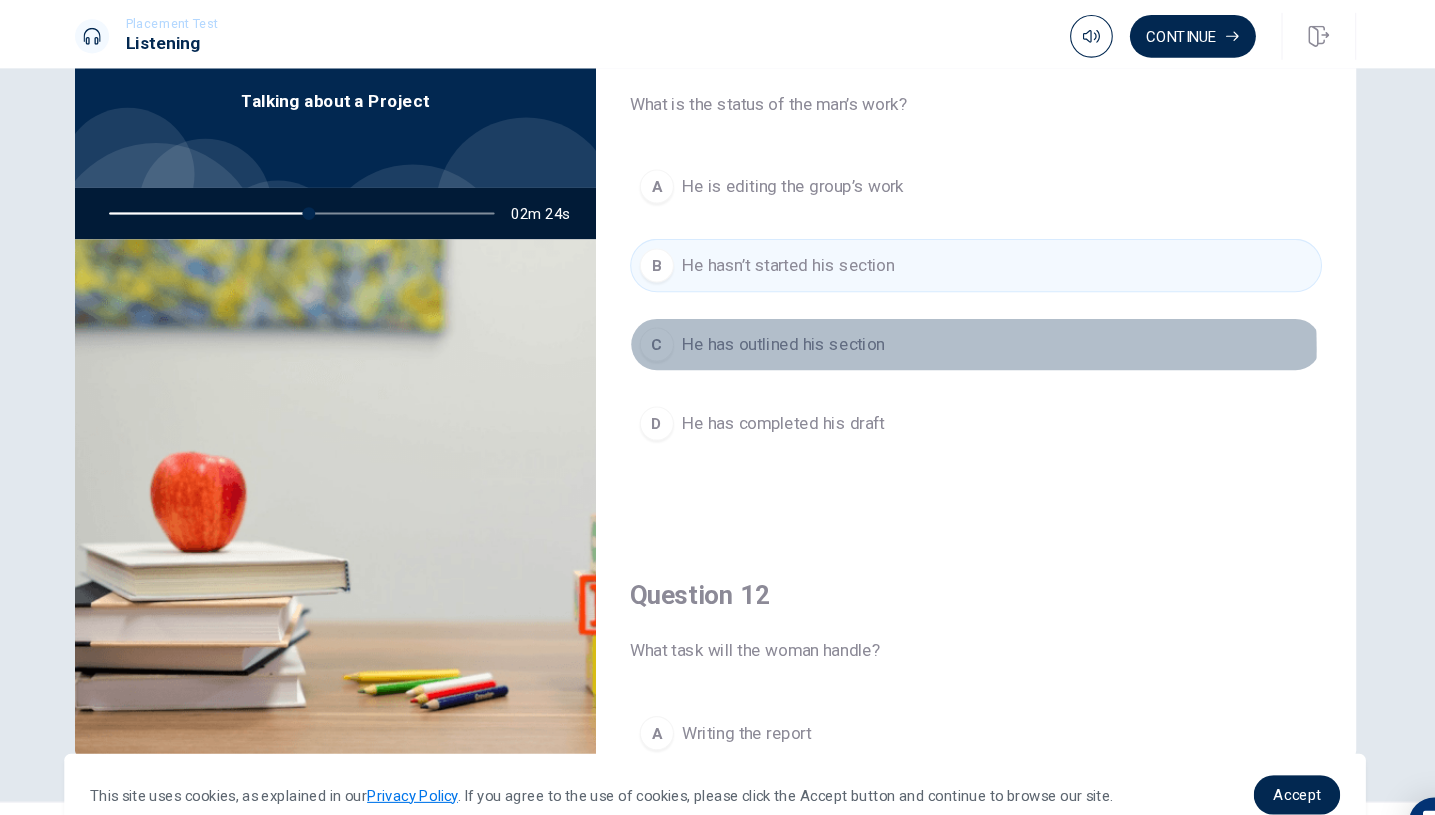 click on "He has outlined his section" at bounding box center [782, 323] 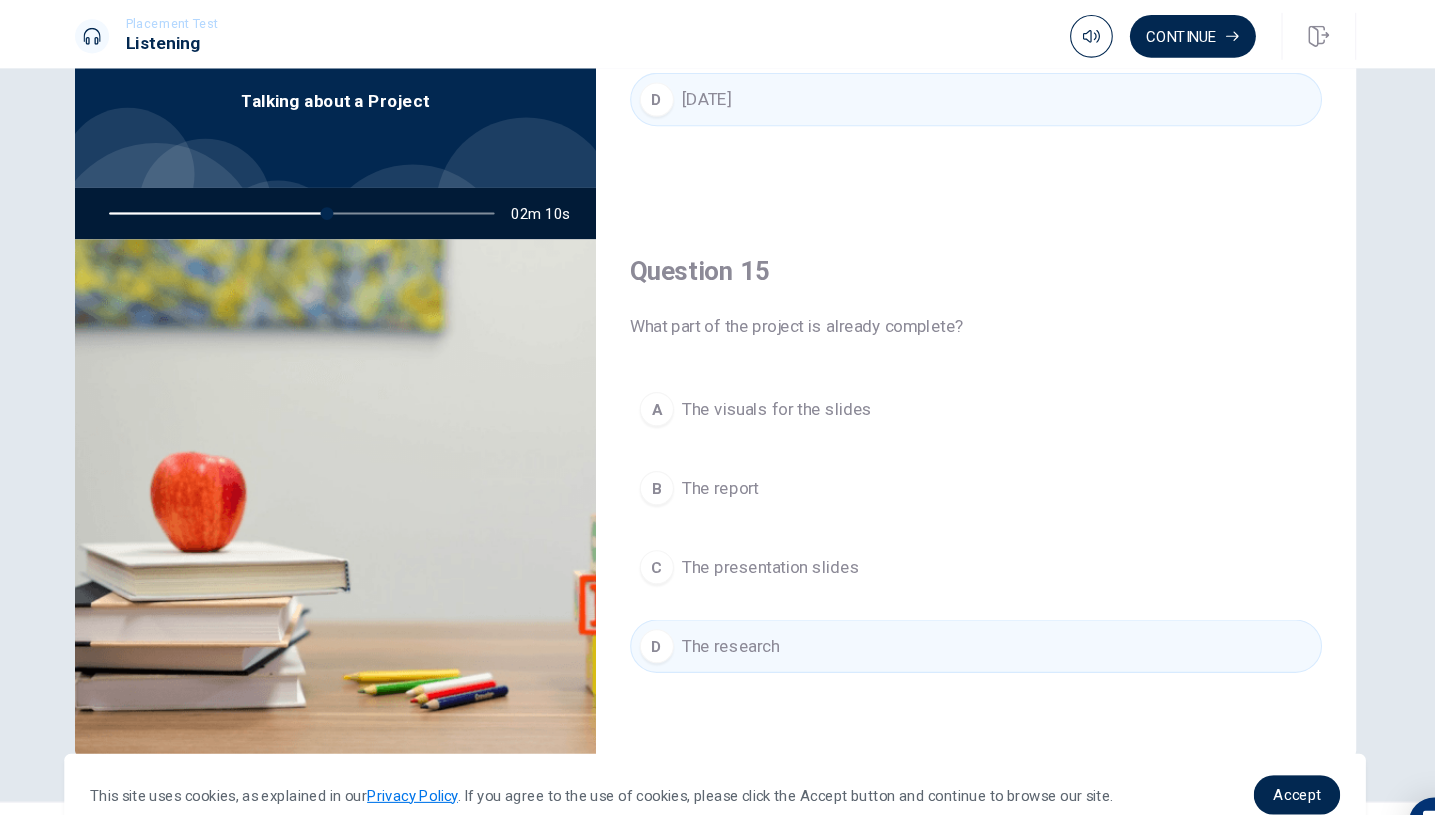 scroll, scrollTop: 1865, scrollLeft: 0, axis: vertical 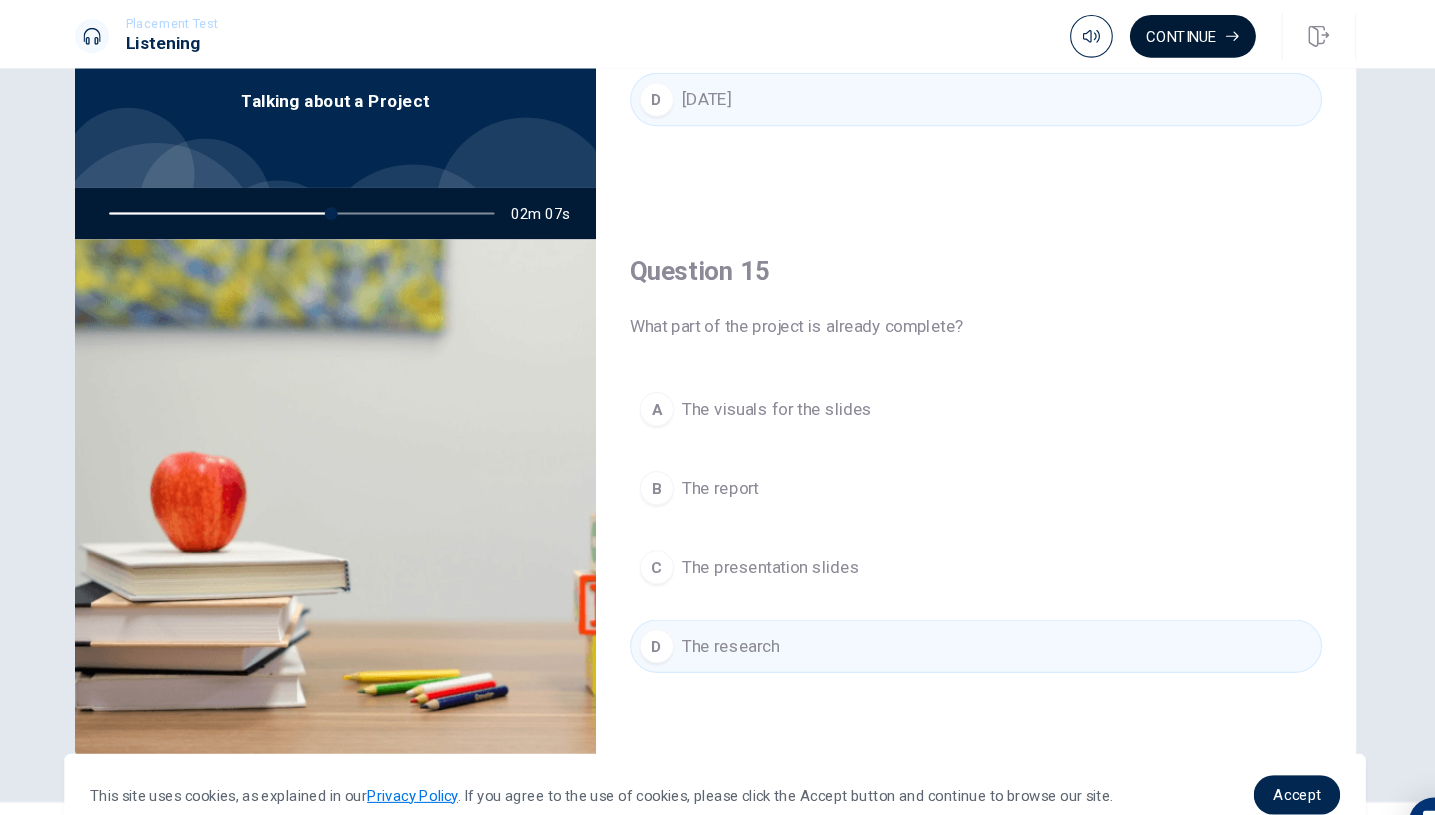 click on "Continue" at bounding box center (1165, 34) 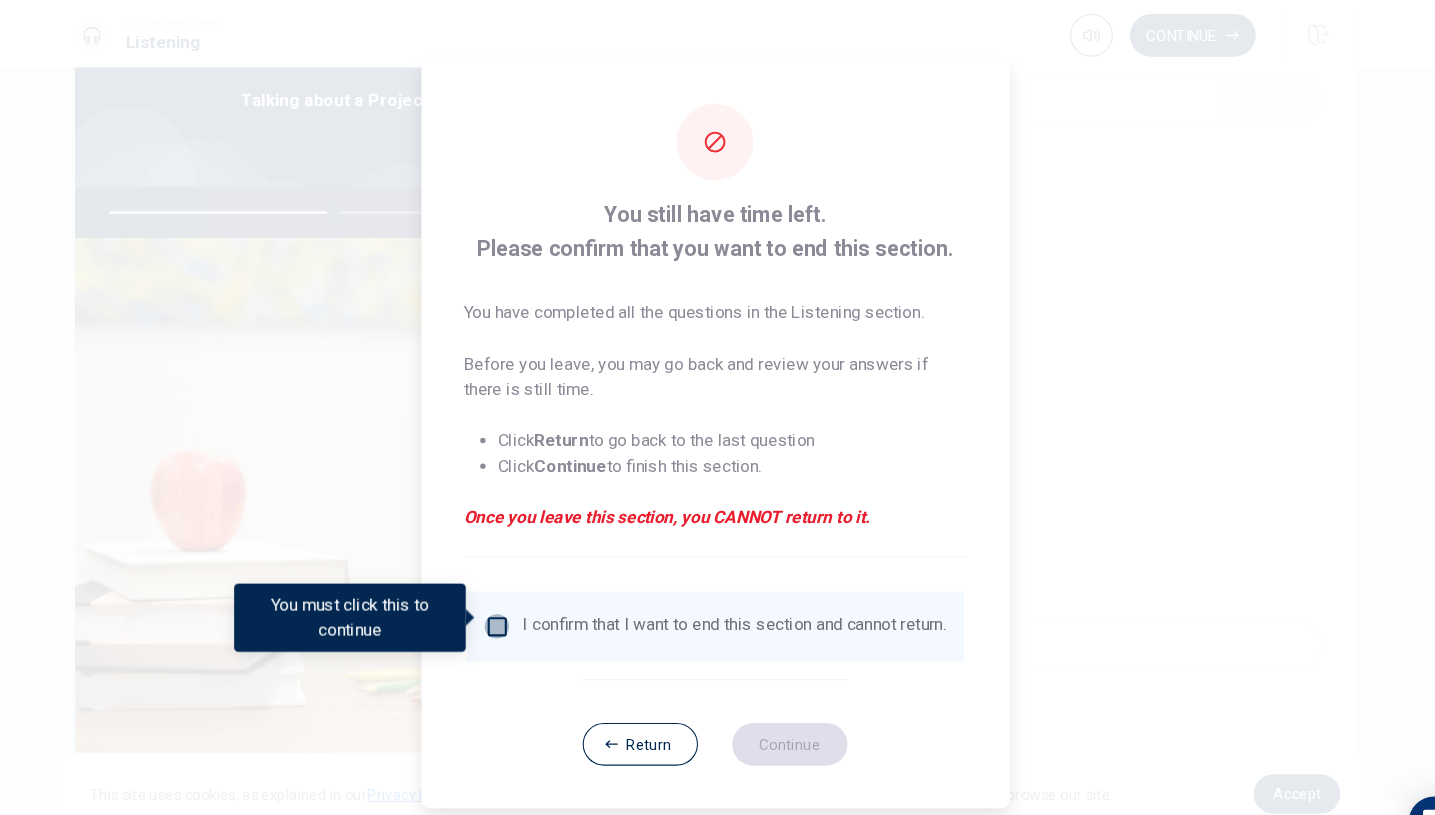 click at bounding box center [513, 588] 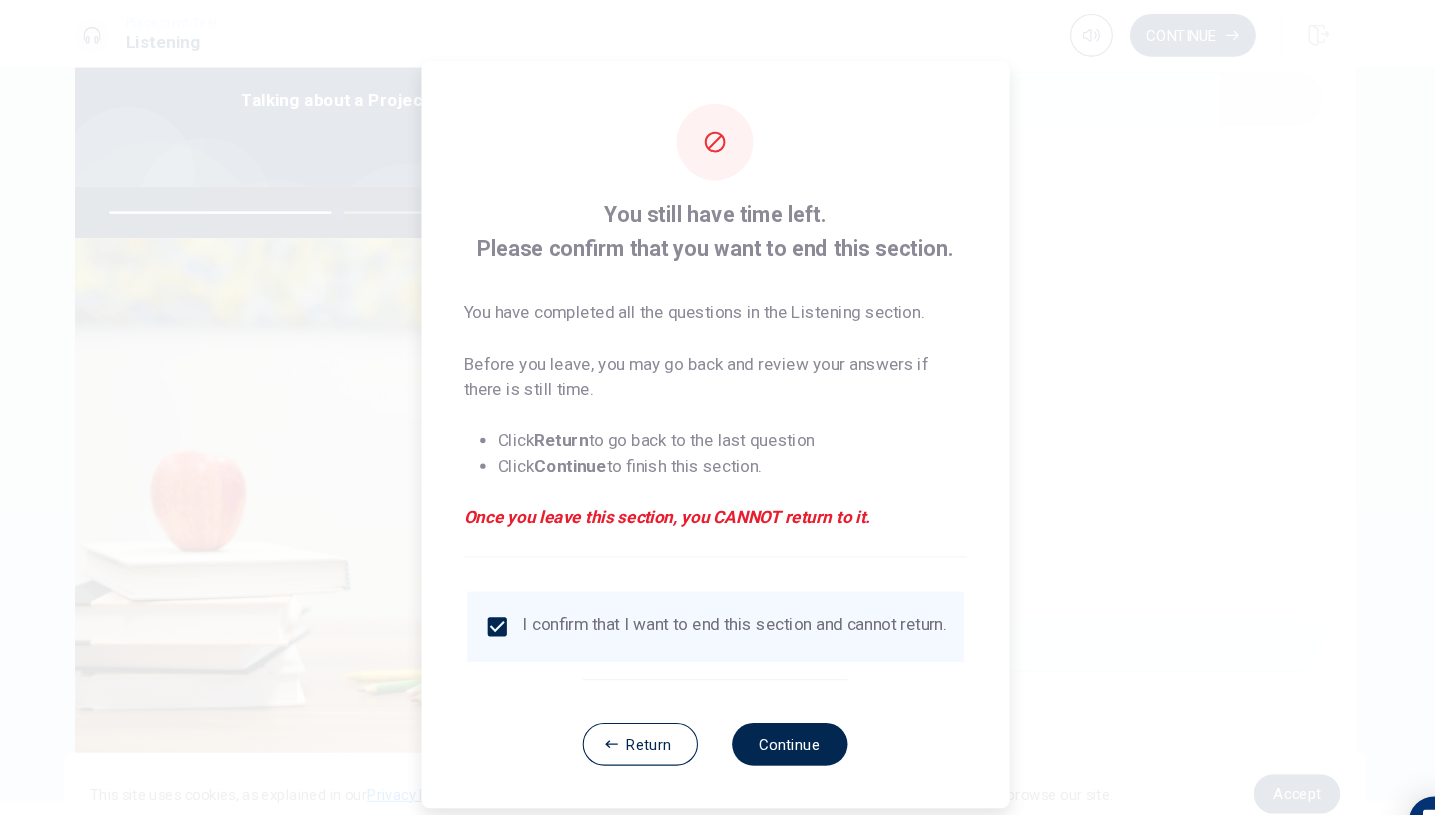 click on "Return" at bounding box center (648, 698) 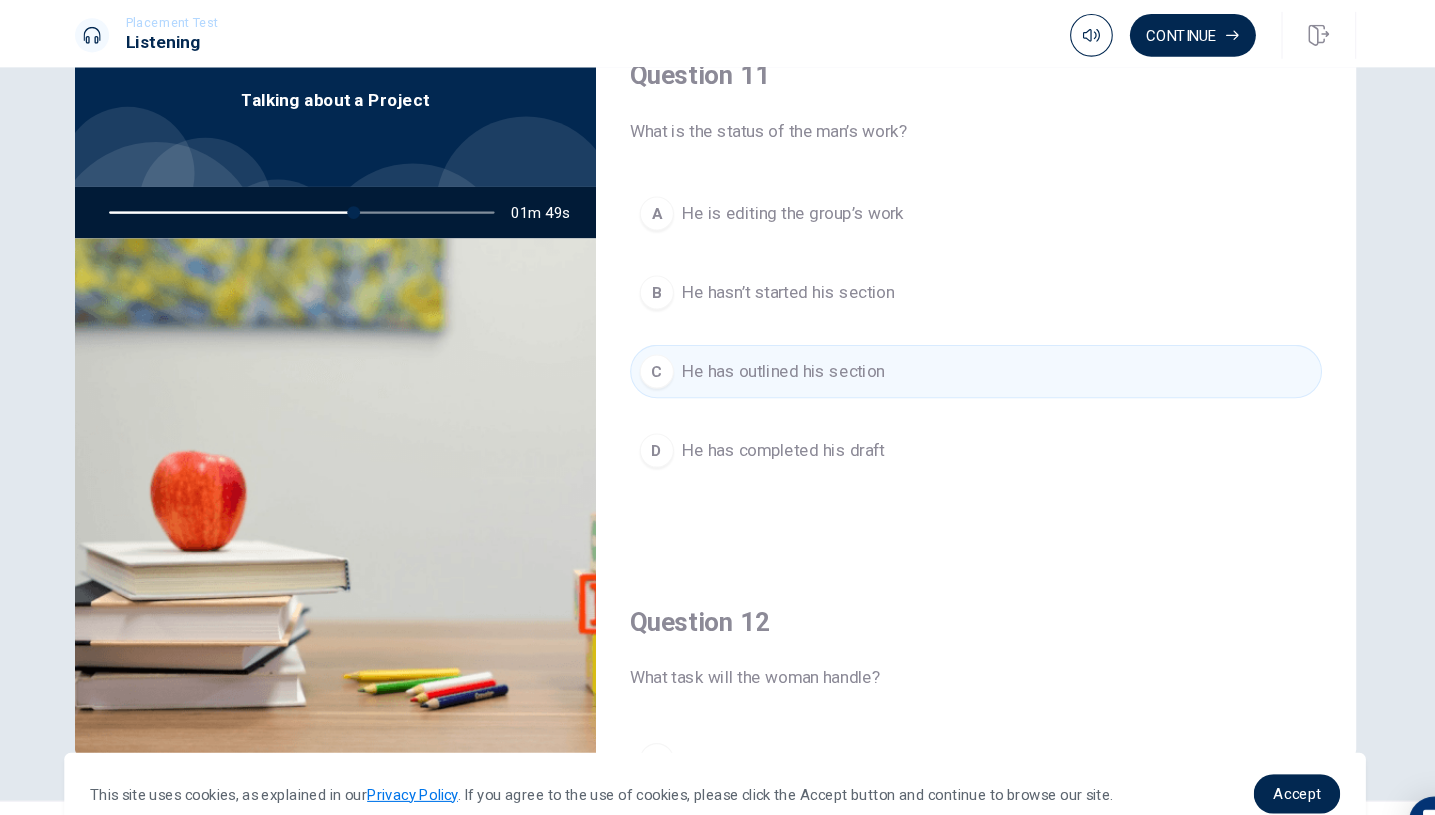 scroll, scrollTop: 0, scrollLeft: 0, axis: both 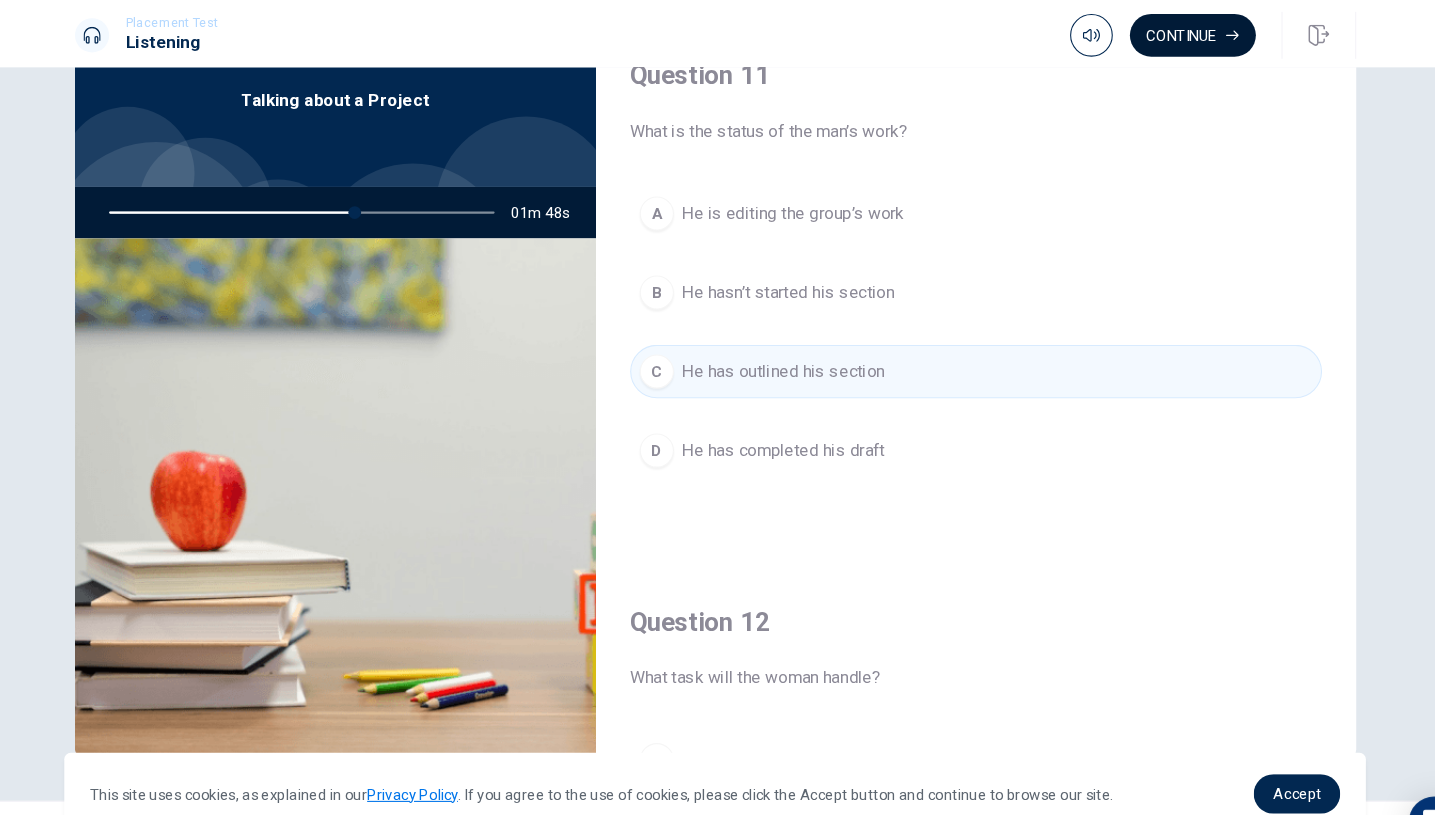 click on "Continue" at bounding box center (1165, 34) 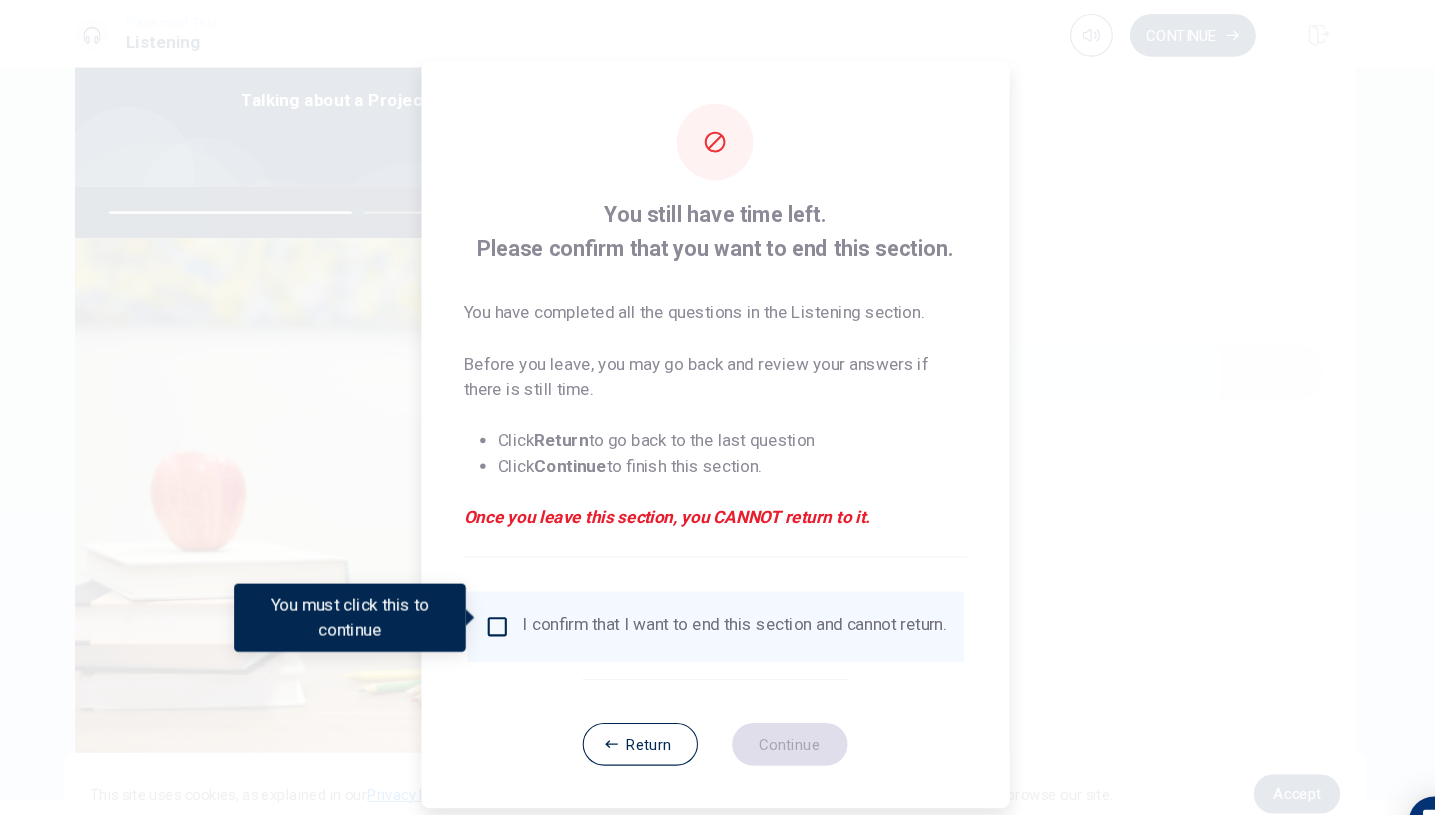 click at bounding box center [513, 588] 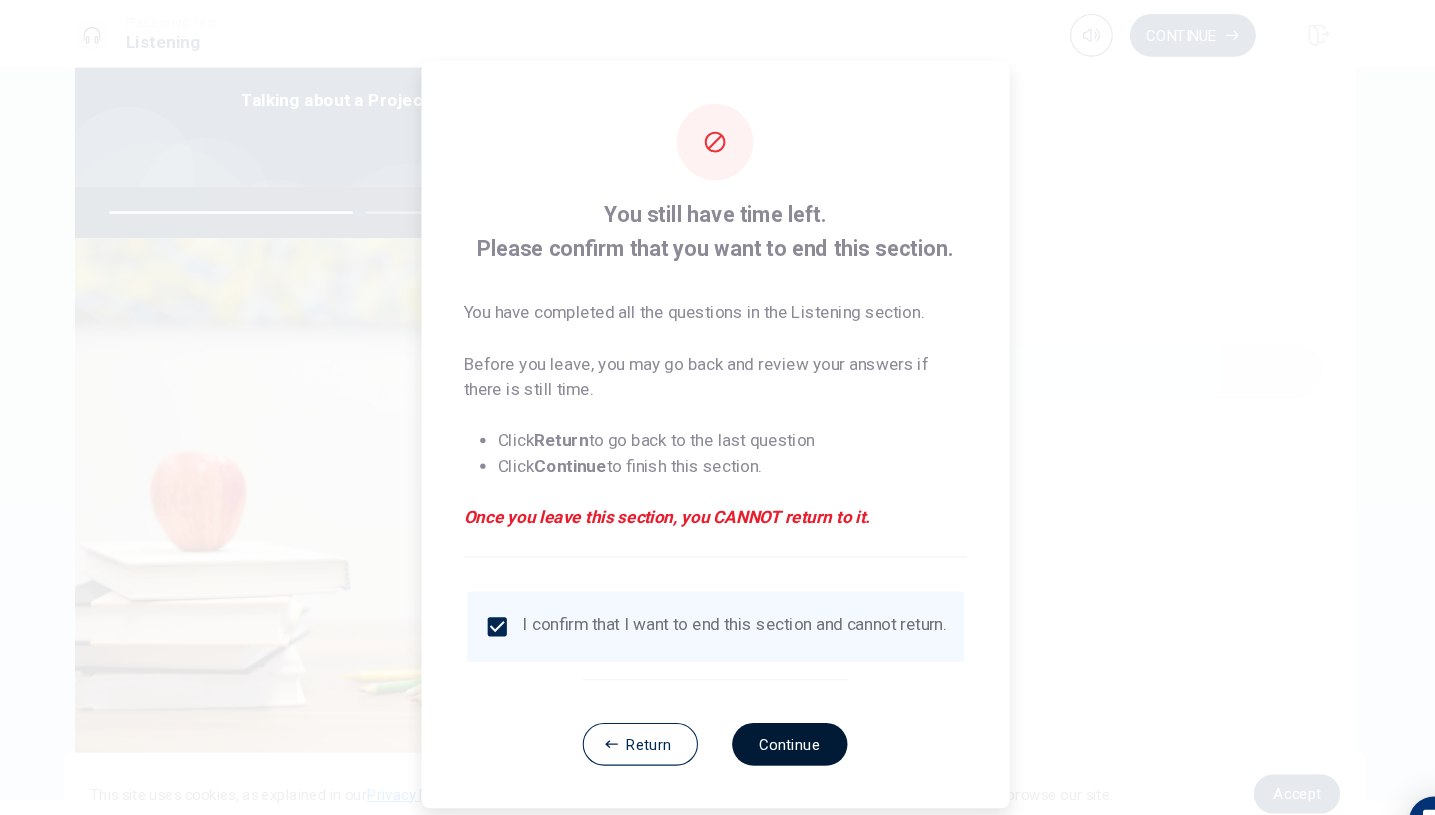 click on "Continue" at bounding box center (788, 698) 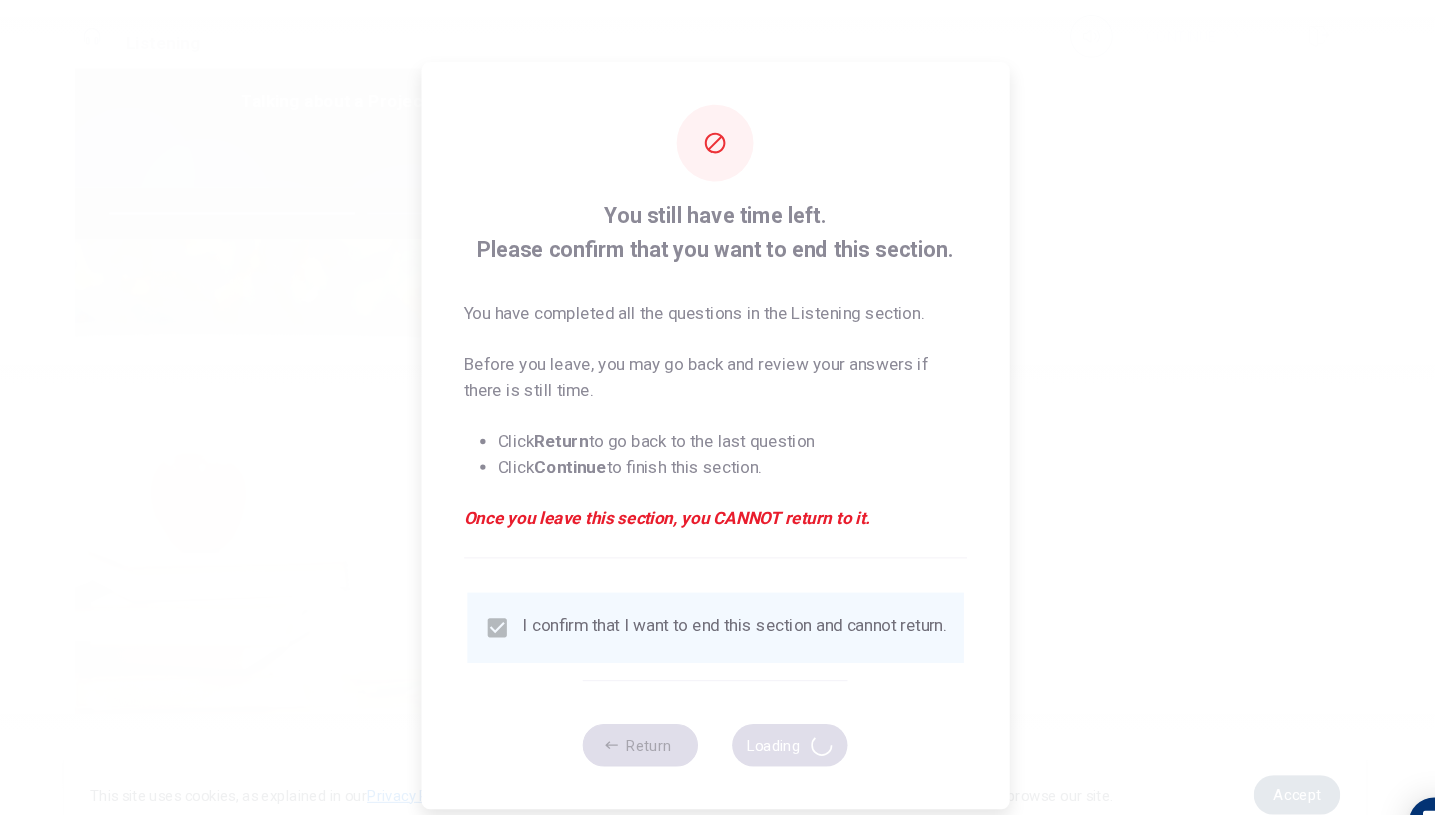 type on "66" 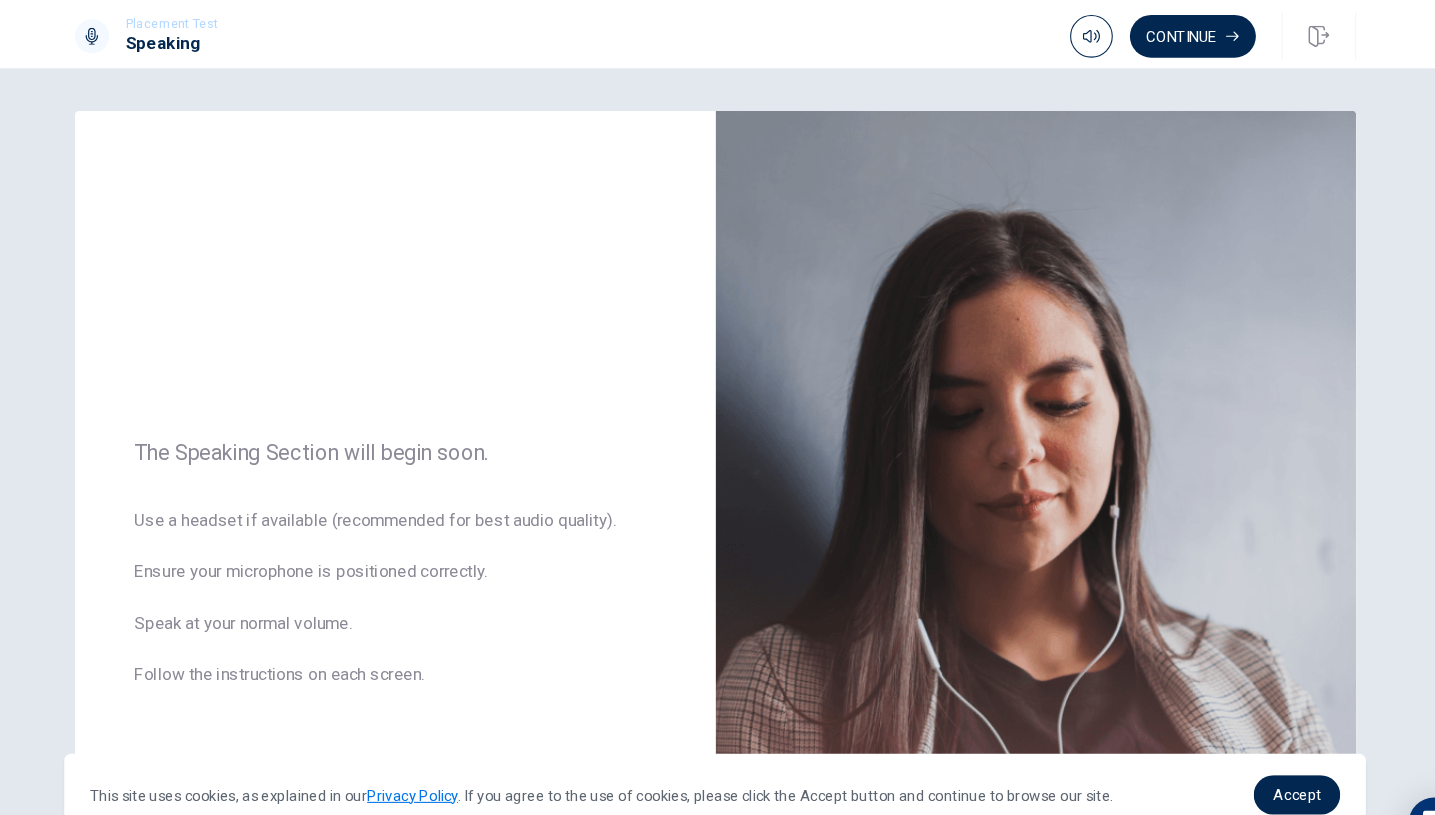 scroll, scrollTop: 0, scrollLeft: 0, axis: both 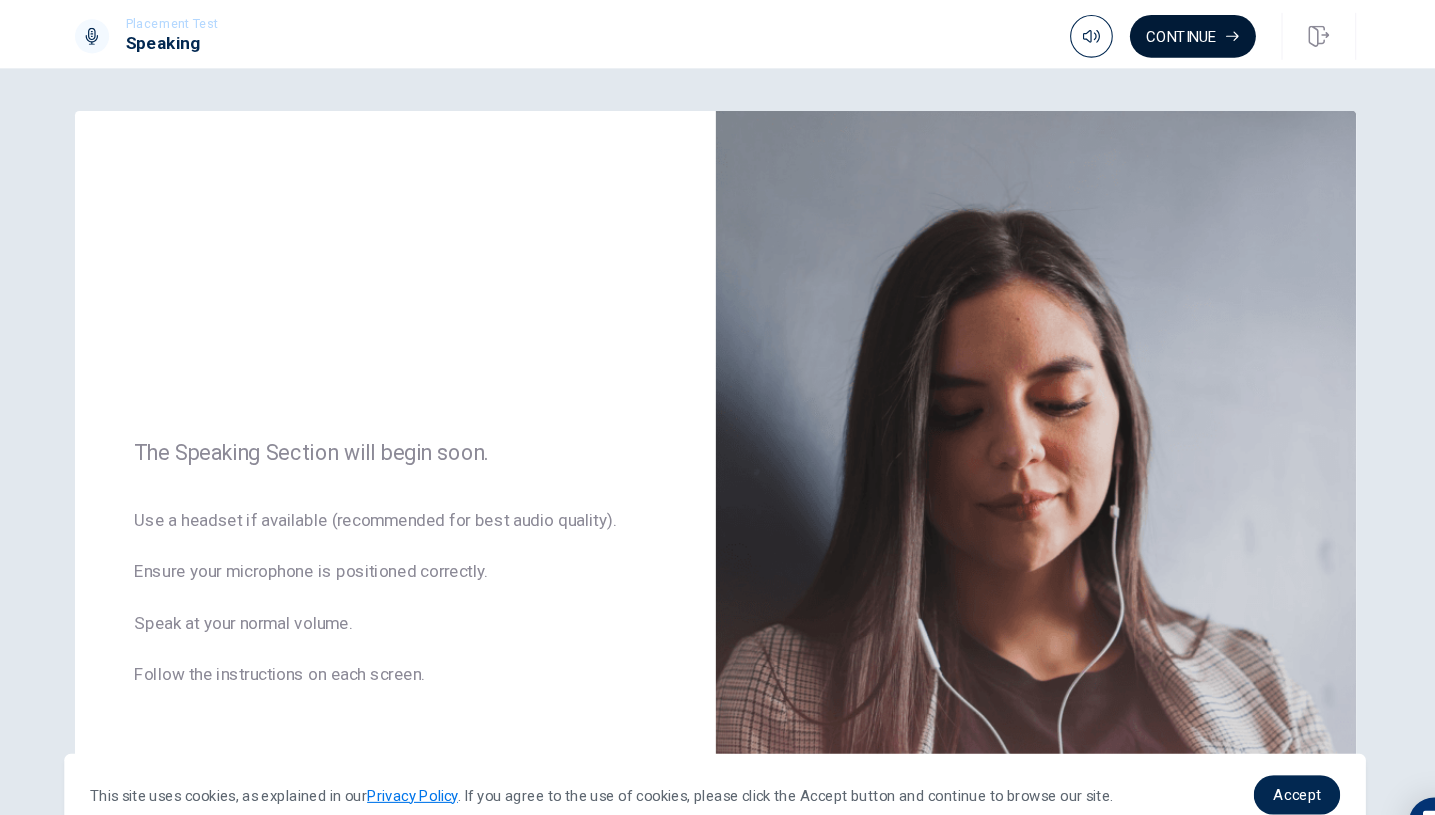 click on "Continue" at bounding box center (1165, 34) 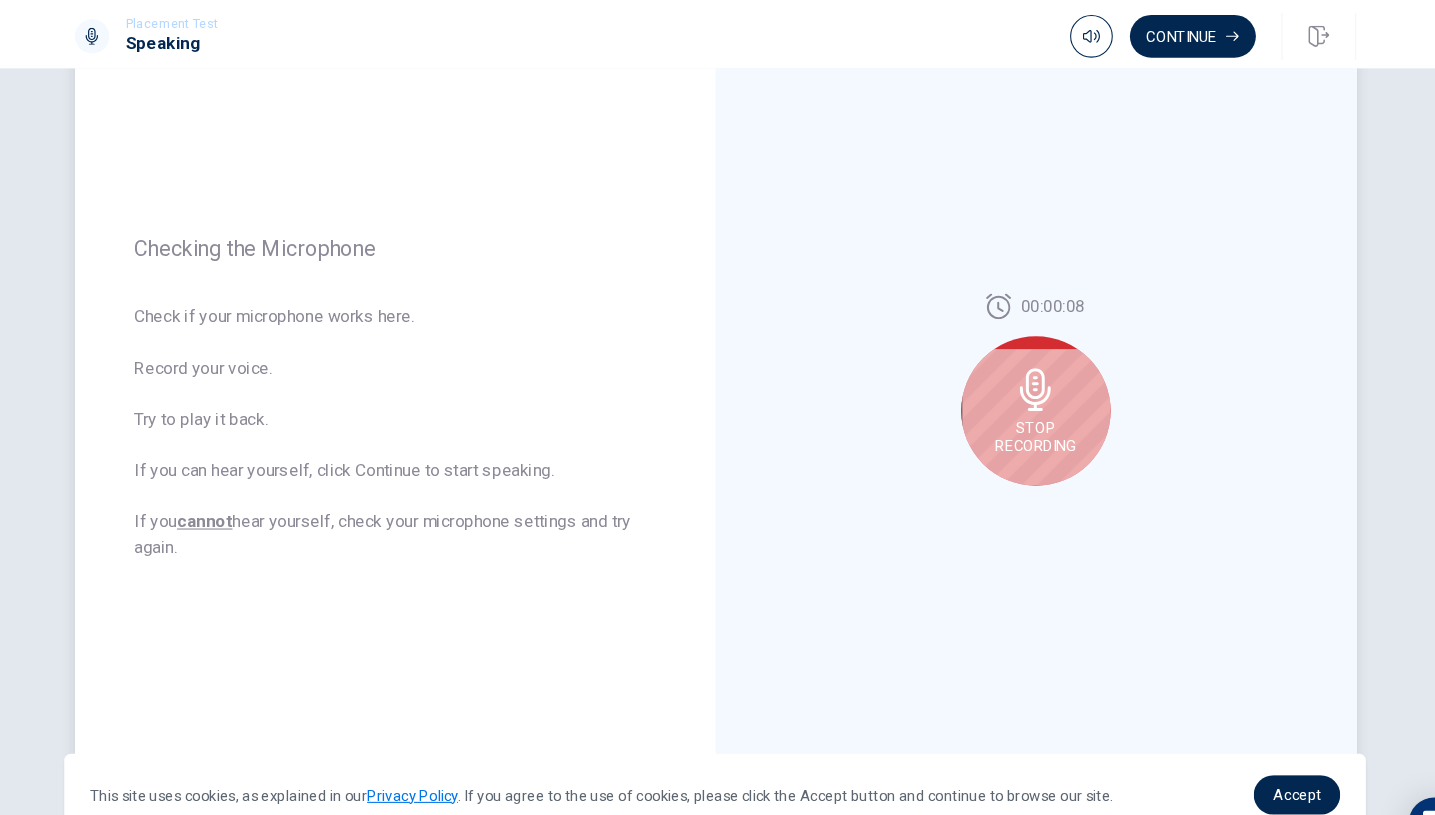 scroll, scrollTop: 183, scrollLeft: 0, axis: vertical 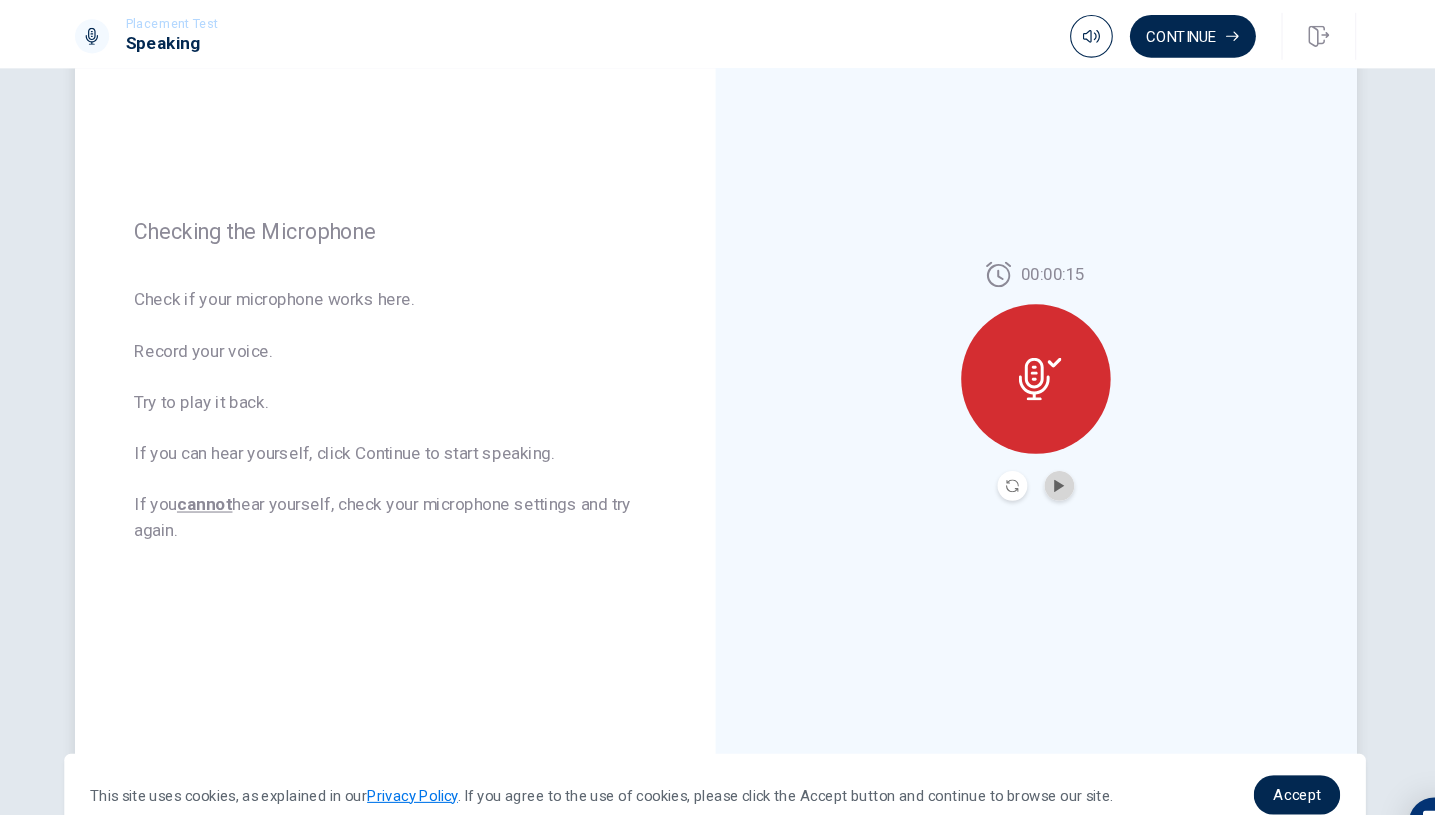 click at bounding box center [1040, 455] 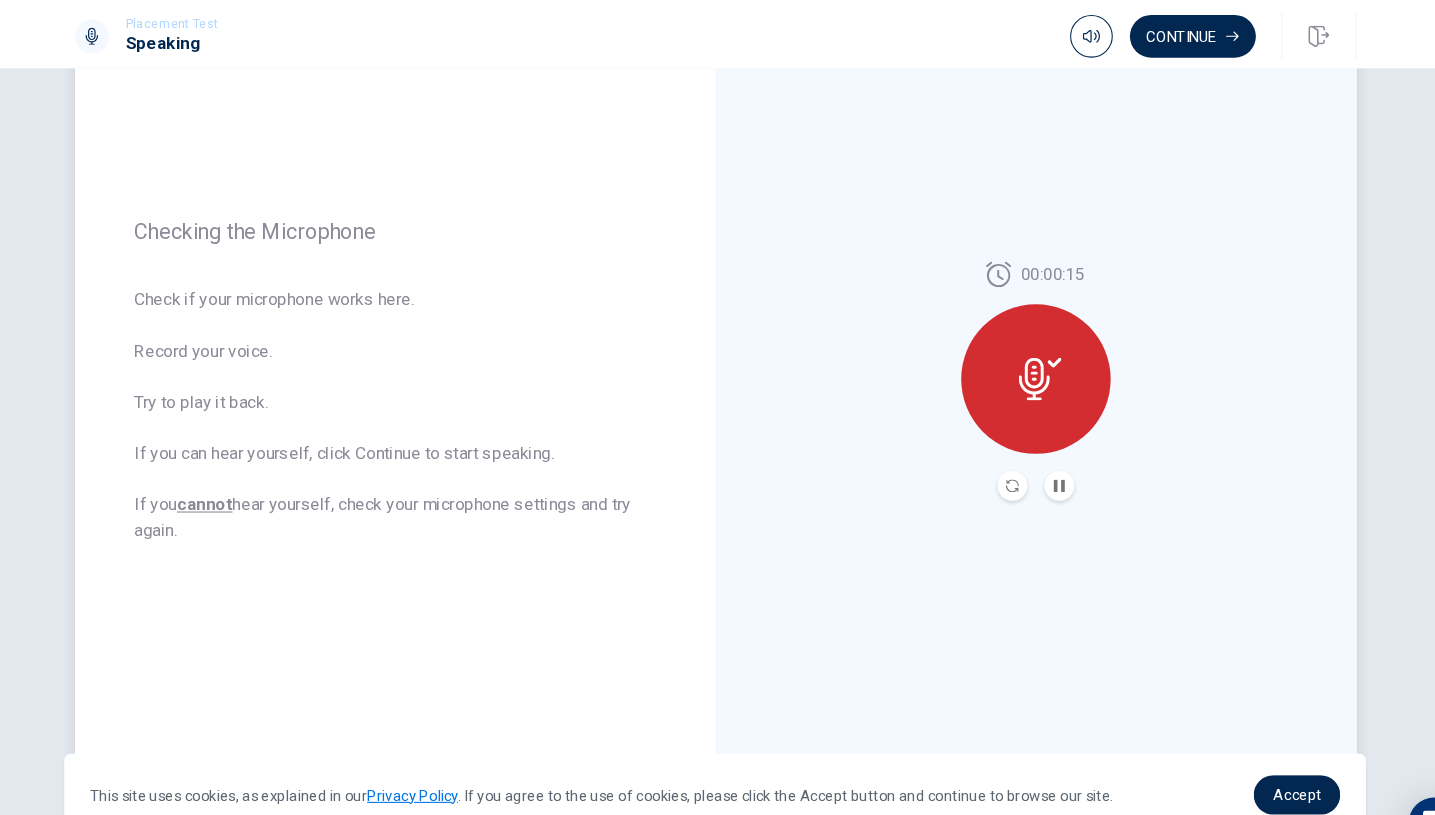 click at bounding box center [1040, 455] 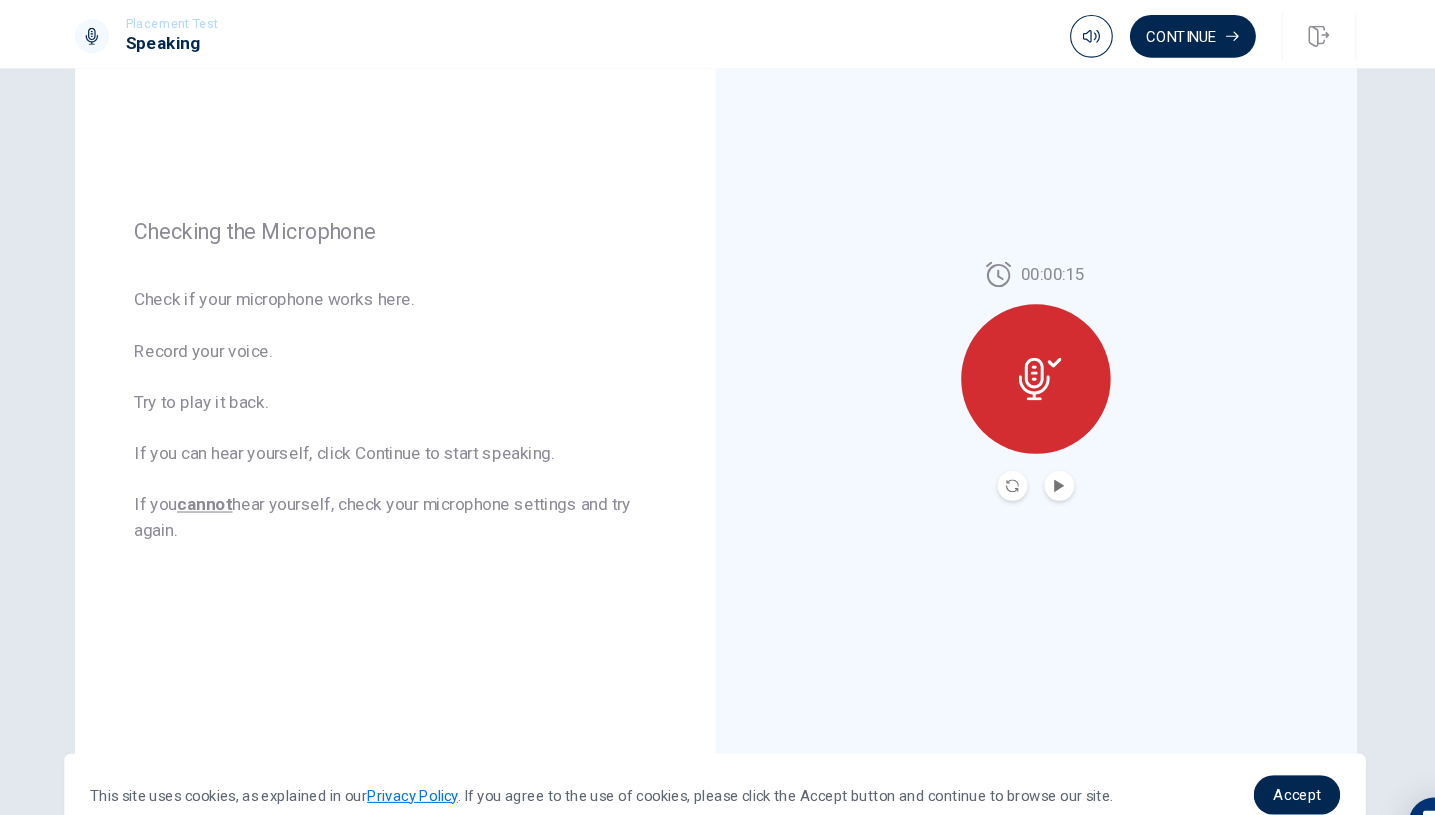 click on "Continue" at bounding box center [1165, 34] 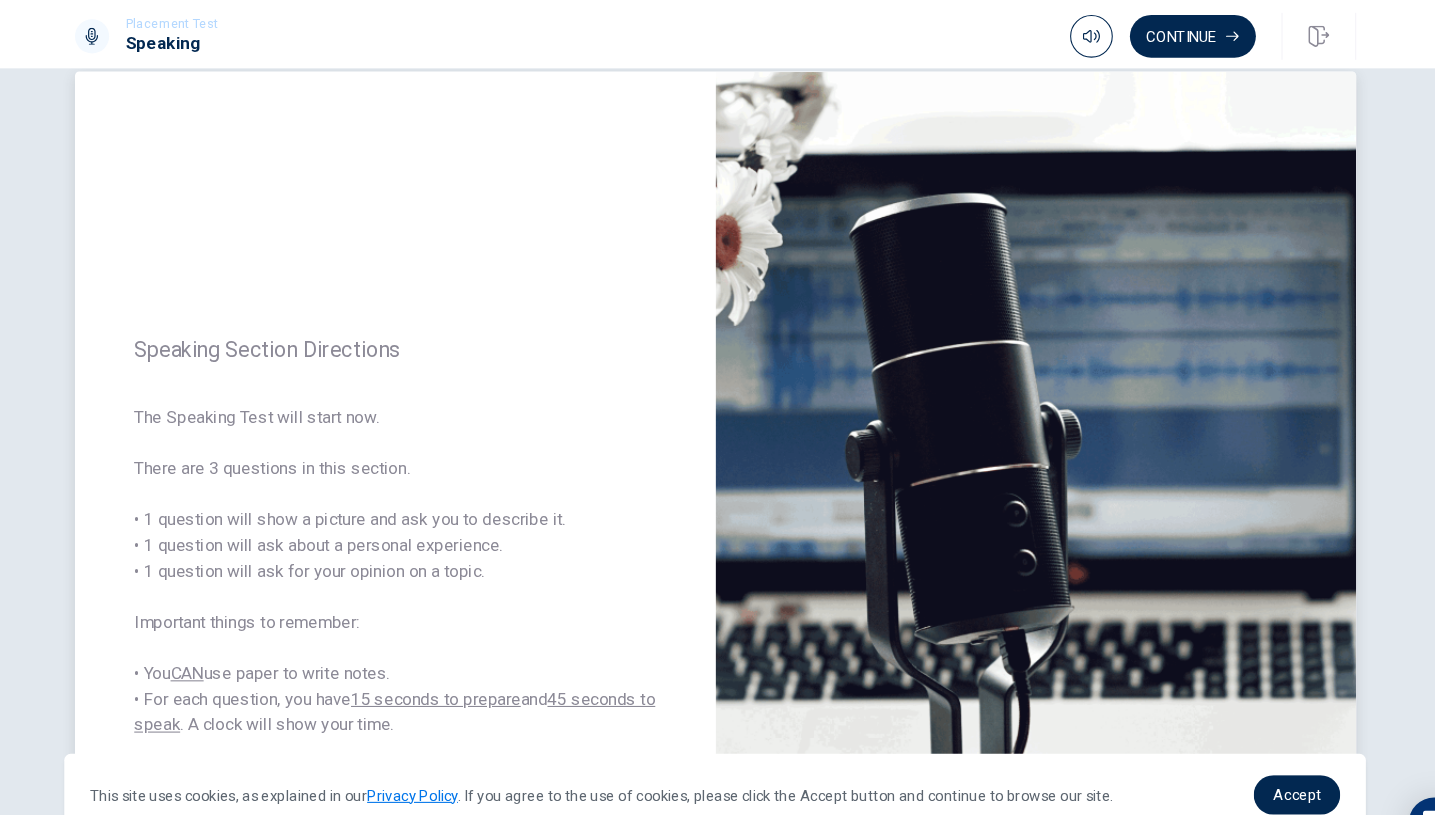 scroll, scrollTop: 6, scrollLeft: 0, axis: vertical 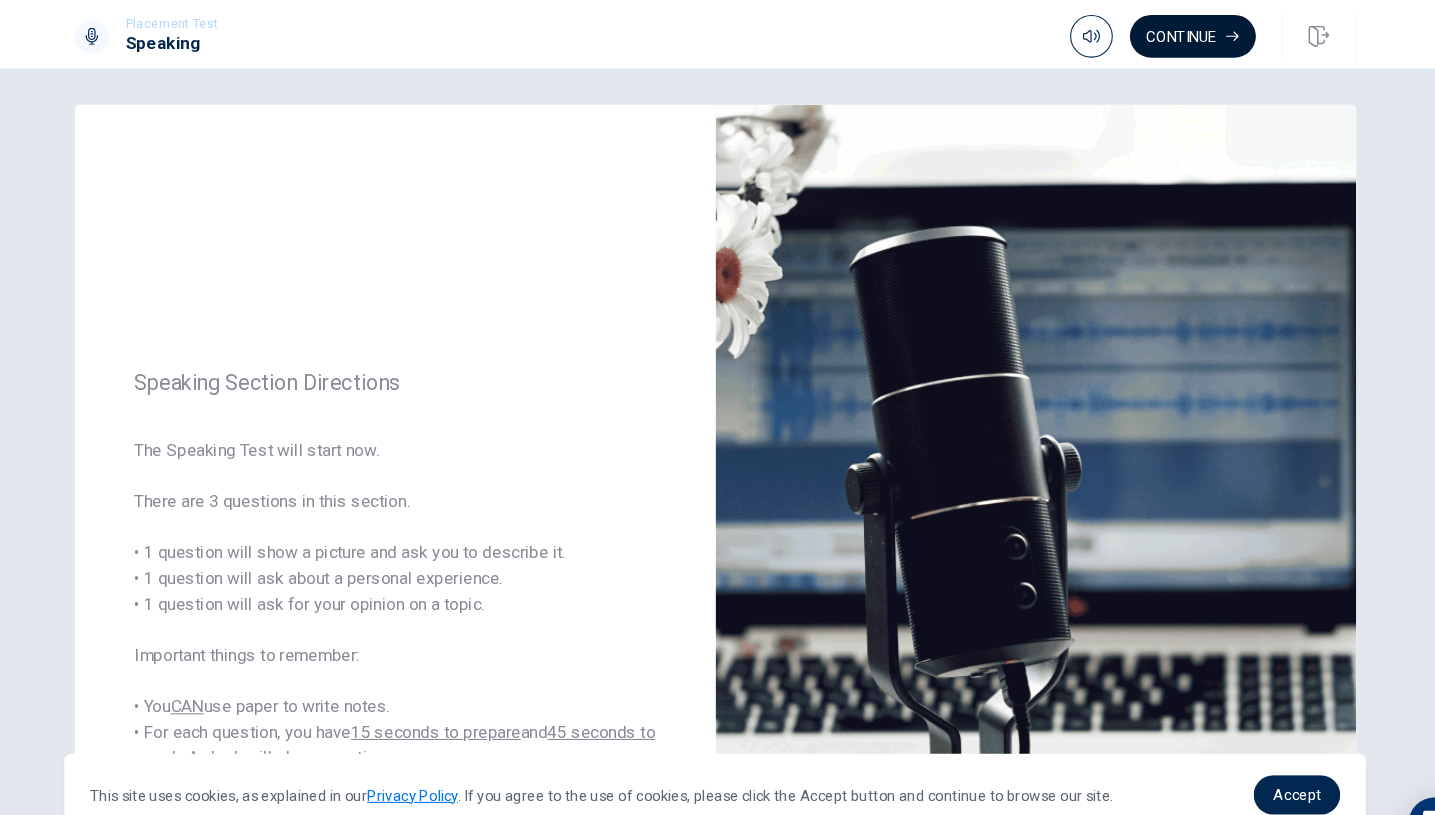 click on "Continue" at bounding box center (1165, 34) 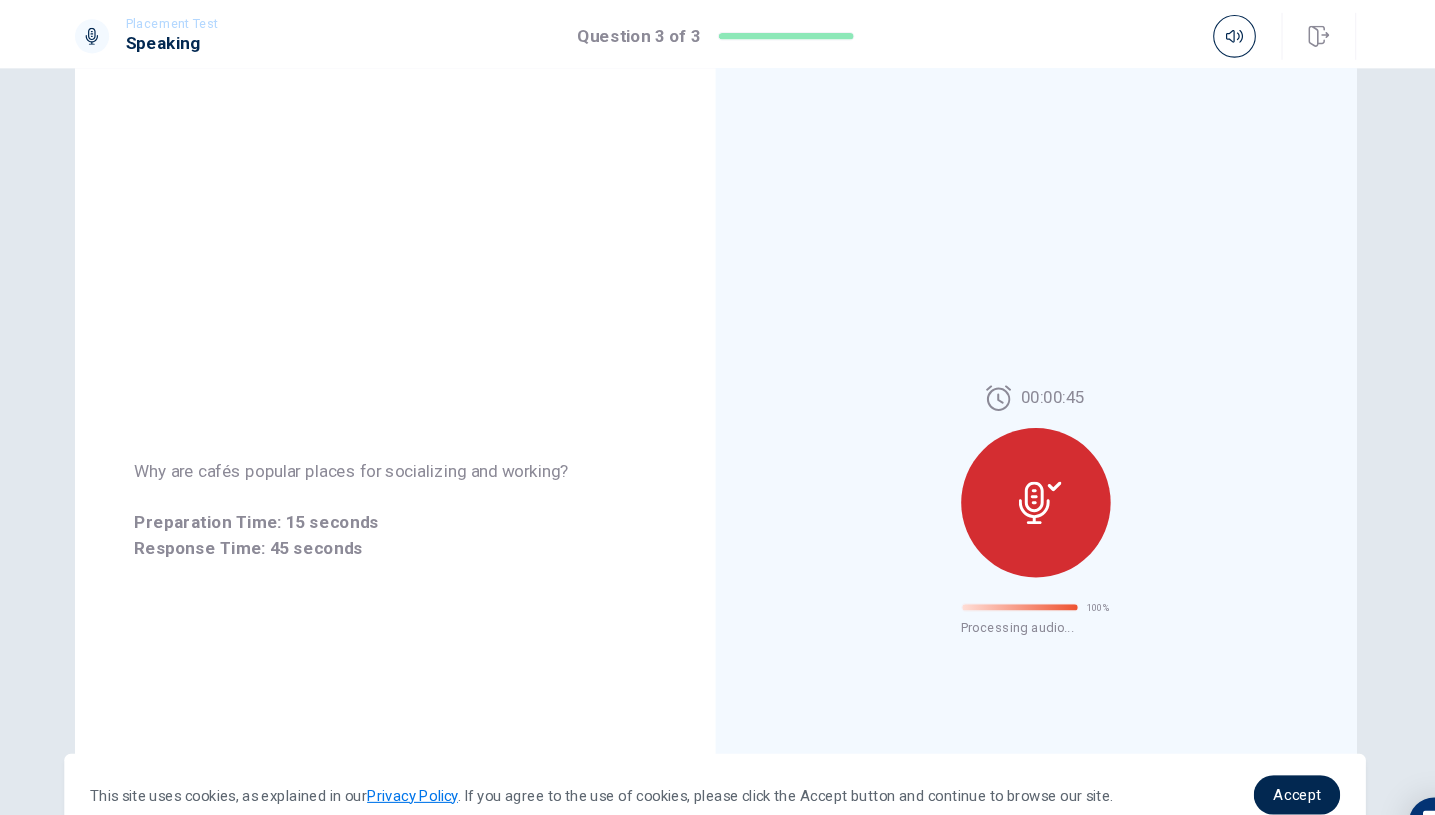 scroll, scrollTop: 0, scrollLeft: 0, axis: both 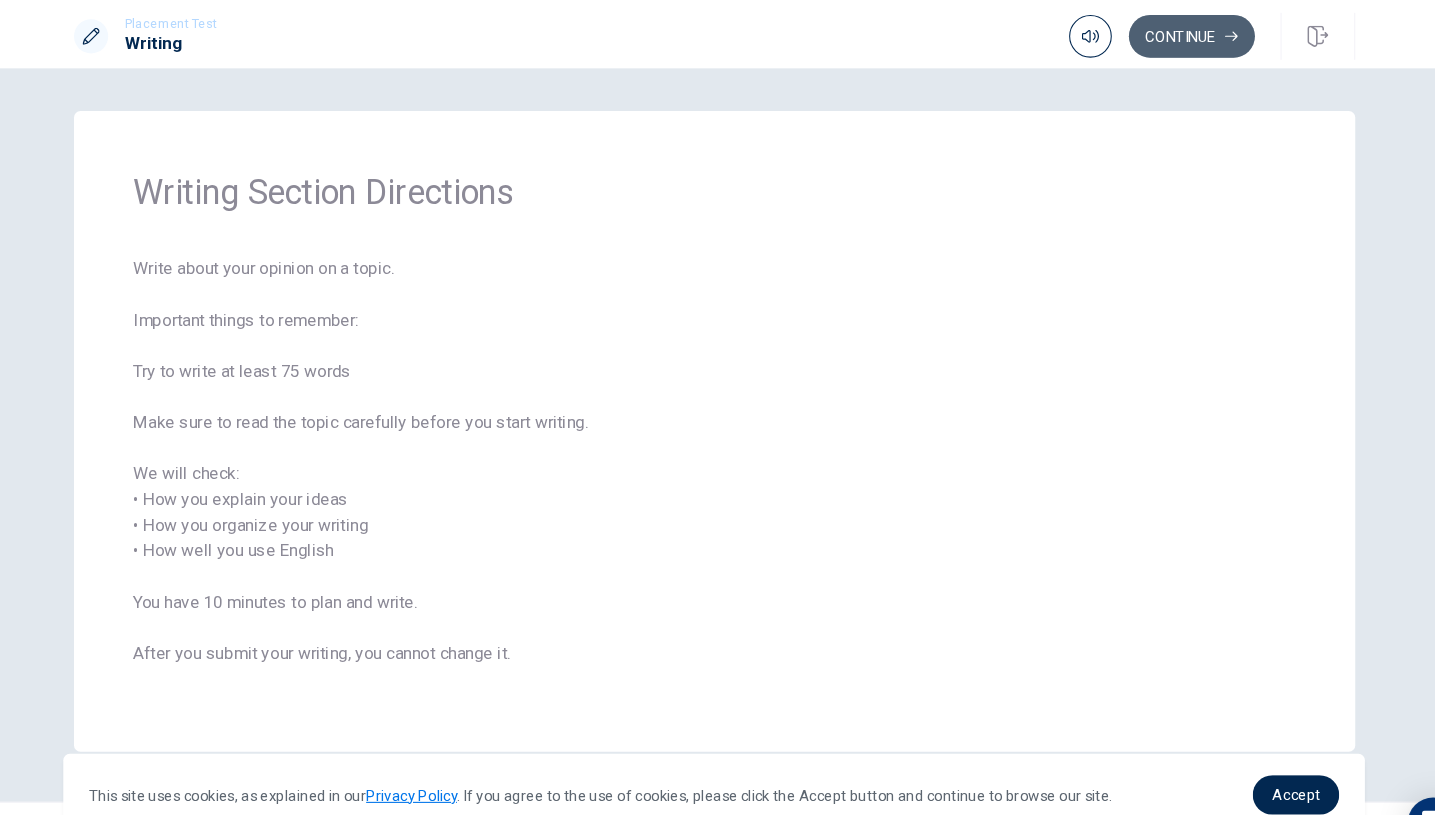 click on "Continue" at bounding box center (1165, 34) 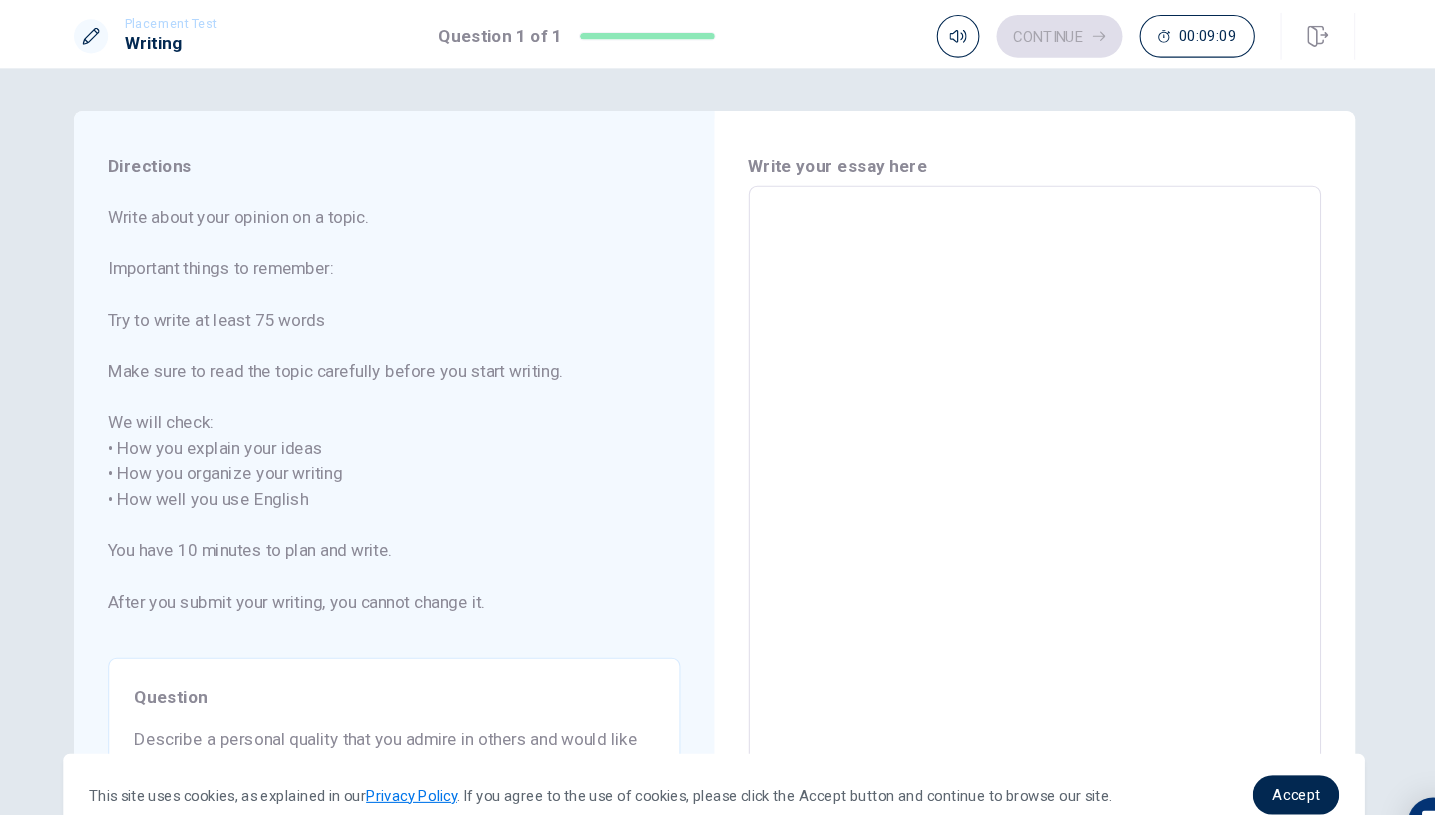 scroll, scrollTop: 0, scrollLeft: 0, axis: both 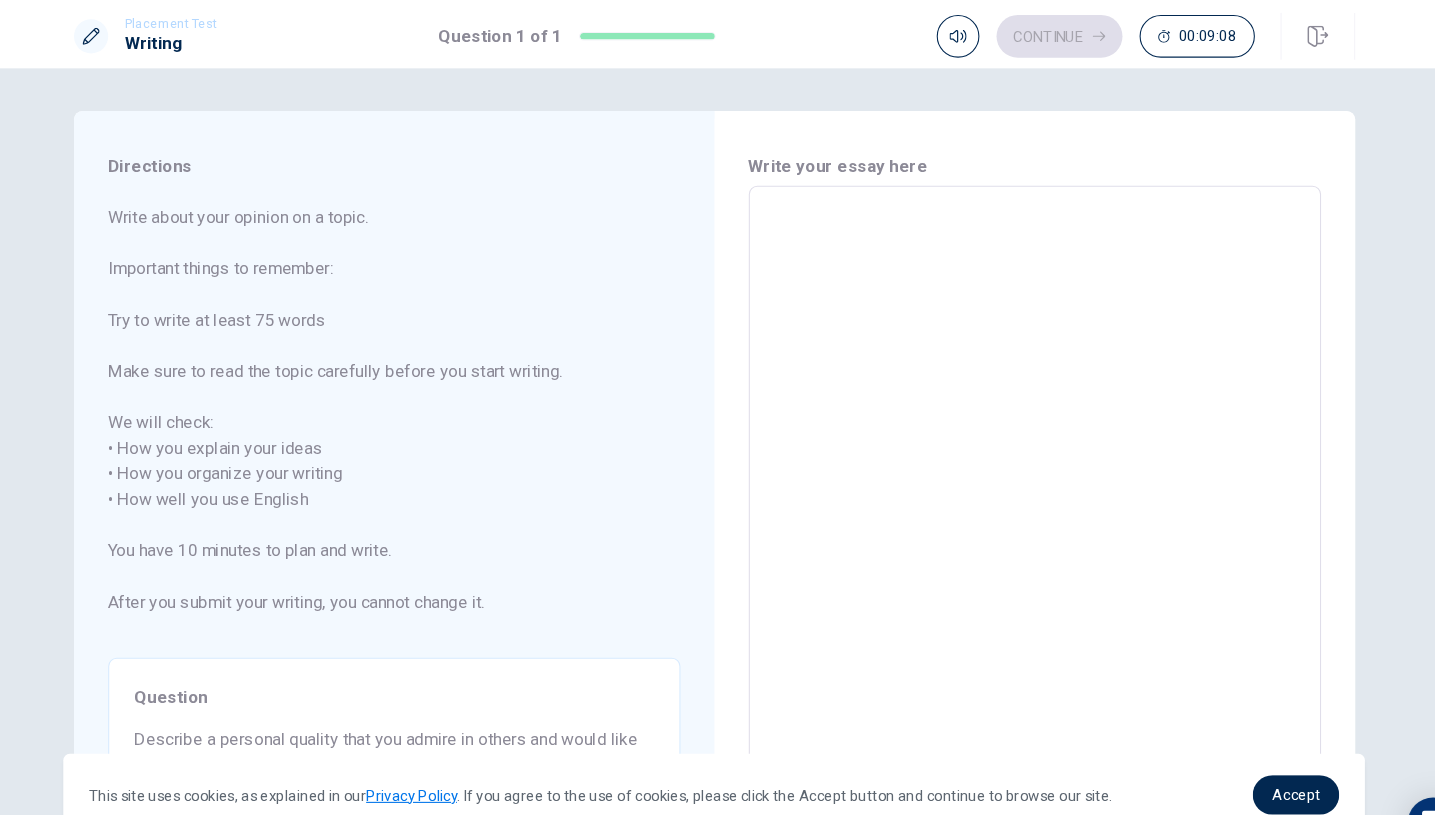click at bounding box center [1018, 468] 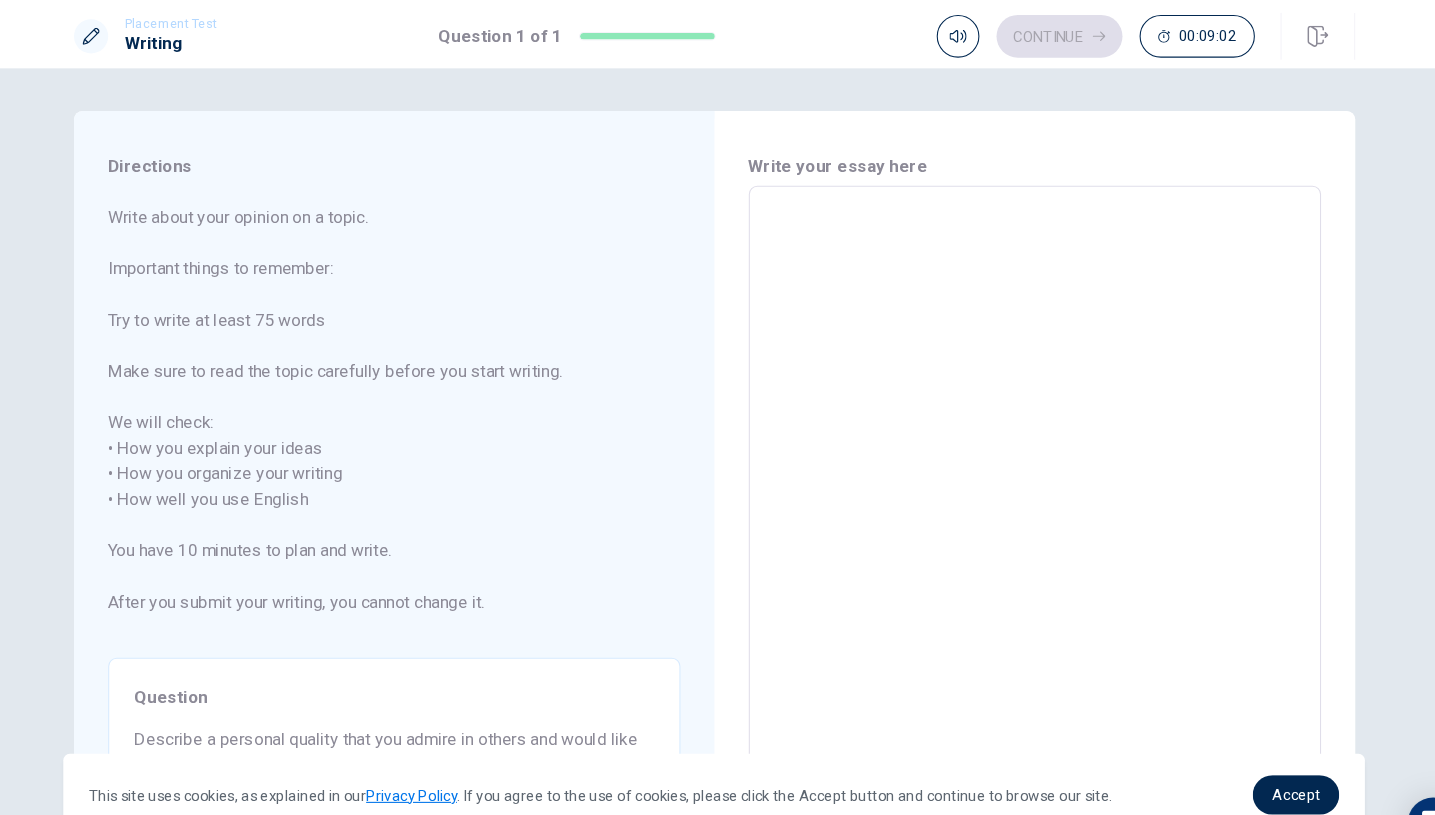 type on "o" 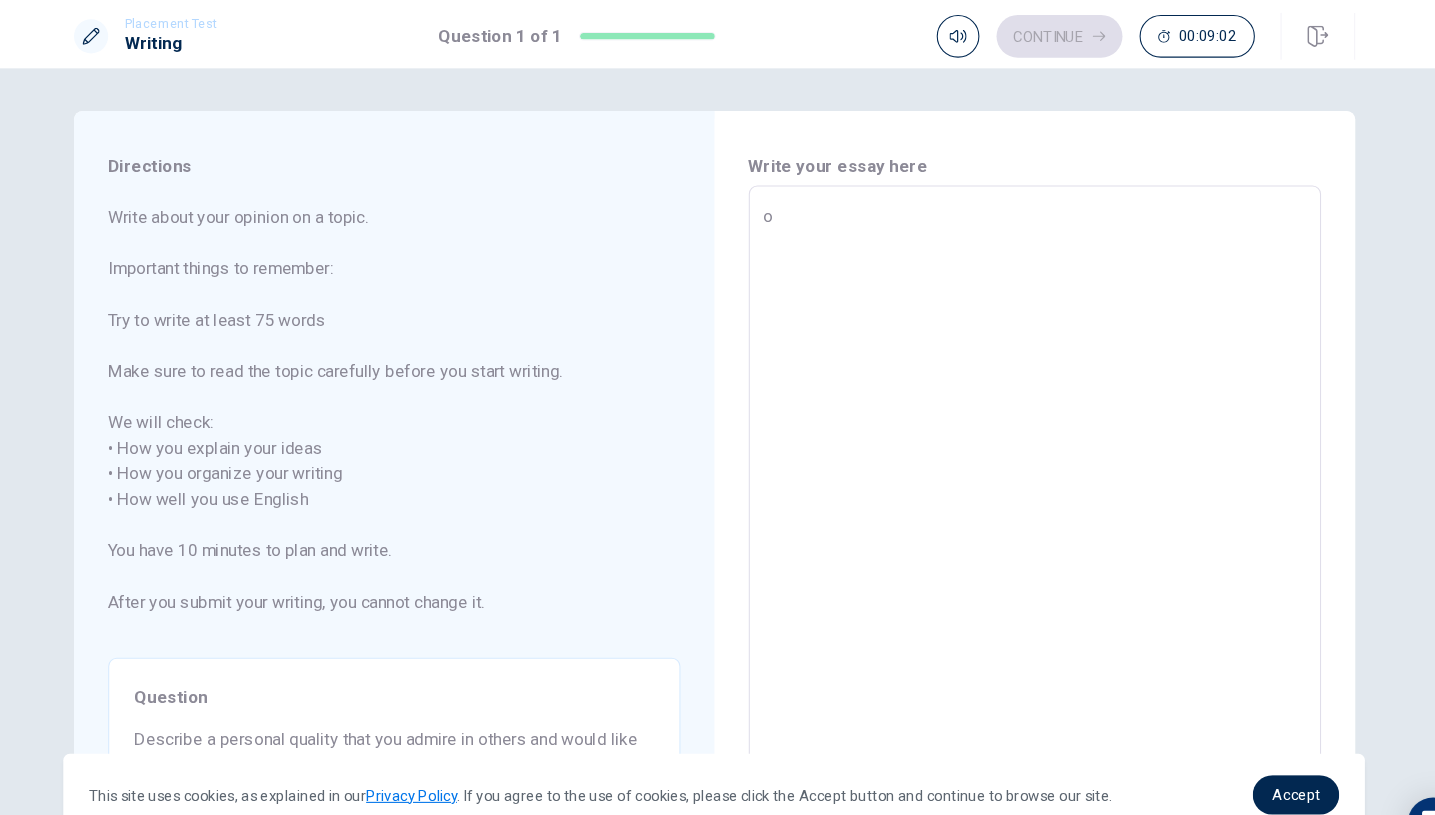 type on "x" 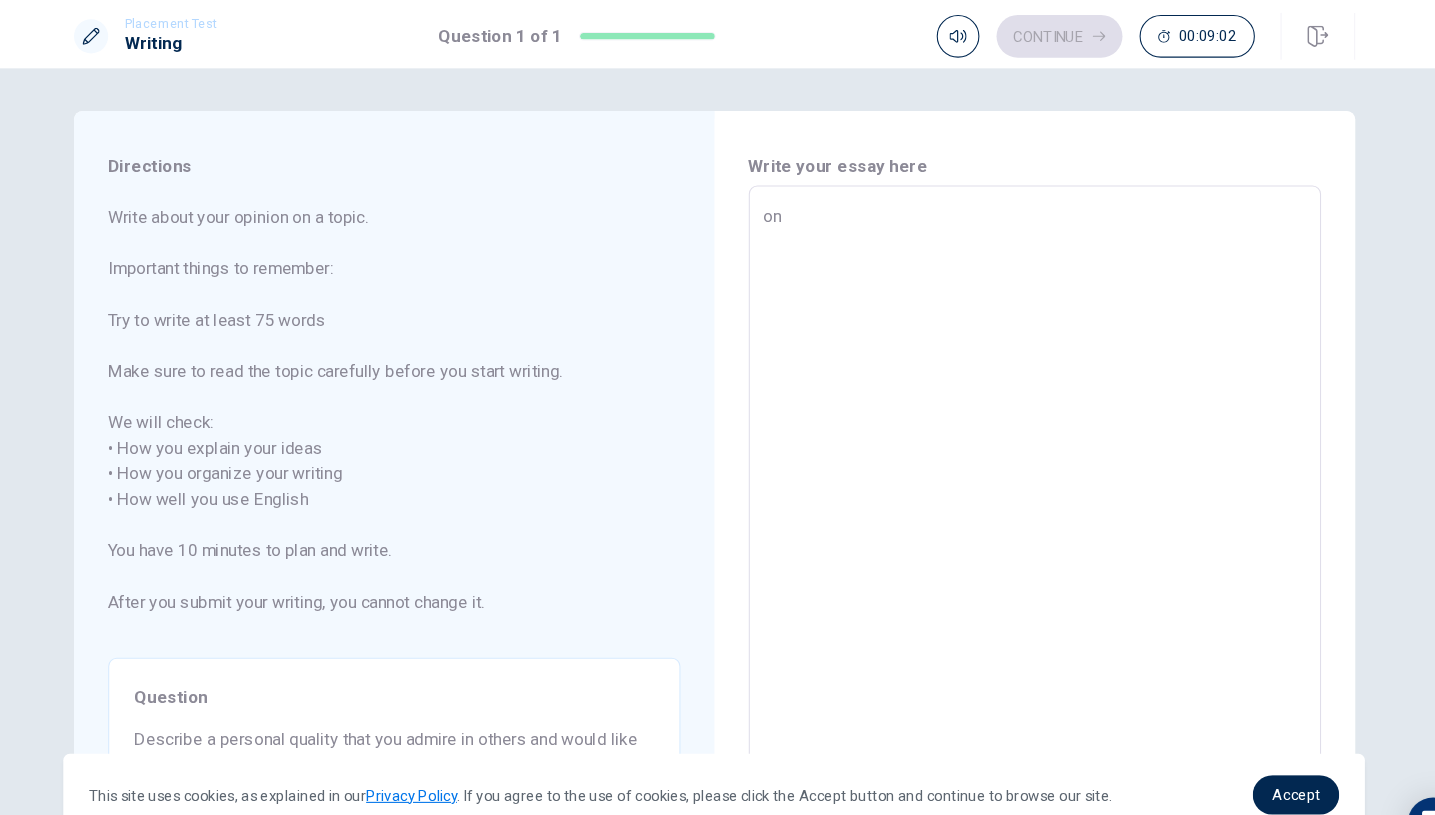 type on "x" 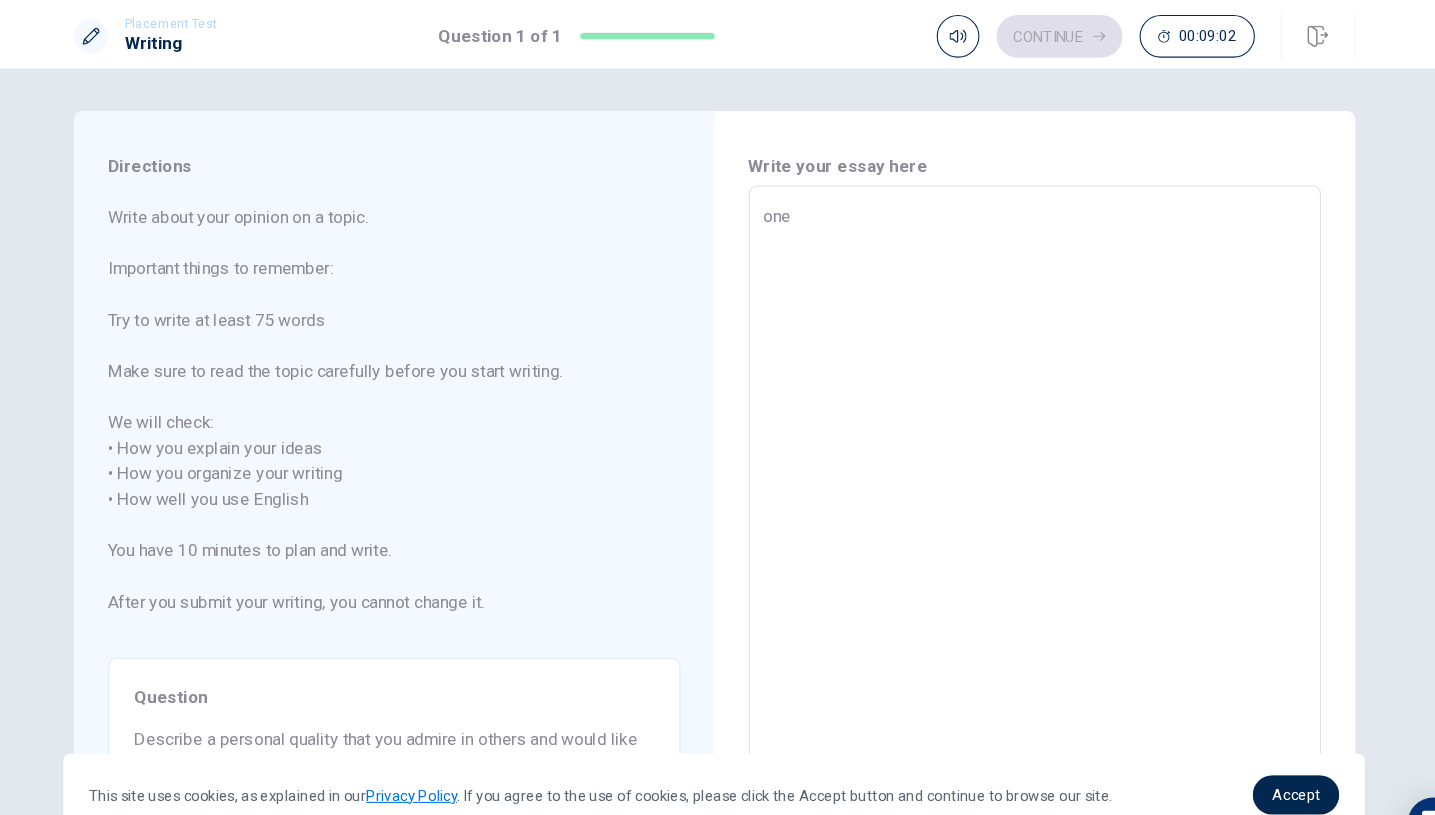 type on "x" 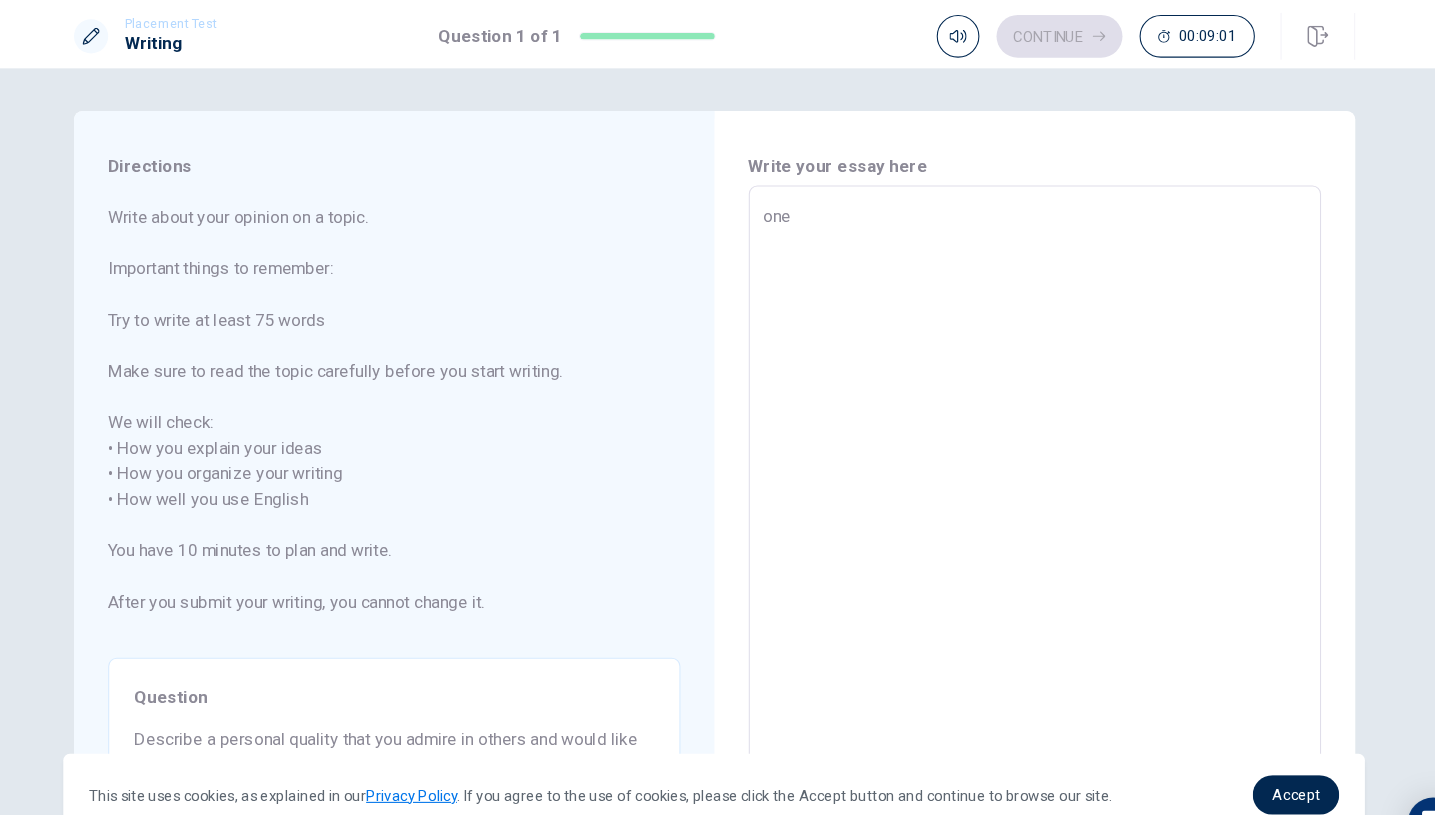 type on "one" 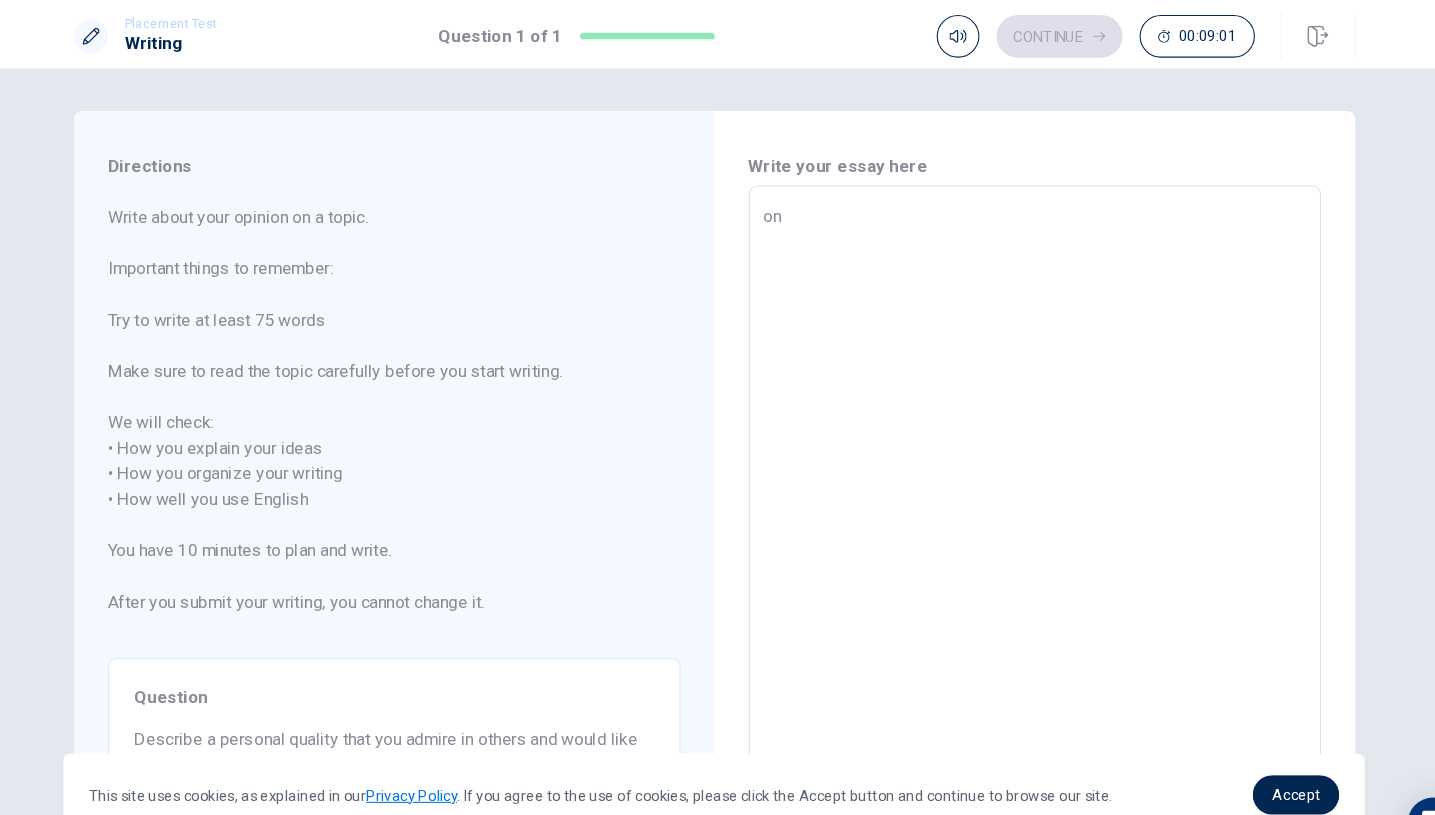 type on "x" 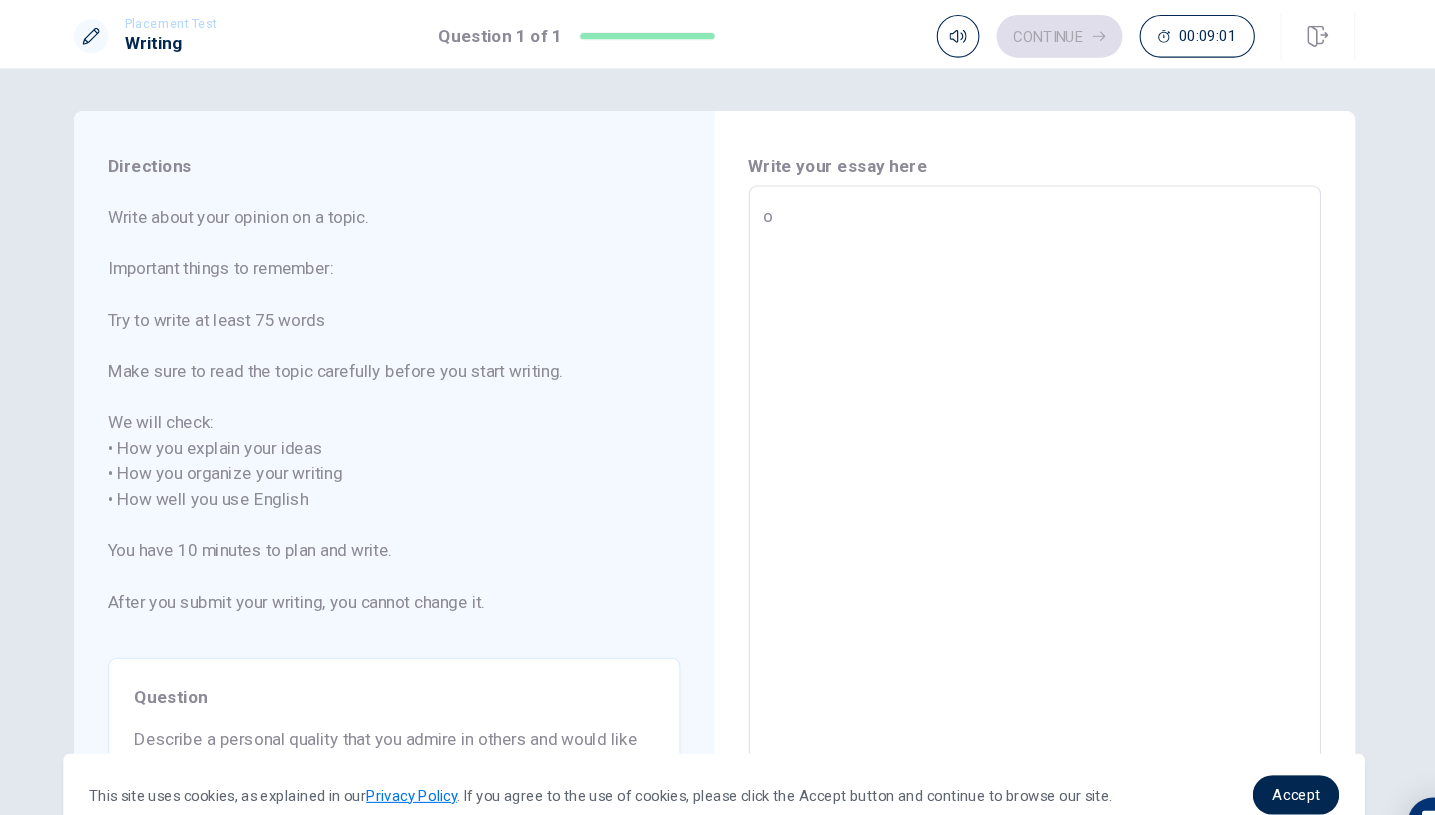 type on "x" 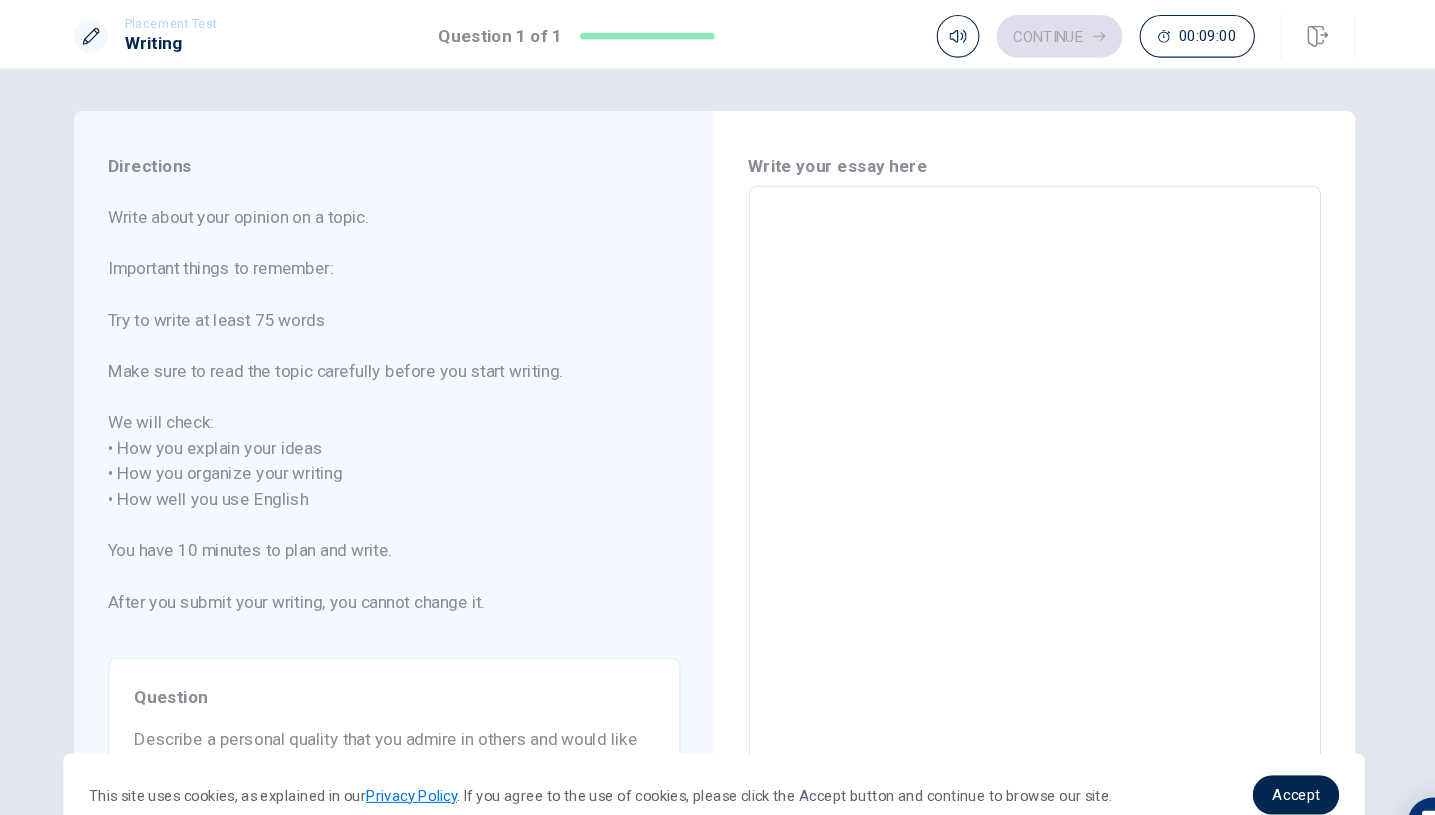 type on "O" 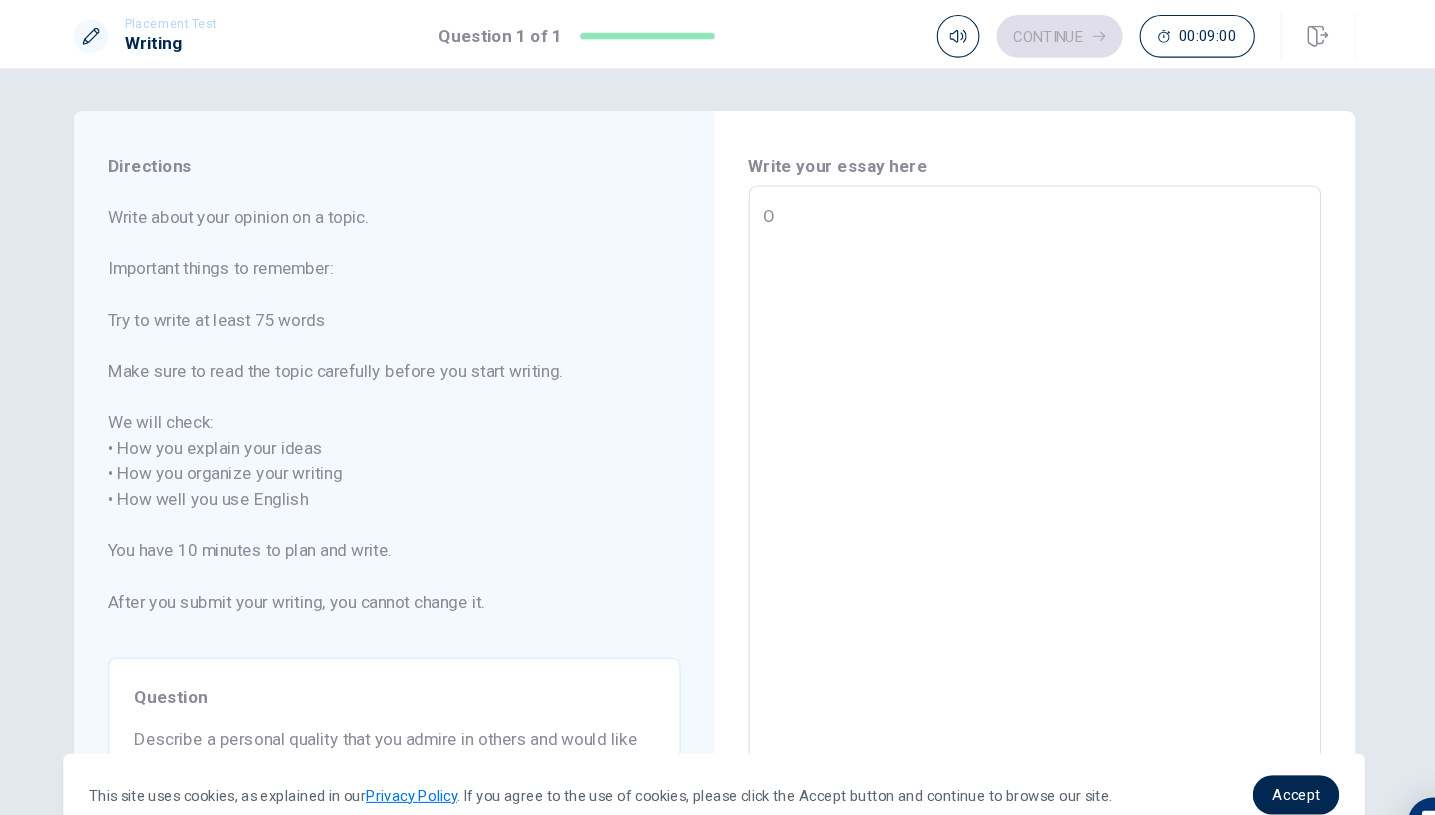 type on "x" 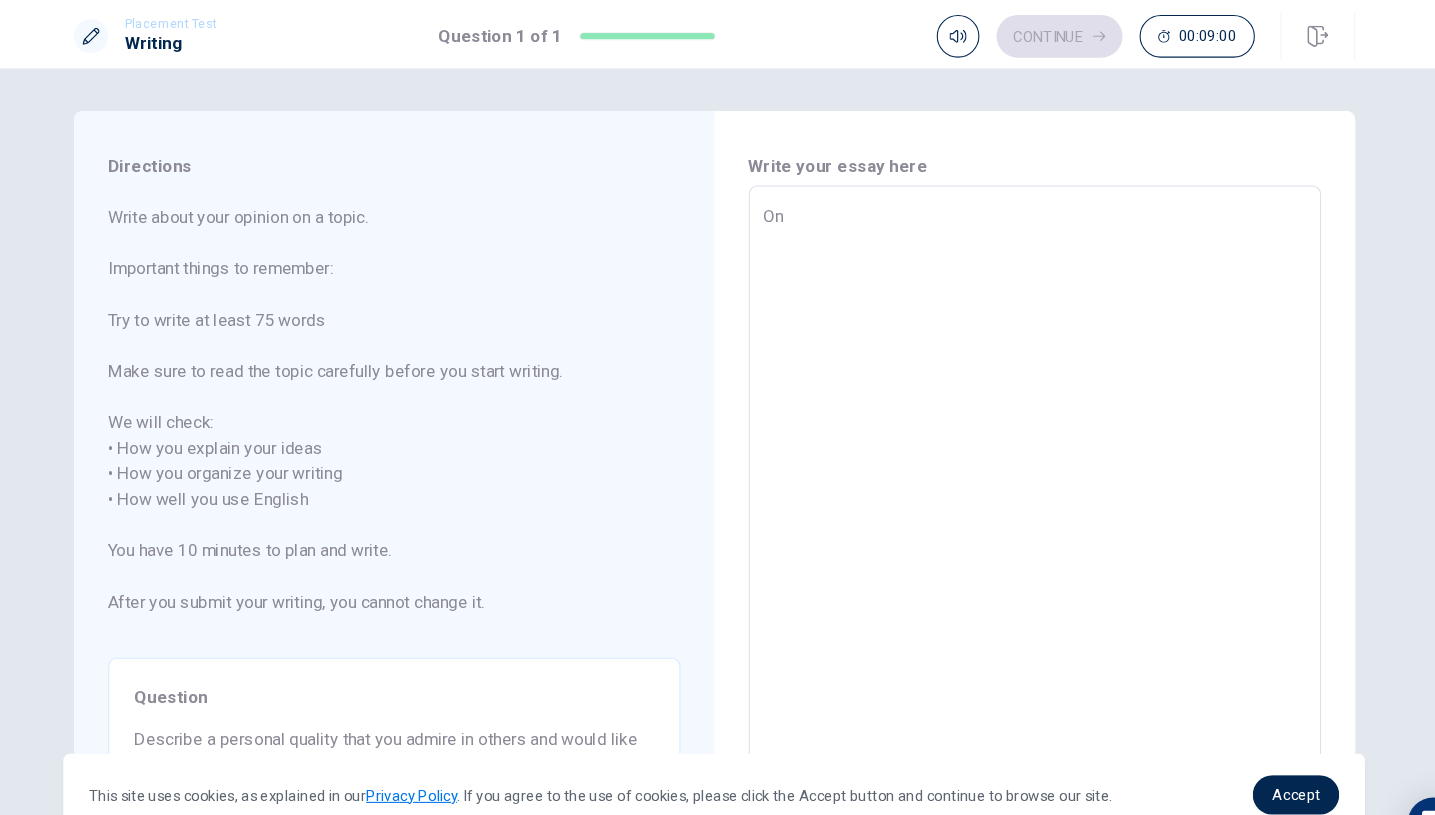 type on "x" 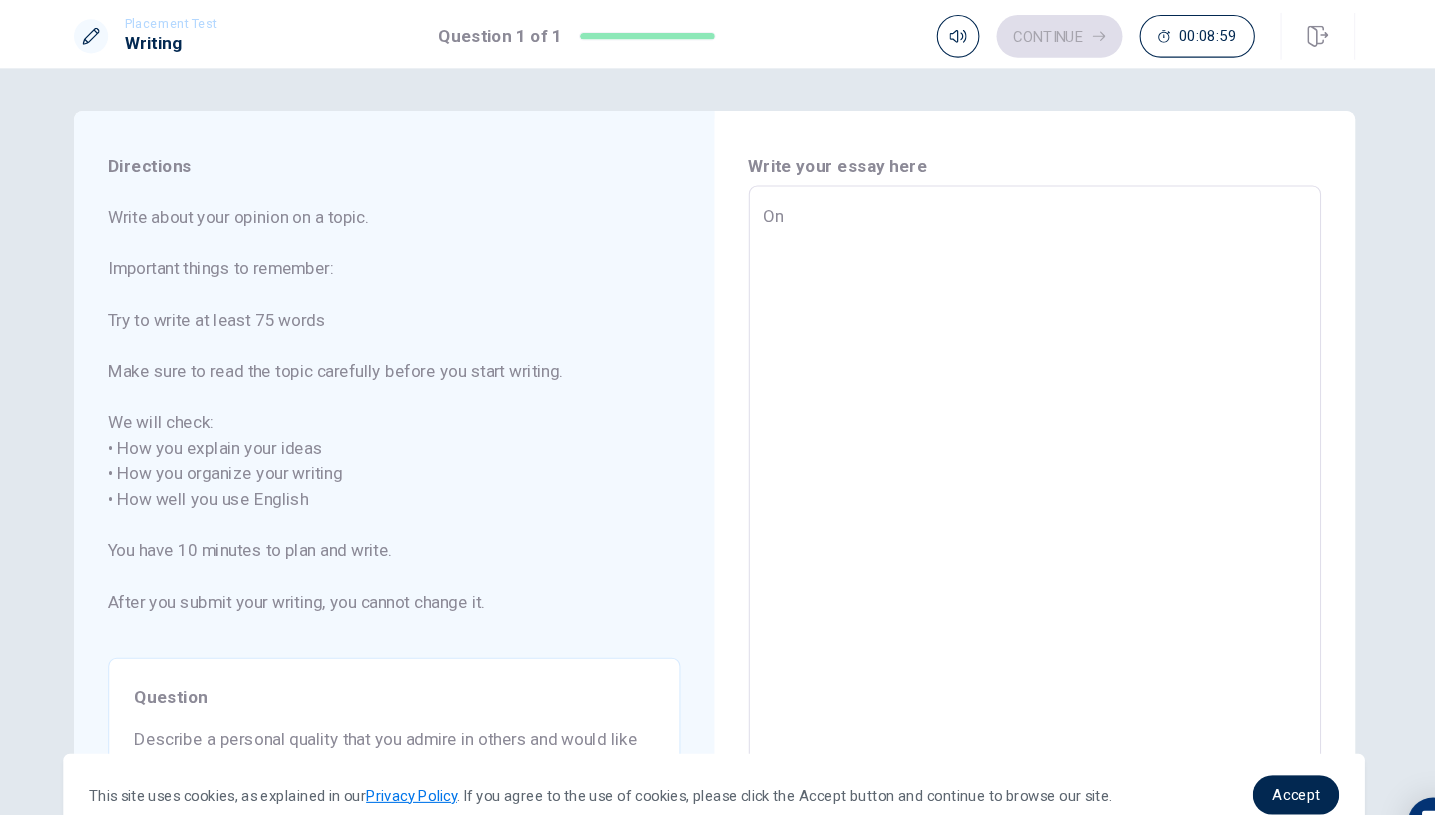 type on "One" 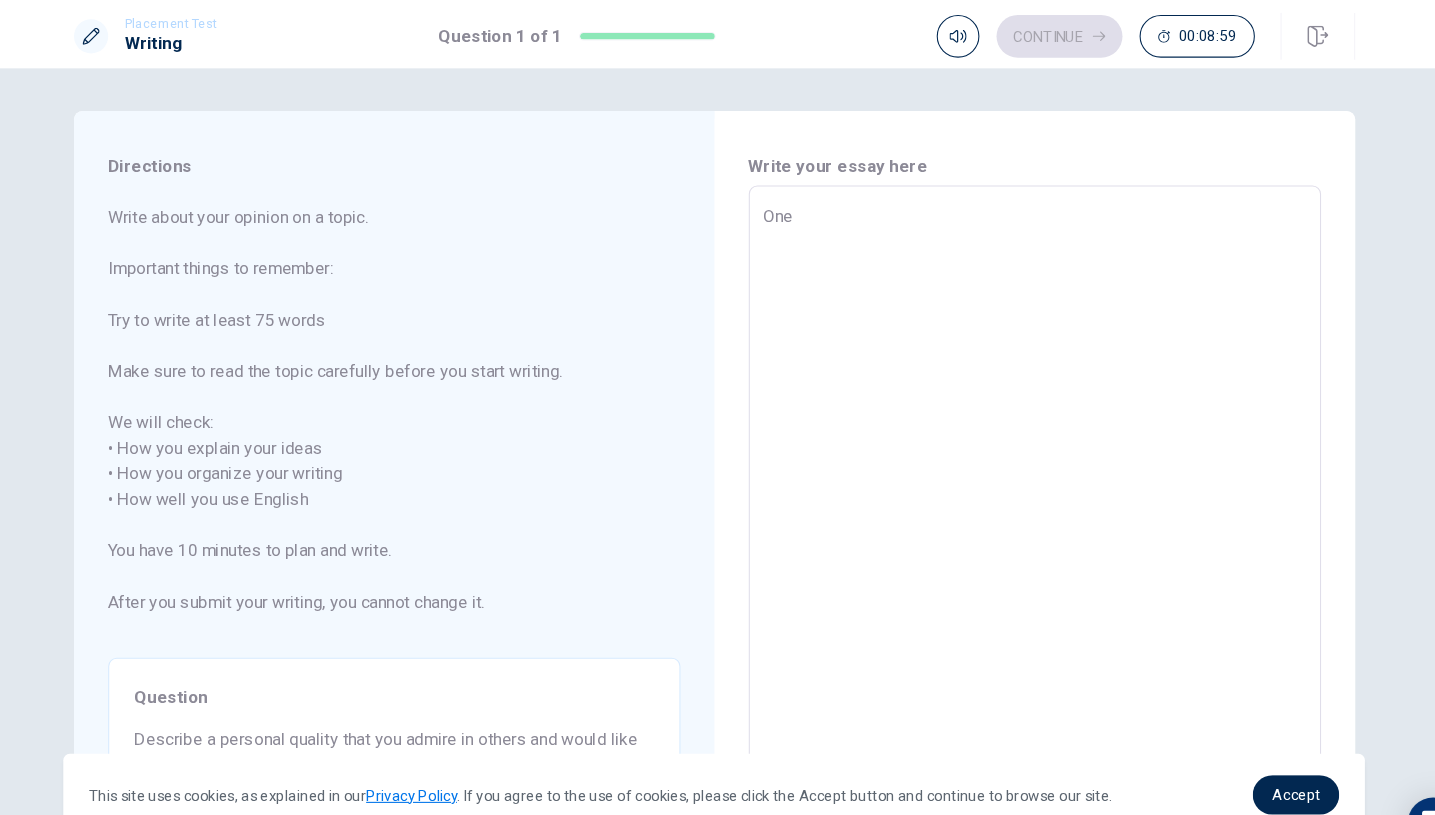 type on "x" 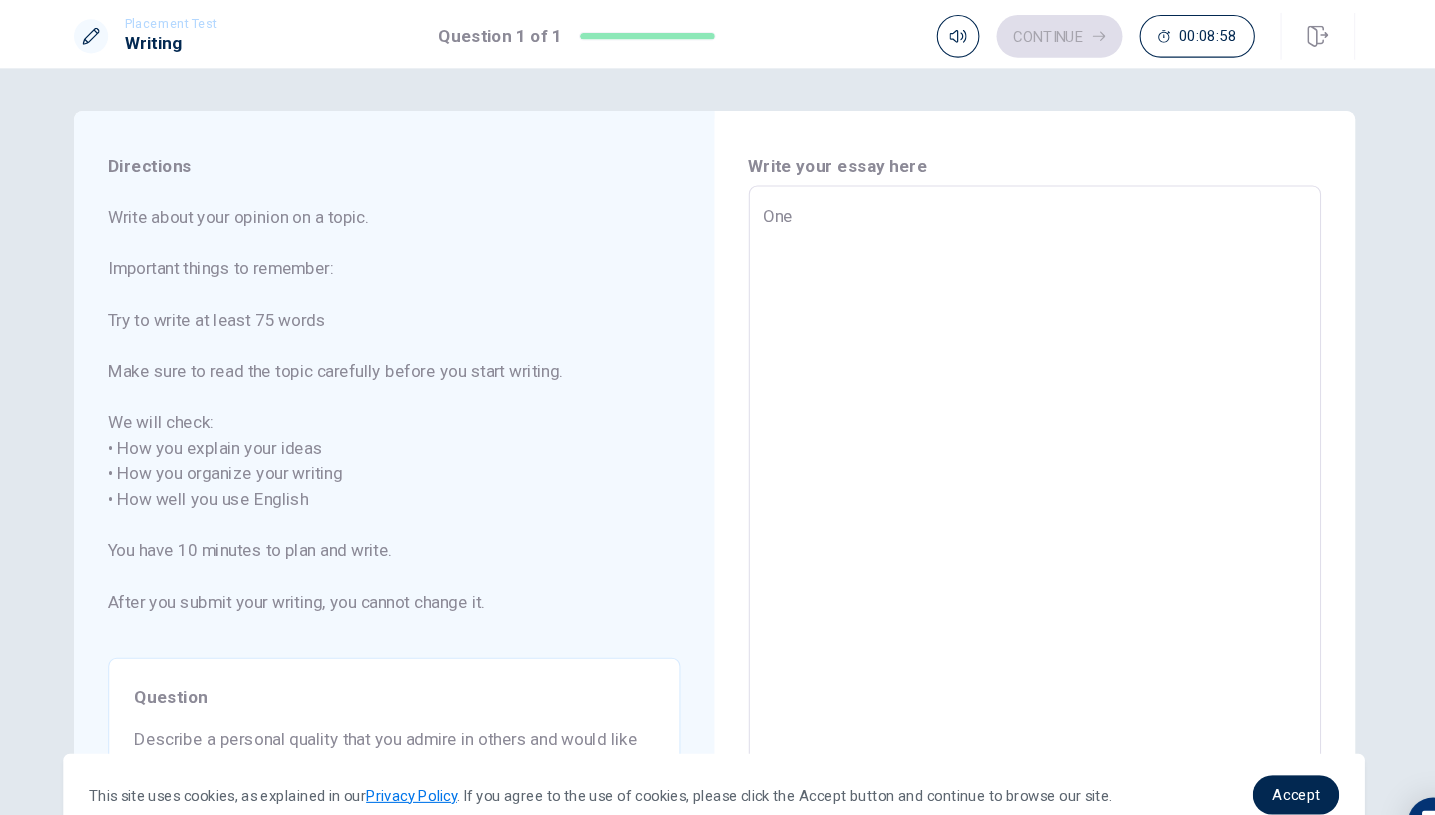 type on "One p" 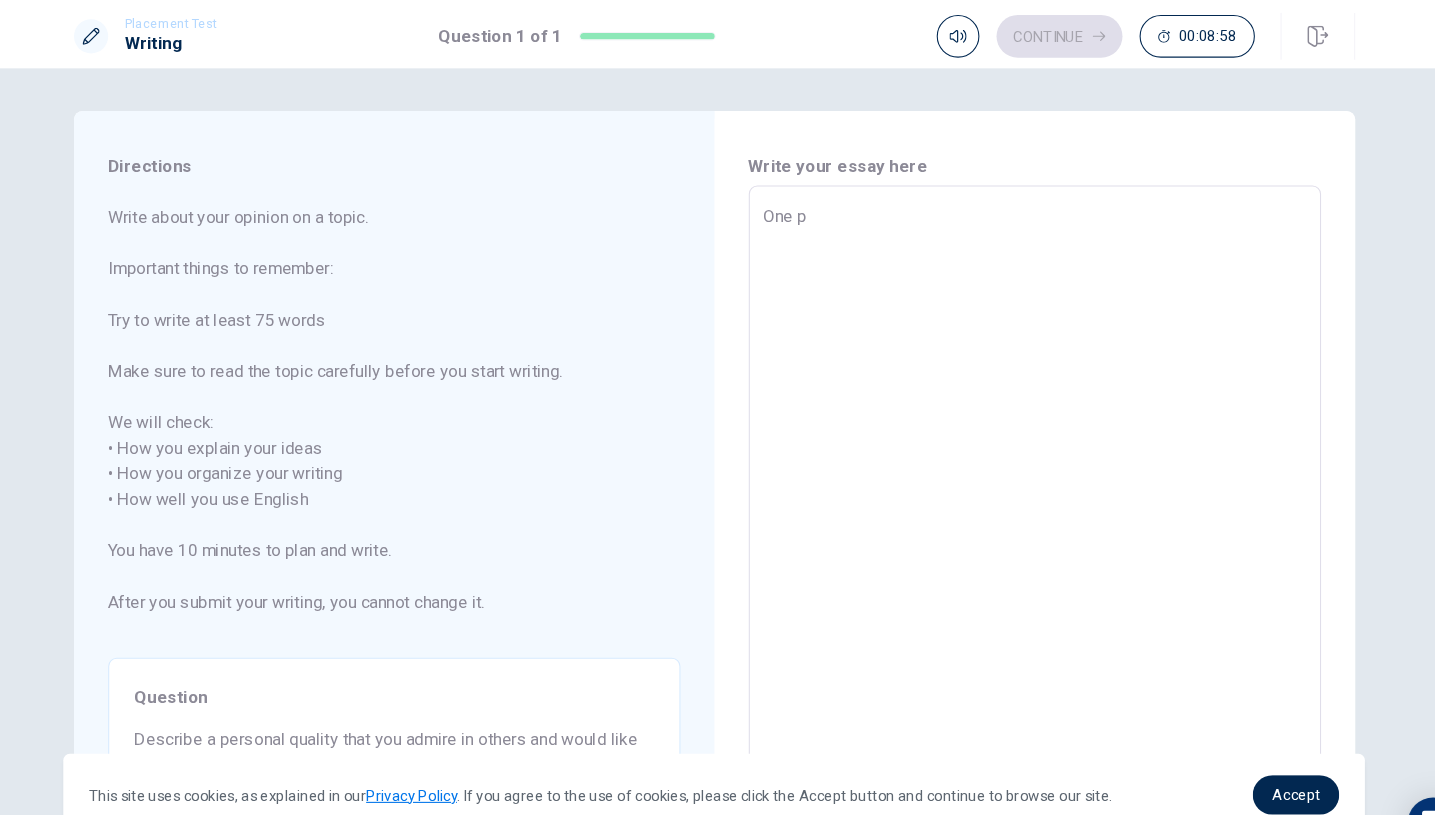 type on "x" 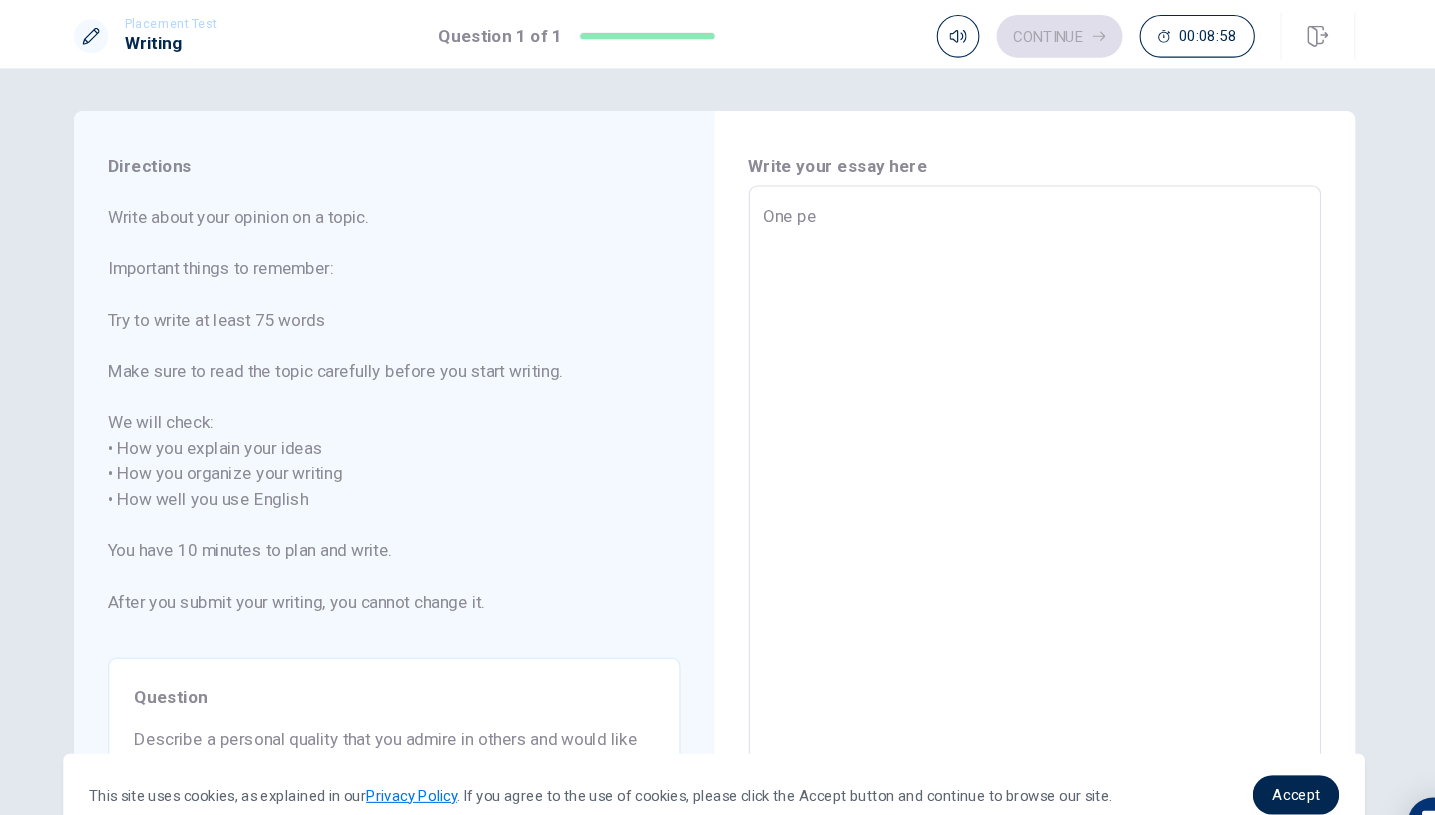 type on "x" 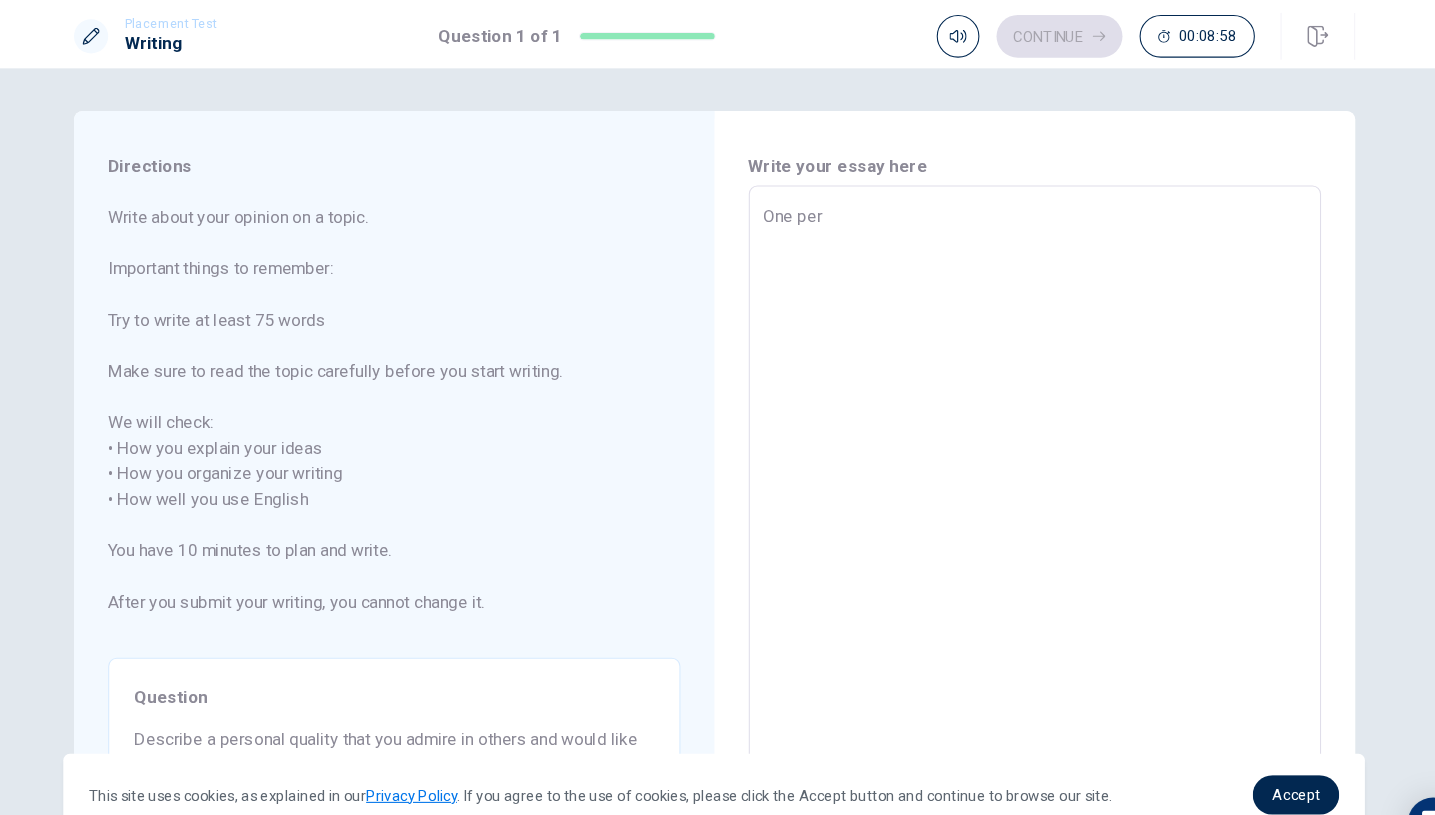 type on "x" 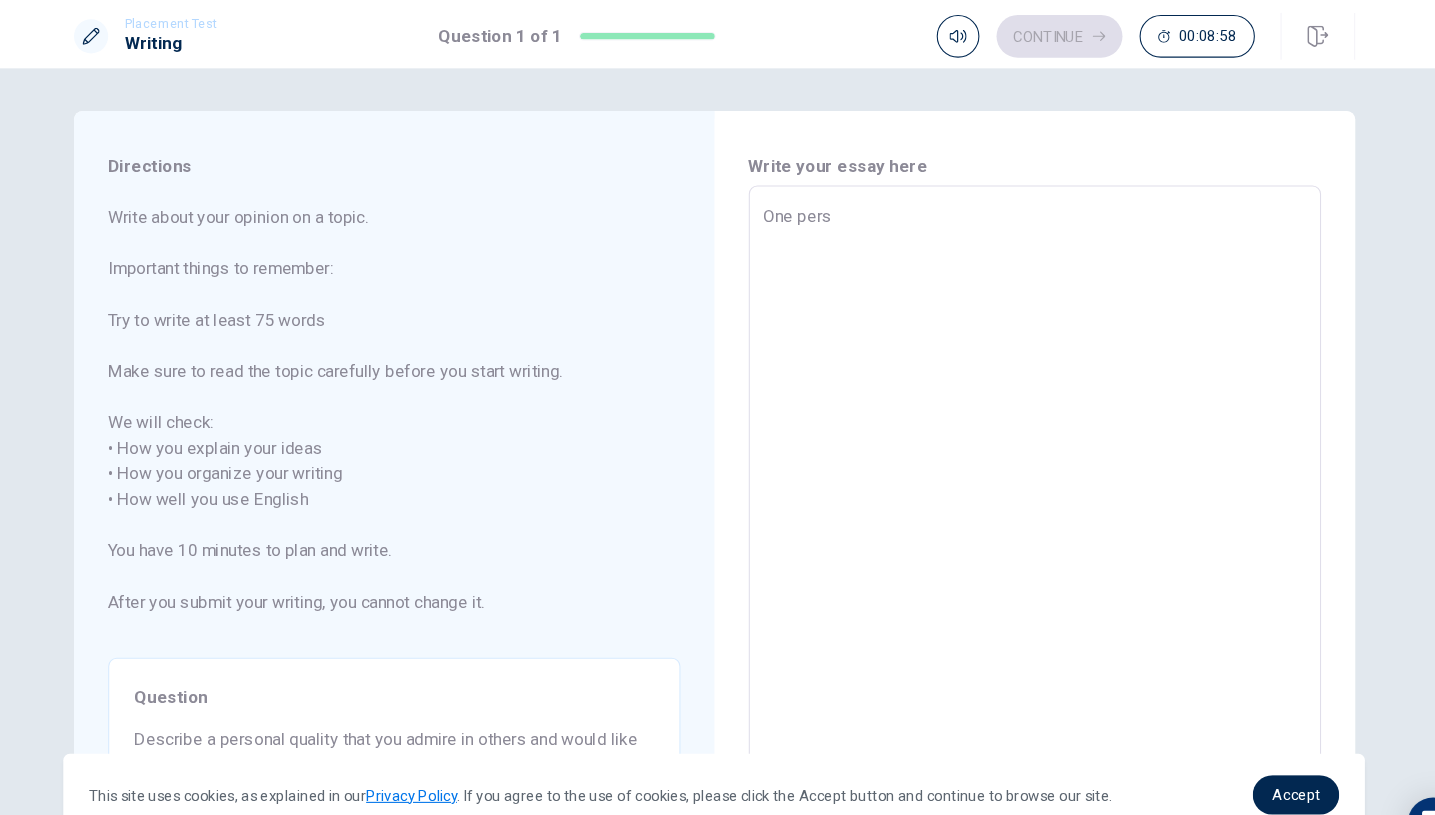 type on "x" 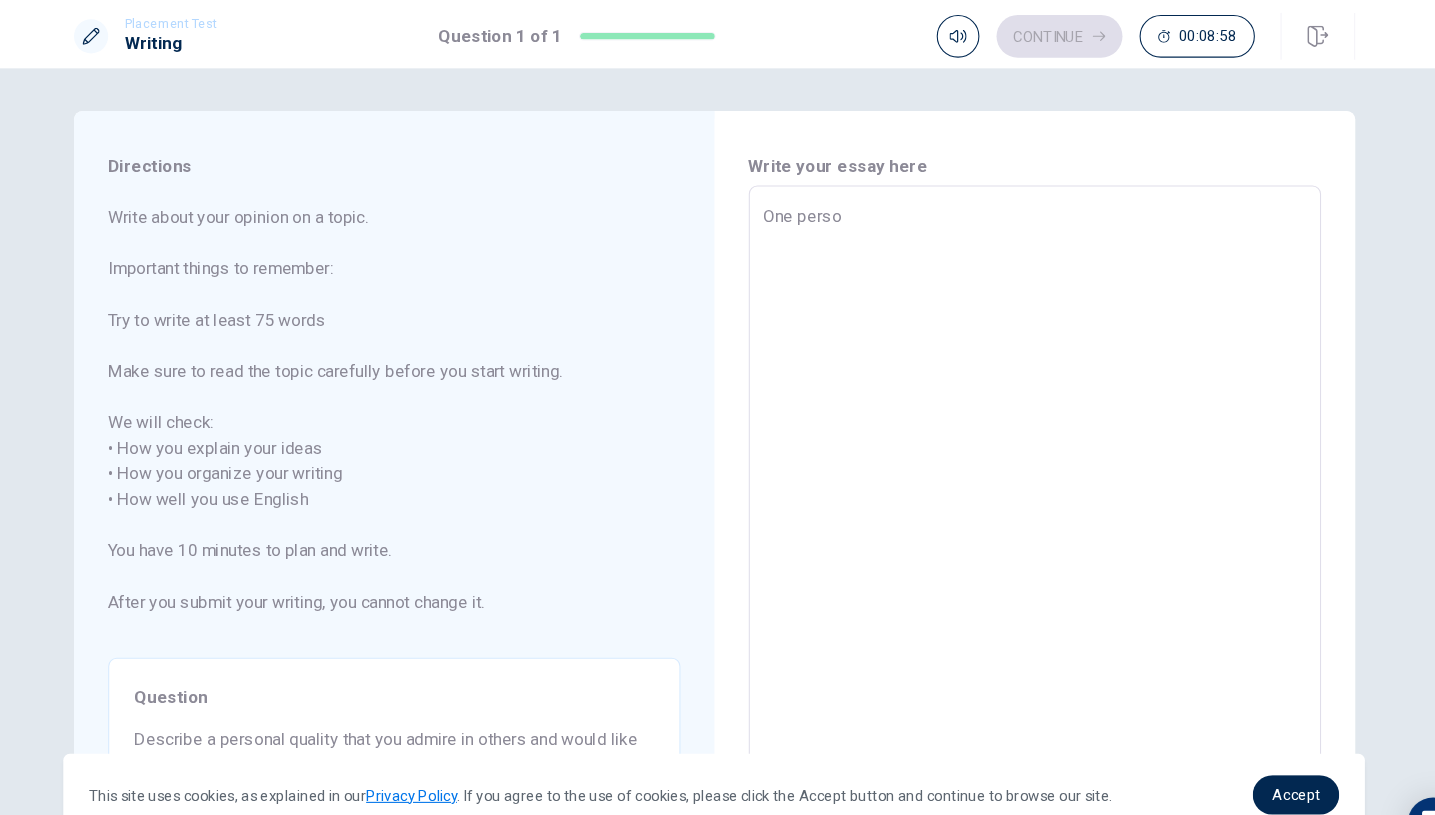 type on "x" 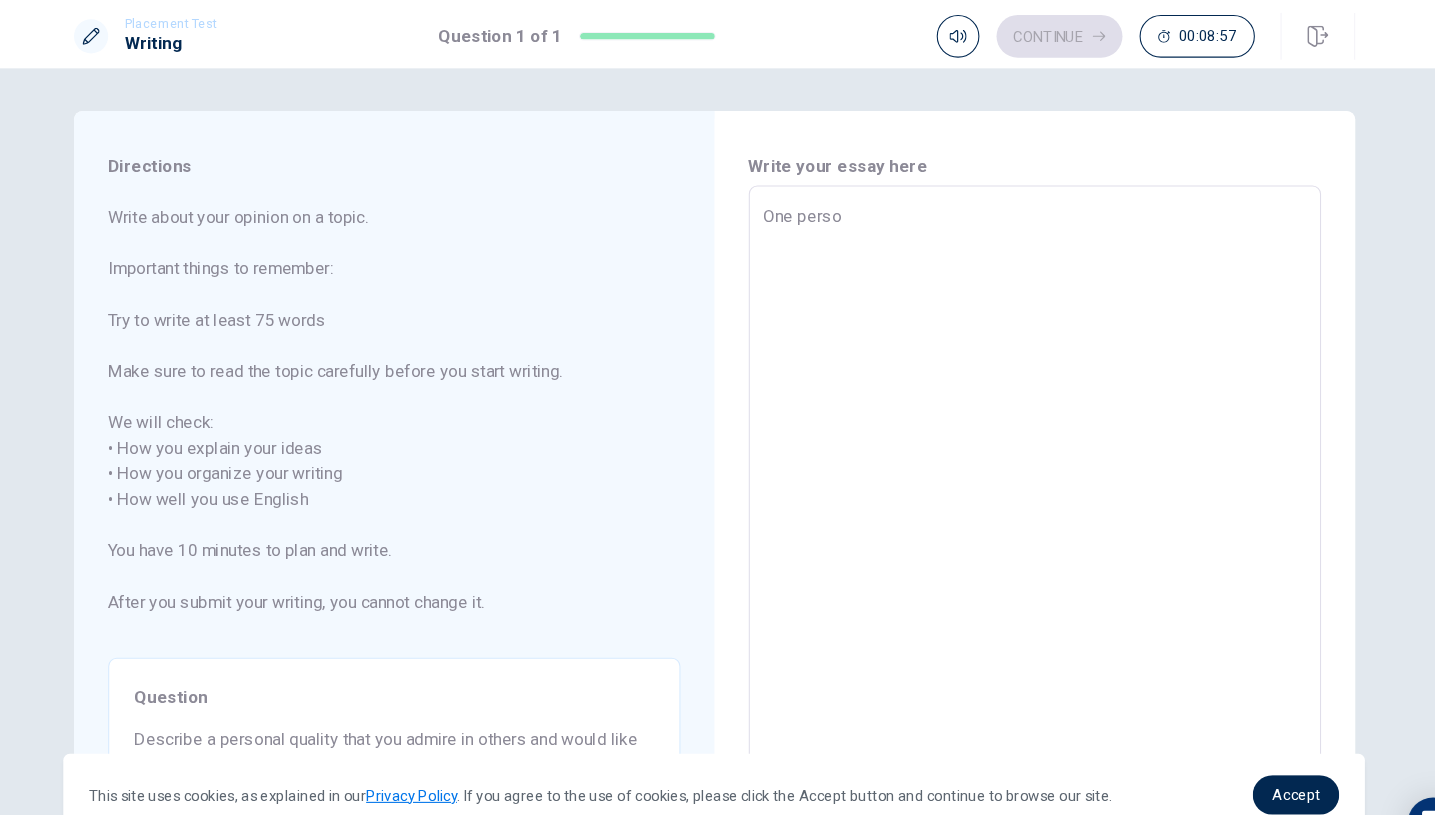 type on "One person" 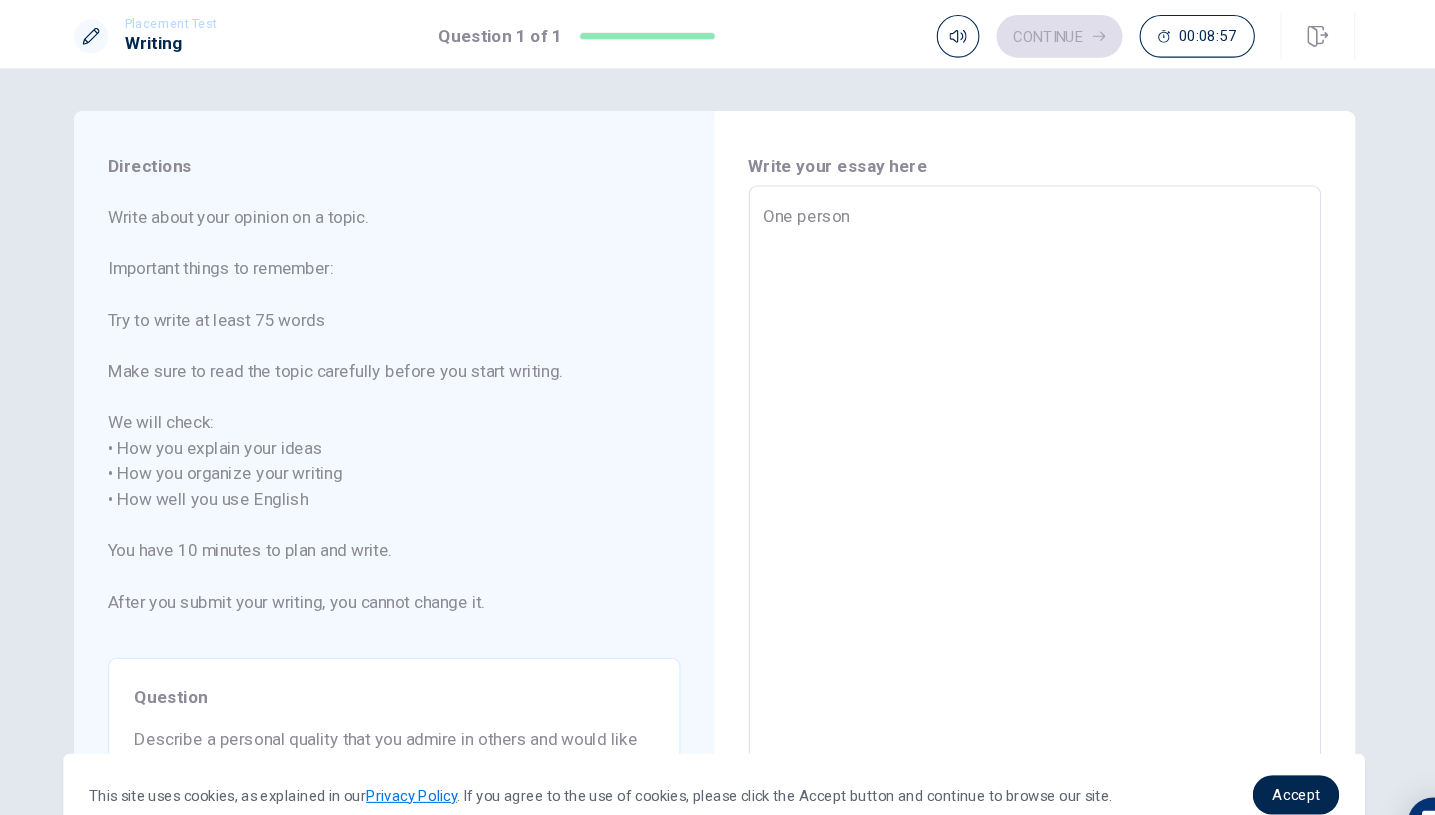 type on "x" 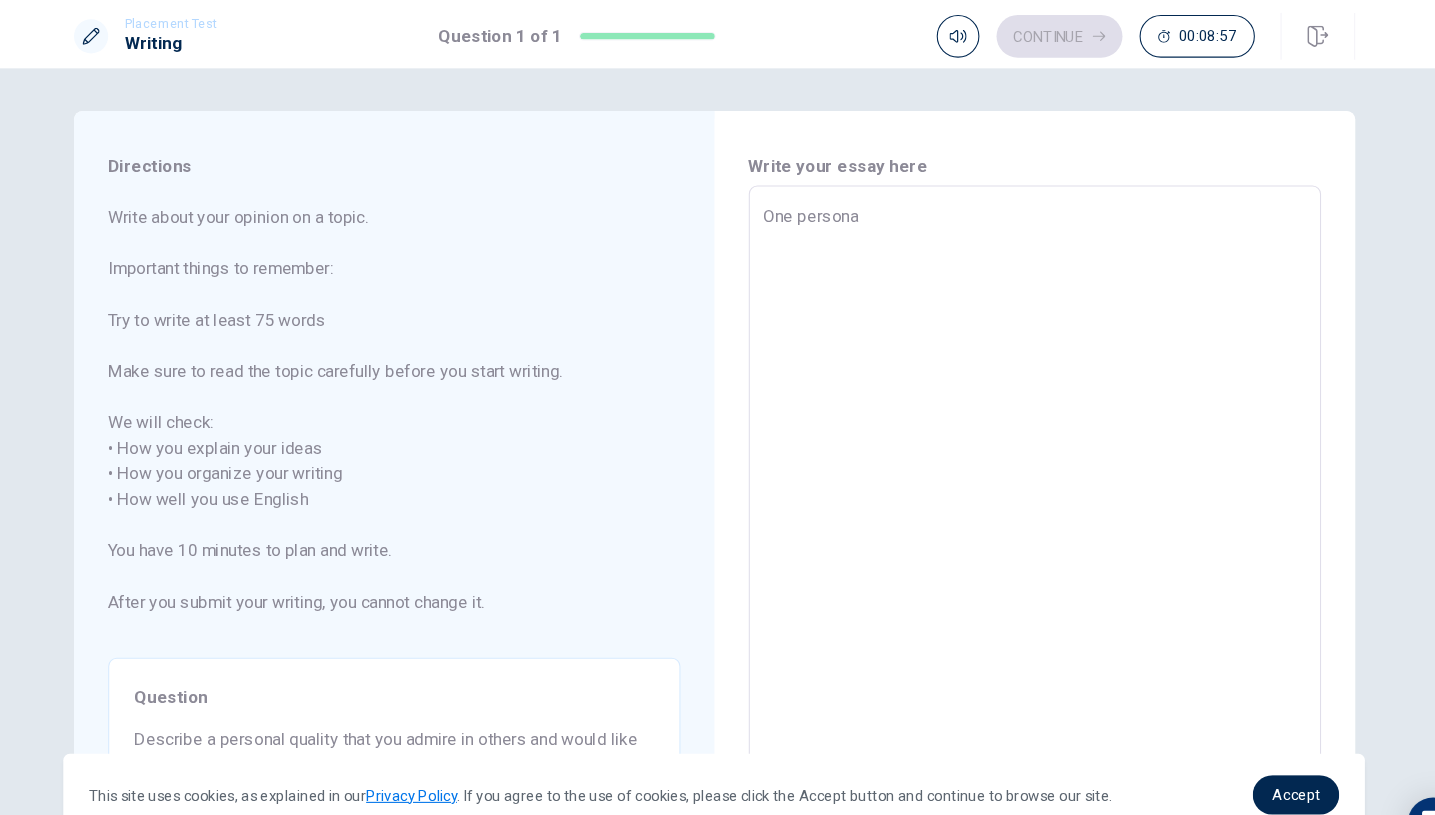 type on "x" 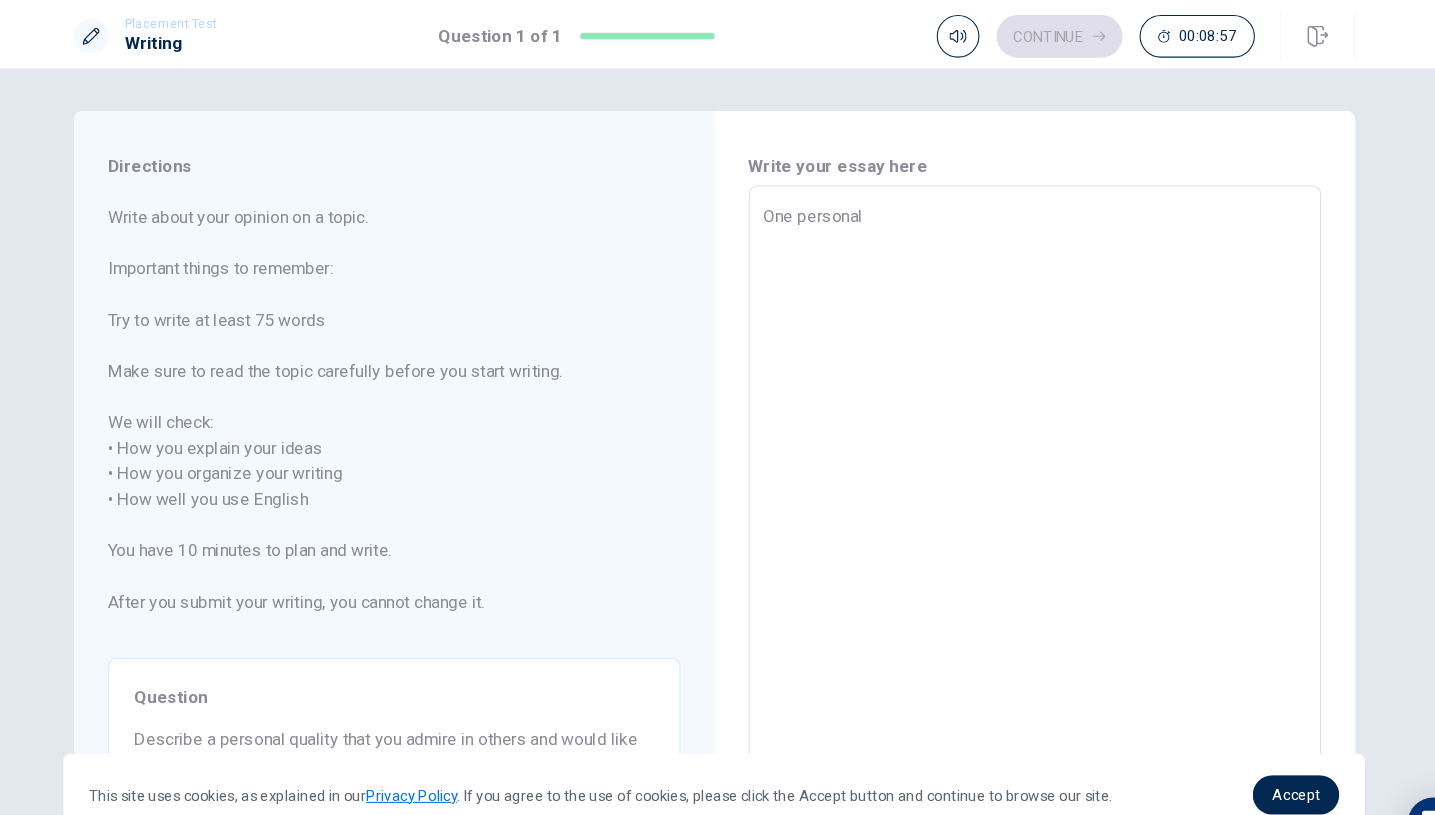 type on "x" 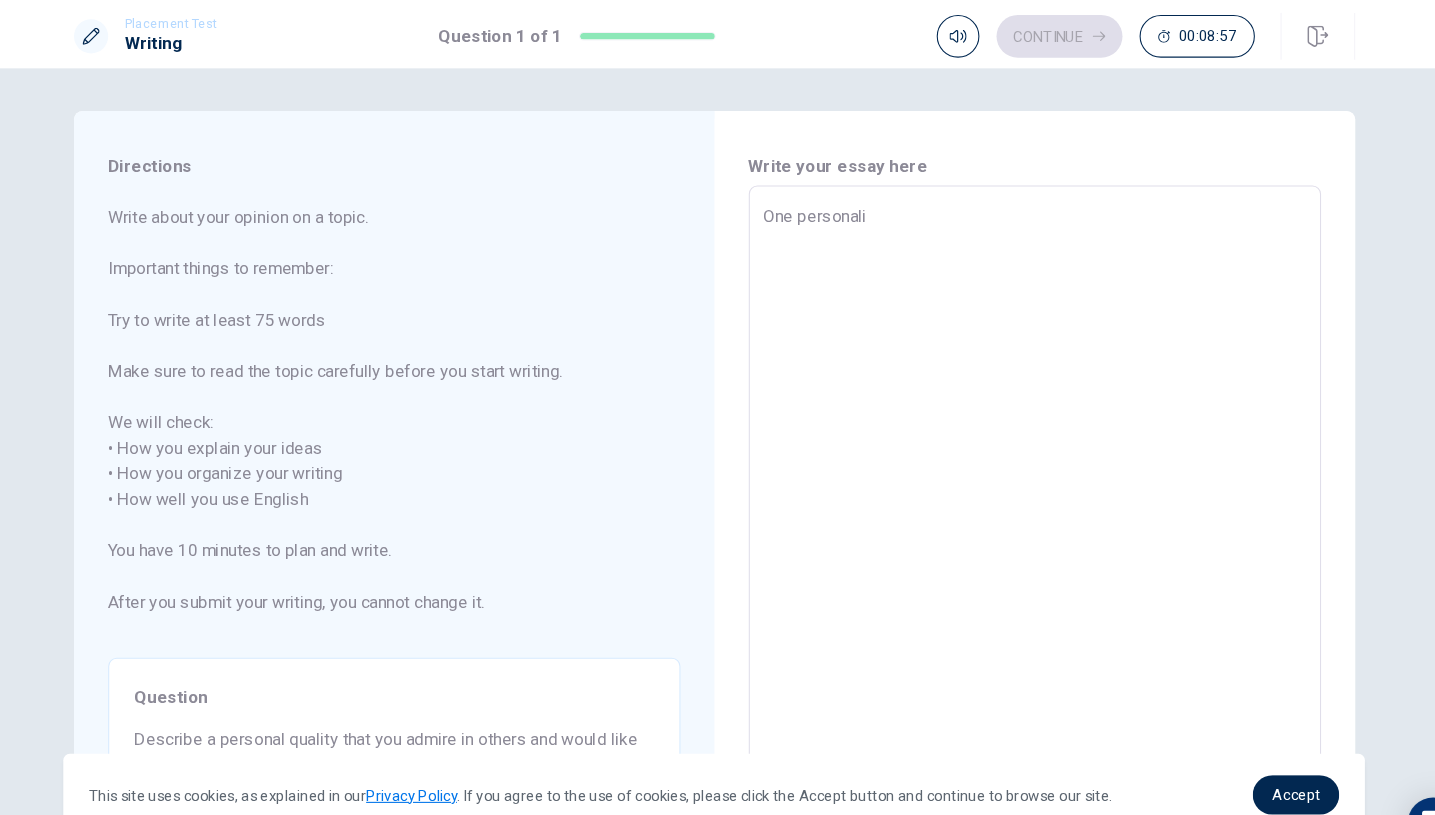 type on "x" 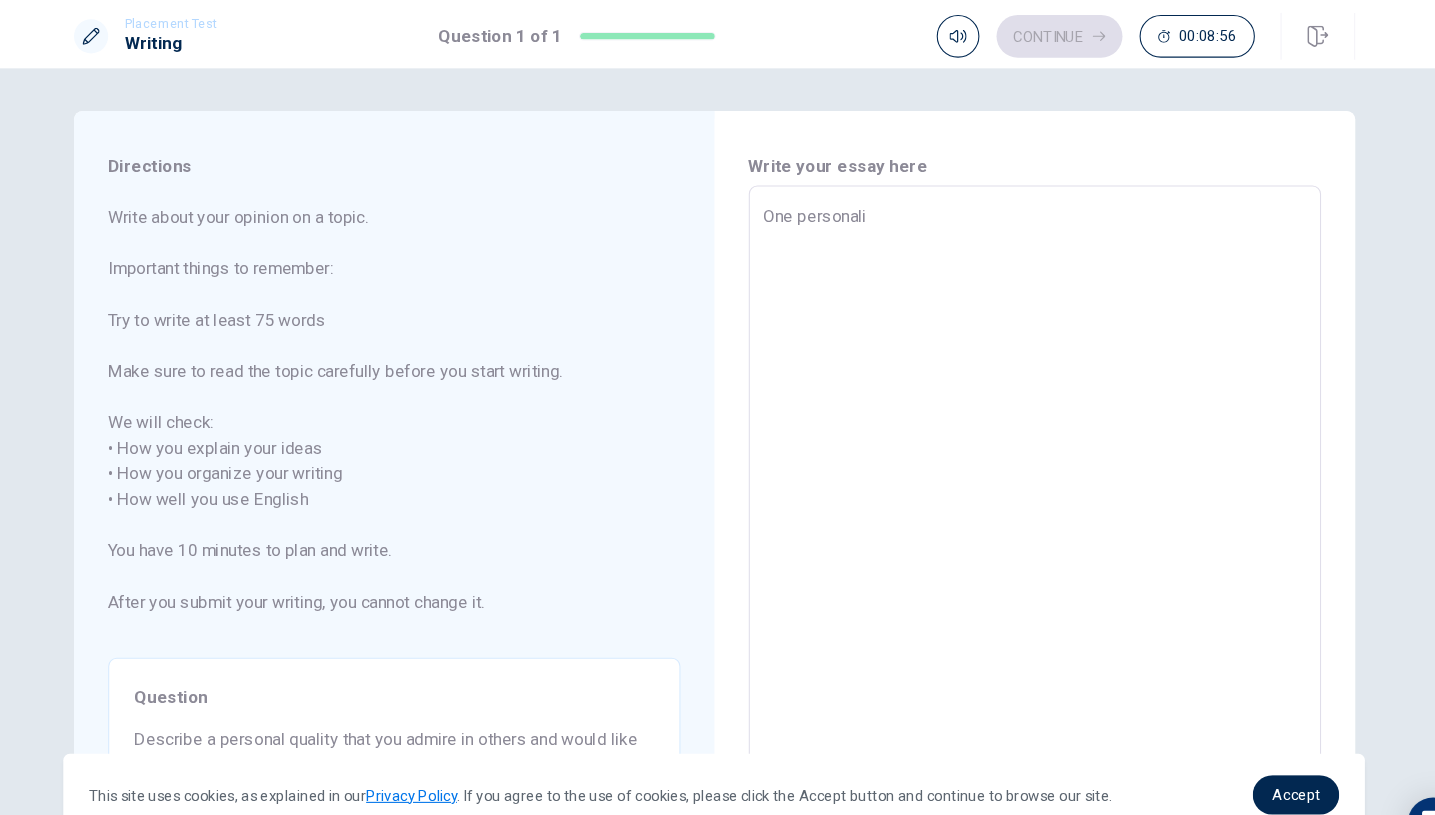 type on "One personalit" 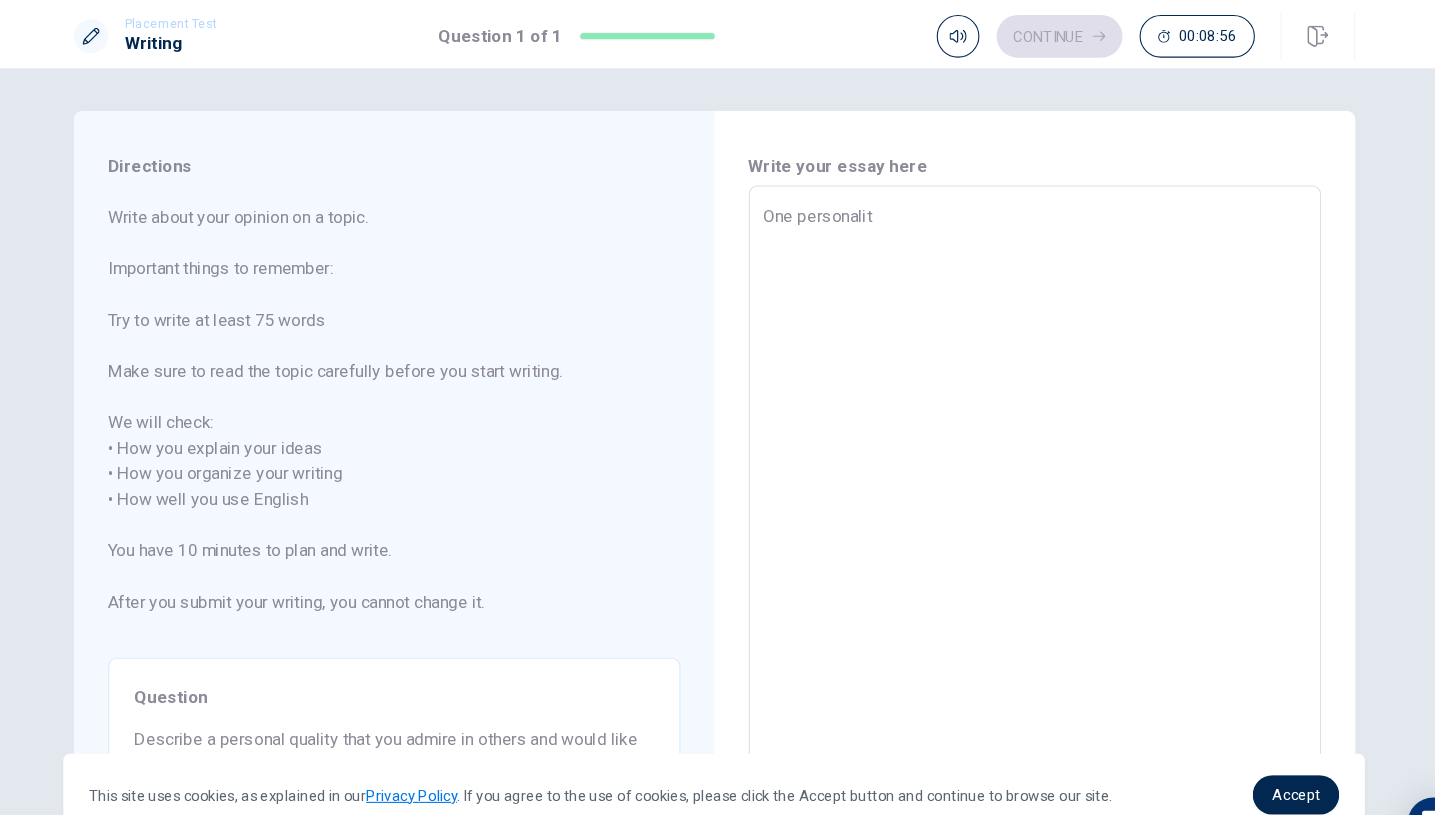 type on "x" 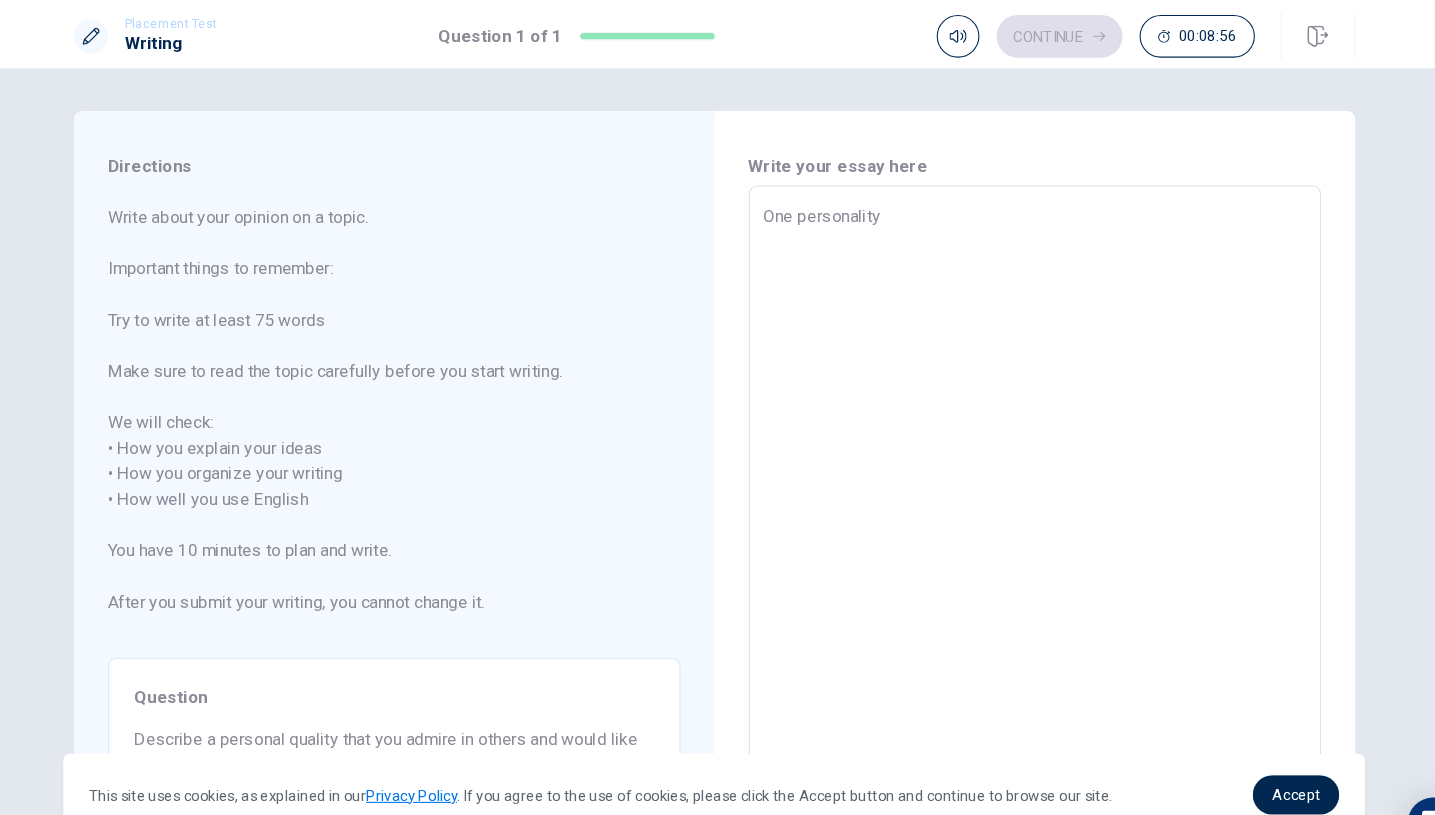 type on "x" 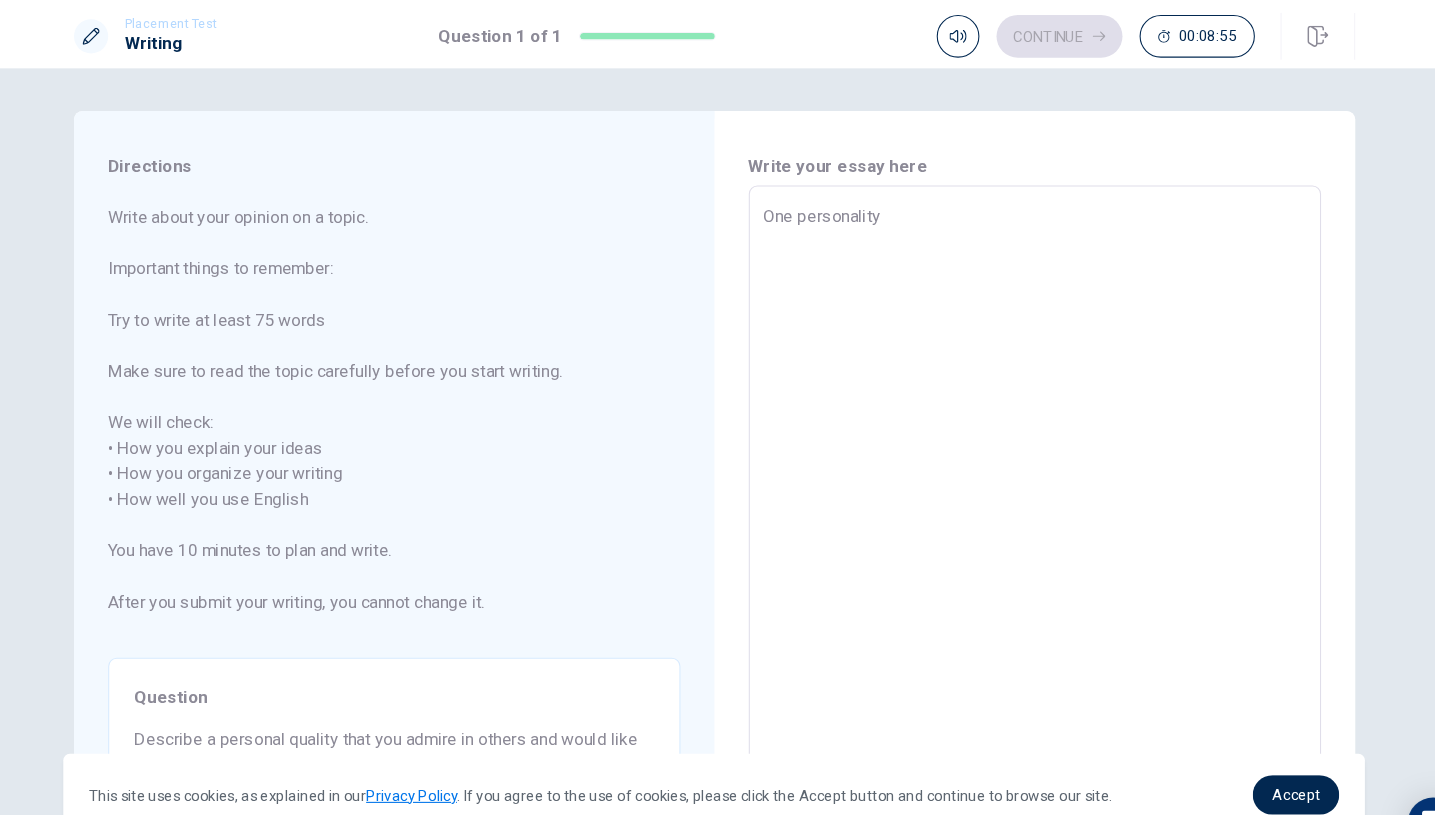 type on "One personalit" 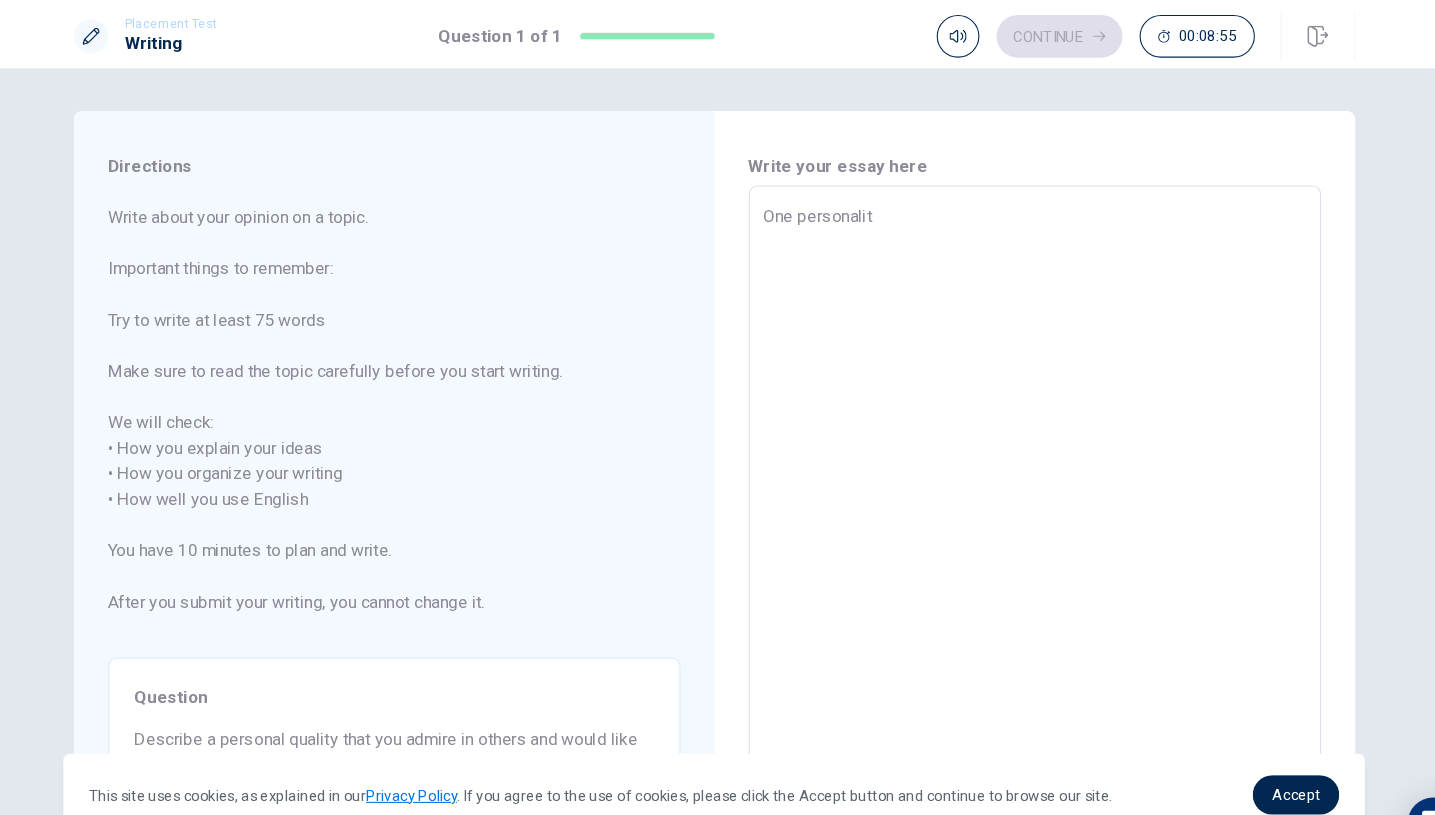 type on "x" 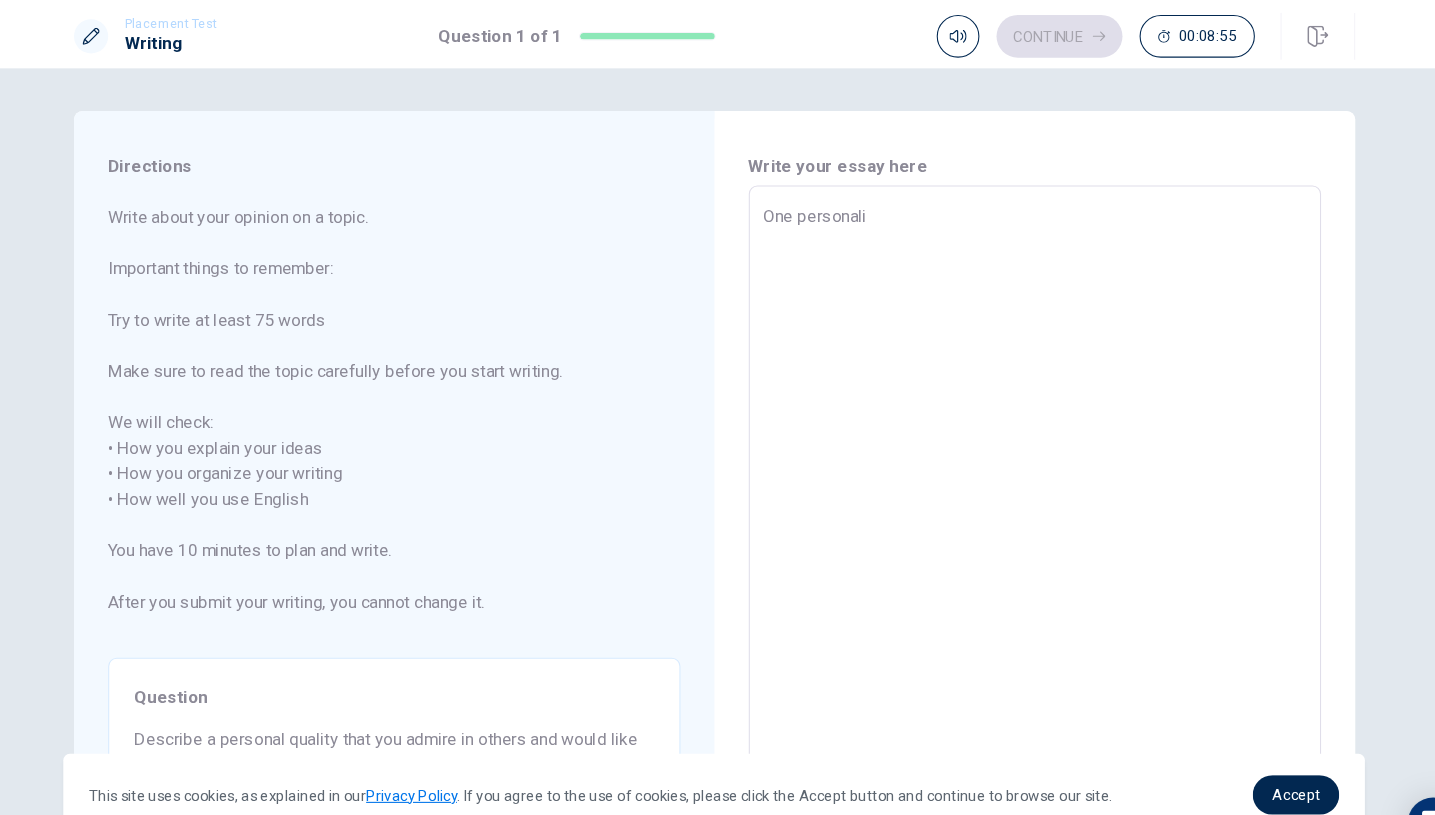 type on "x" 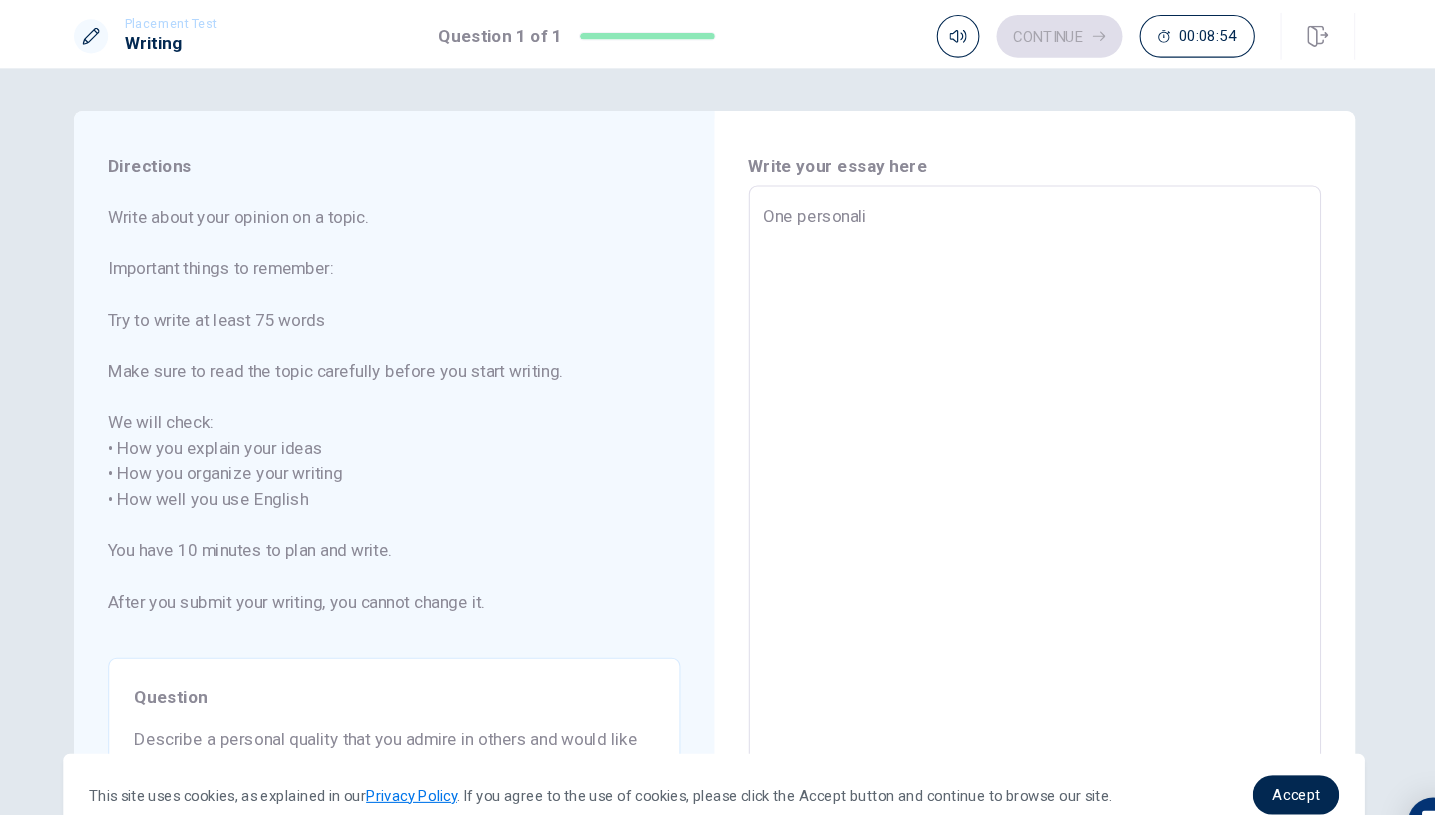 type on "One personal" 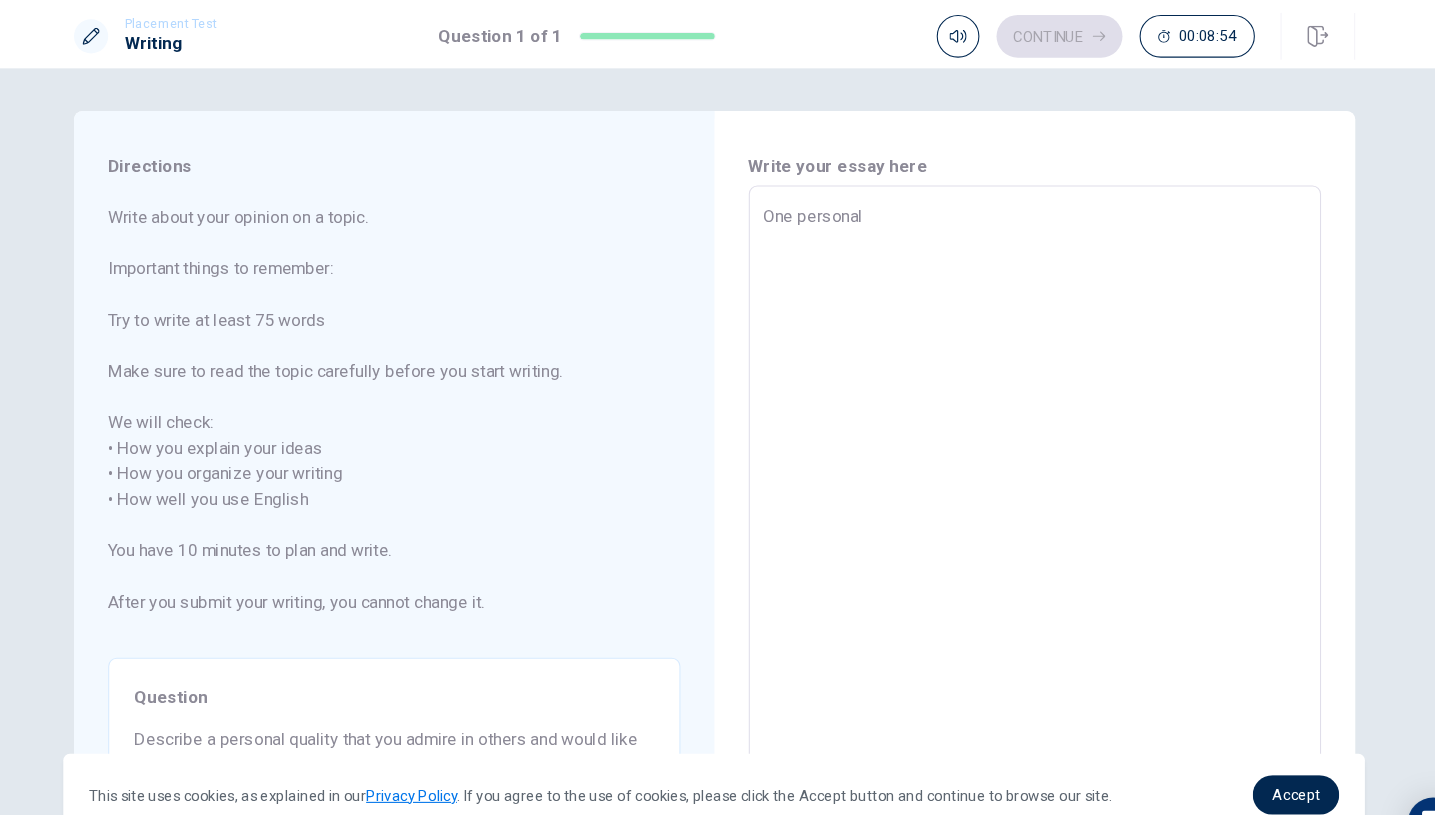 type on "x" 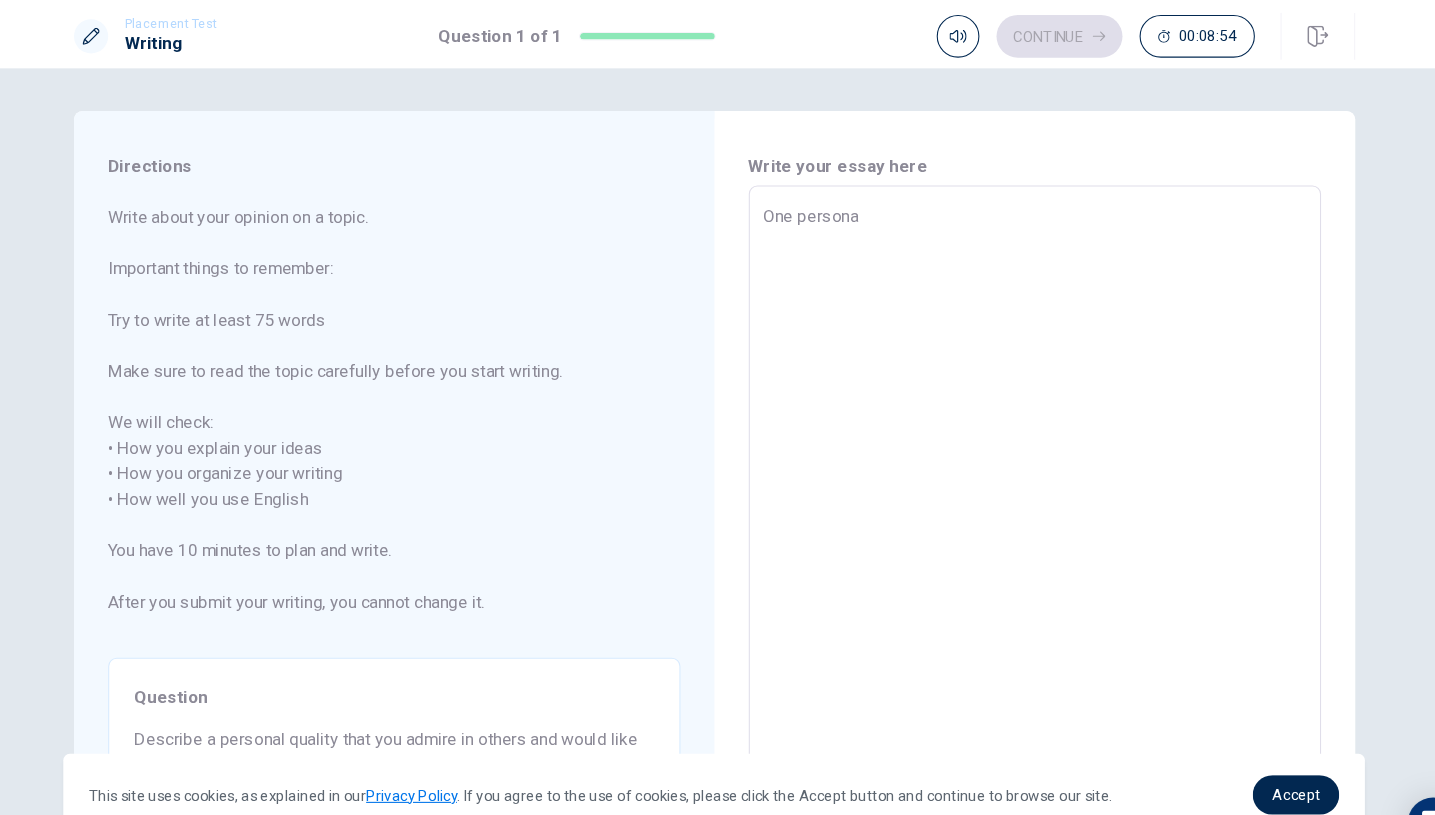 type on "x" 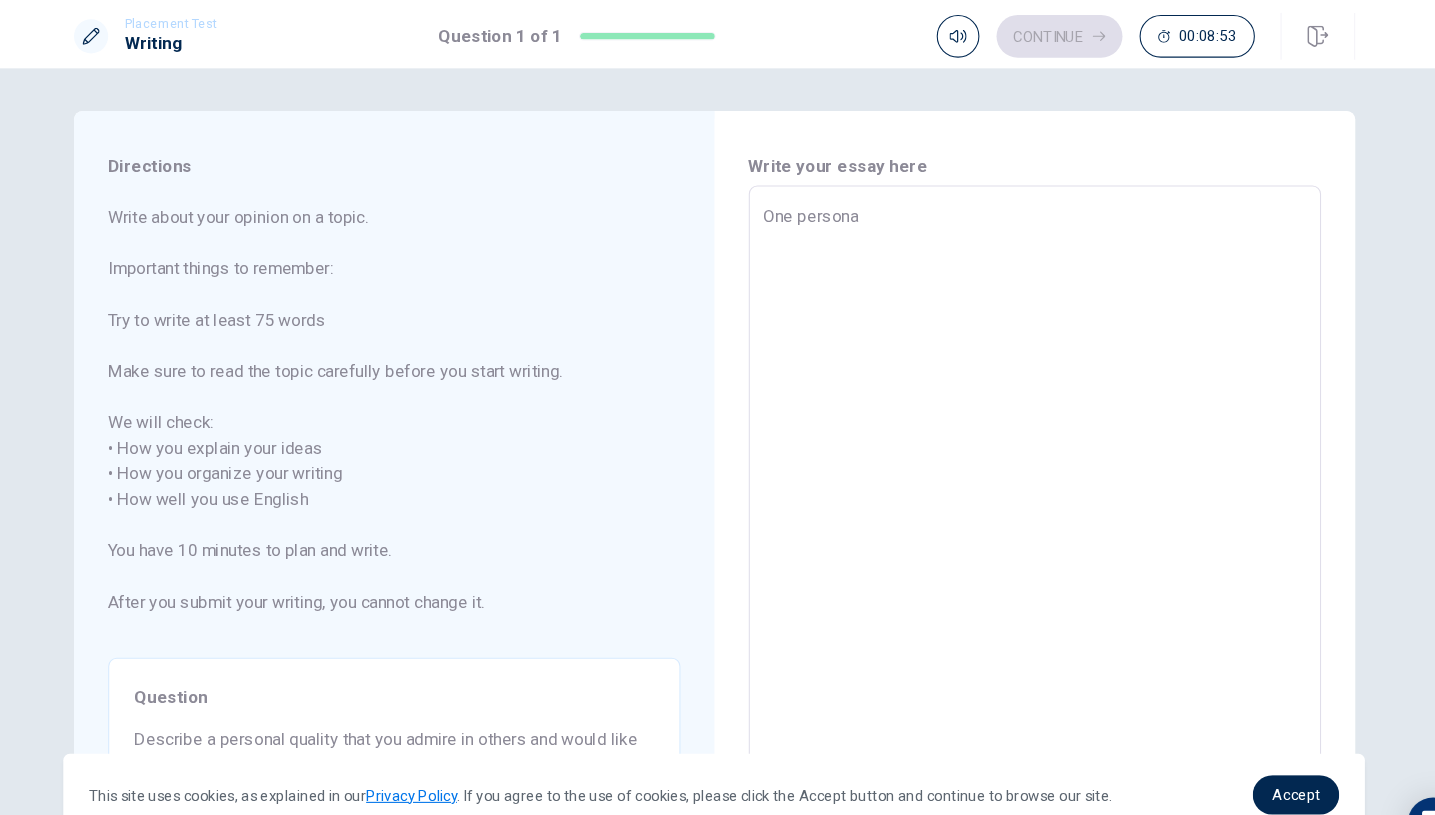 type on "One personal" 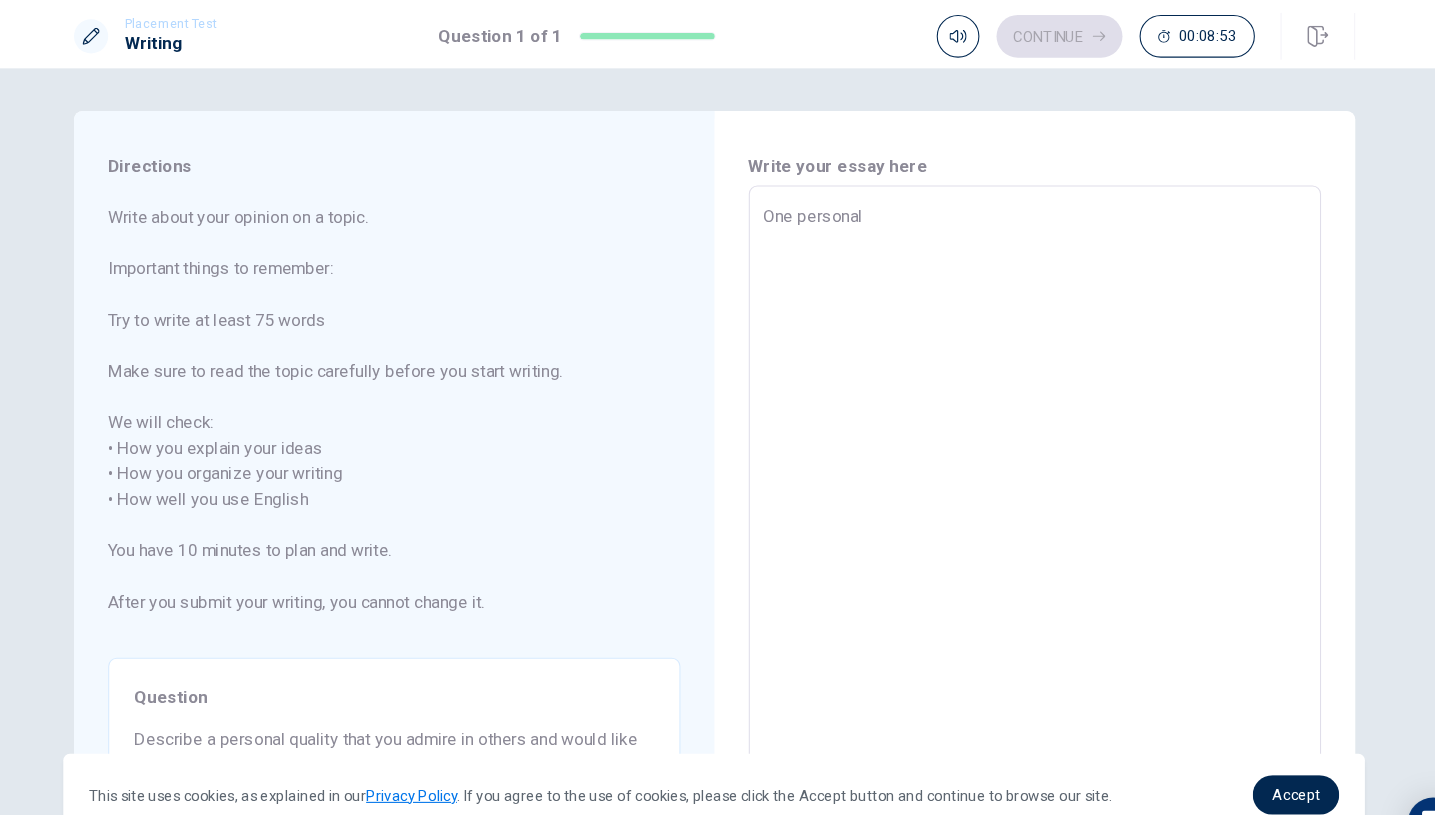 type on "x" 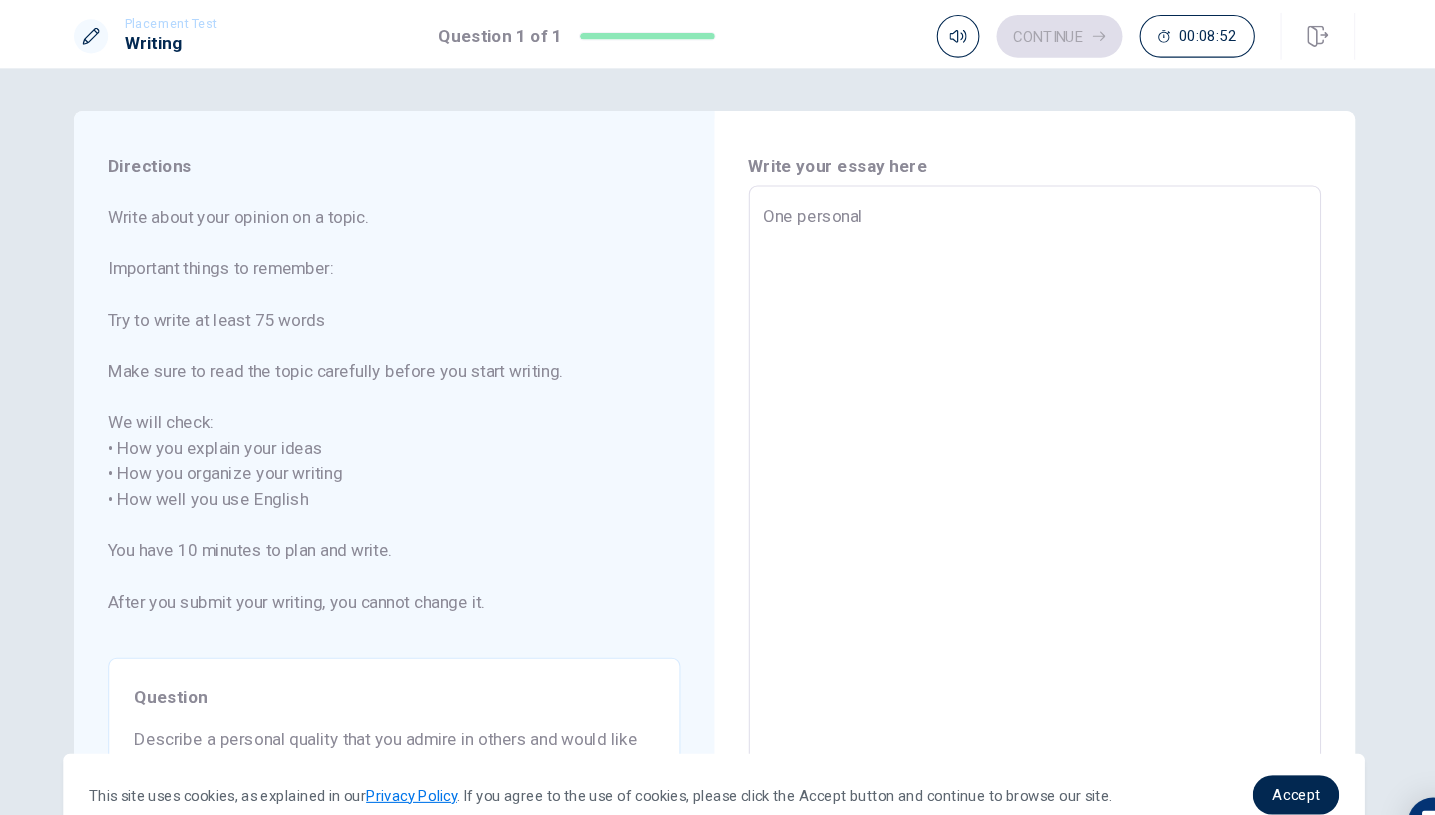 type on "One personal q" 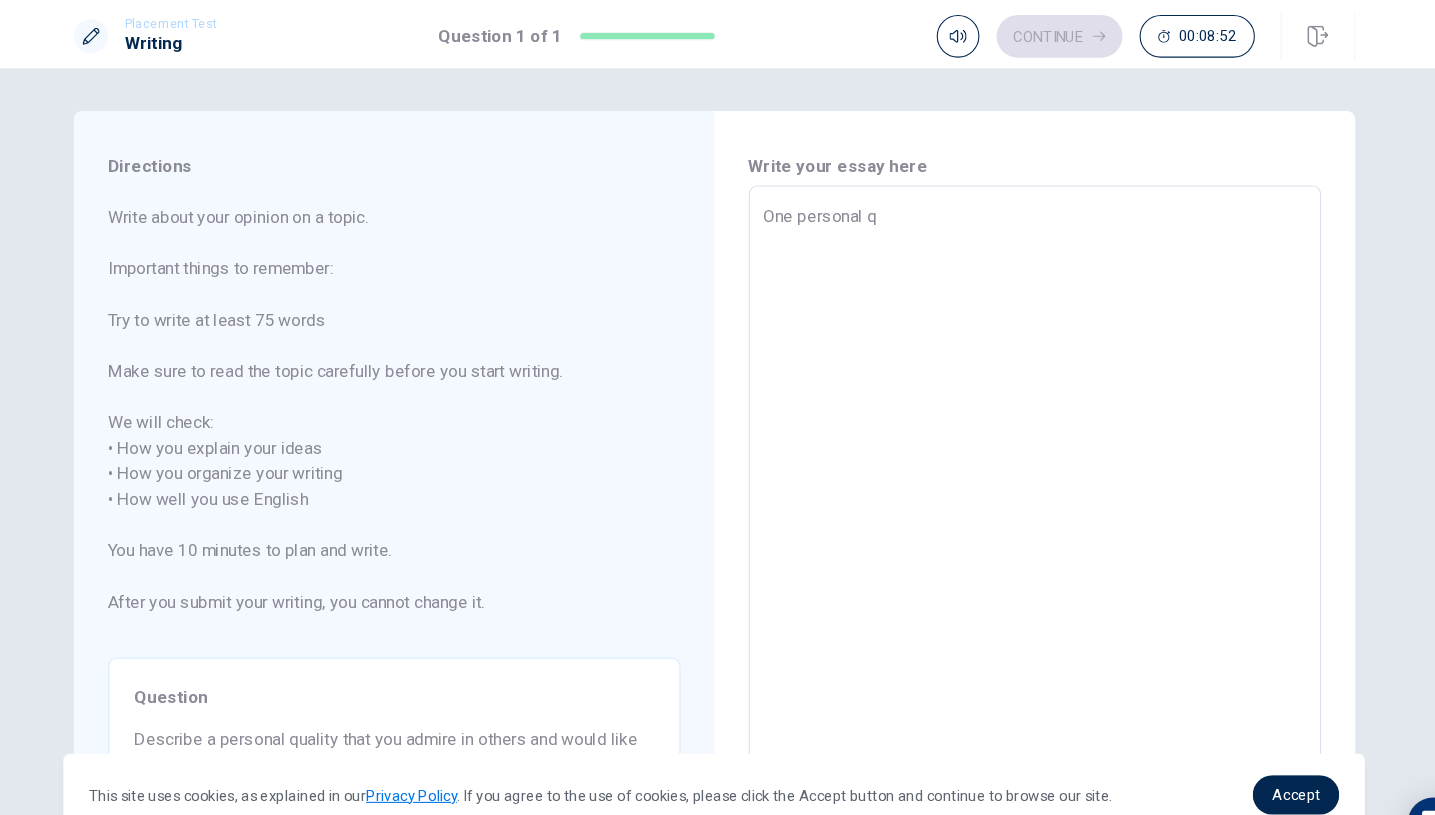 type on "x" 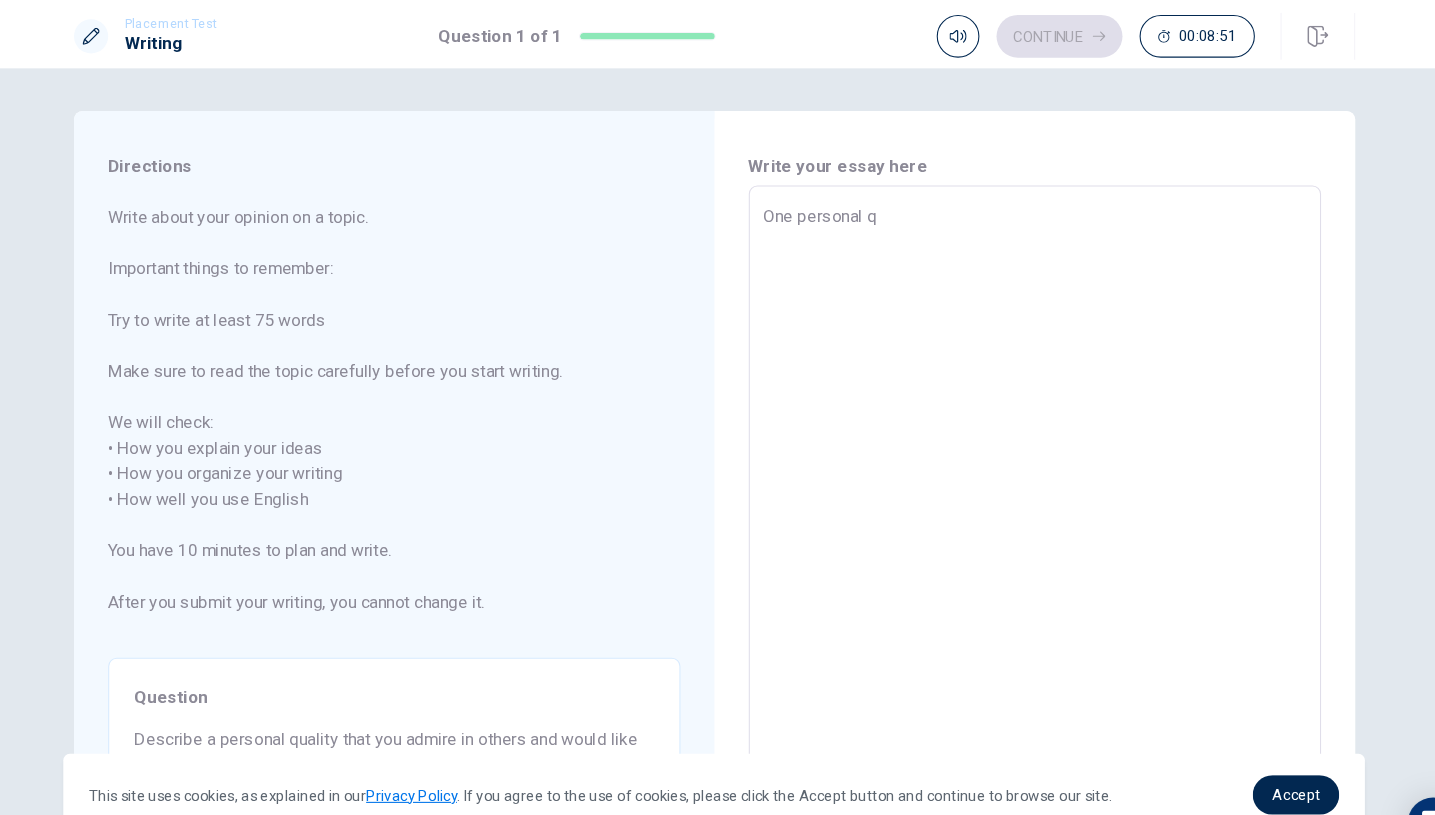 type on "One personal qu" 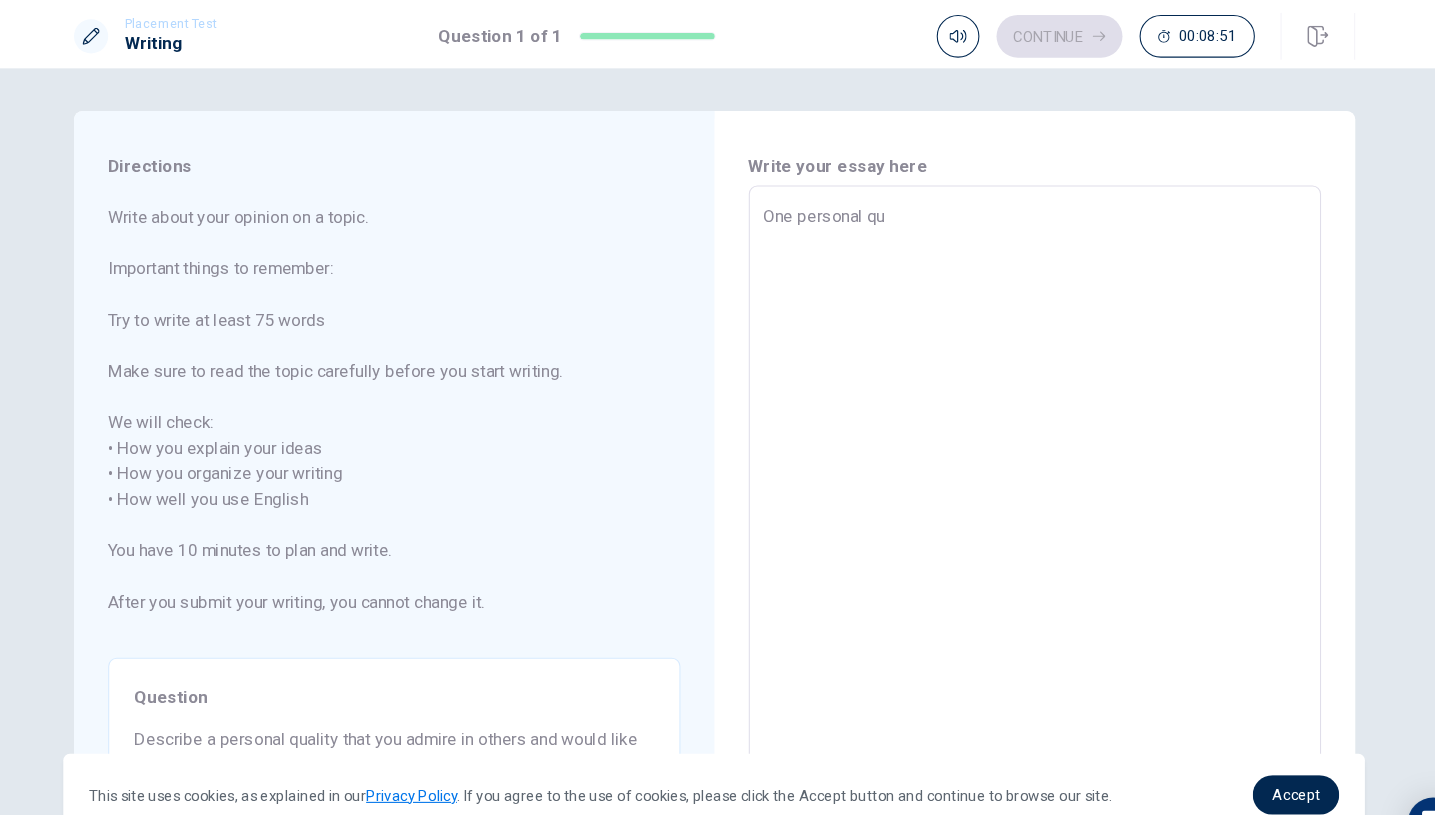 type on "x" 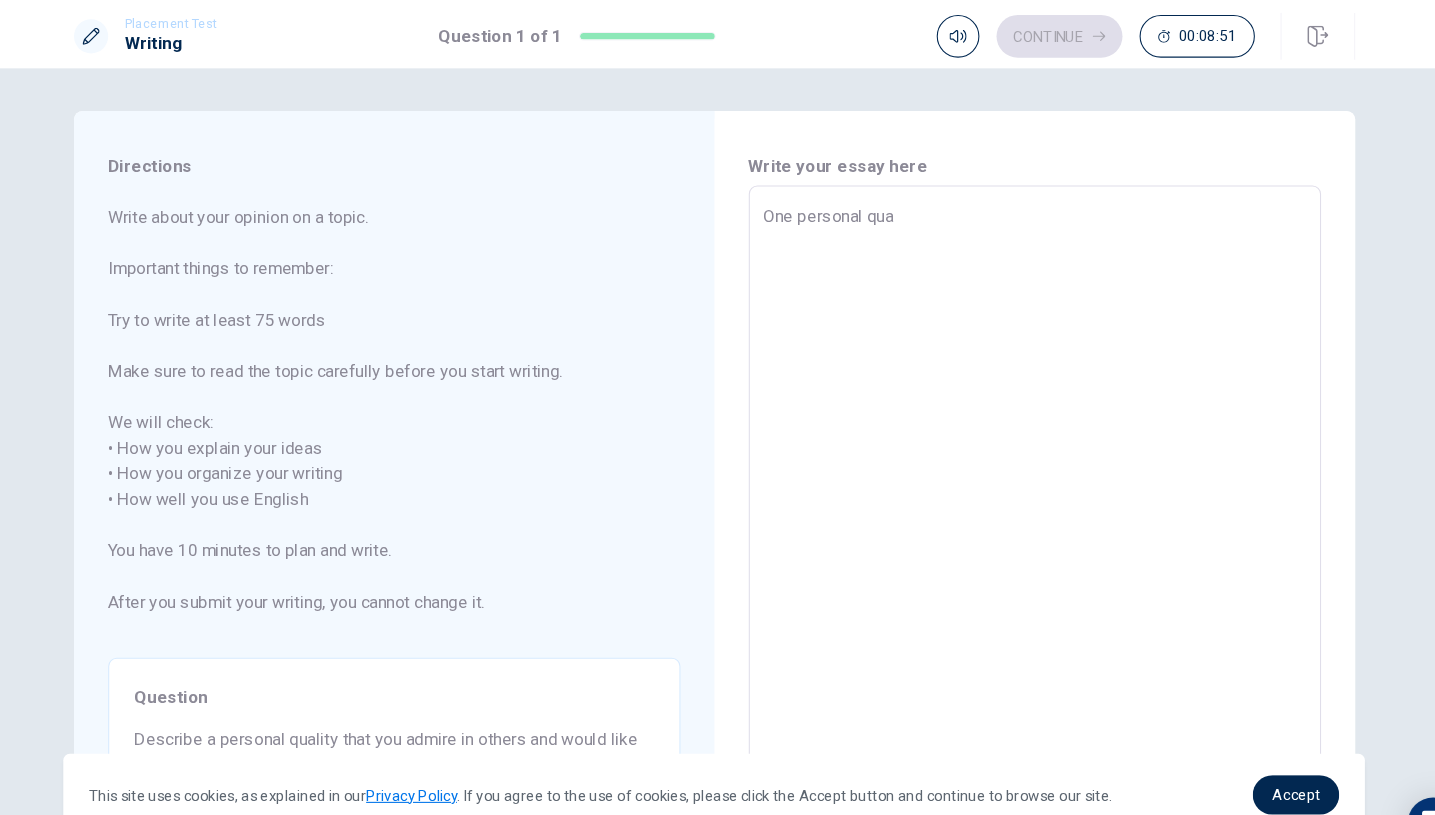 type on "x" 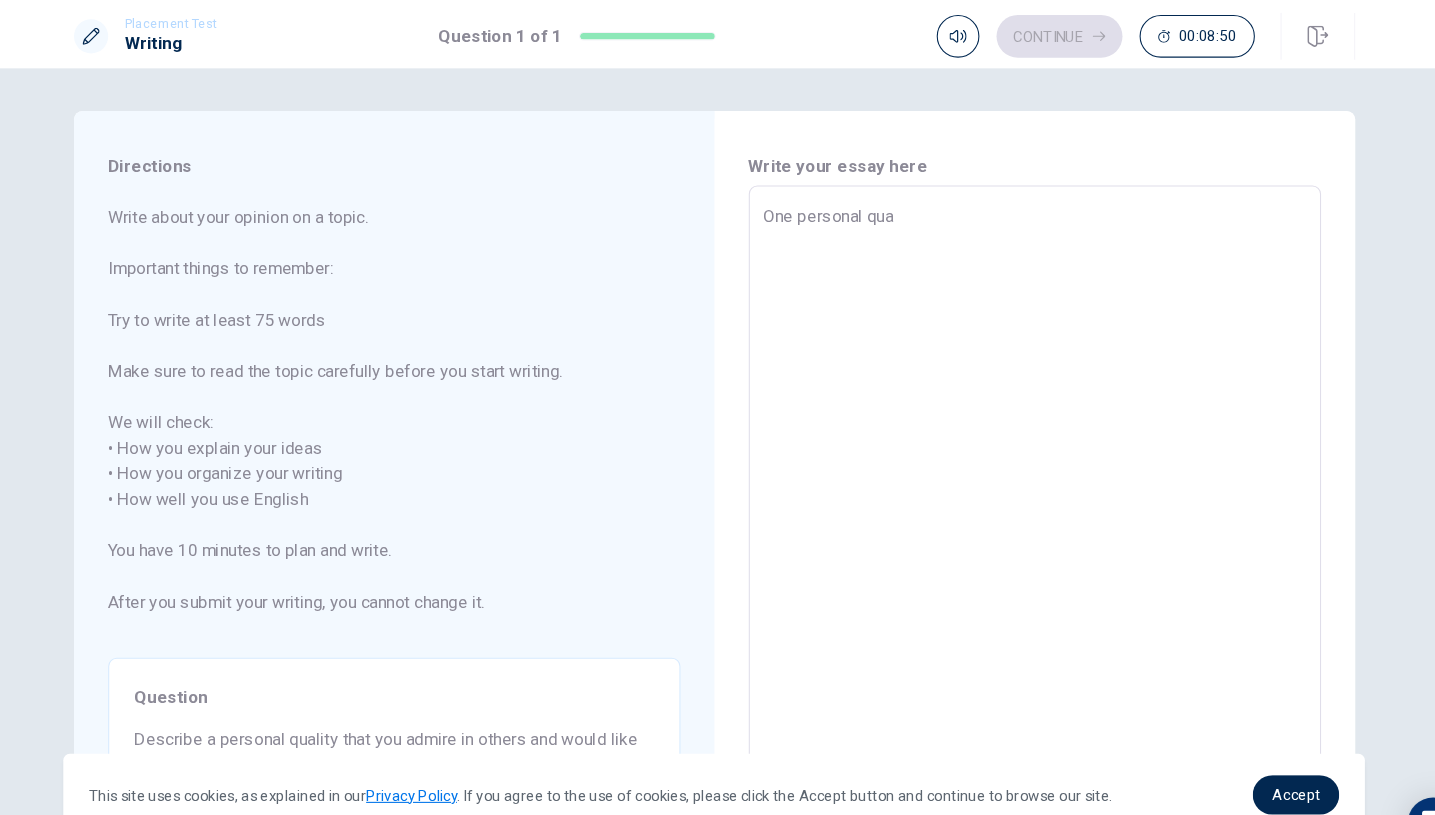 type on "One personal qual" 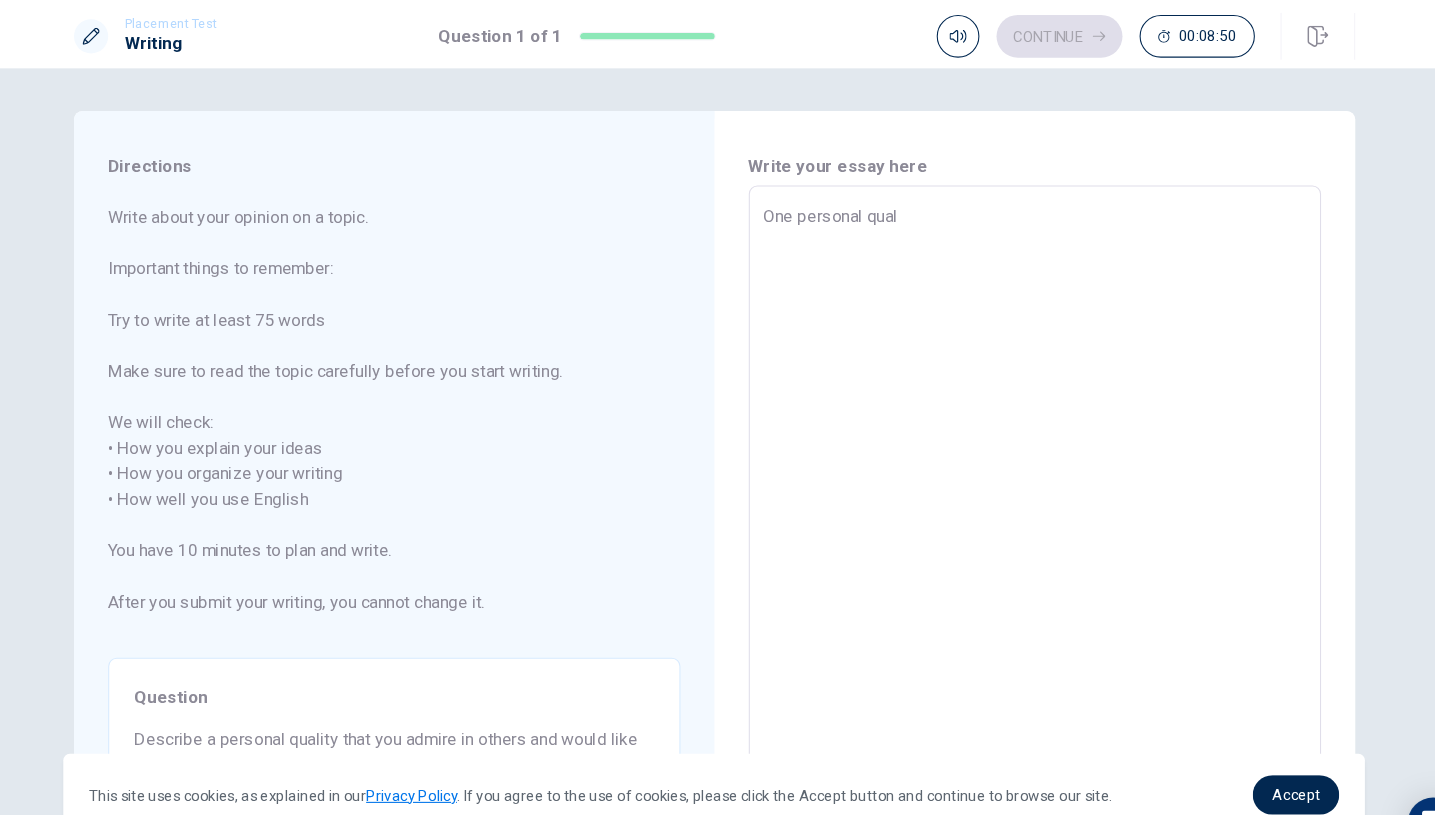 type on "x" 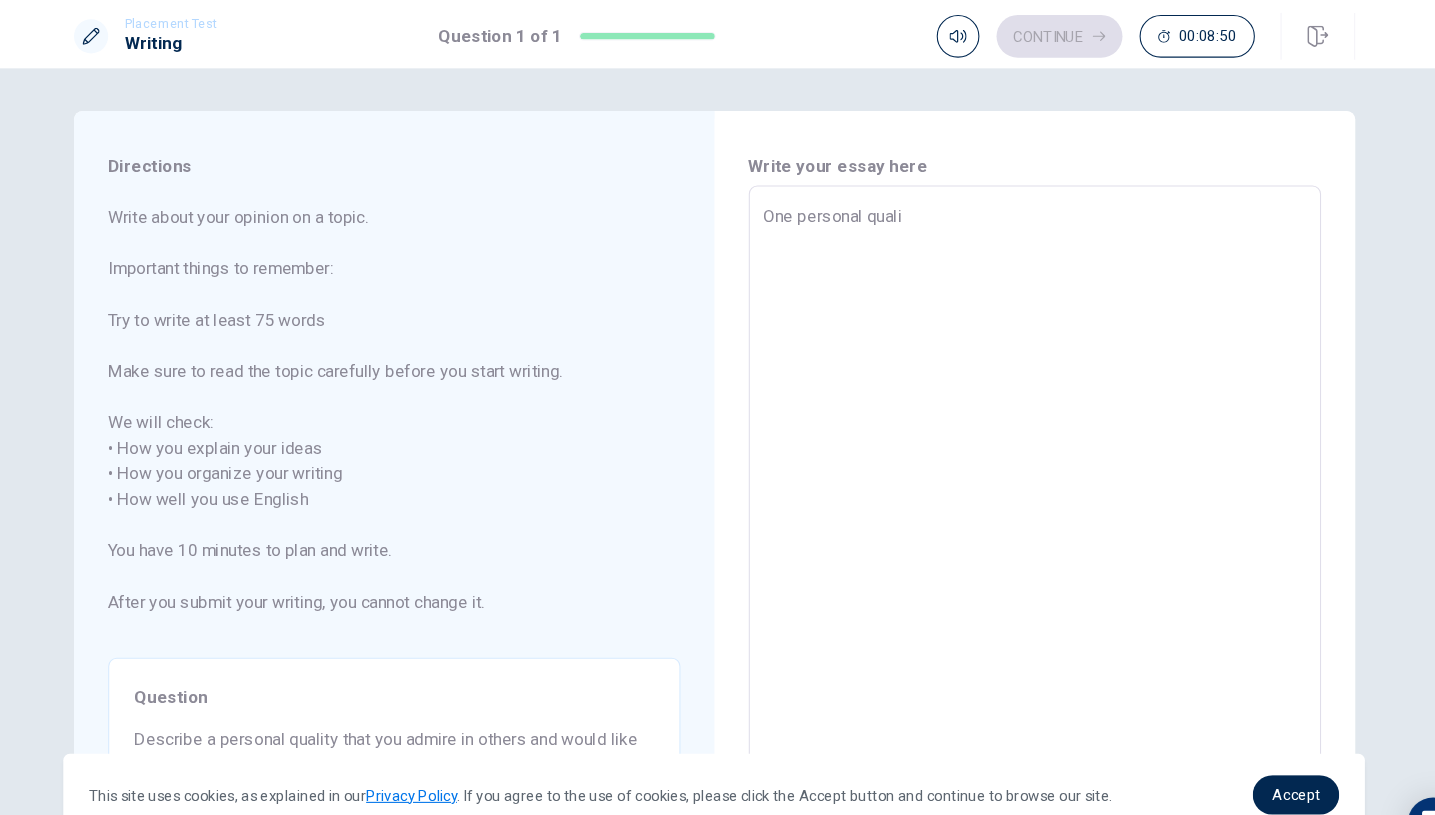 type on "x" 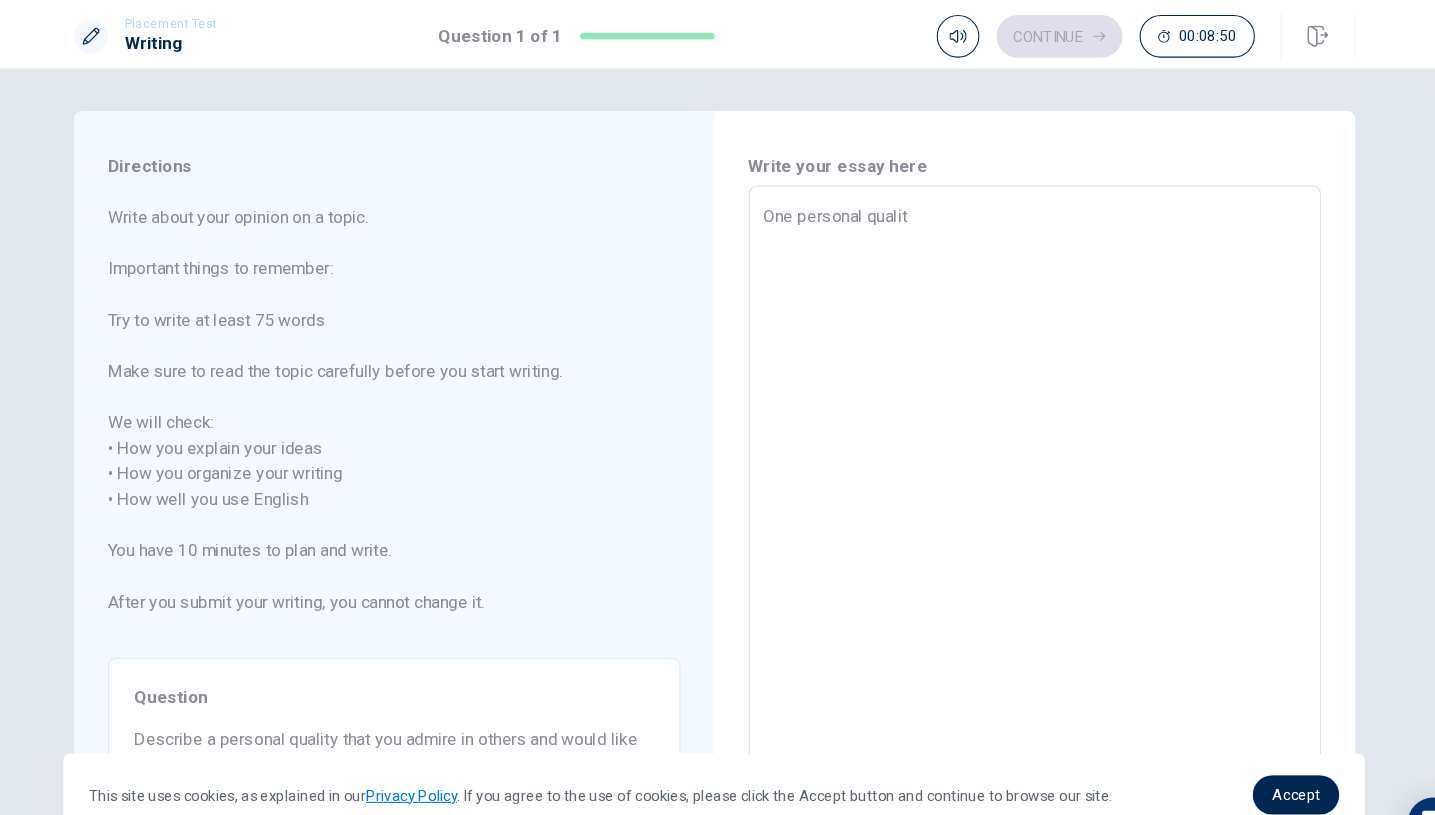 type on "x" 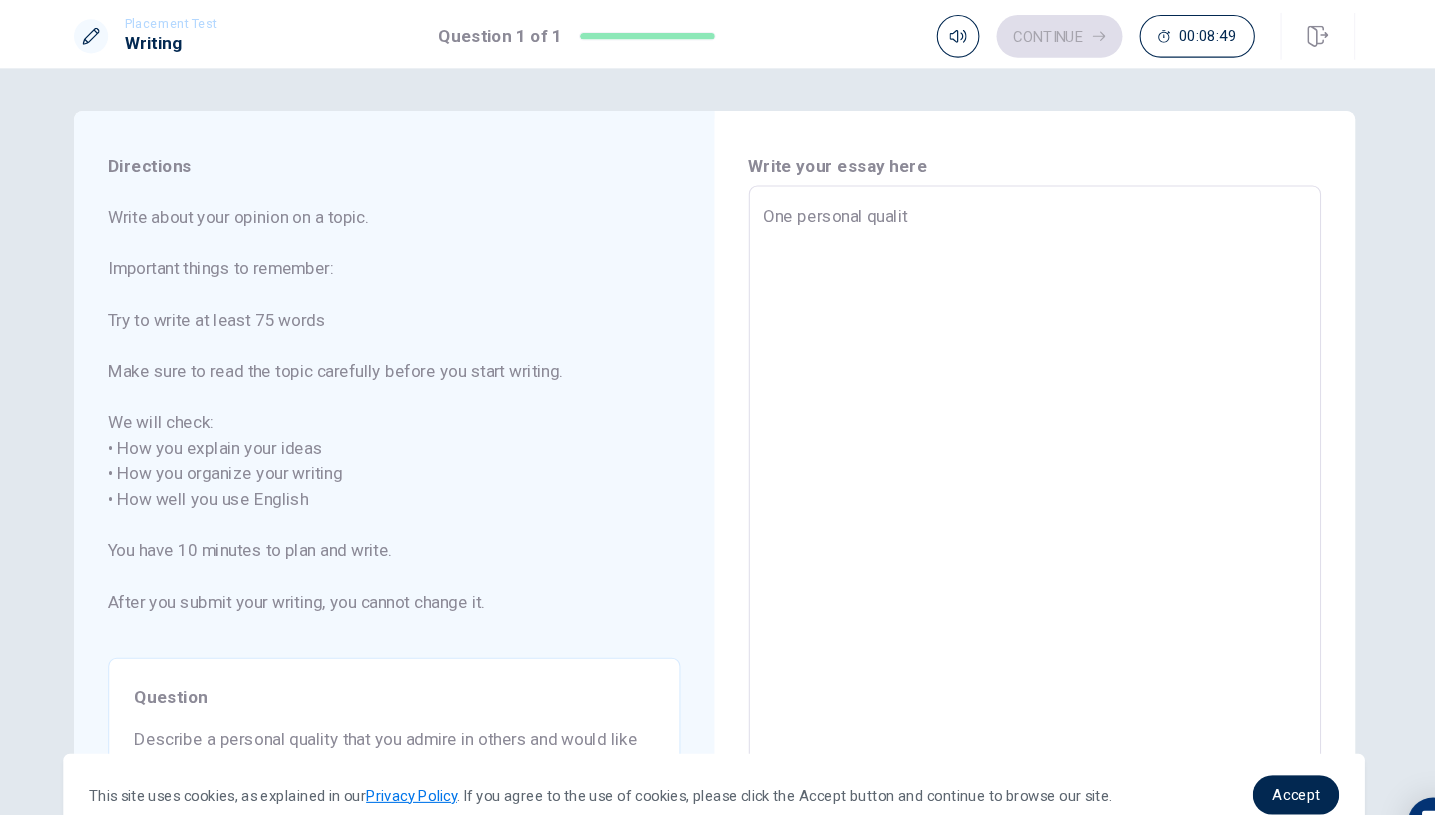 type on "One personal quality" 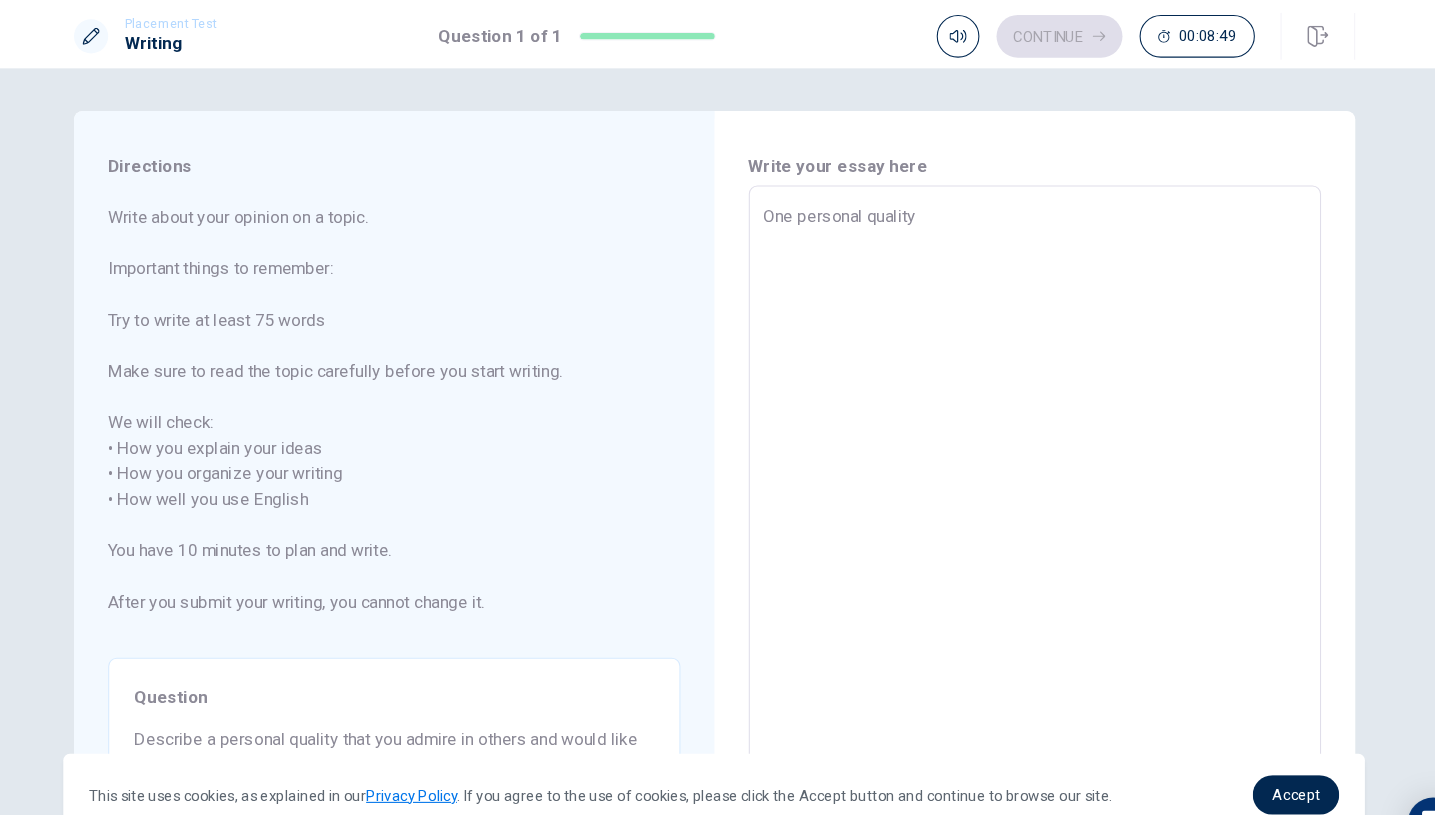 type on "x" 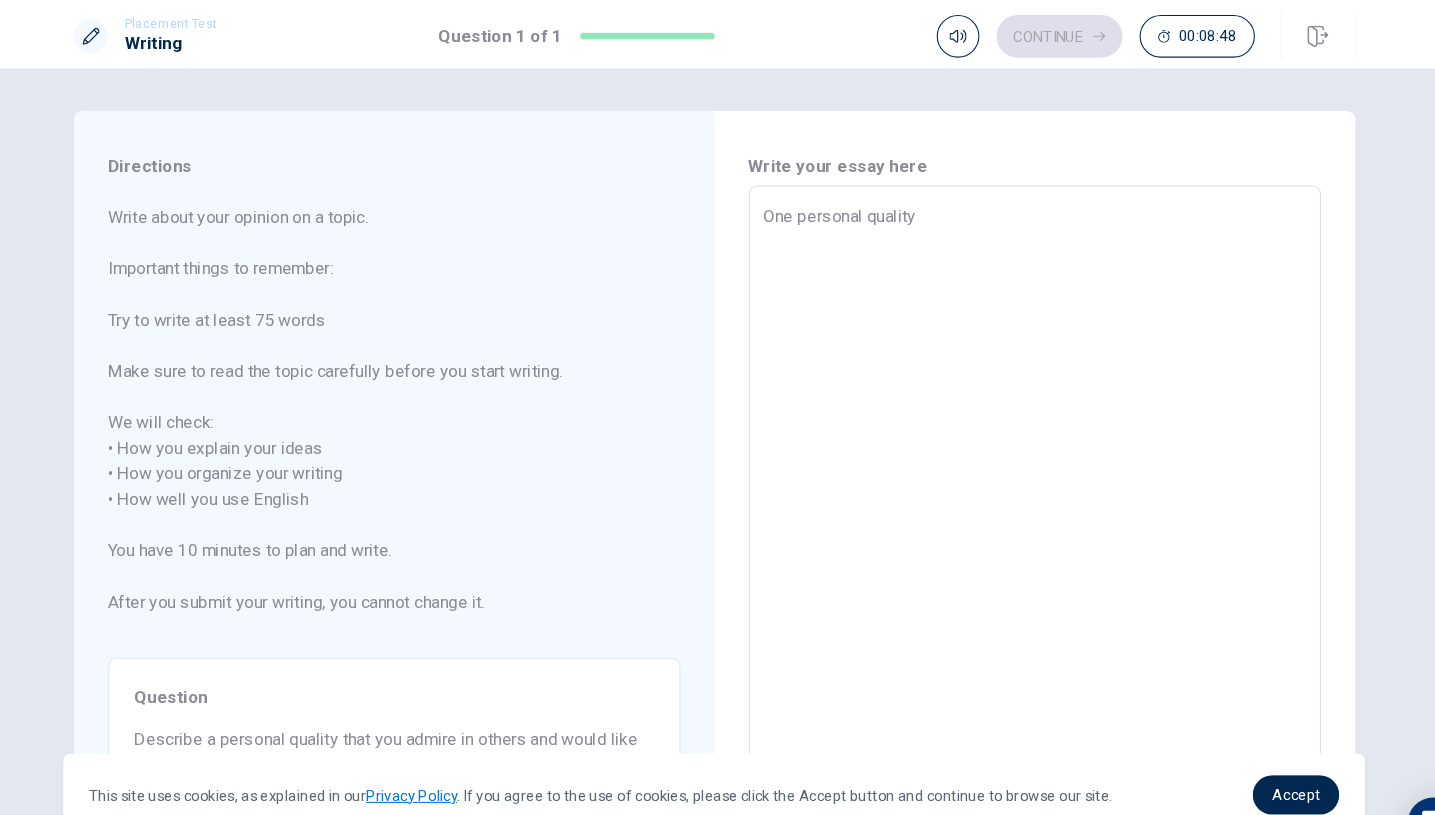 type on "x" 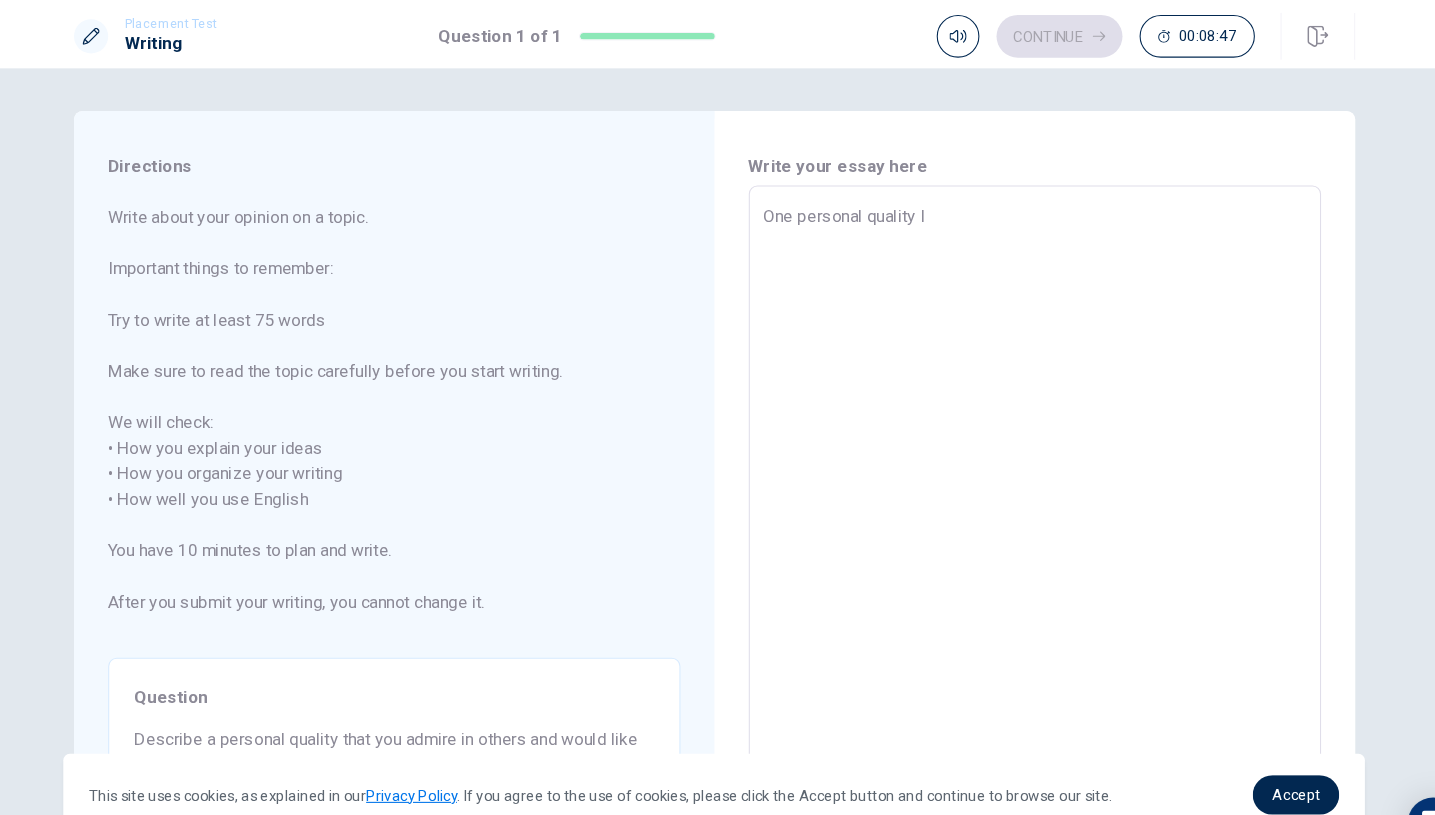 type on "One personal quality I" 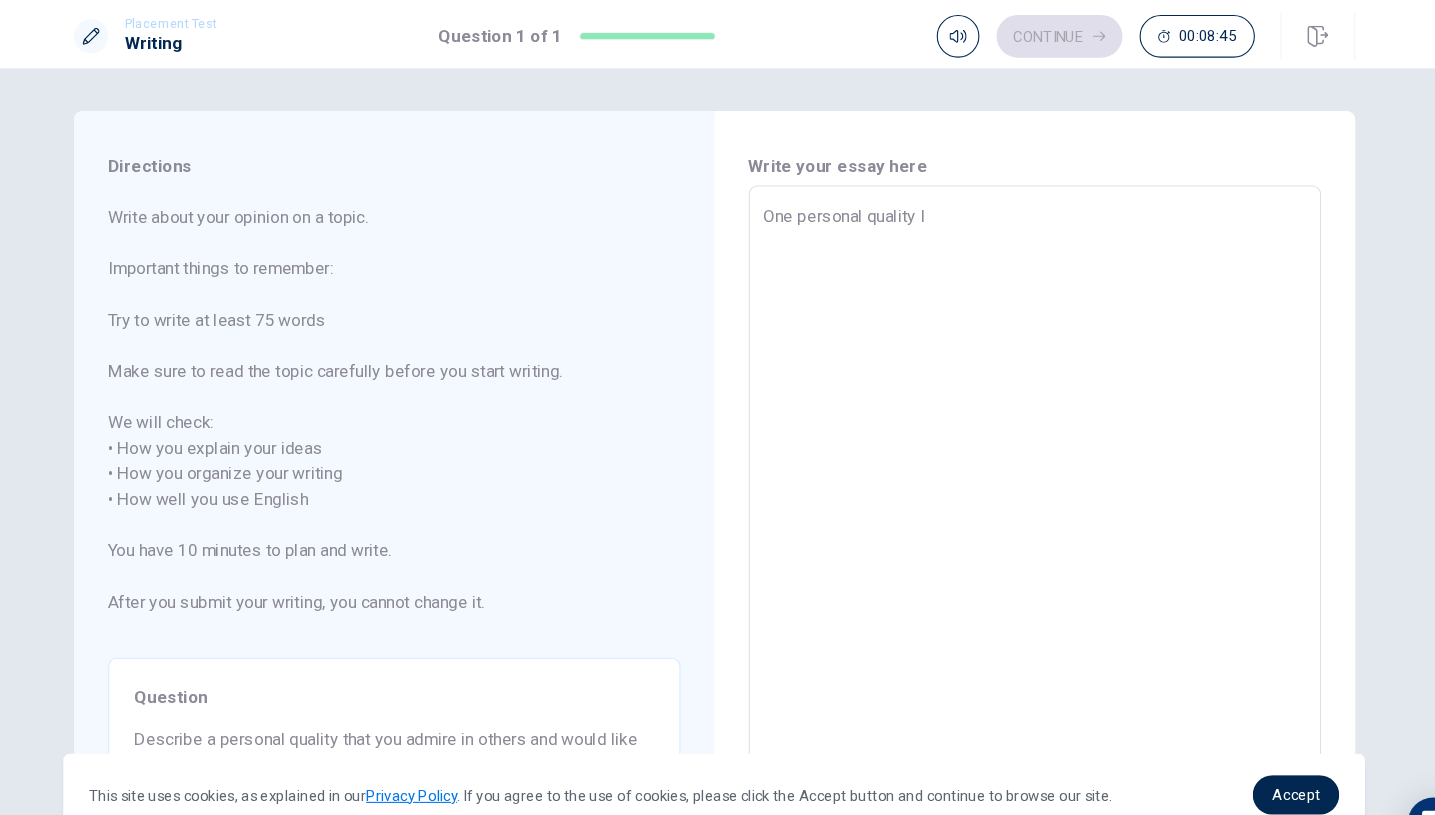 type on "x" 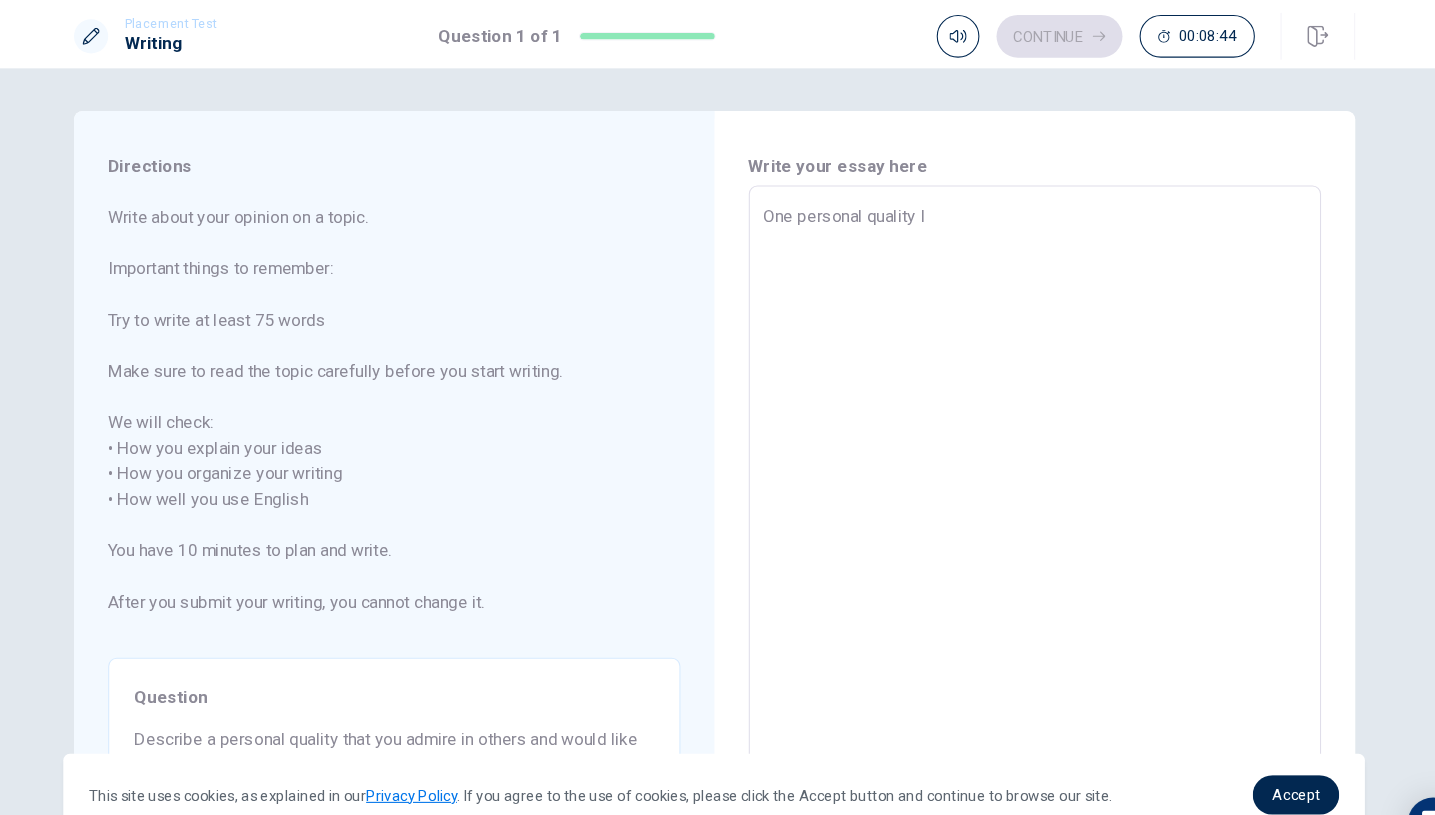 type on "One personal quality I a" 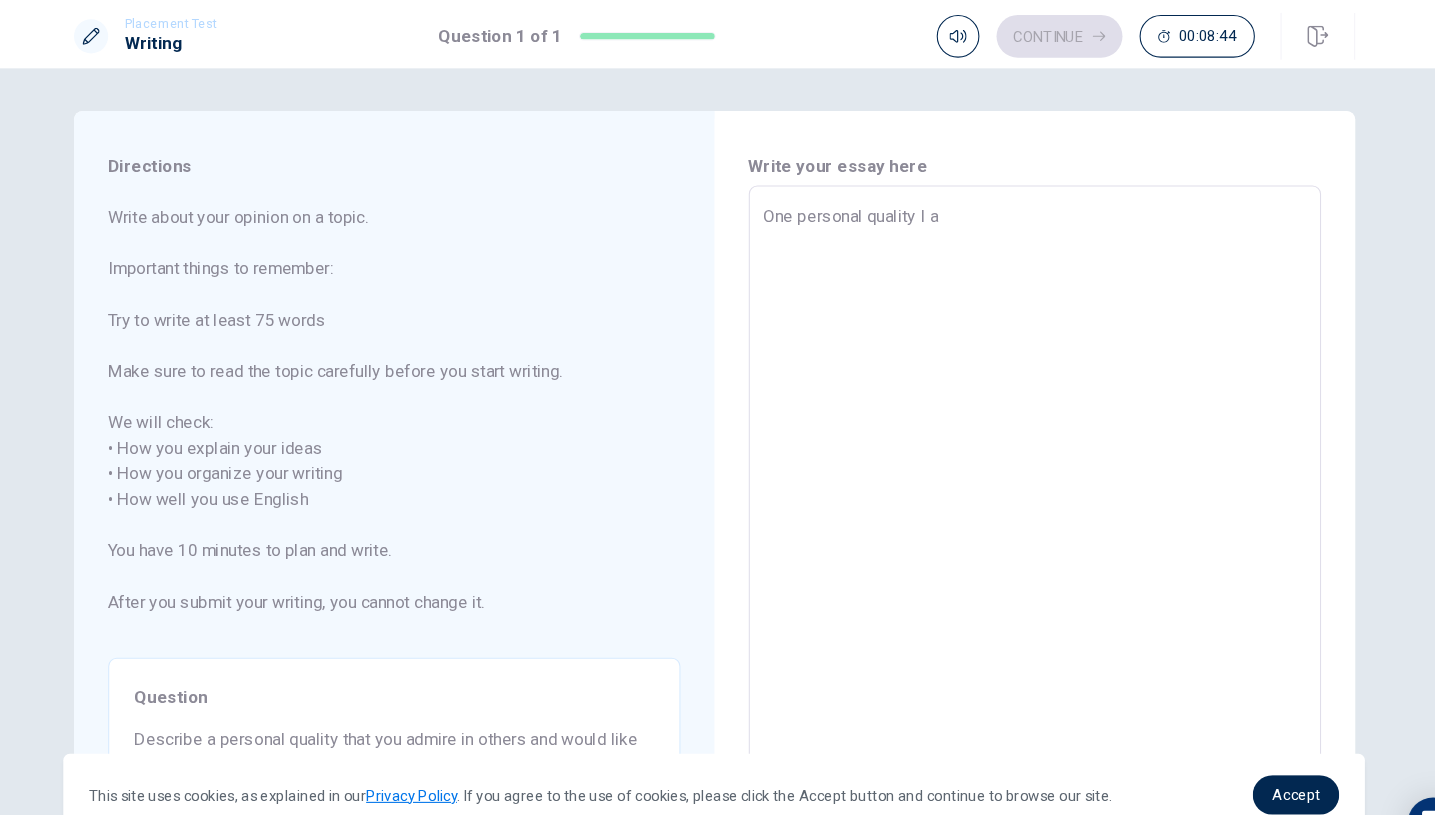 type on "x" 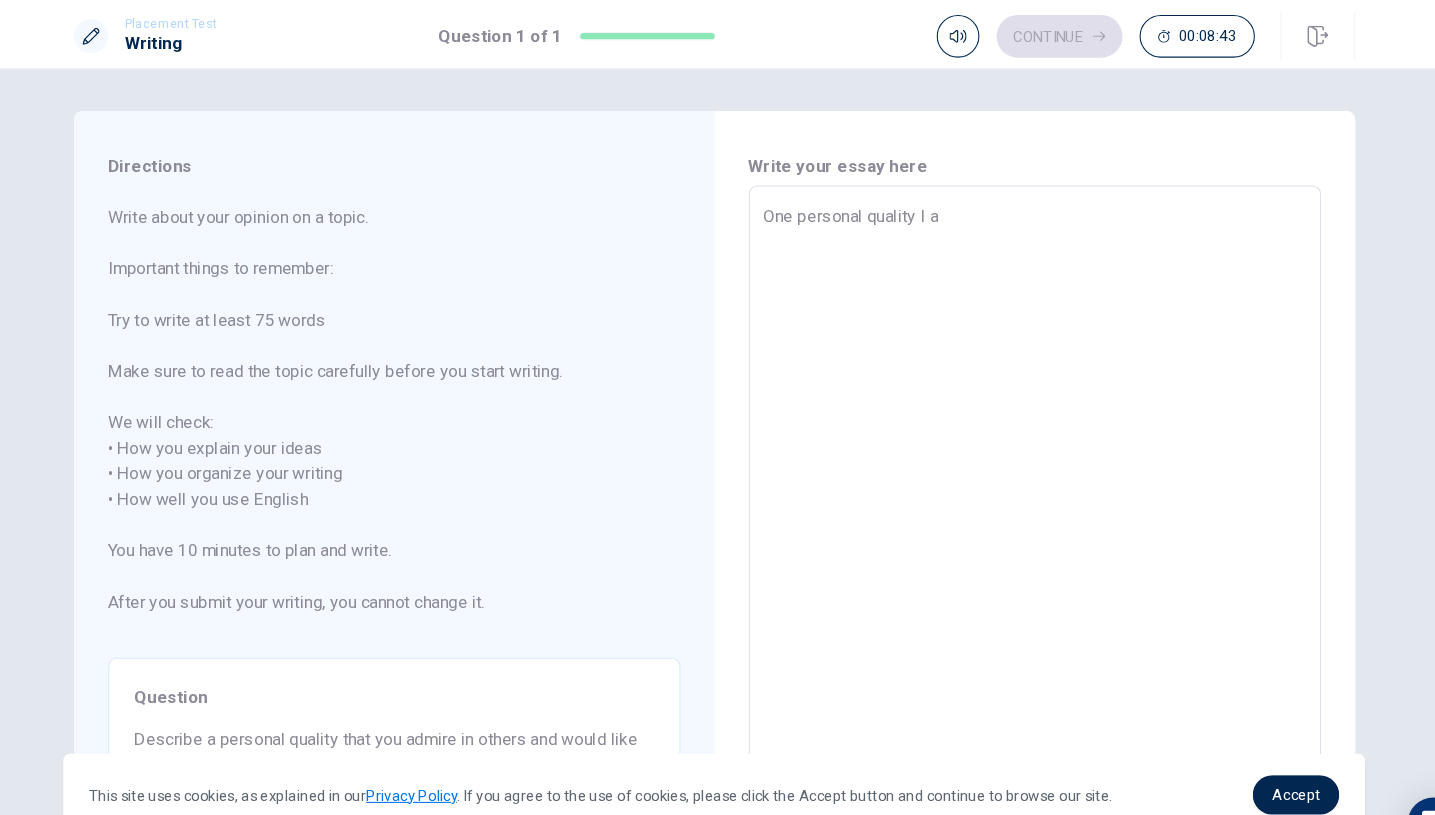type on "One personal quality I ad" 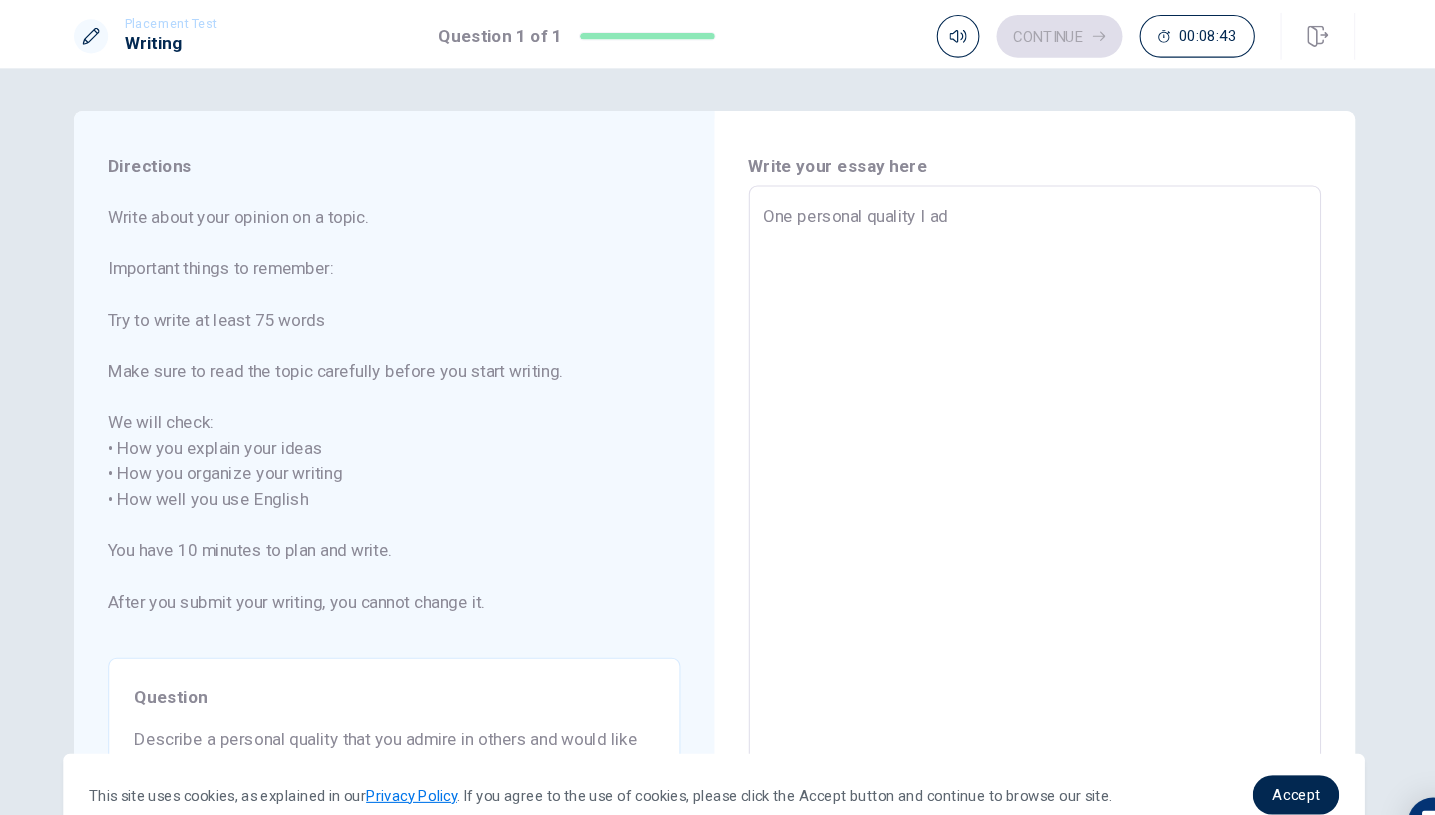 type on "x" 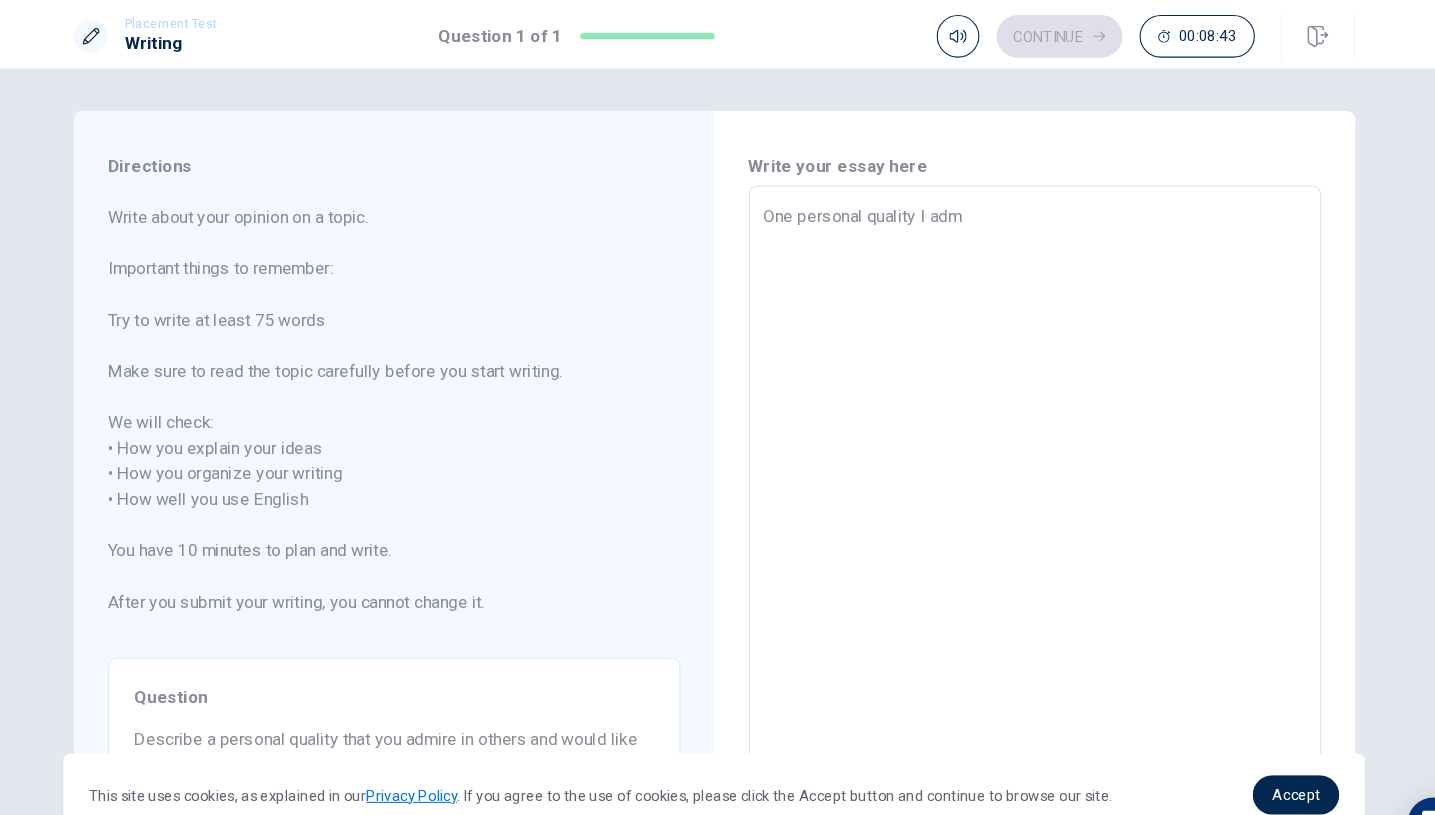 type on "x" 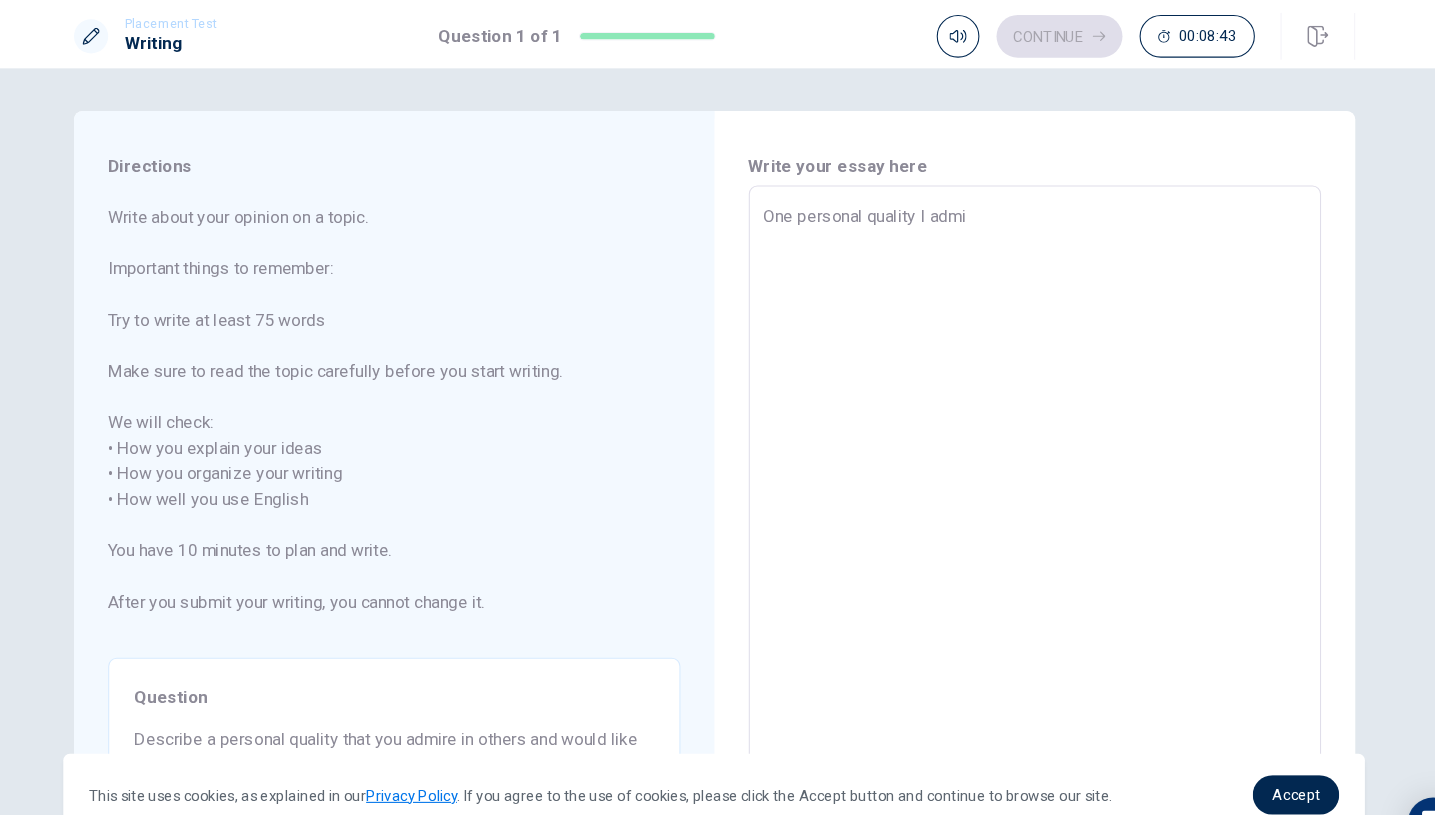 type on "x" 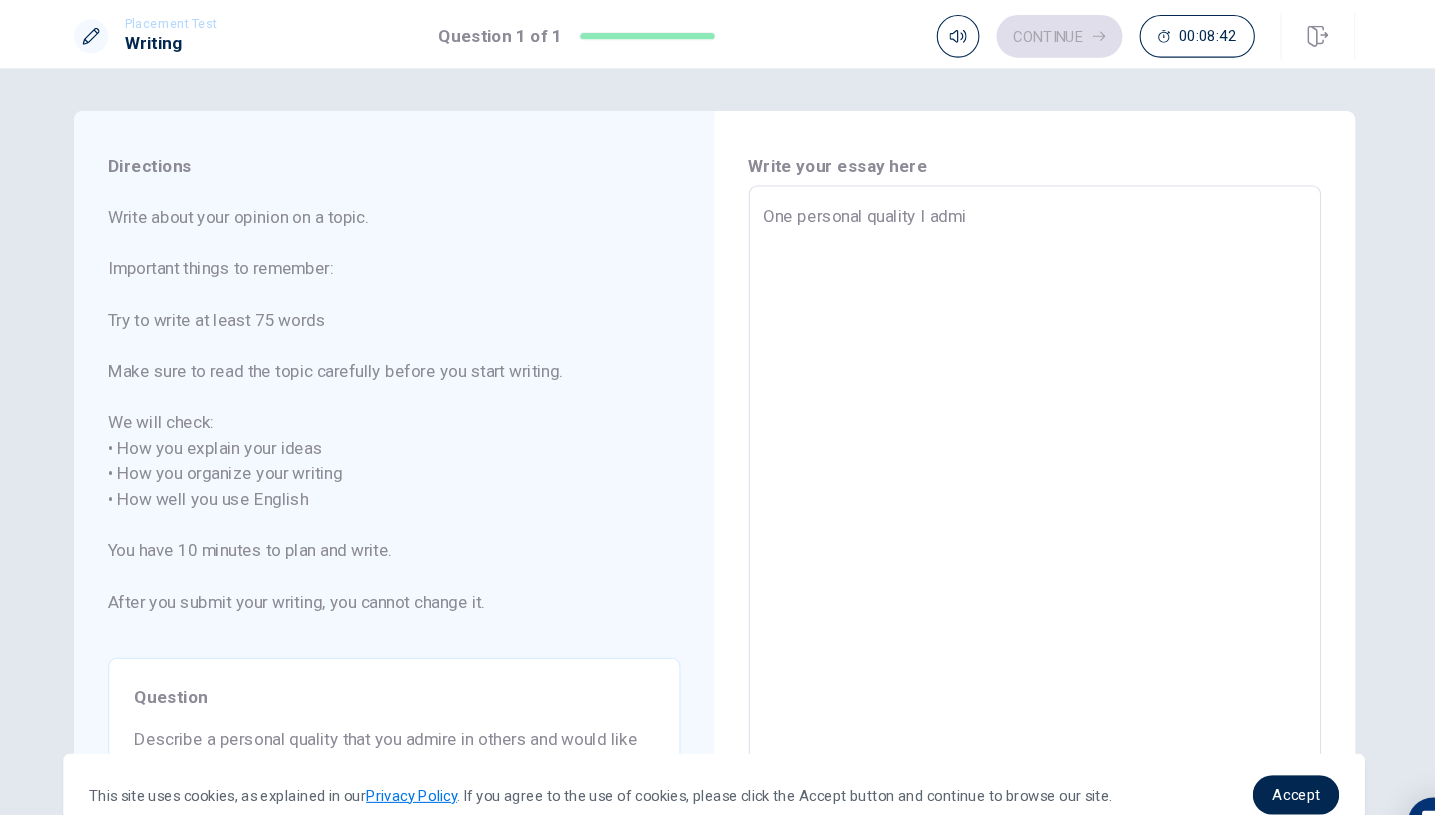 type on "One personal quality I [PERSON_NAME]" 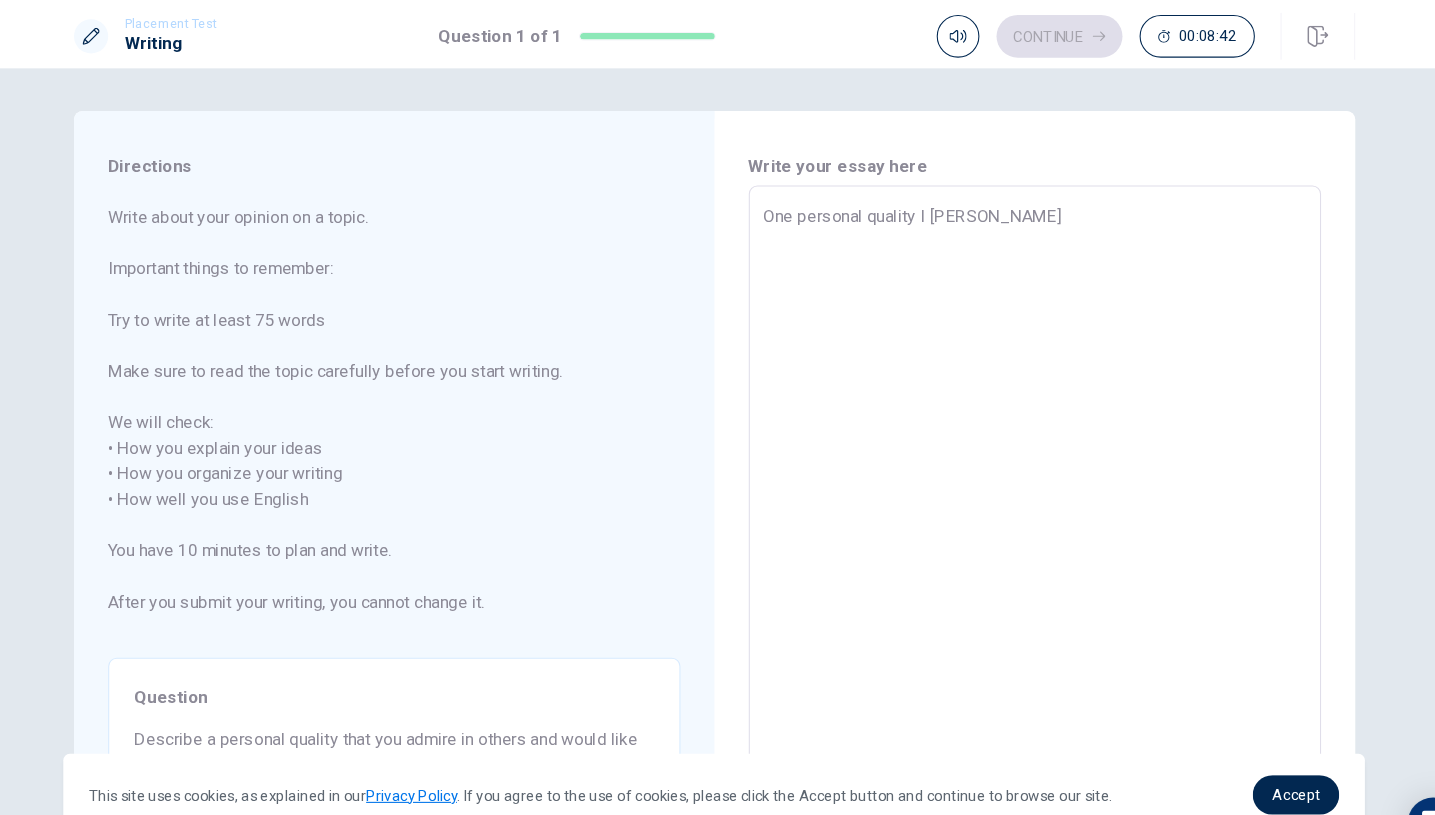 type on "x" 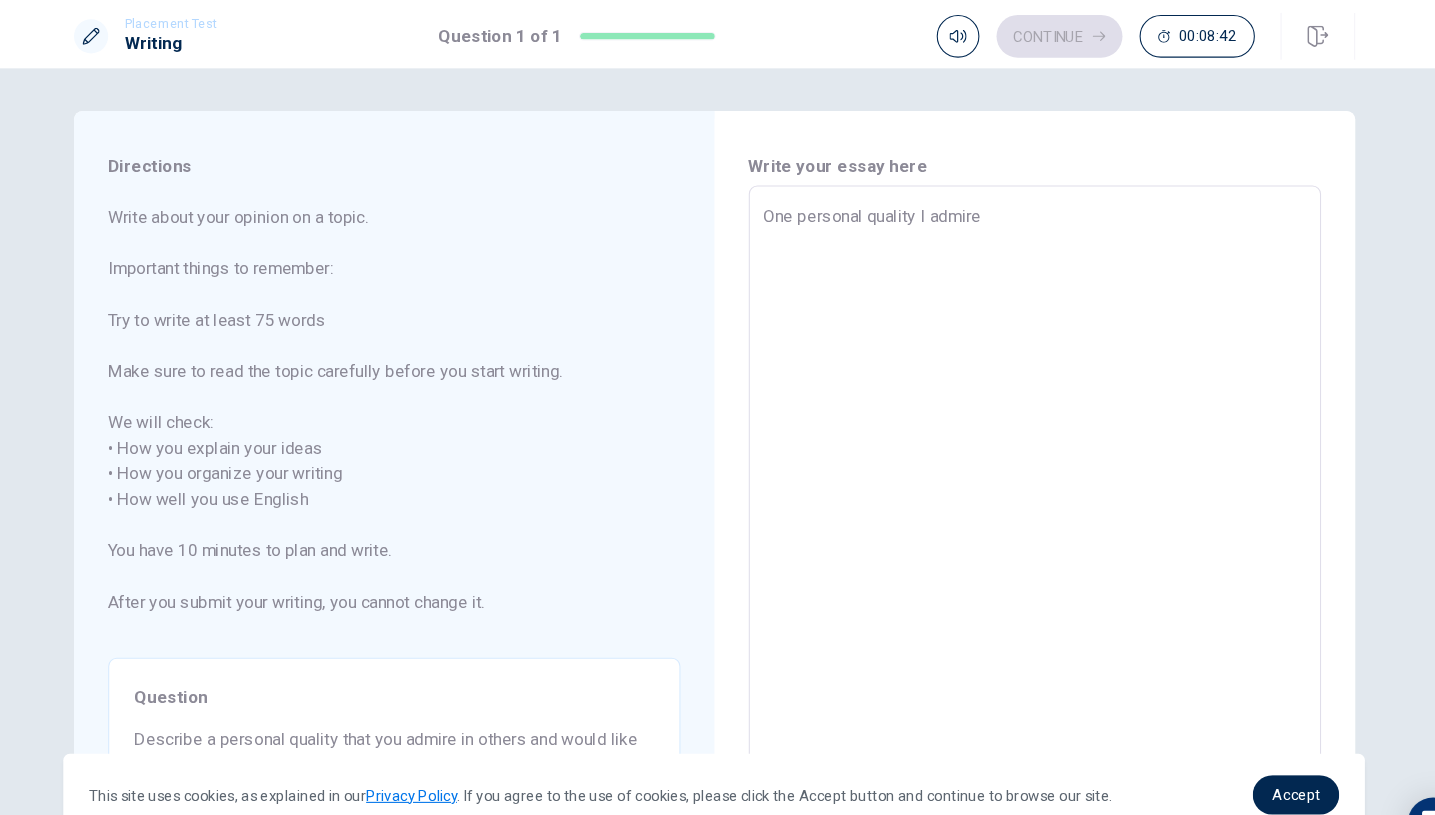 type on "x" 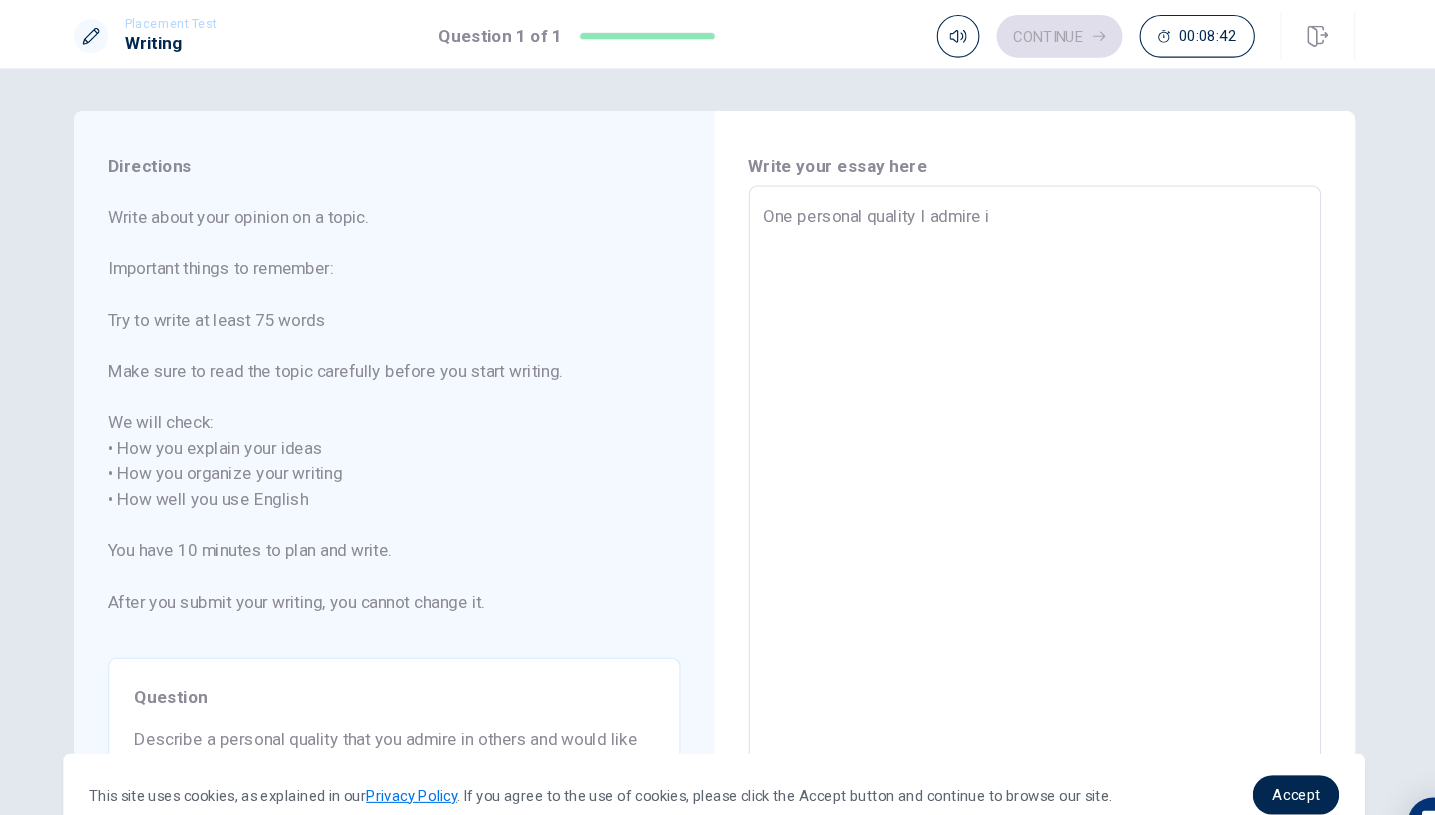 type on "x" 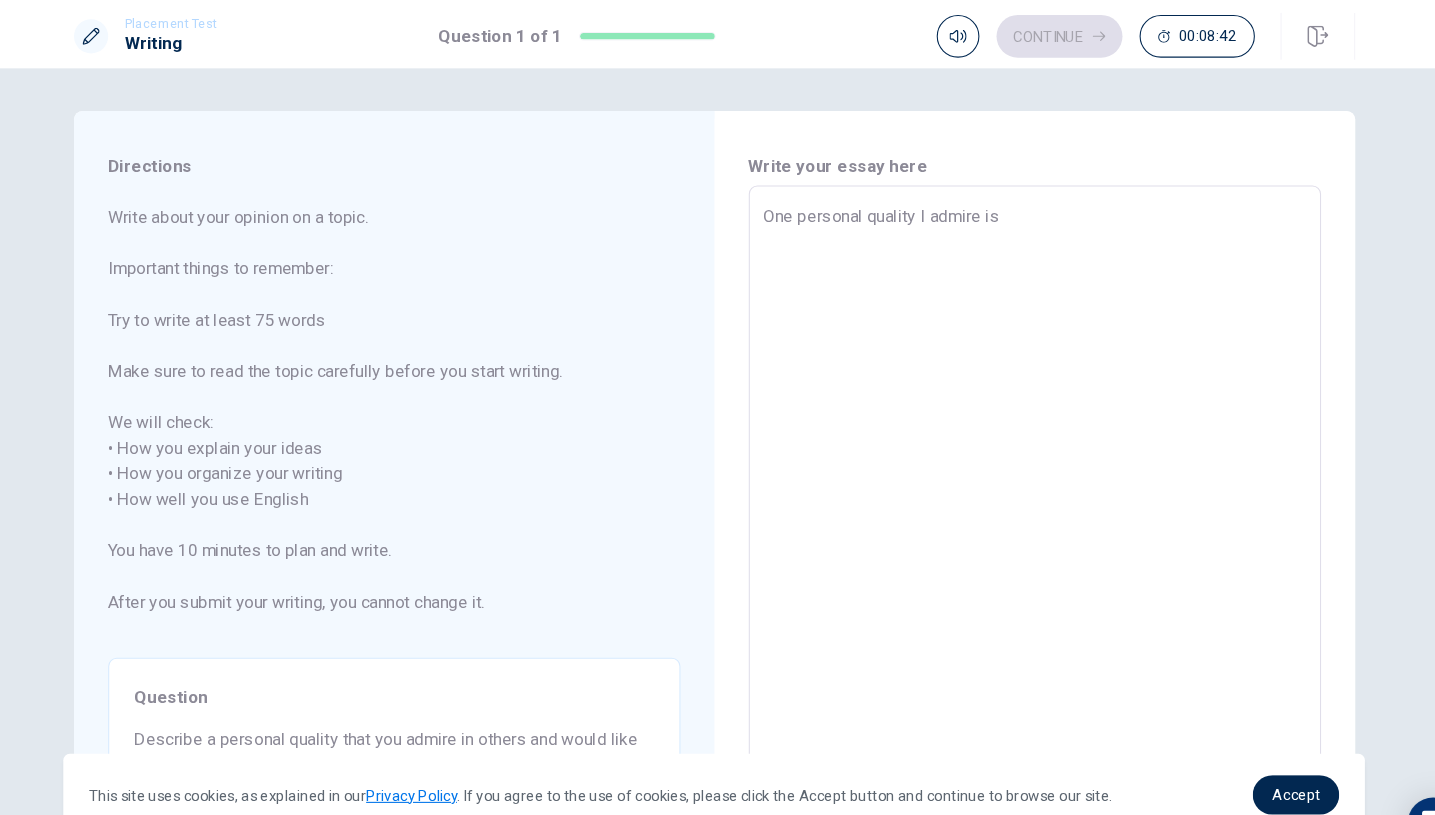 type on "x" 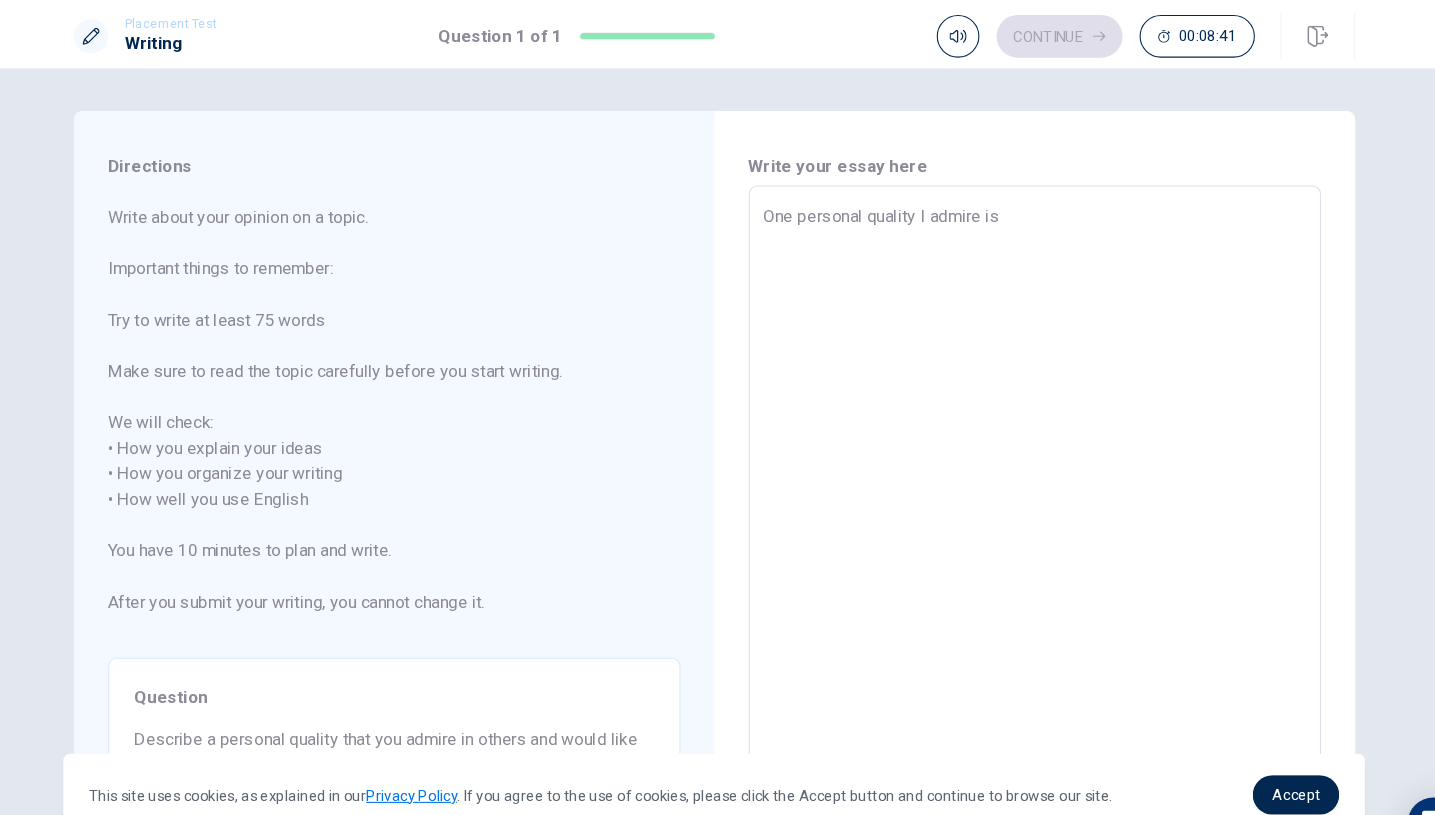 type on "One personal quality I admire is" 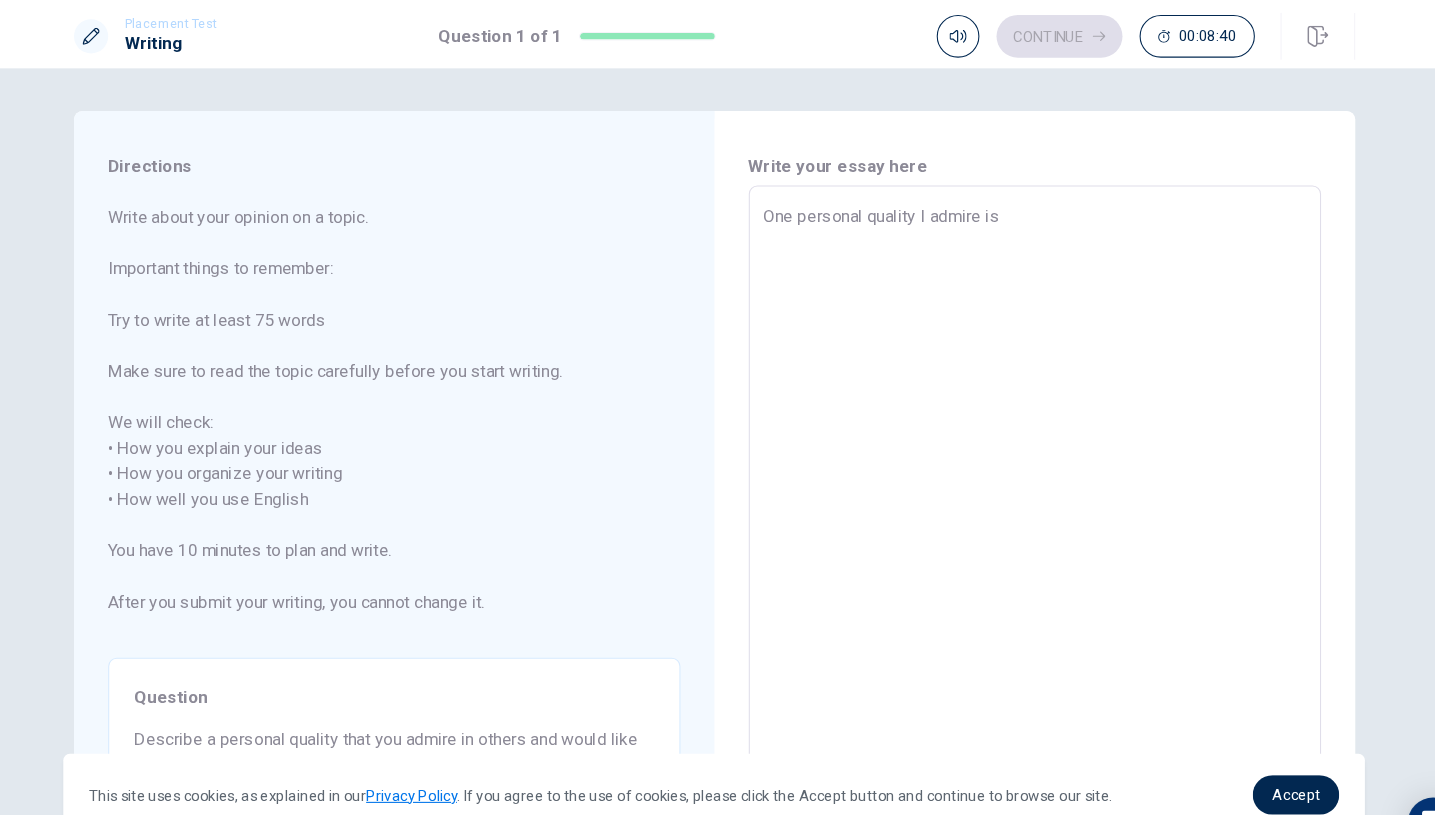 type on "One personal quality I admire is t" 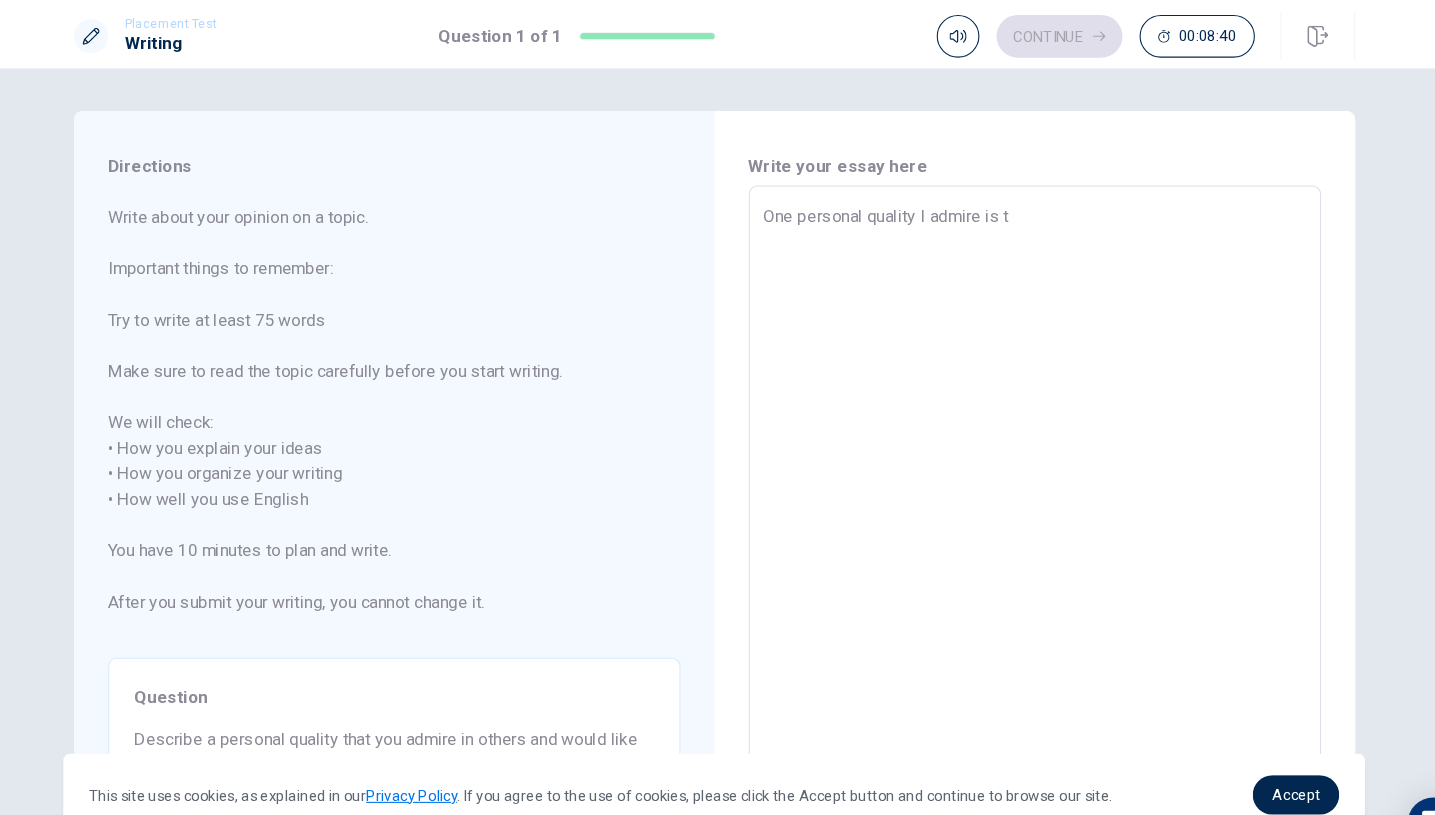 type on "x" 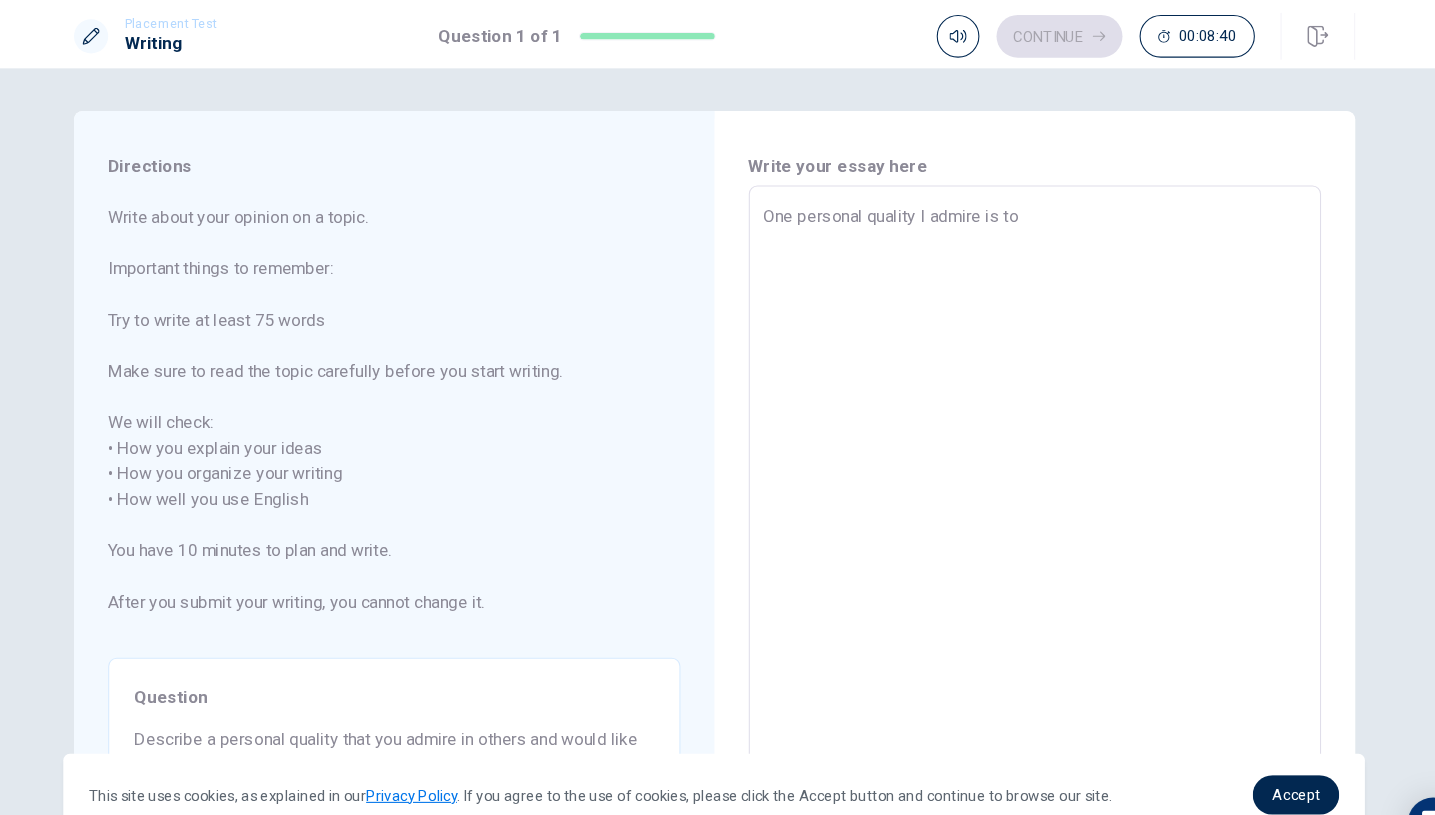 type on "x" 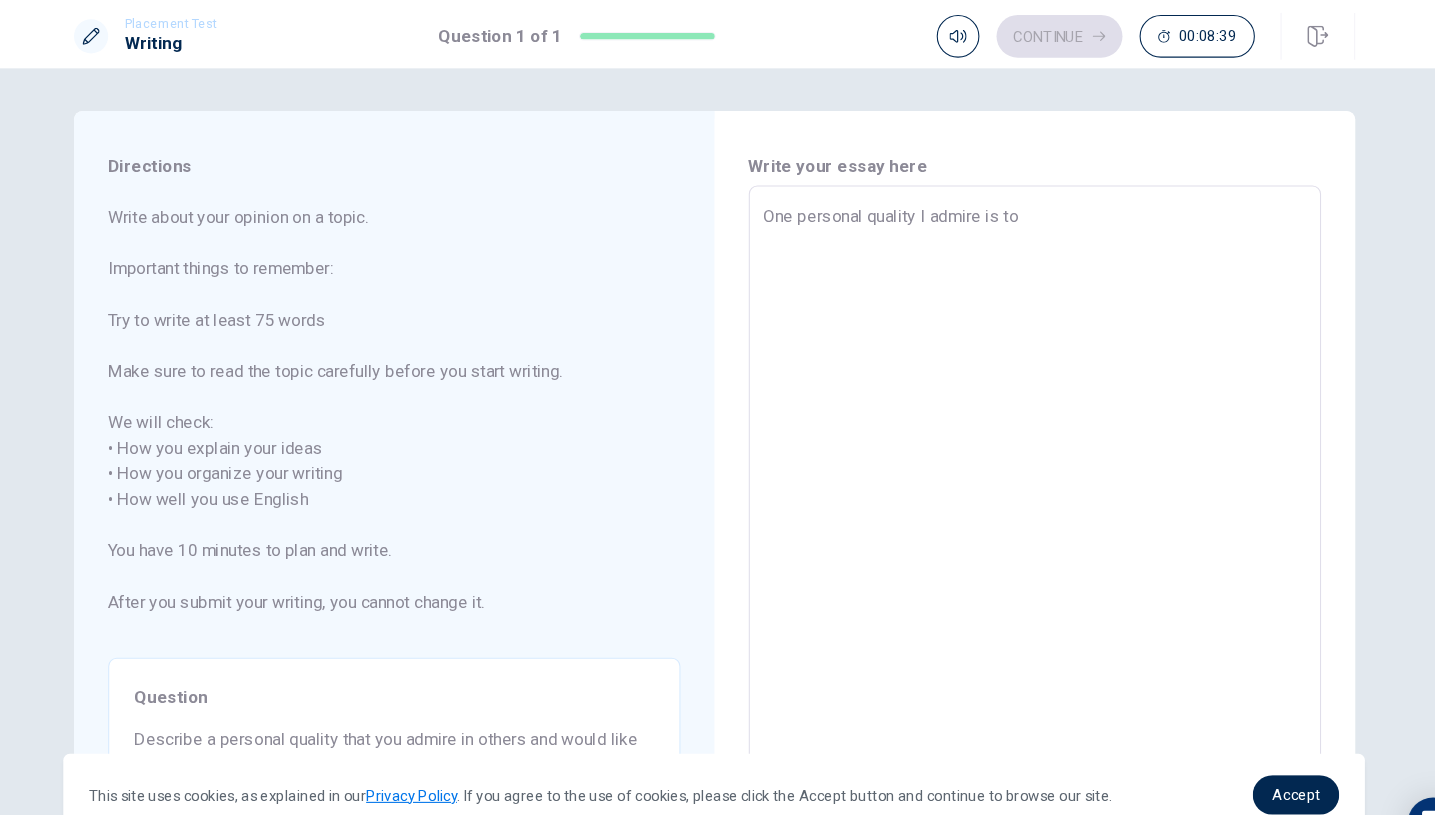 type on "One personal quality I admire is to" 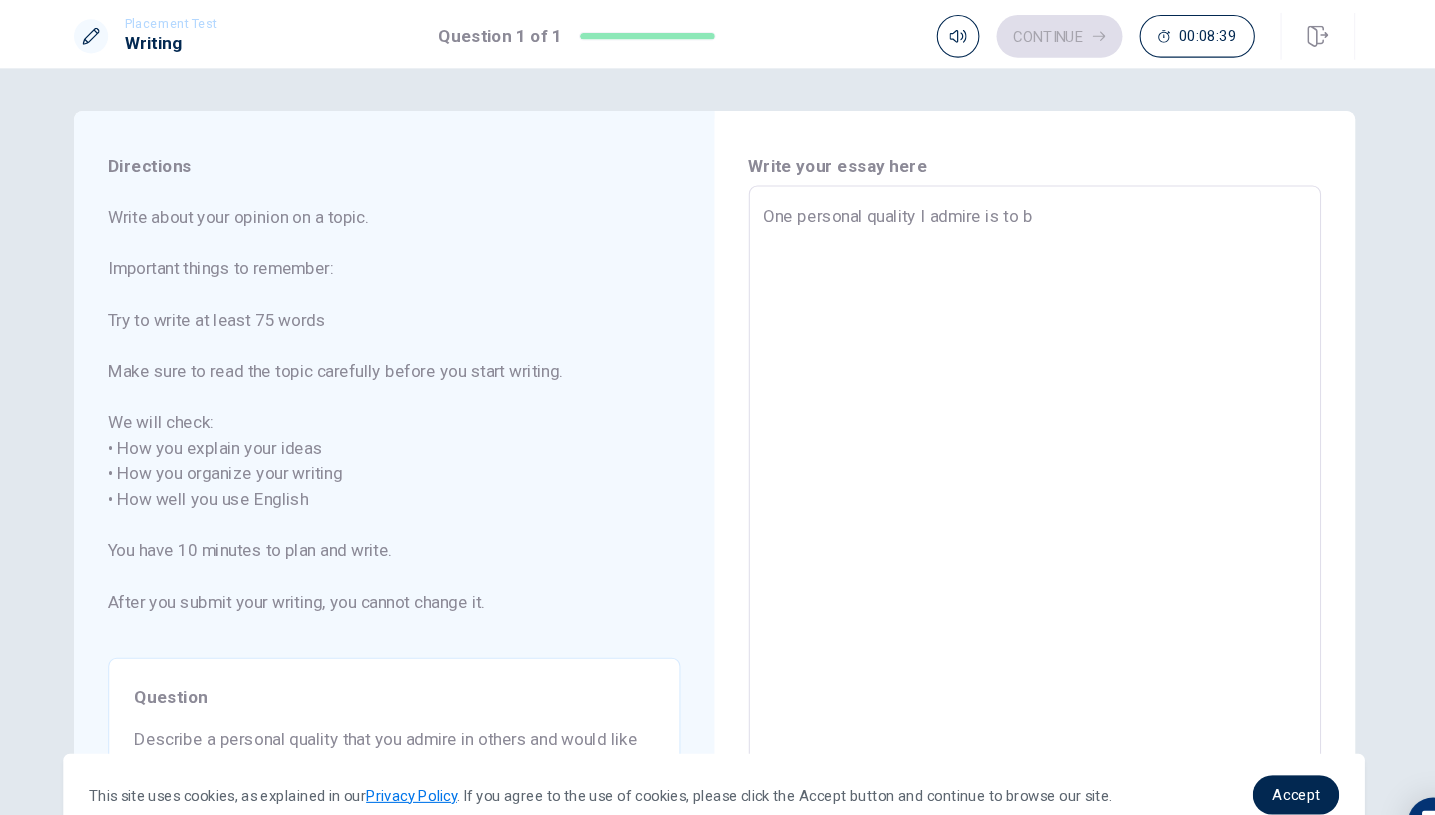 type on "x" 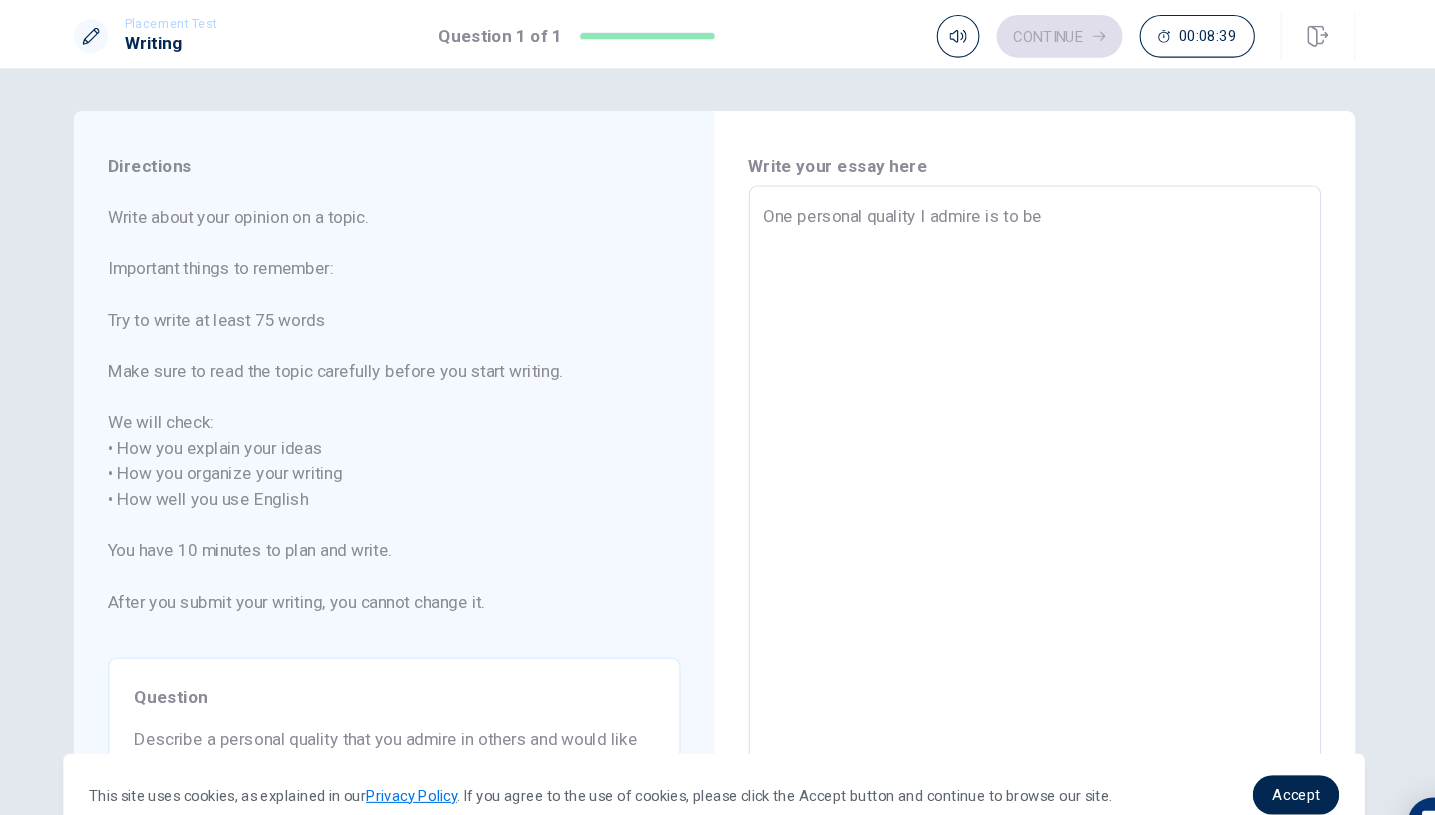 type on "x" 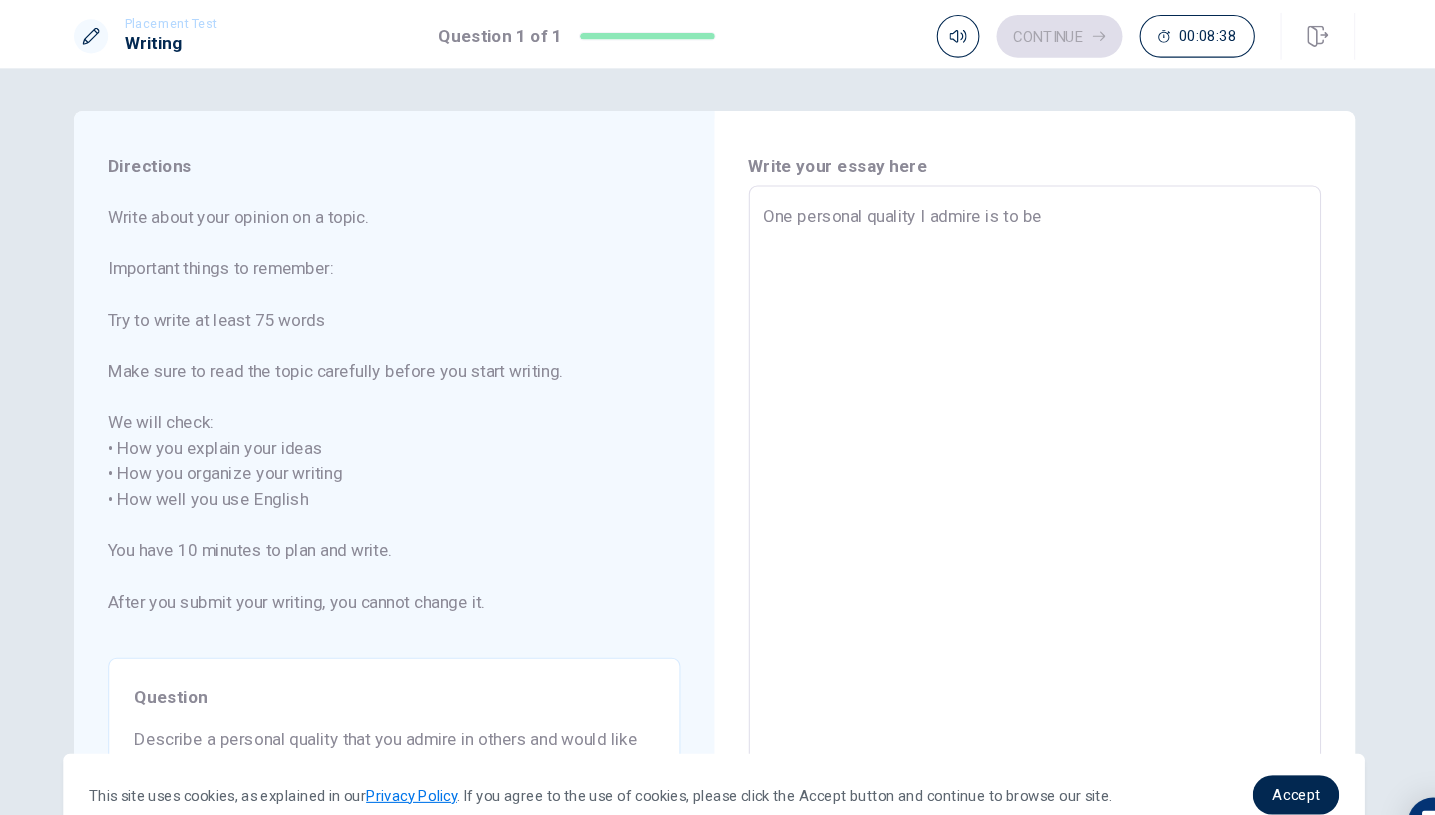 type on "One personal quality I admire is to be" 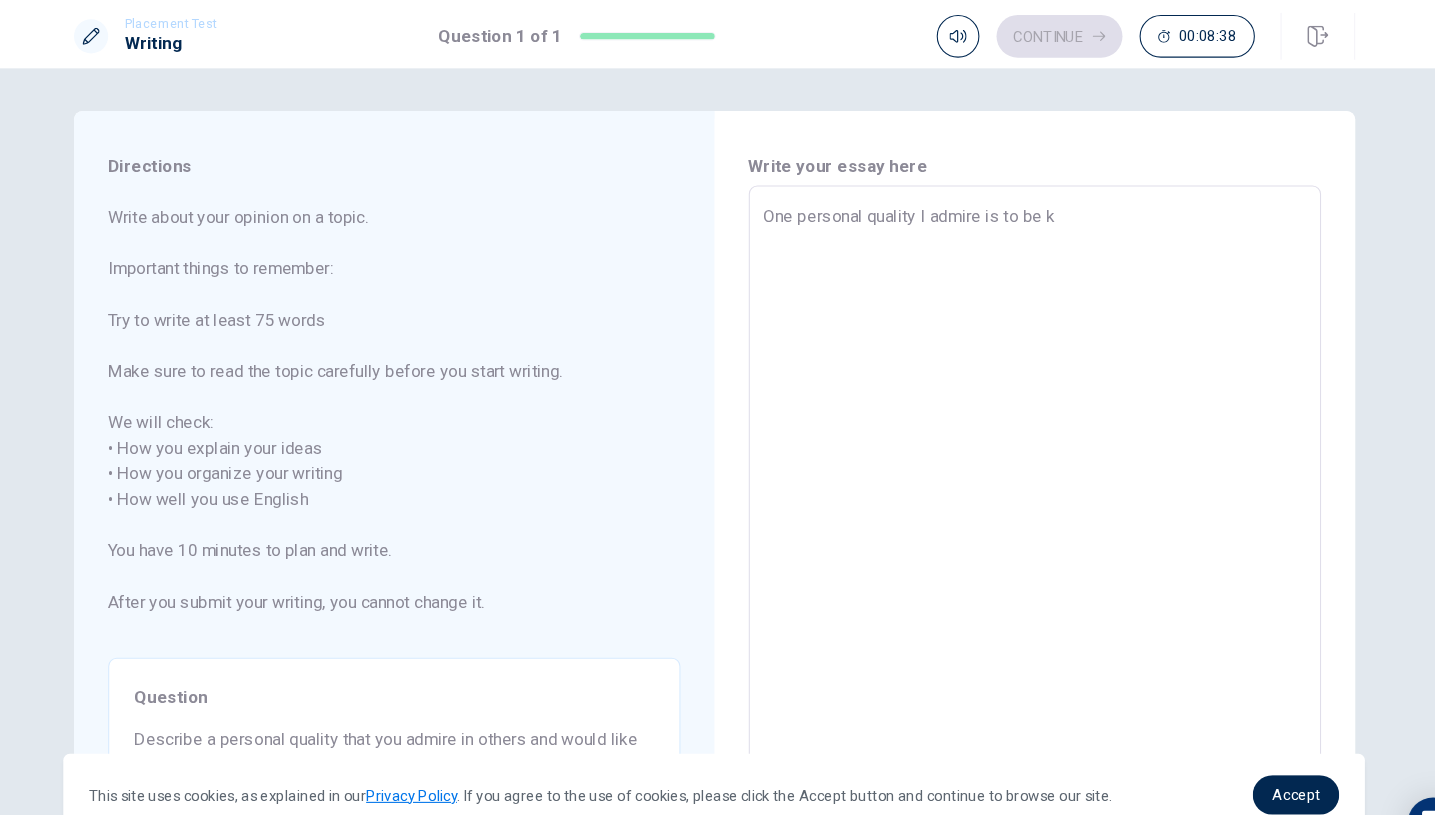 type on "x" 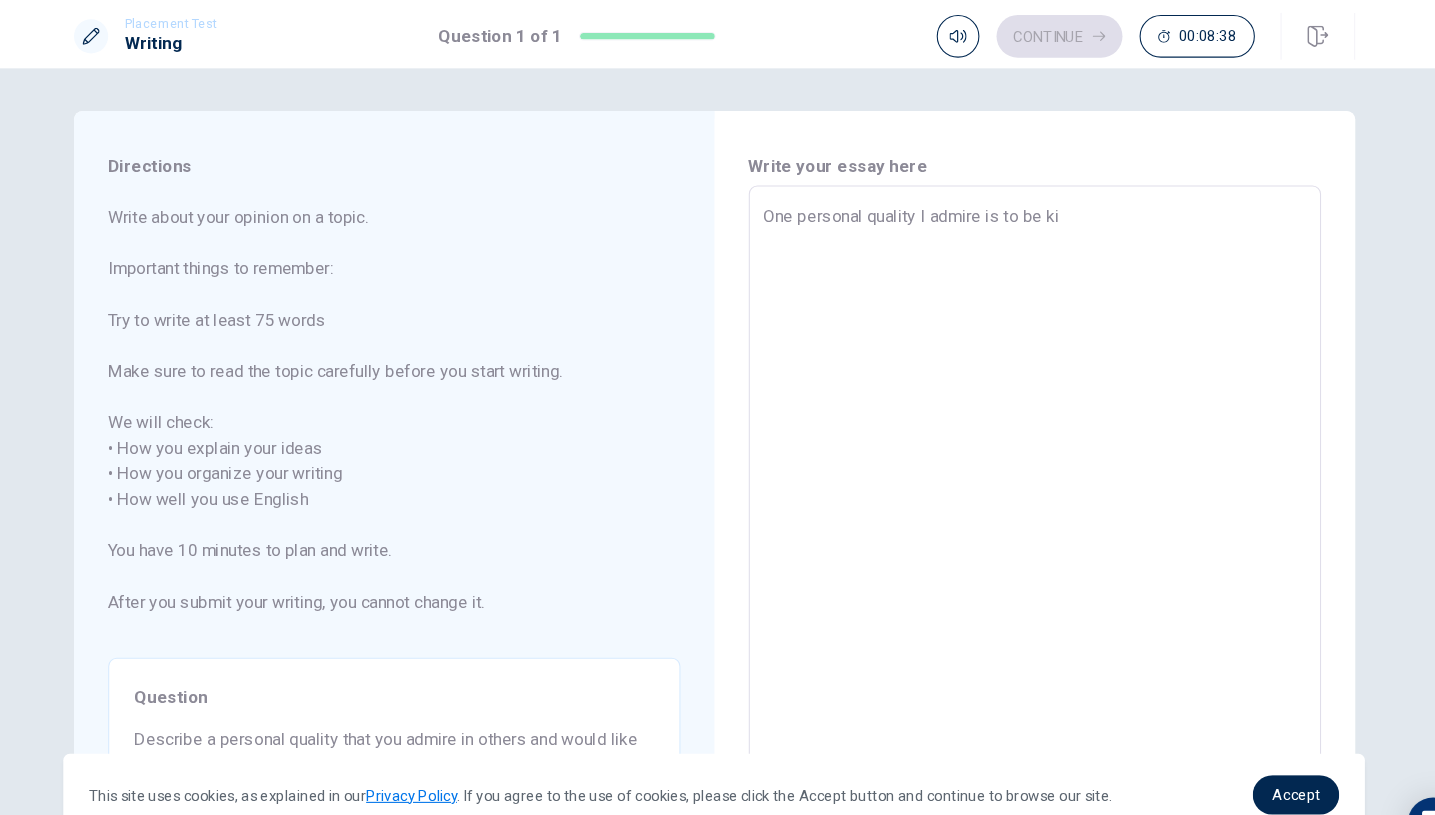 type on "x" 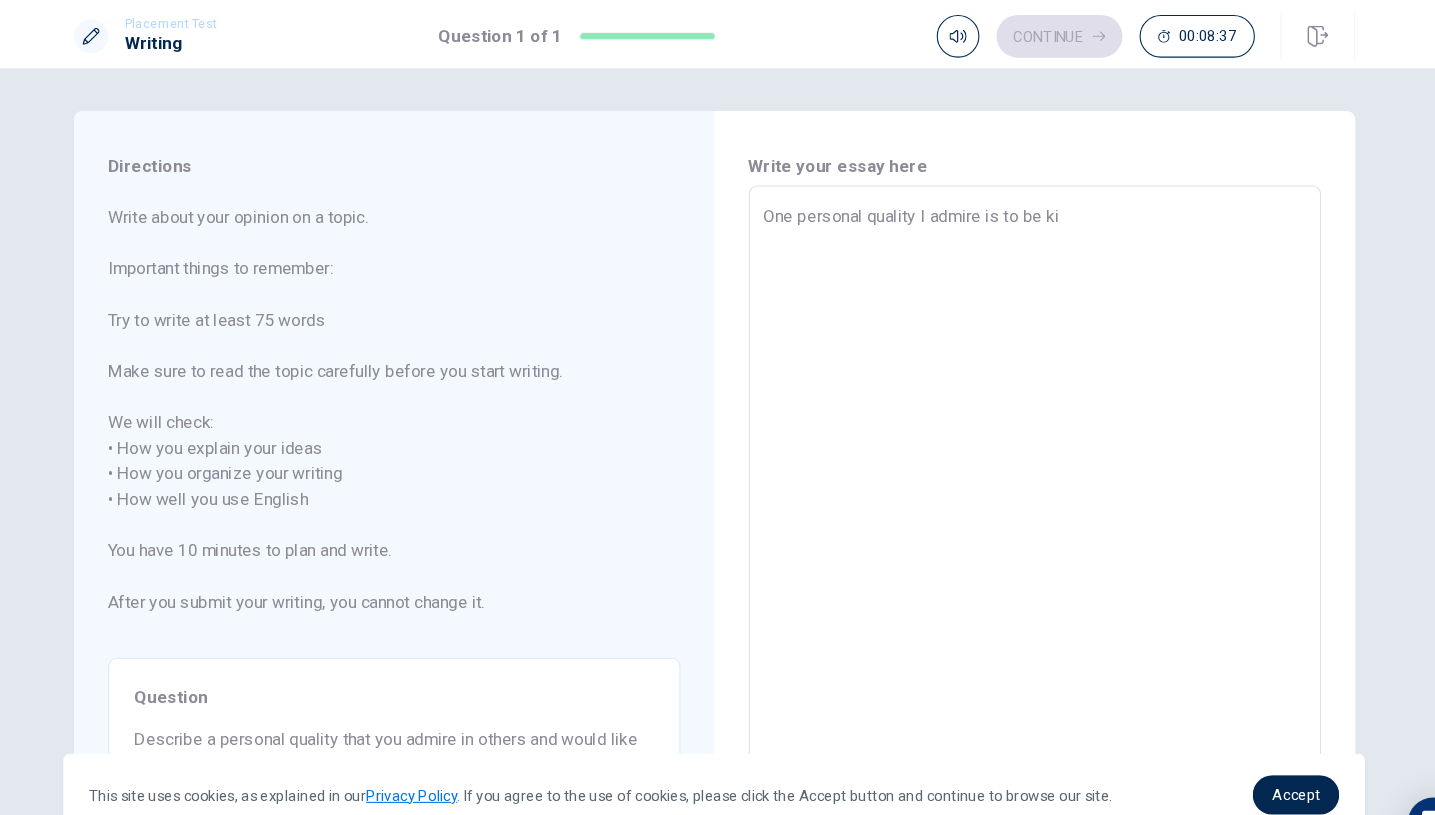 type on "One personal quality I admire is to be kin" 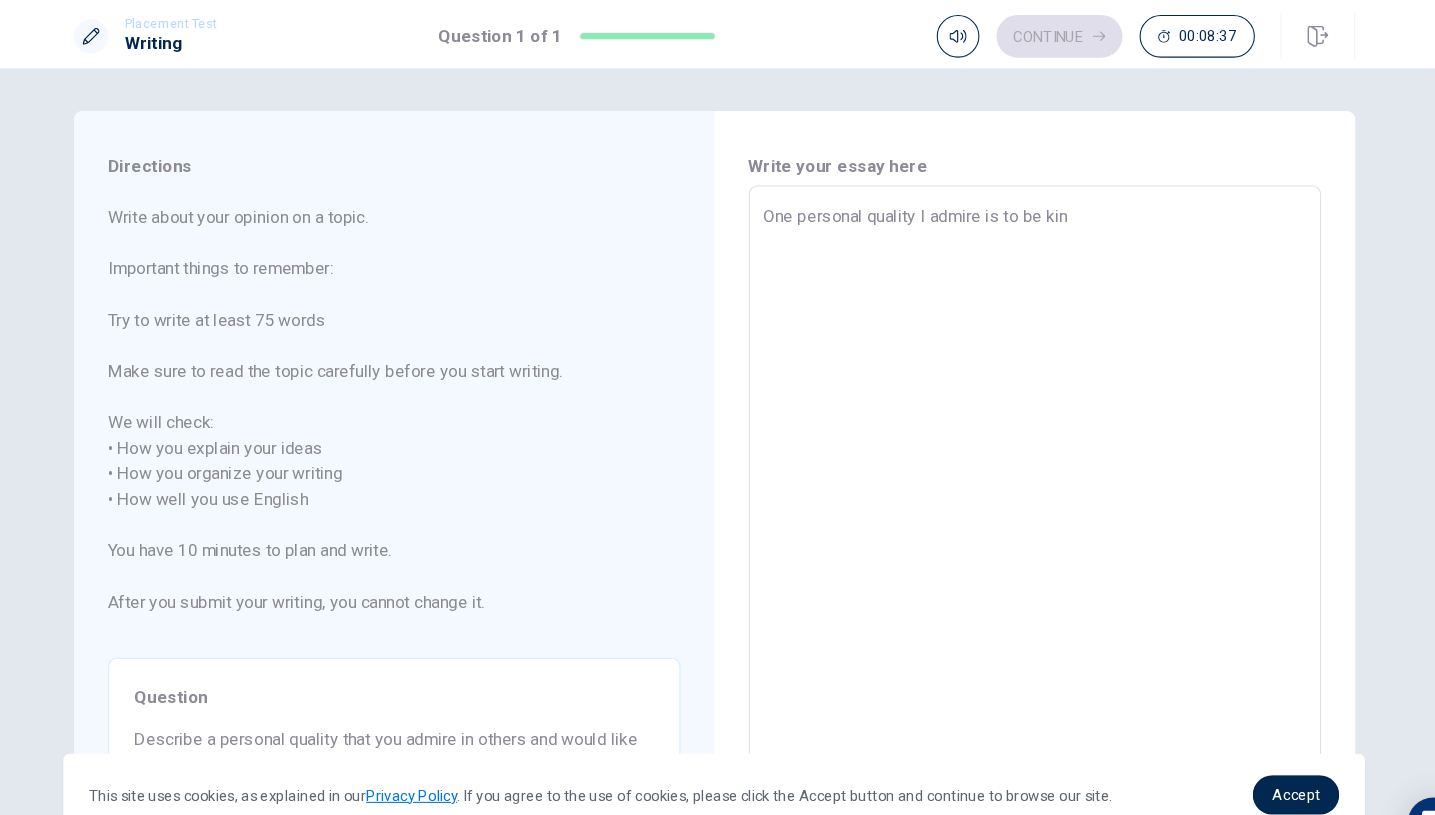 type on "x" 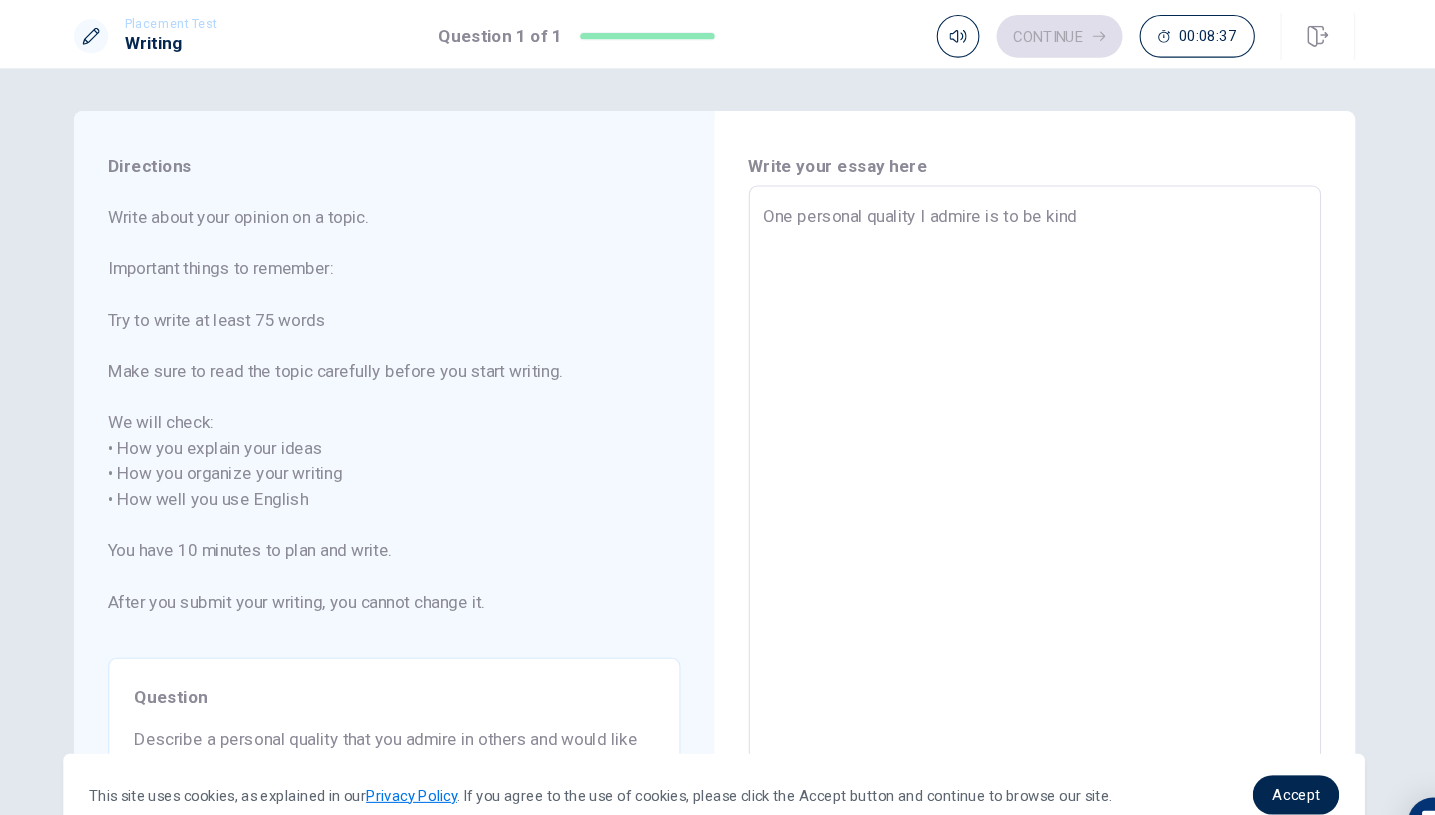 type on "x" 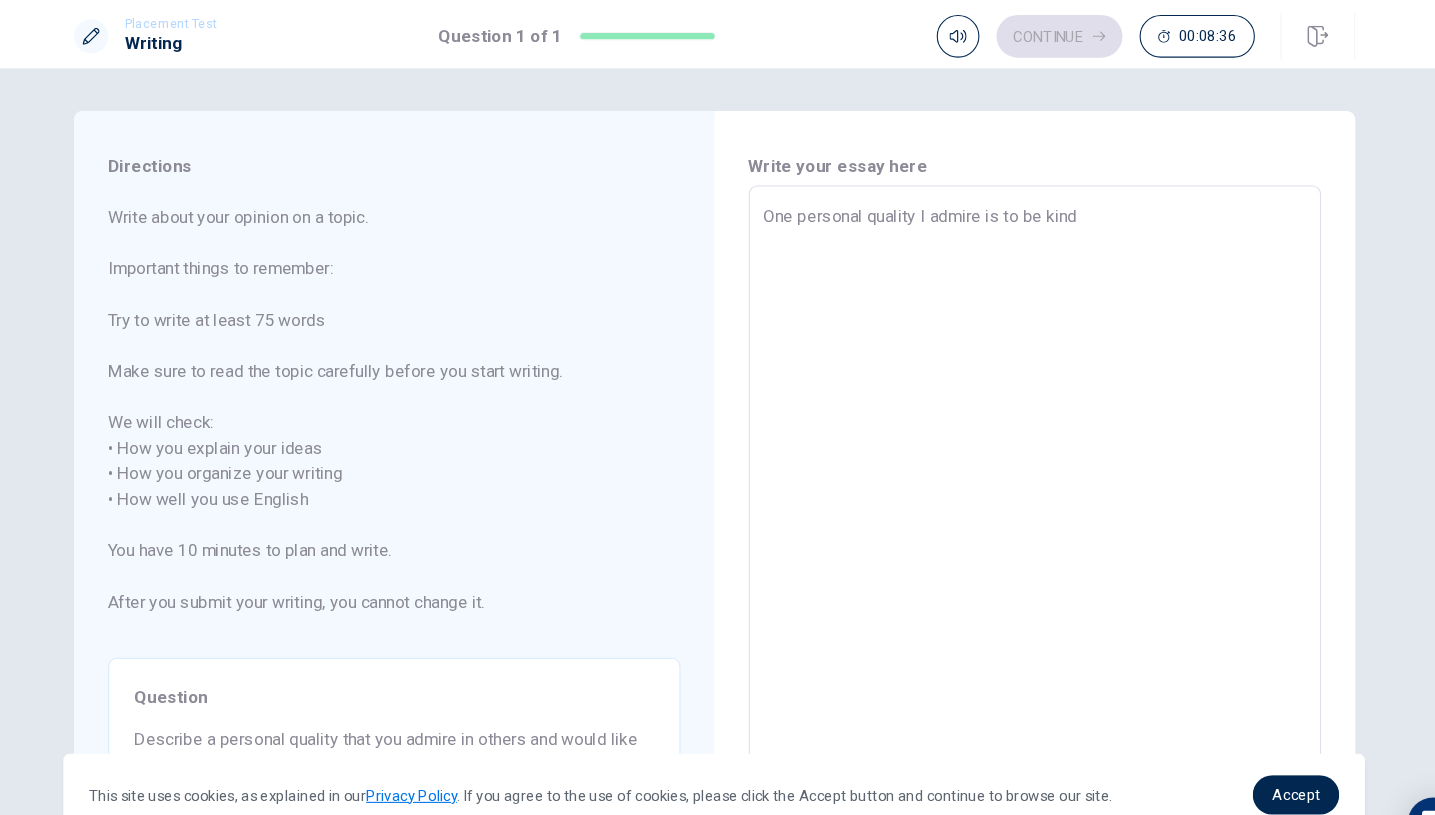type on "One personal quality I admire is to be kind t" 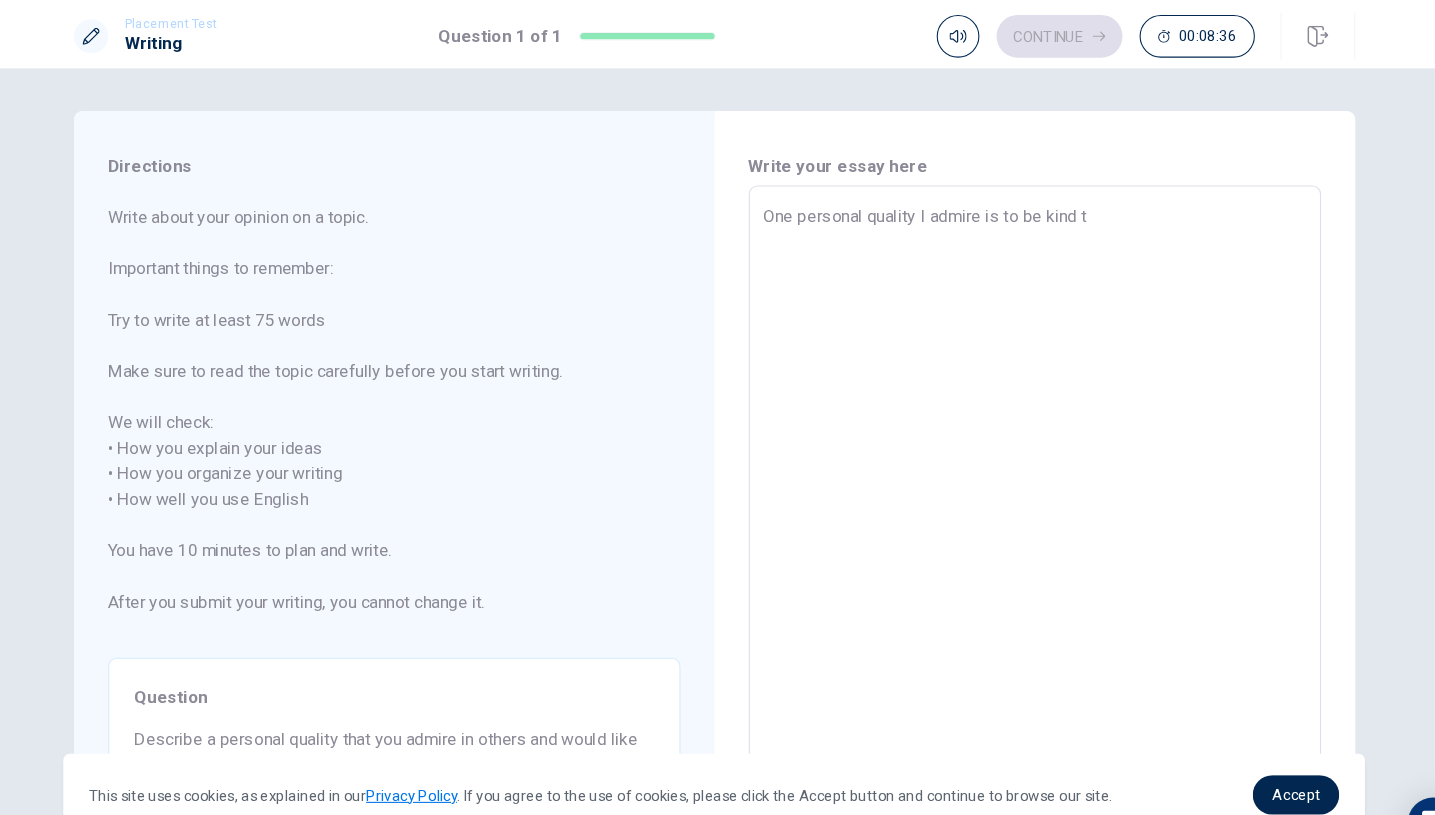 type on "x" 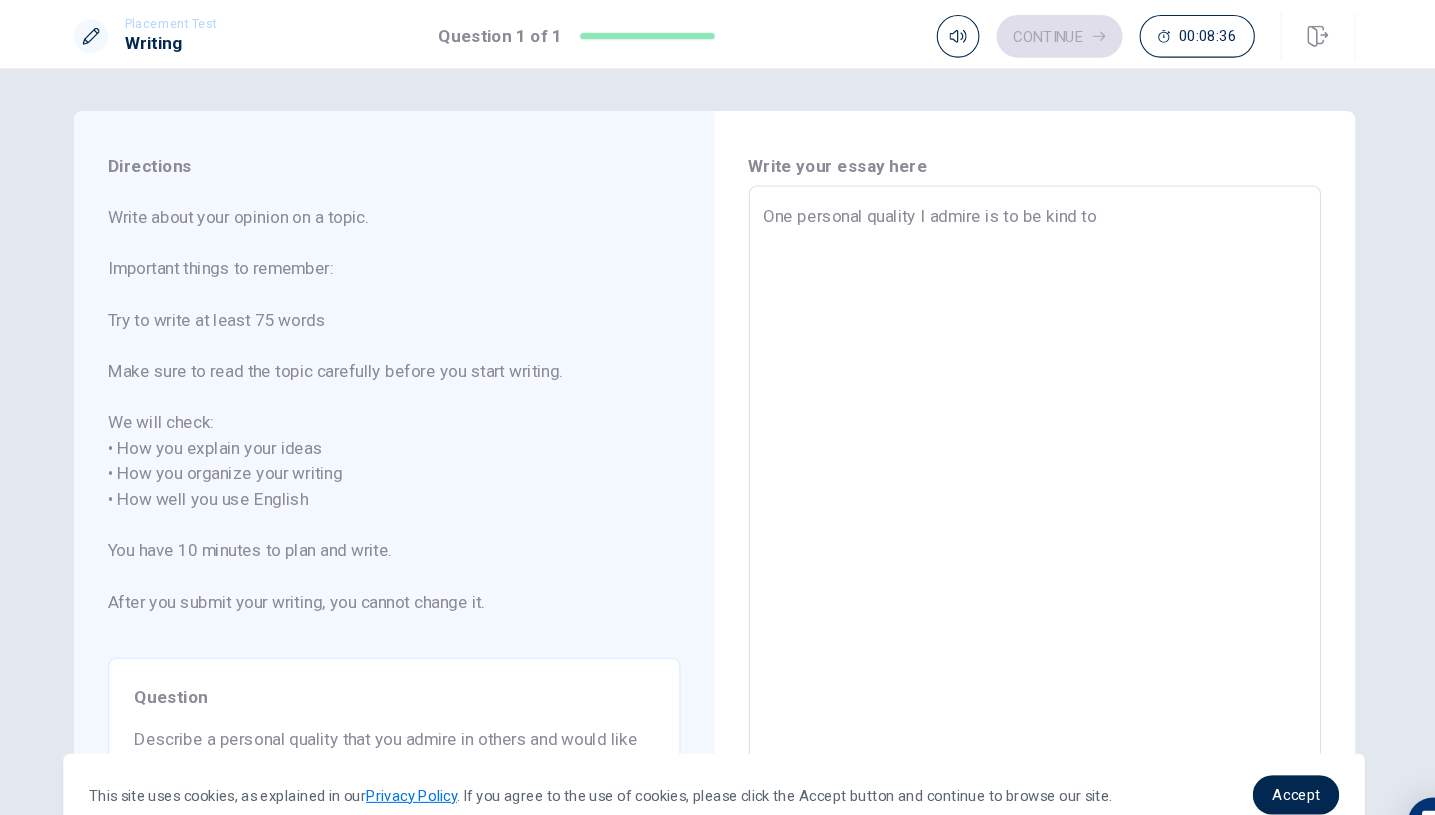type on "x" 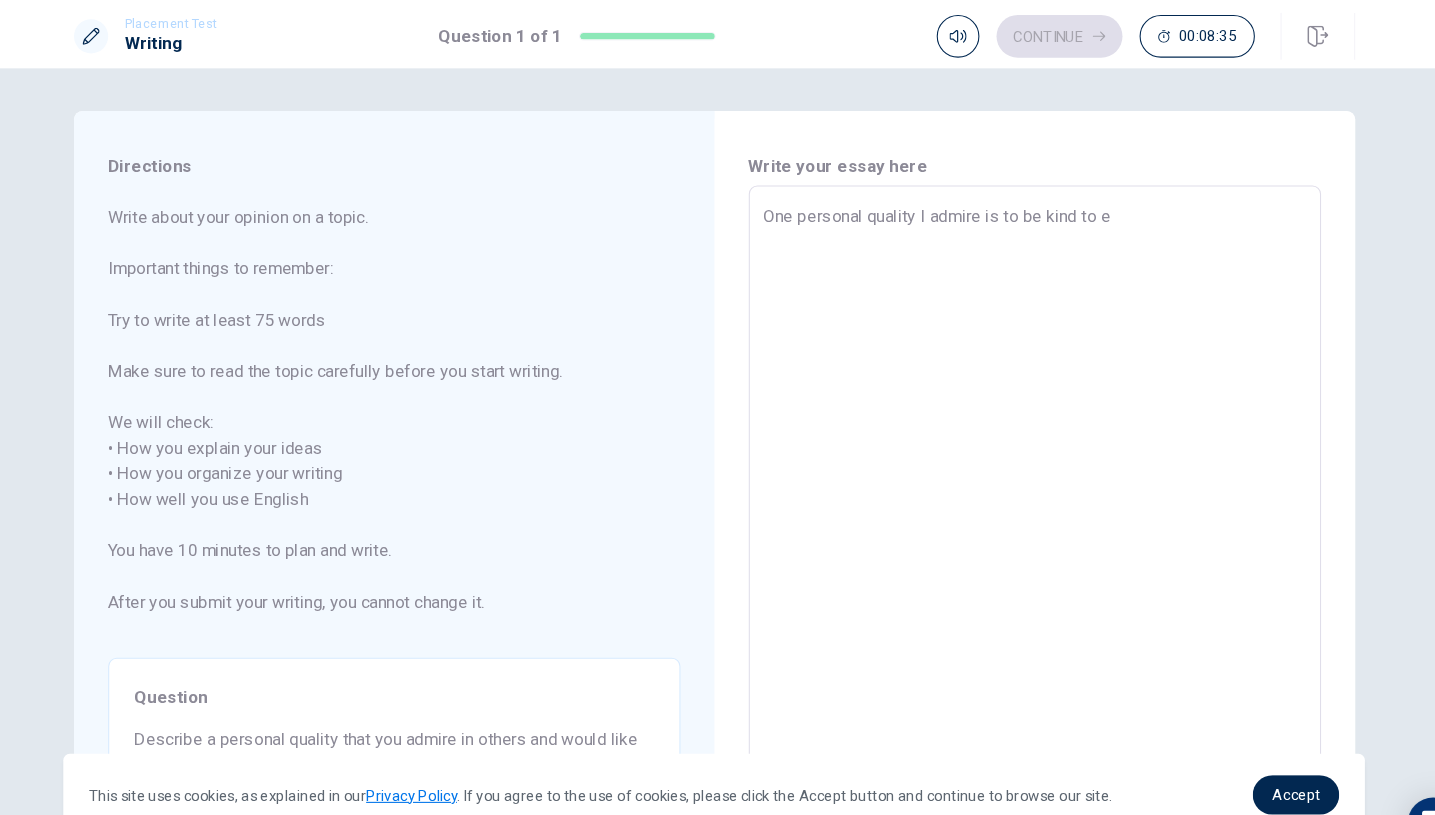 type on "One personal quality I admire is to be kind to ev" 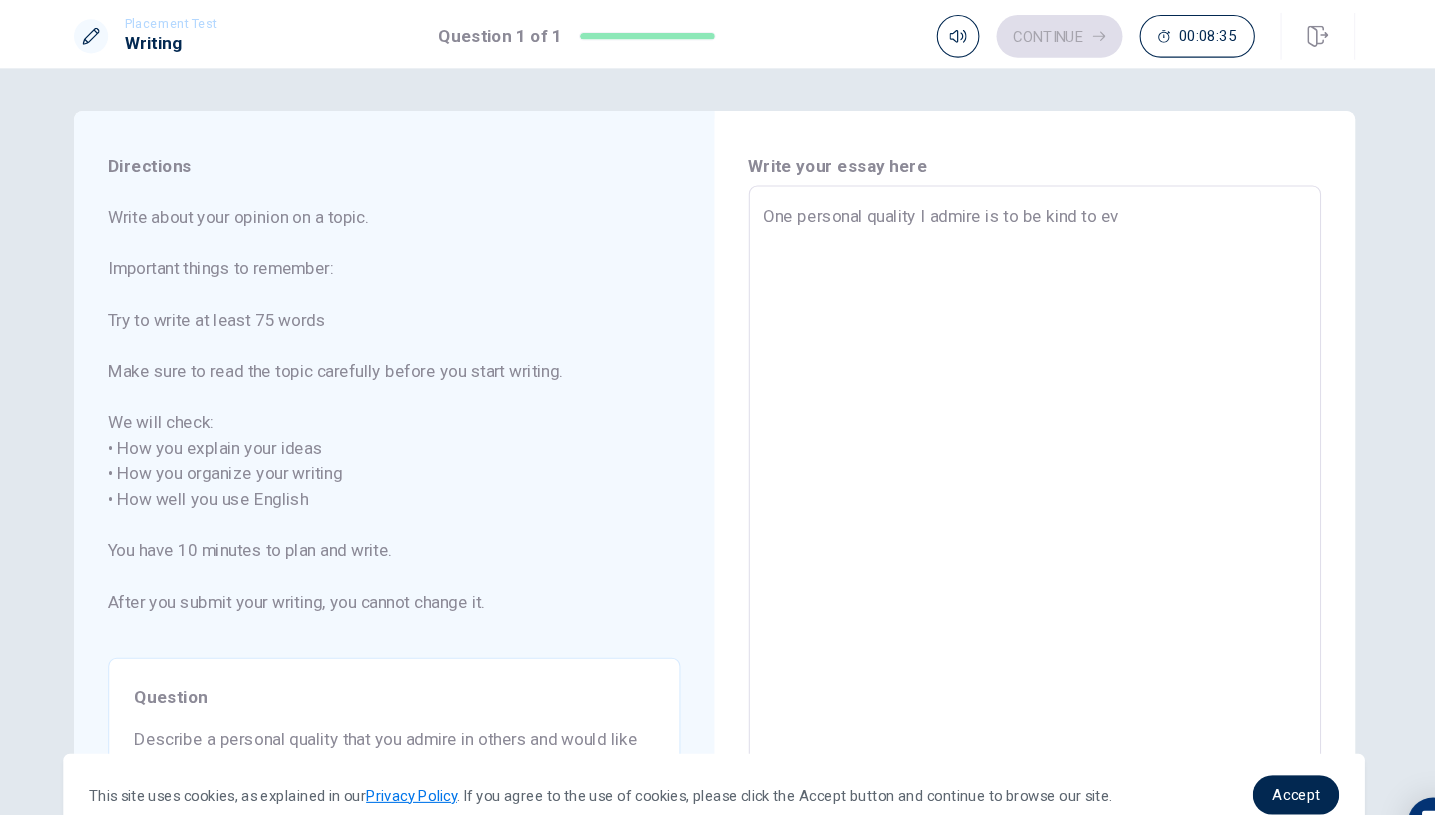 type on "x" 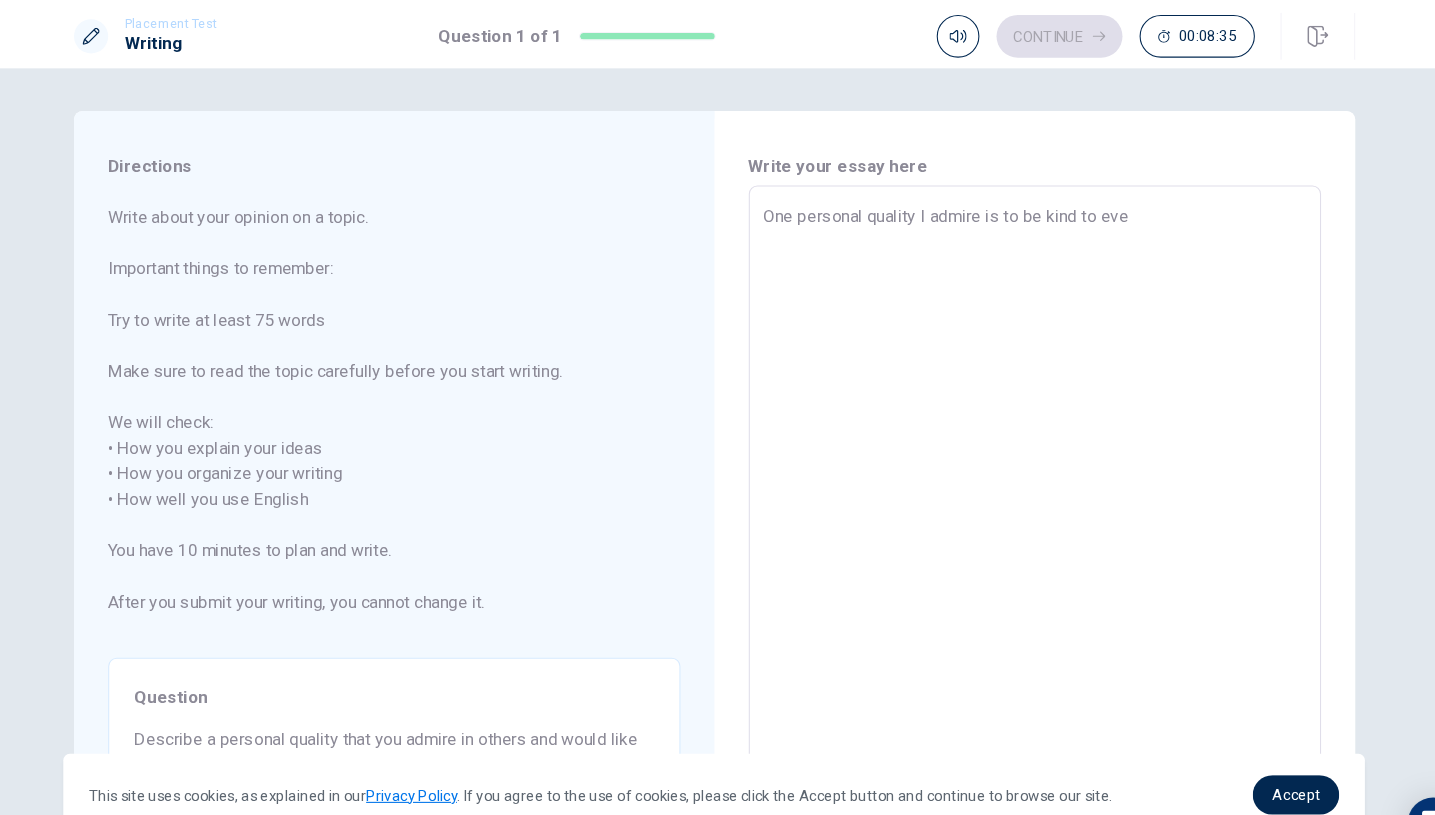 type on "x" 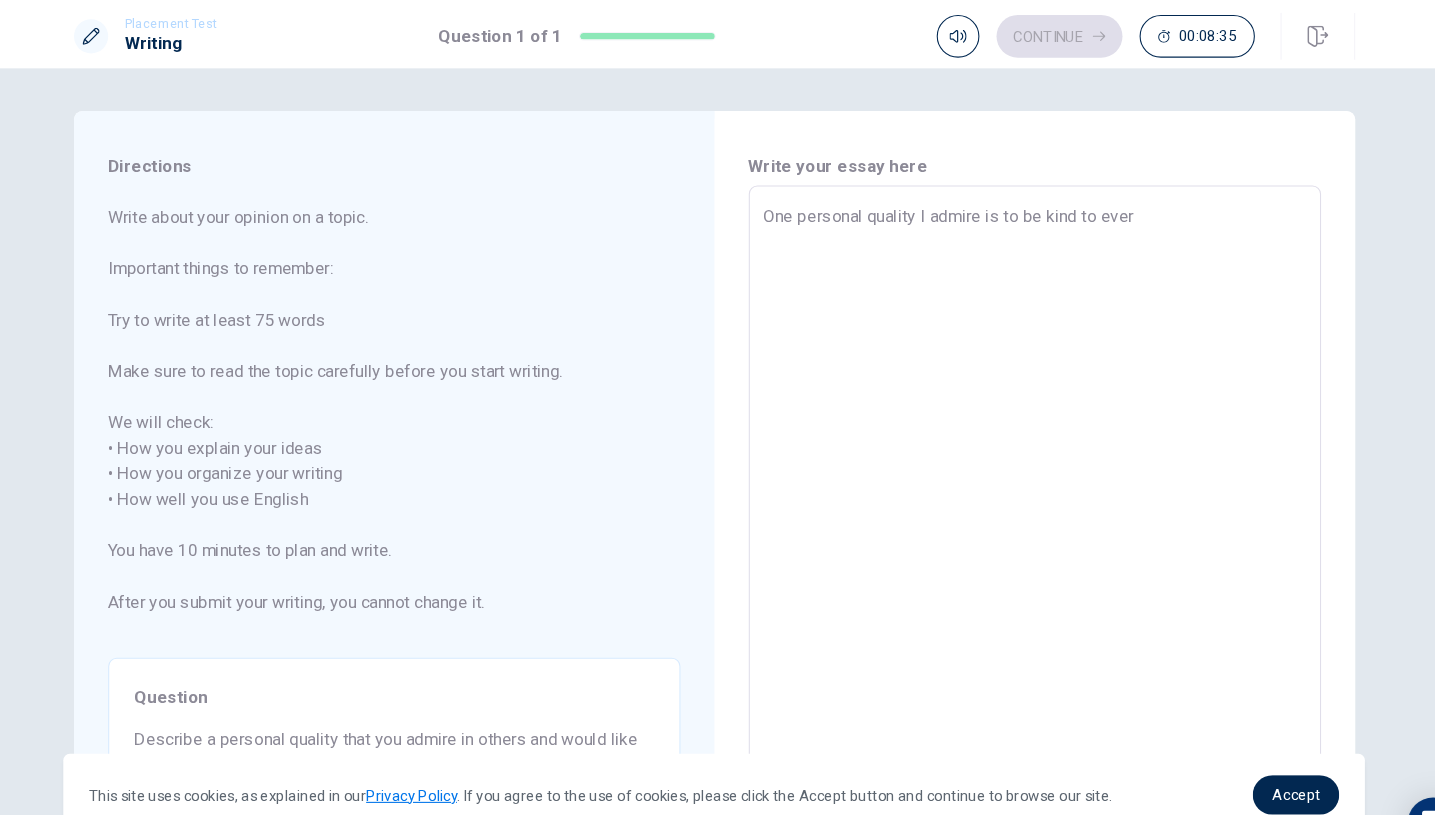 type on "x" 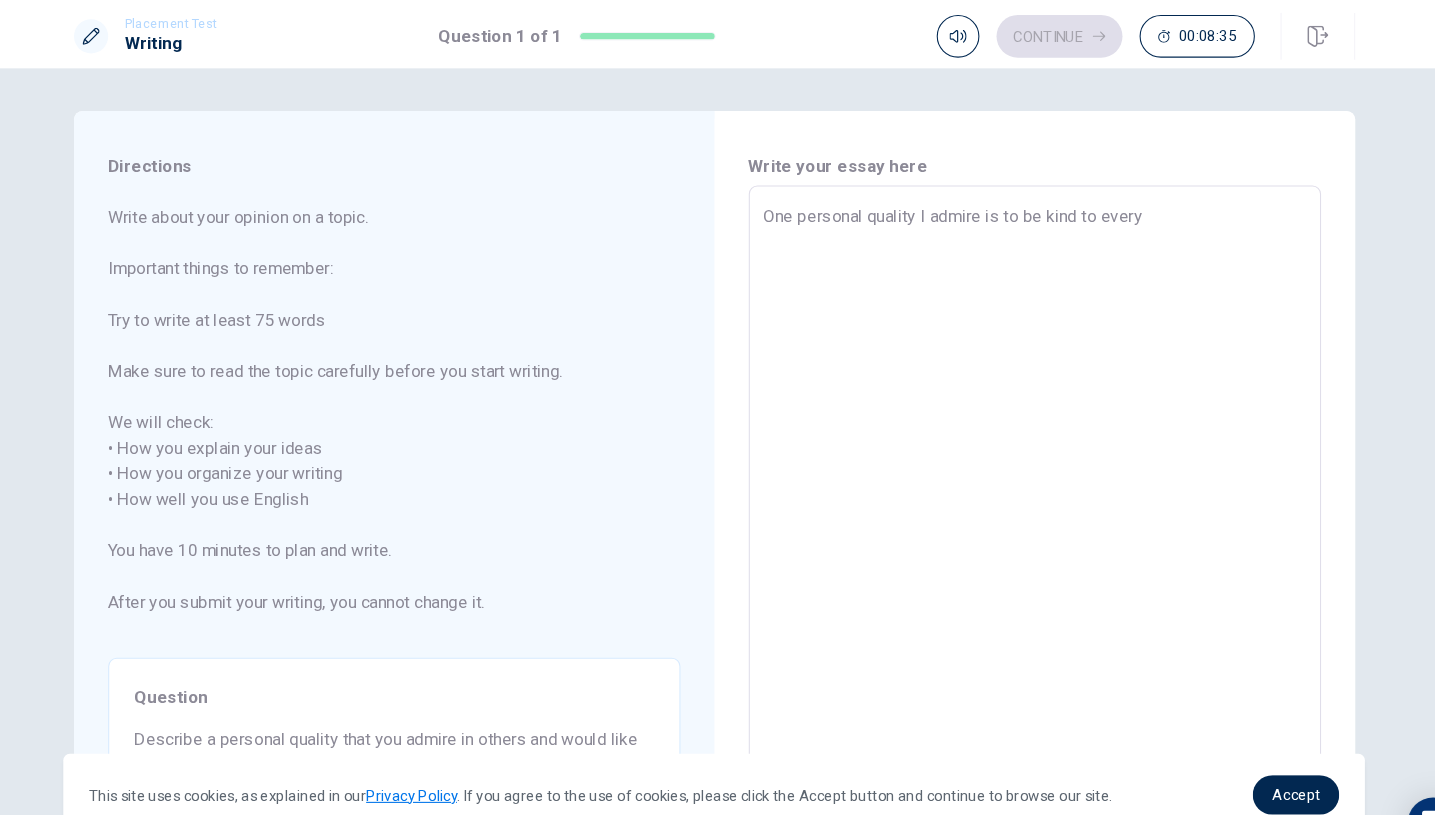 type on "x" 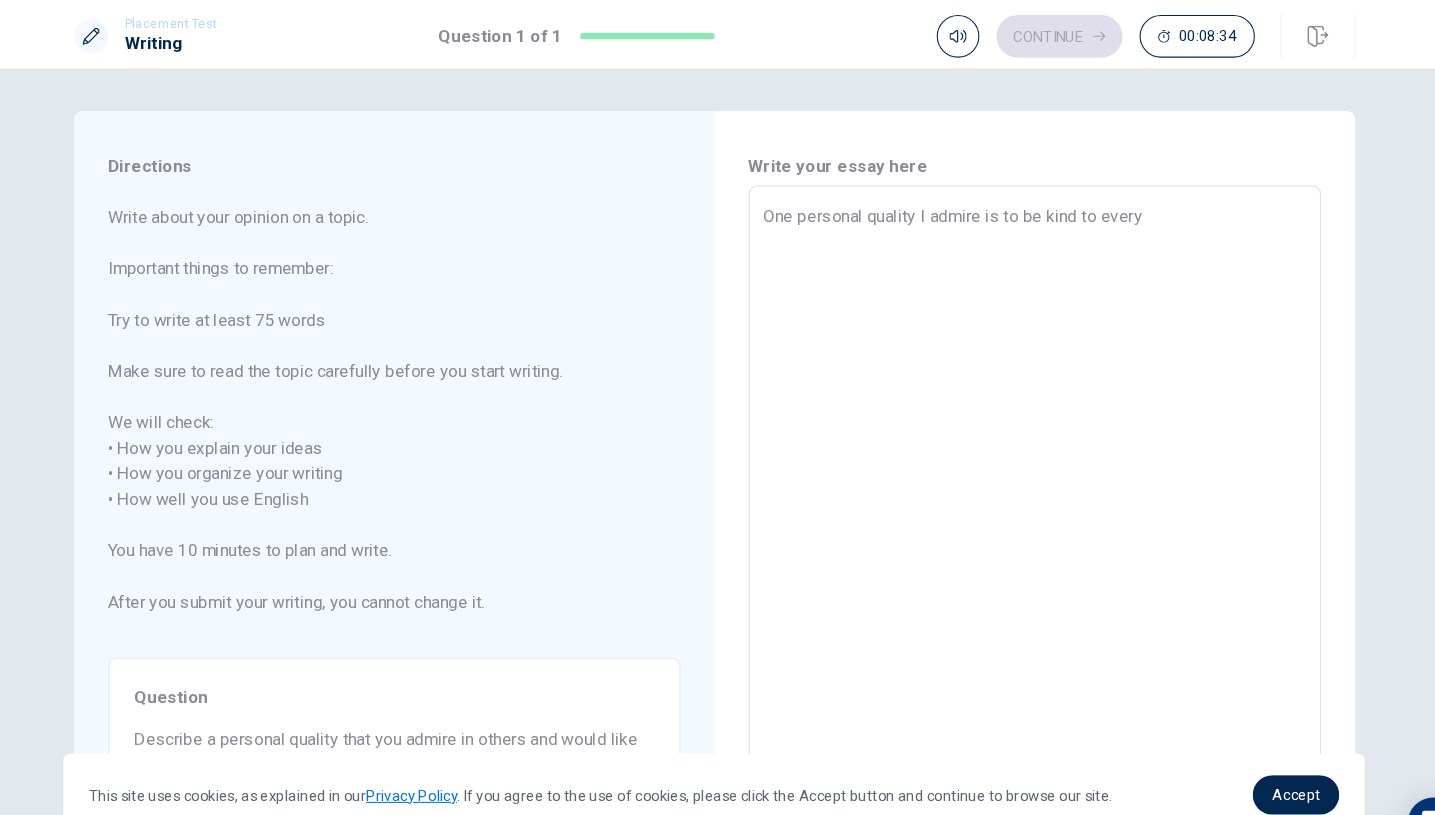 type on "One personal quality I admire is to be kind to everyo" 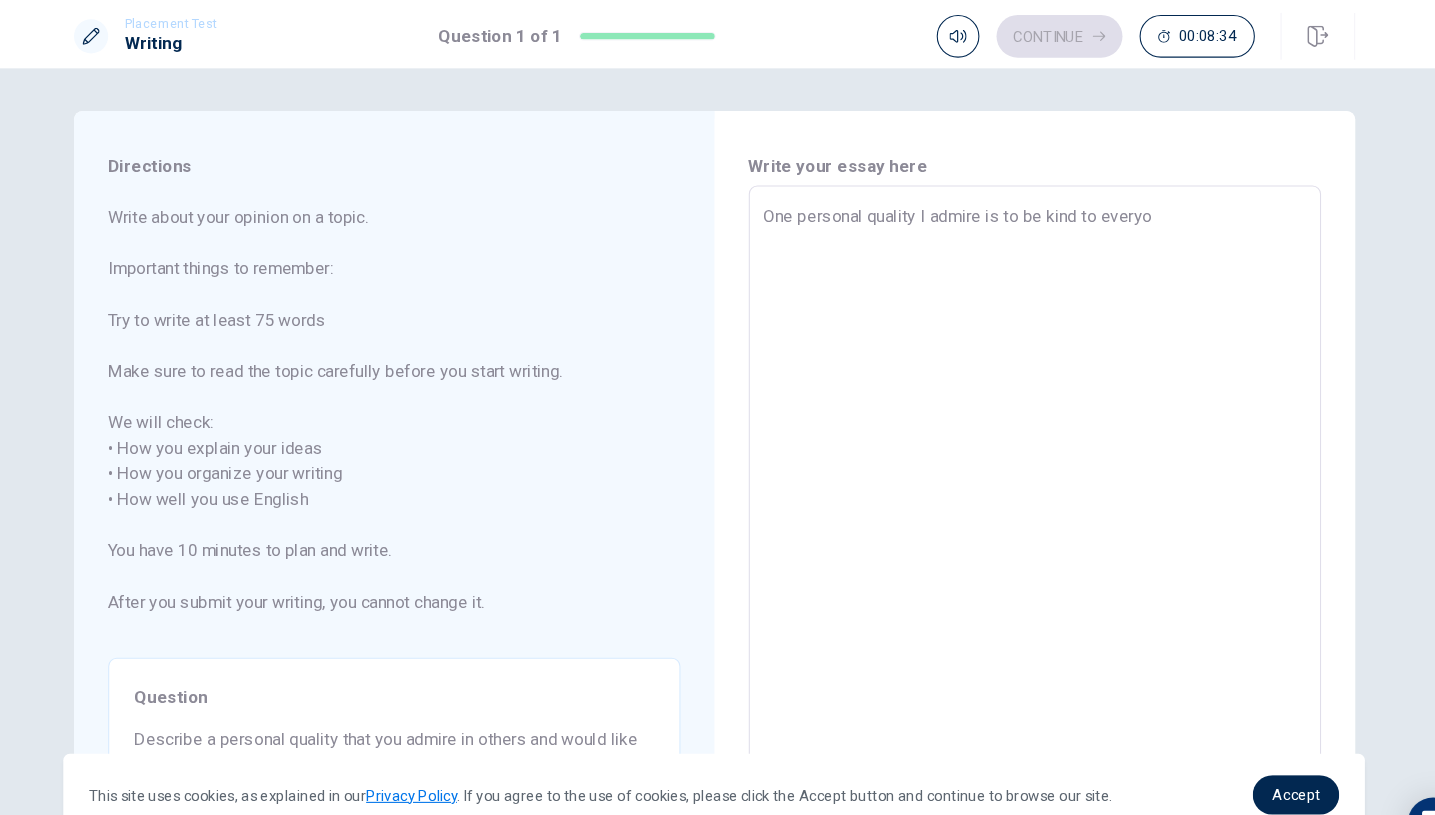 type on "x" 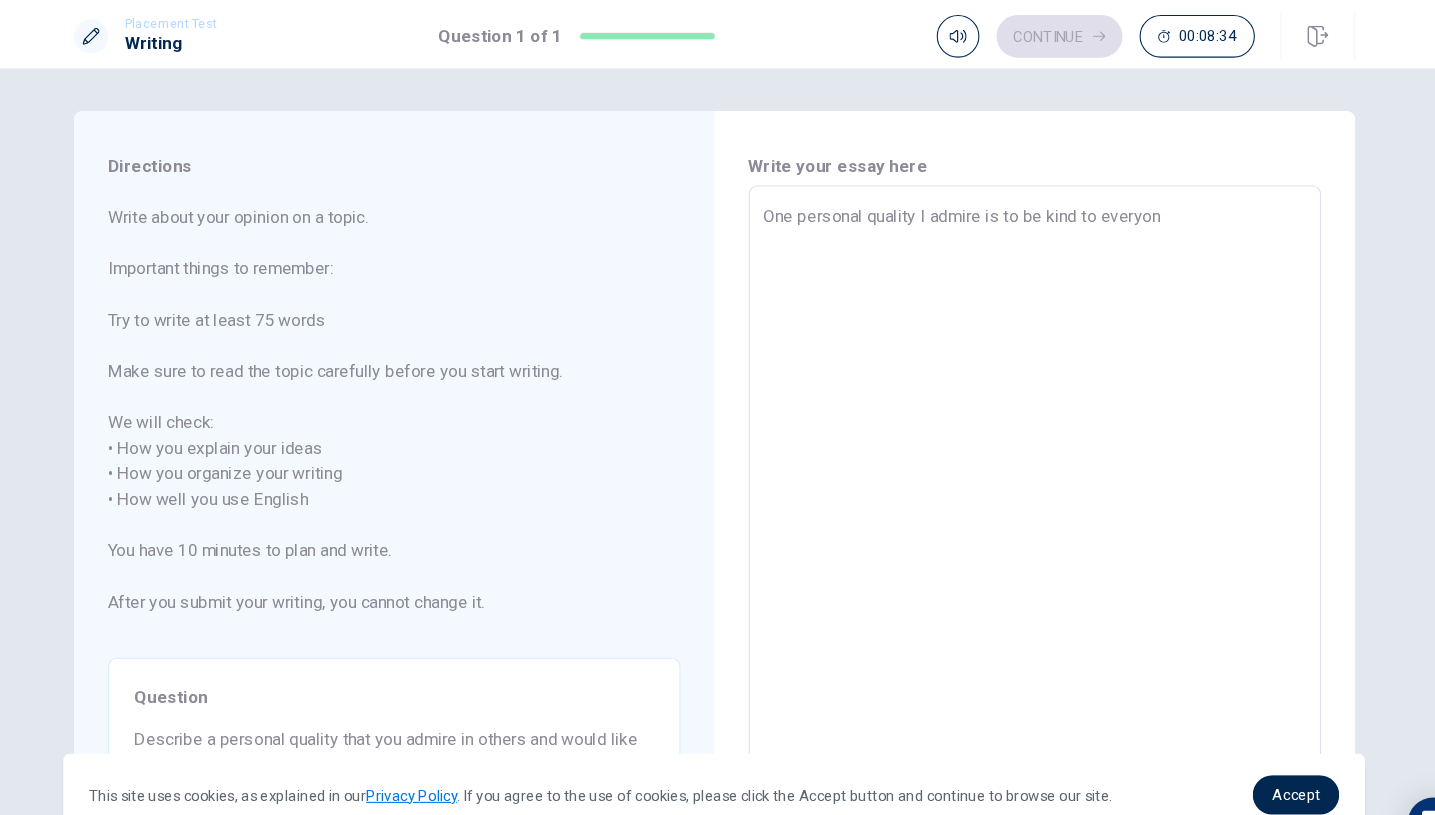 type on "x" 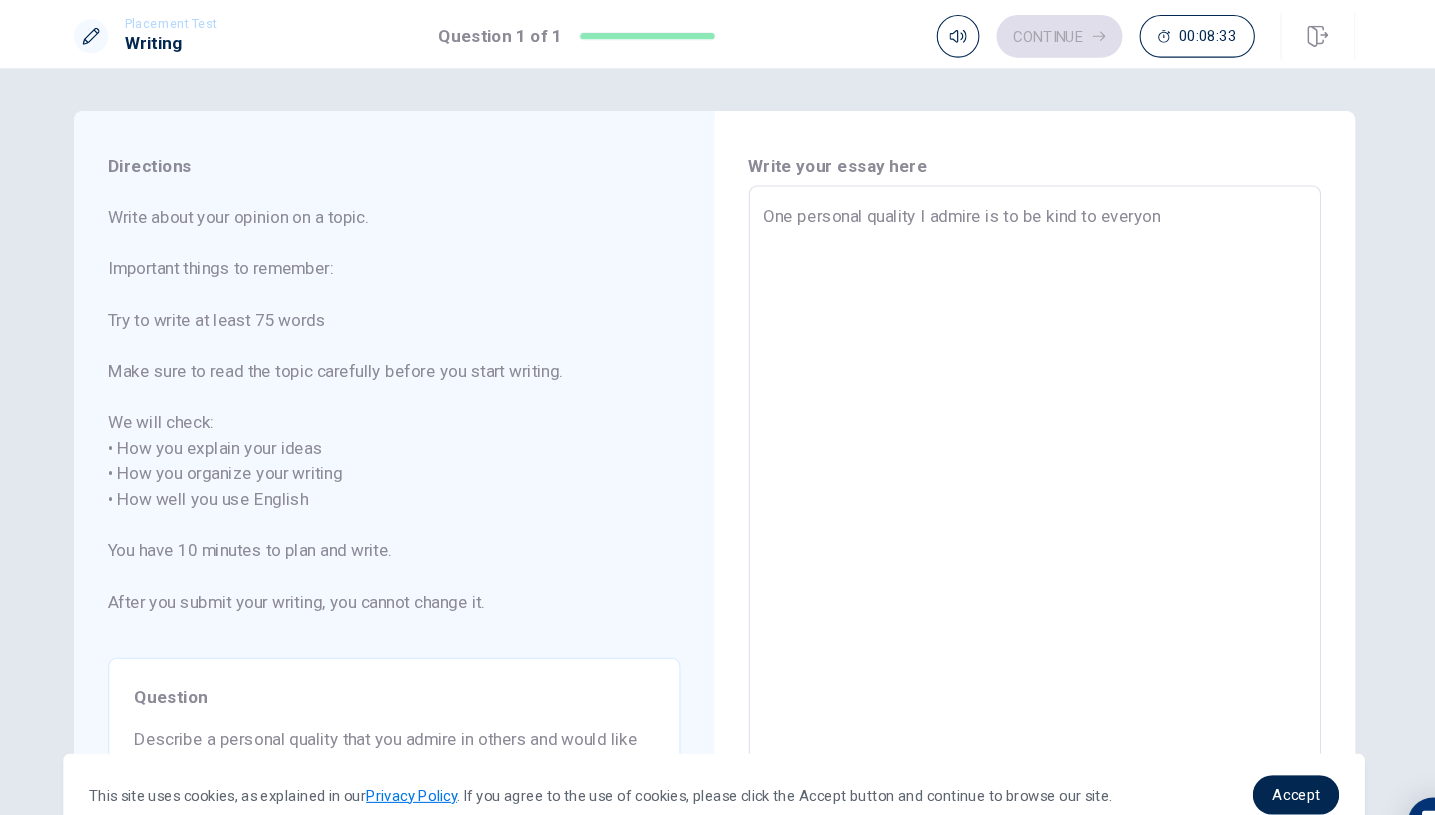 type on "One personal quality I admire is to be kind to everyone" 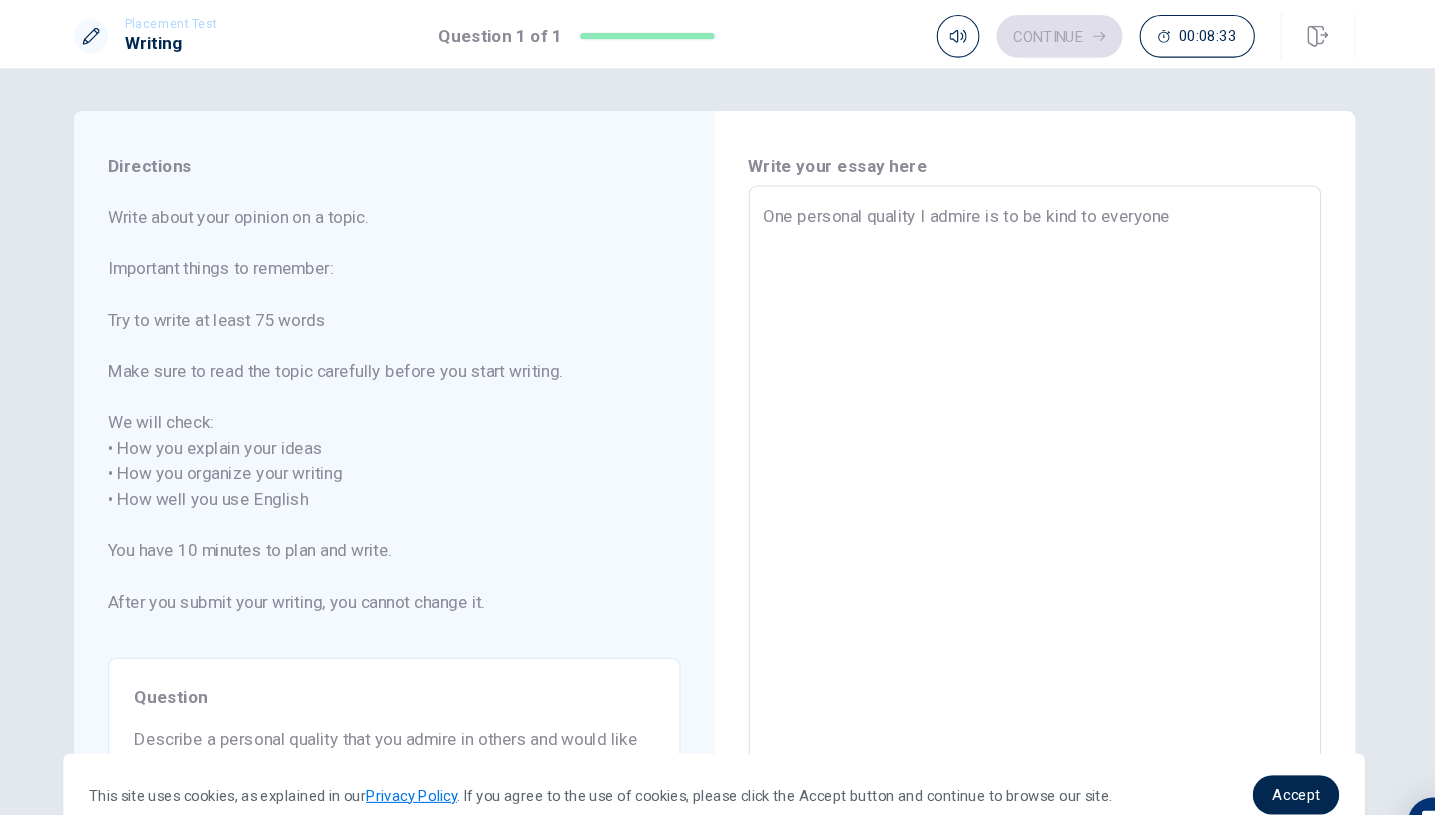 type on "x" 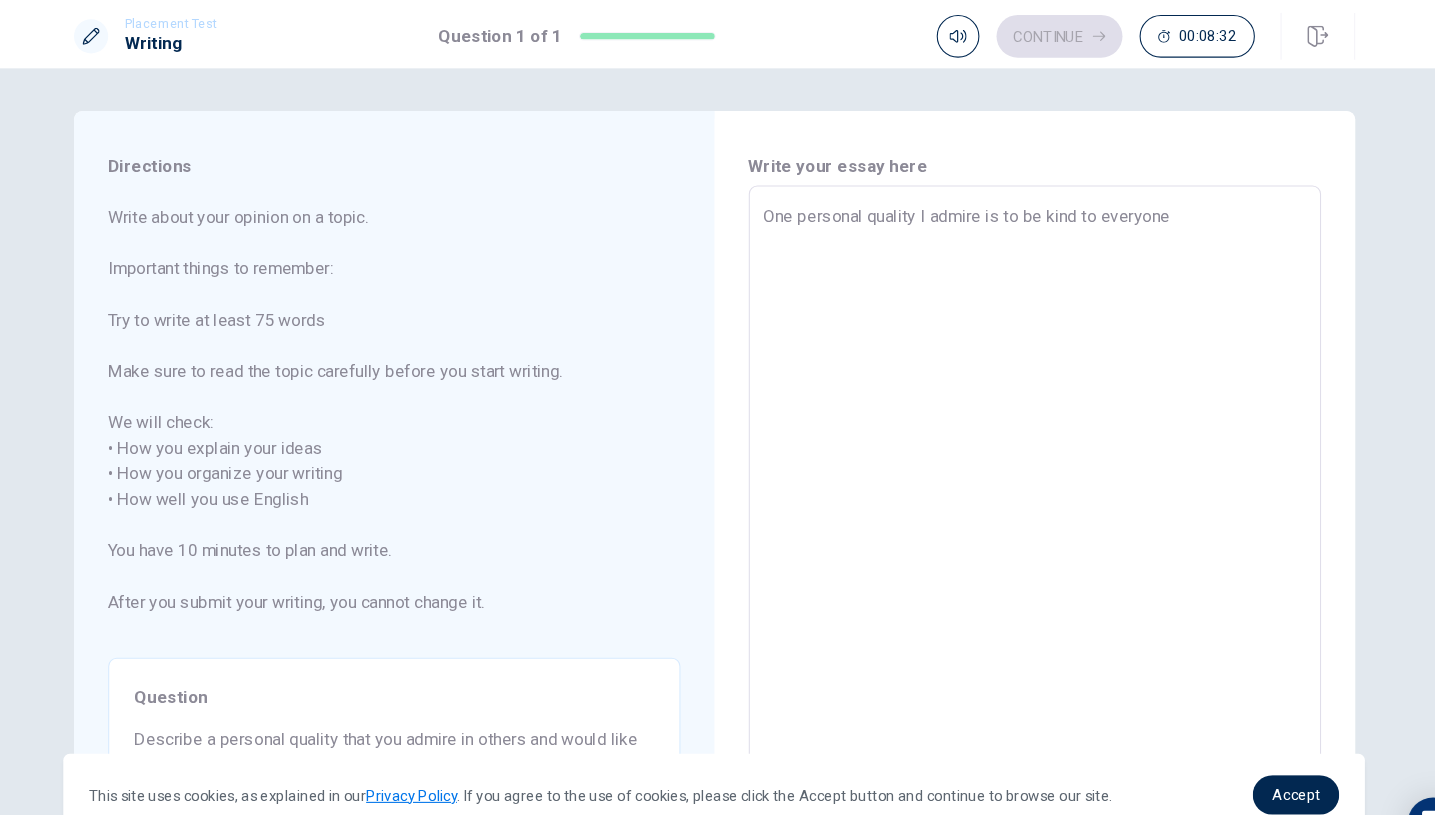 type on "One personal quality I admire is to be kind to everyone" 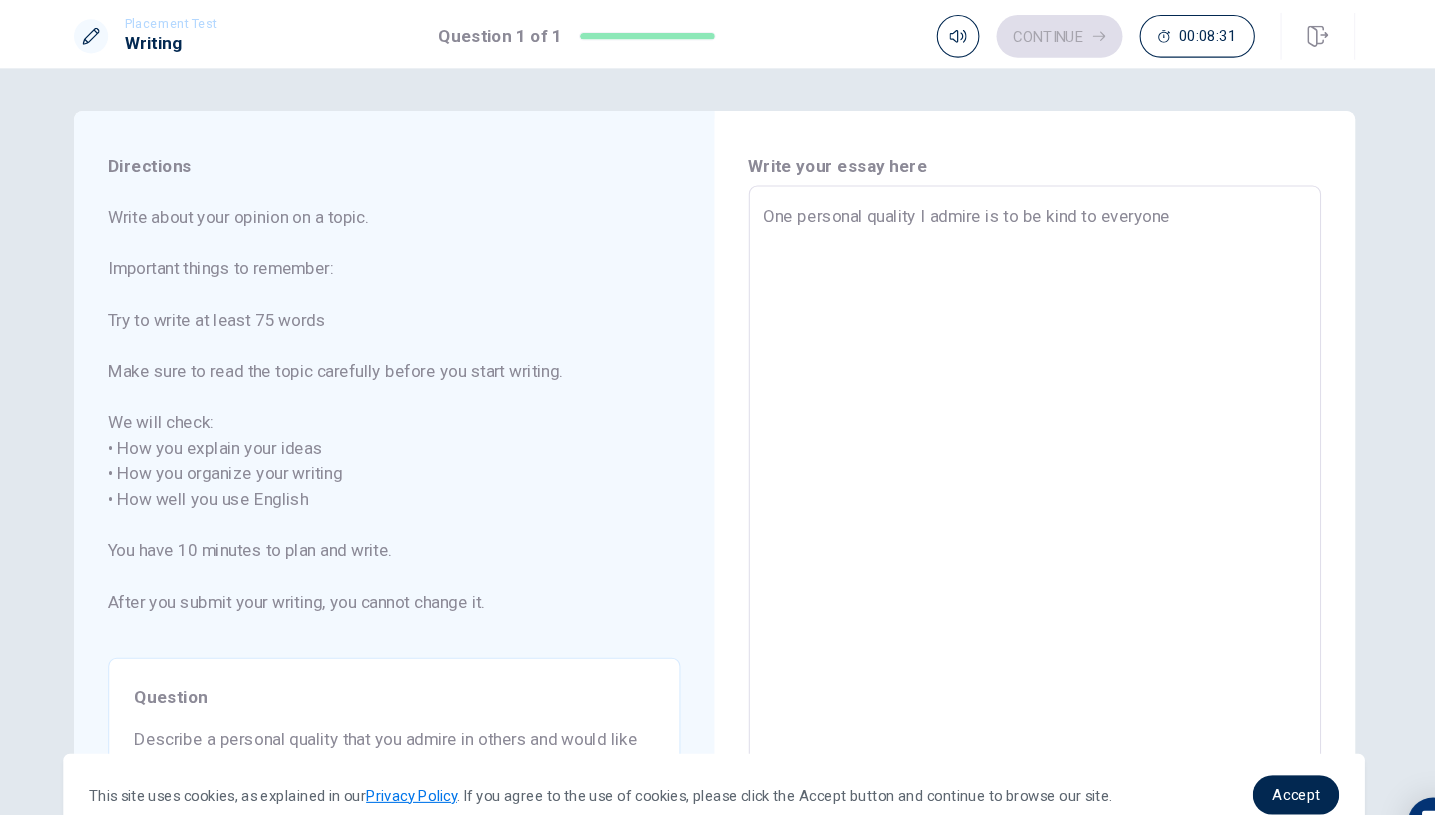 type on "x" 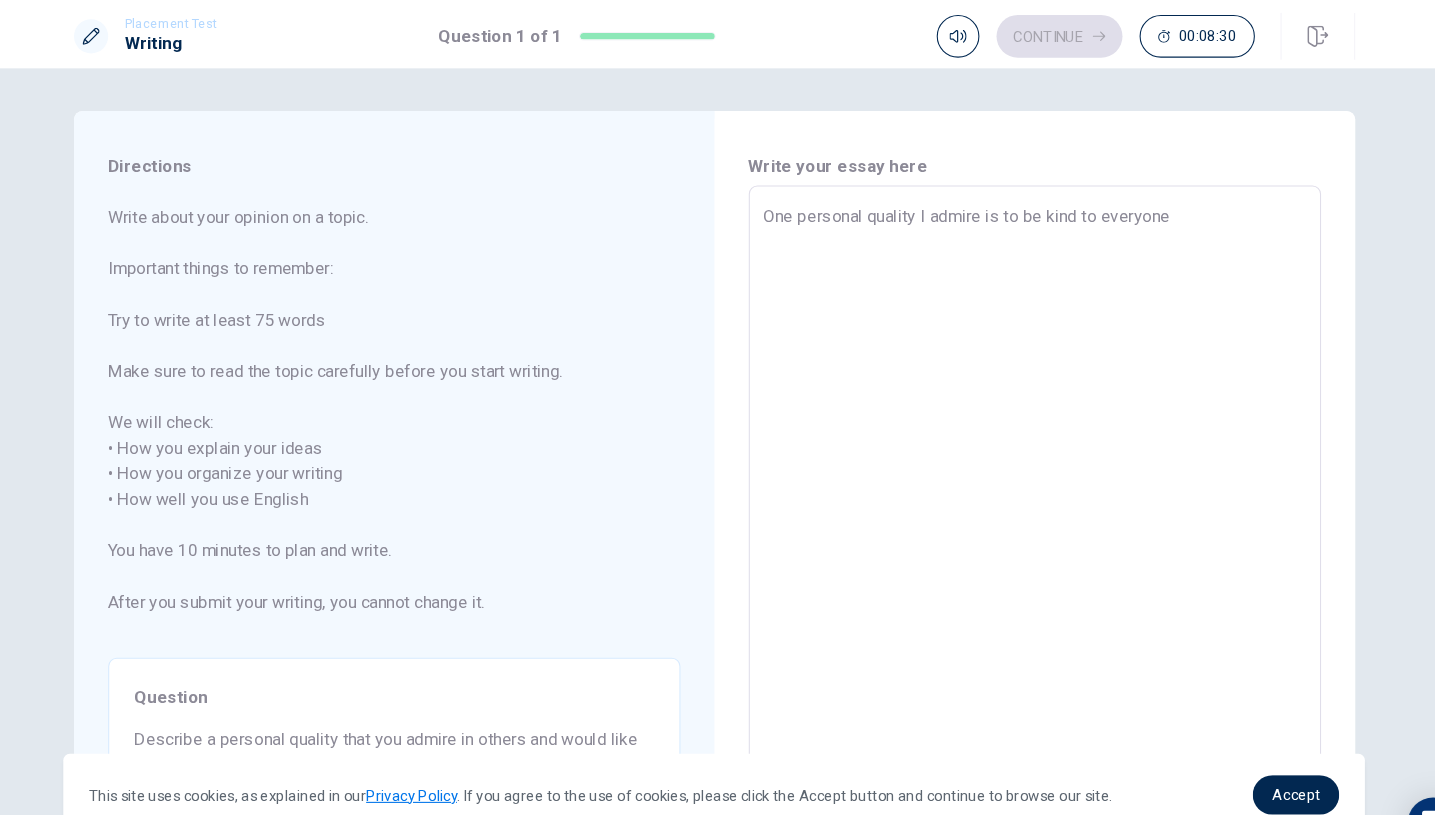 type on "One personal quality I admire is to be kind to everyone a" 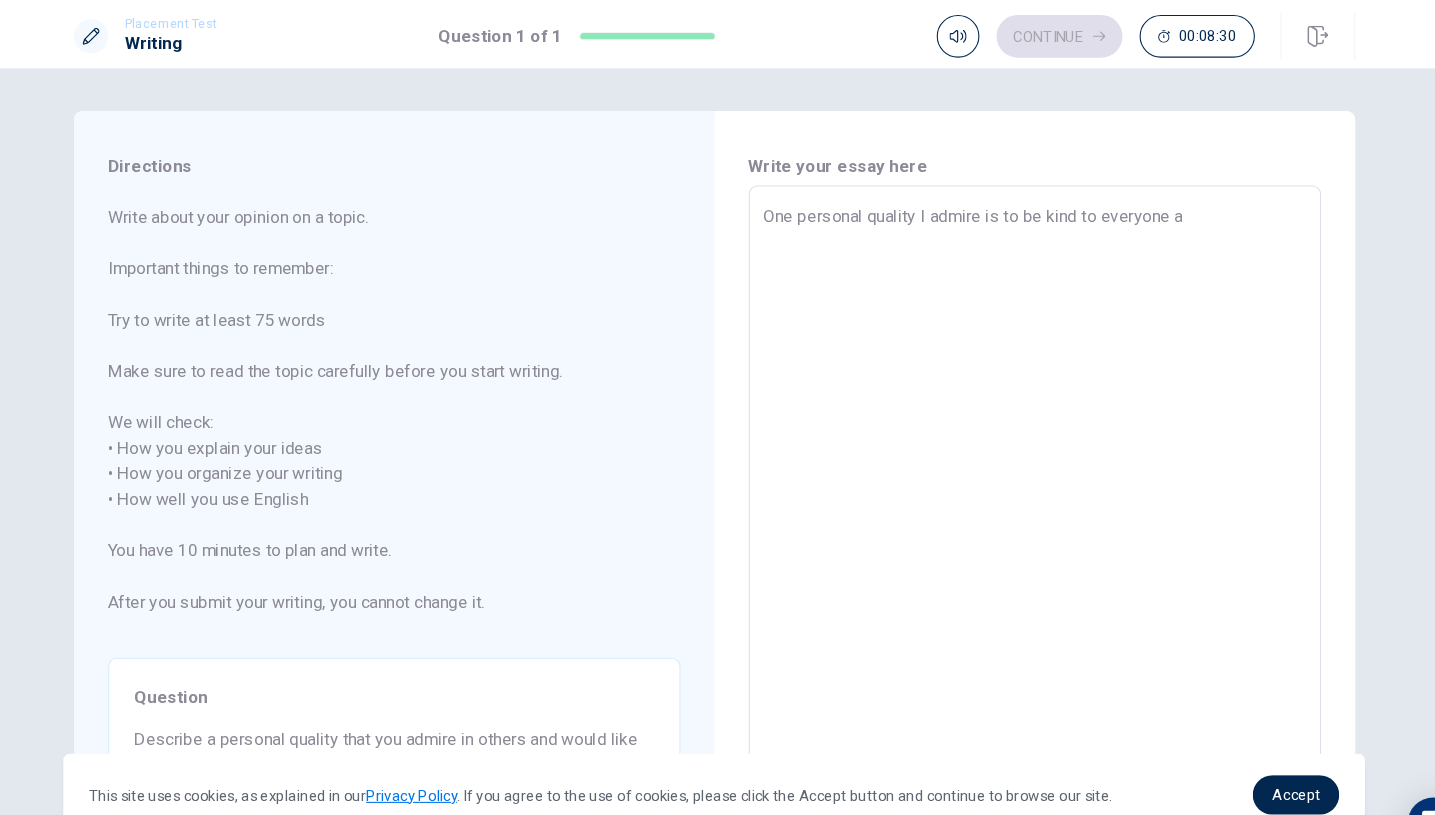 type on "x" 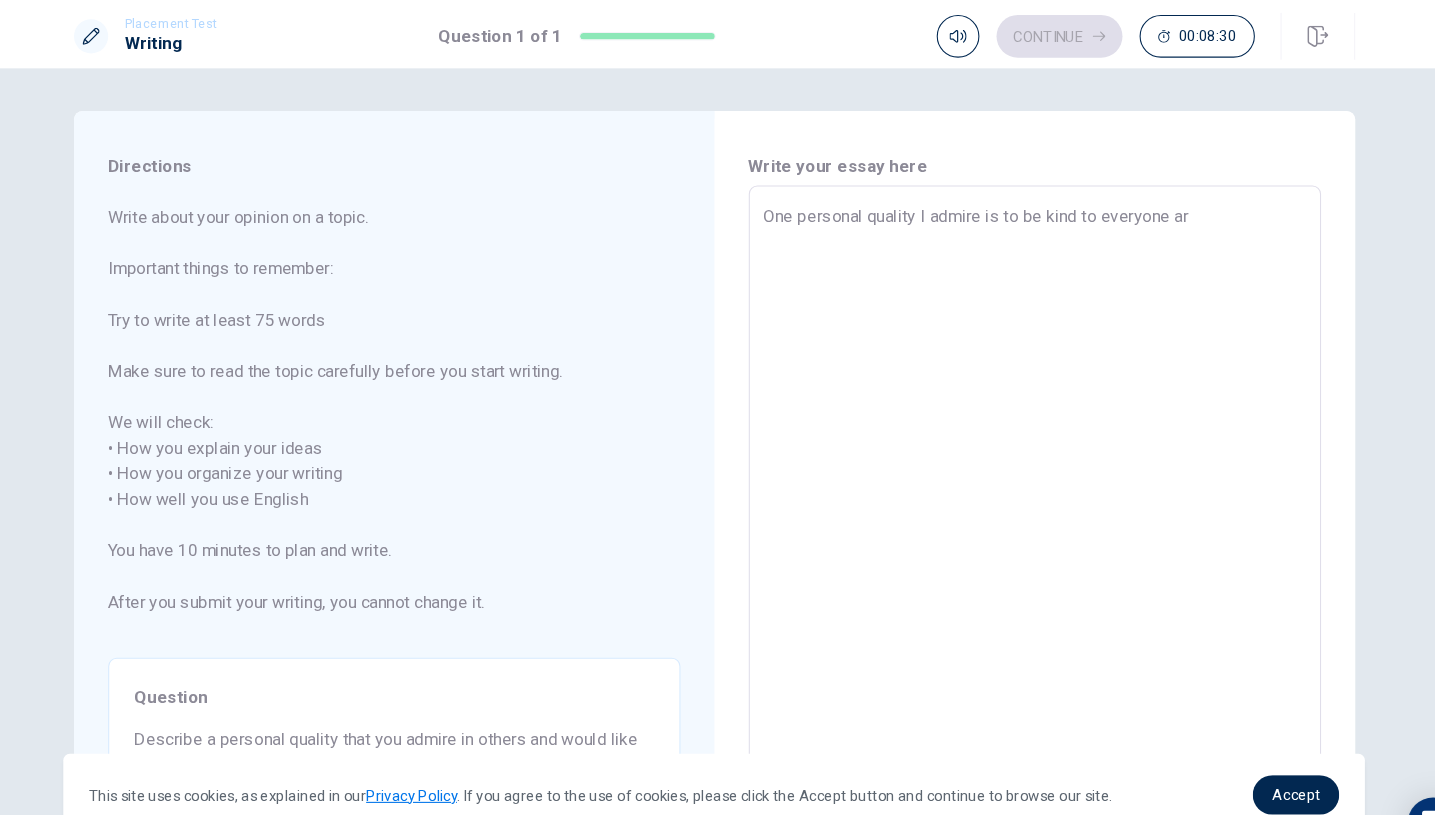 type on "x" 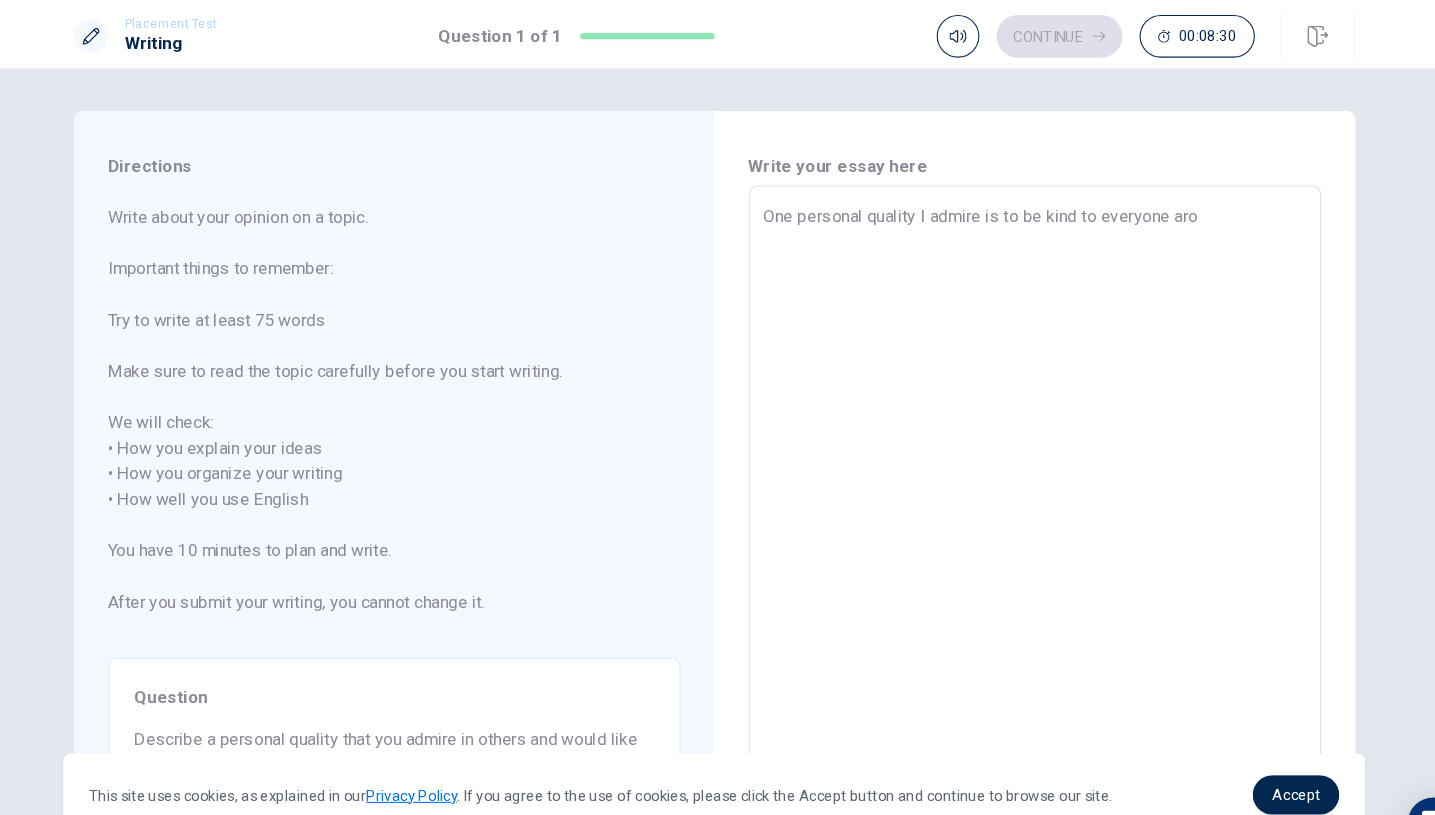 type on "x" 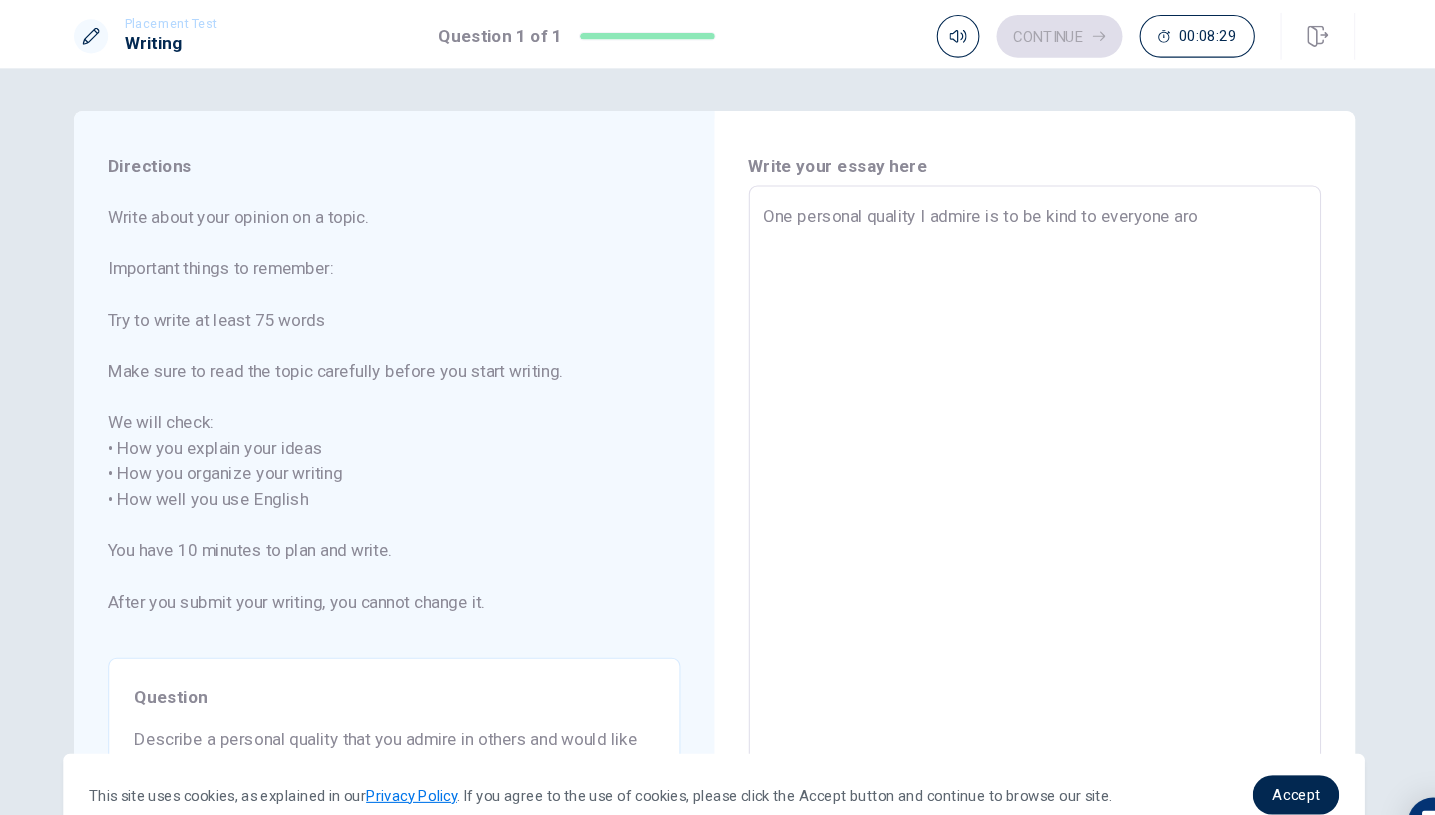 type on "One personal quality I admire is to be kind to everyone arou" 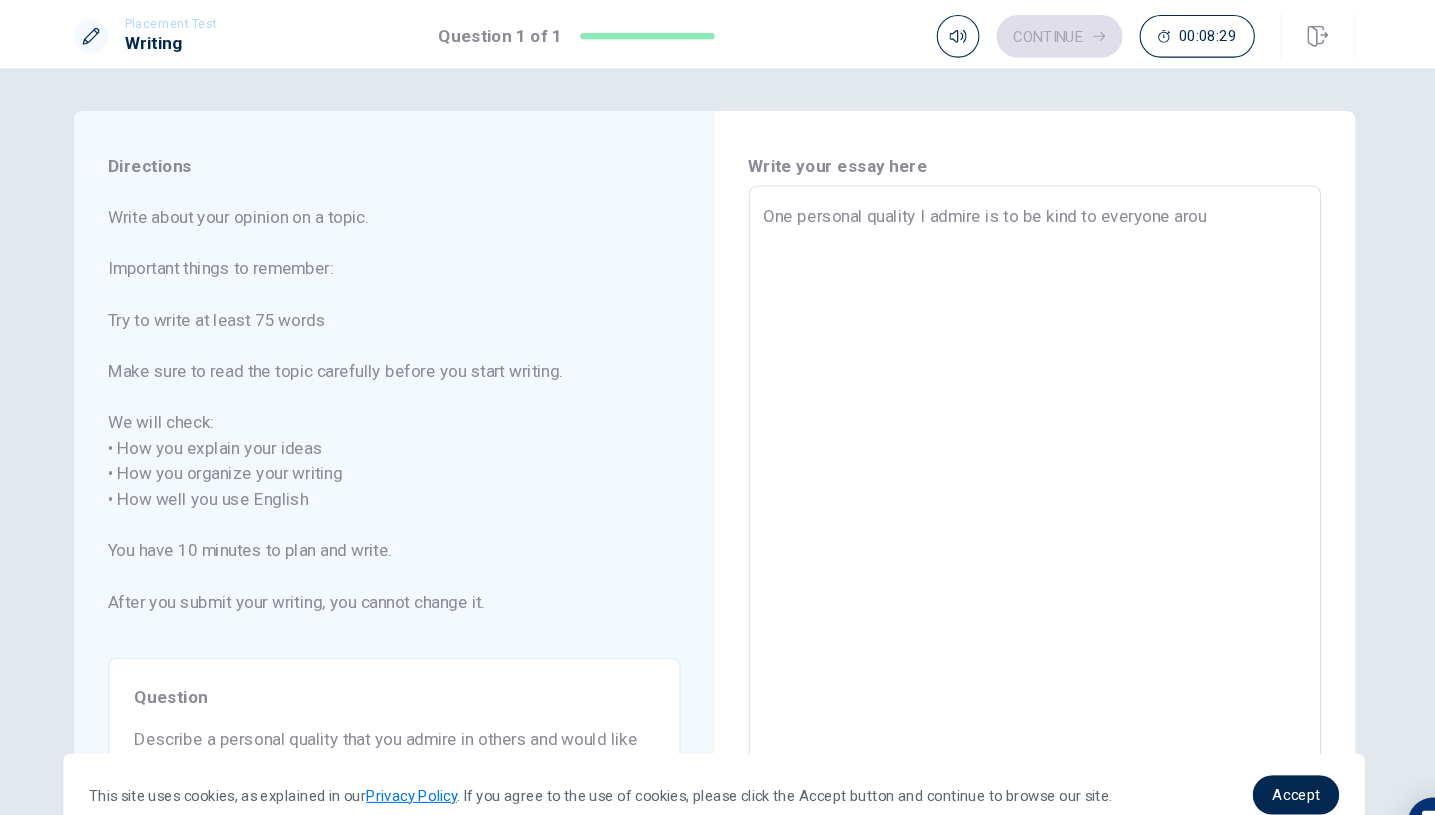 type on "x" 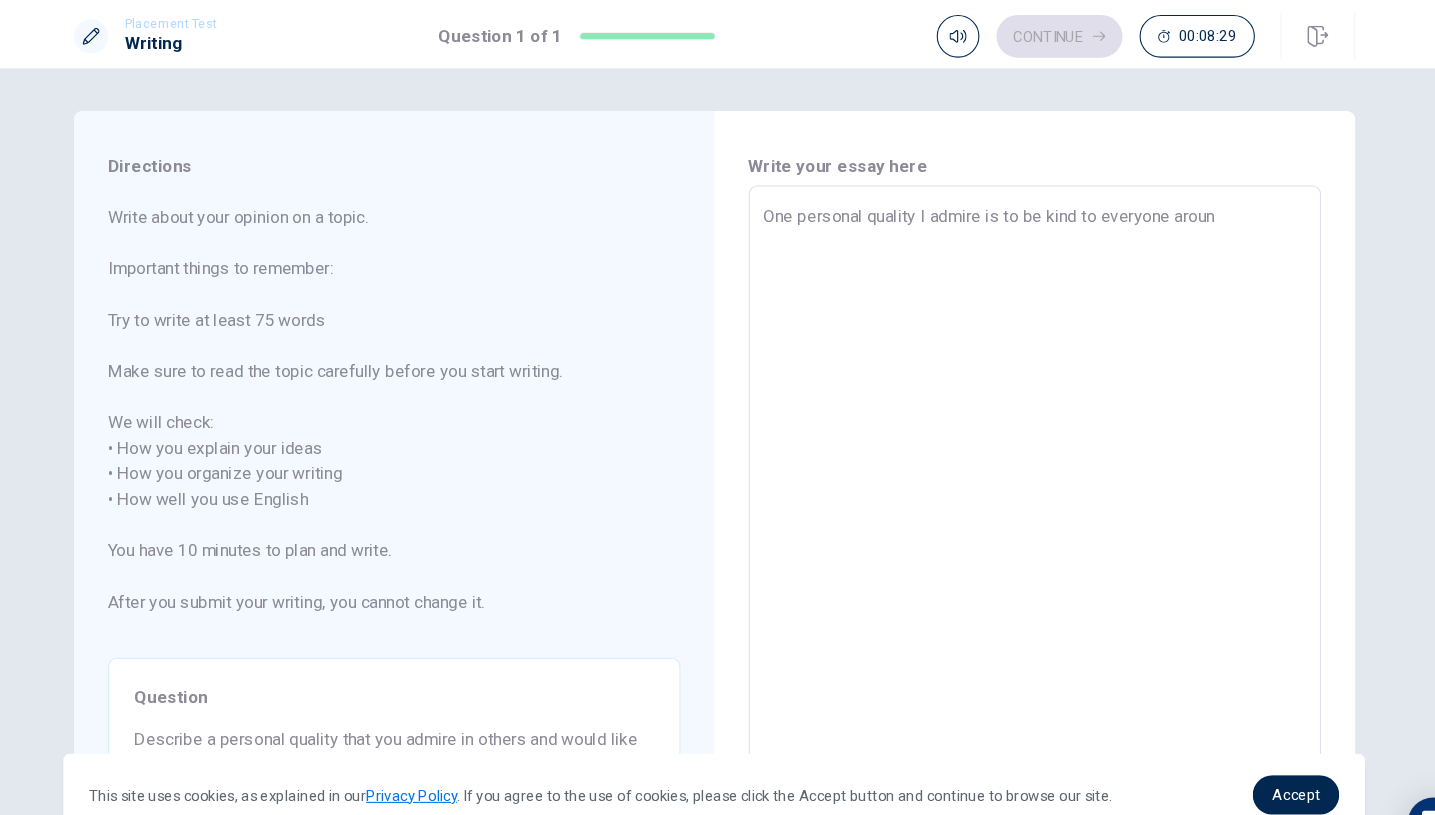 type on "x" 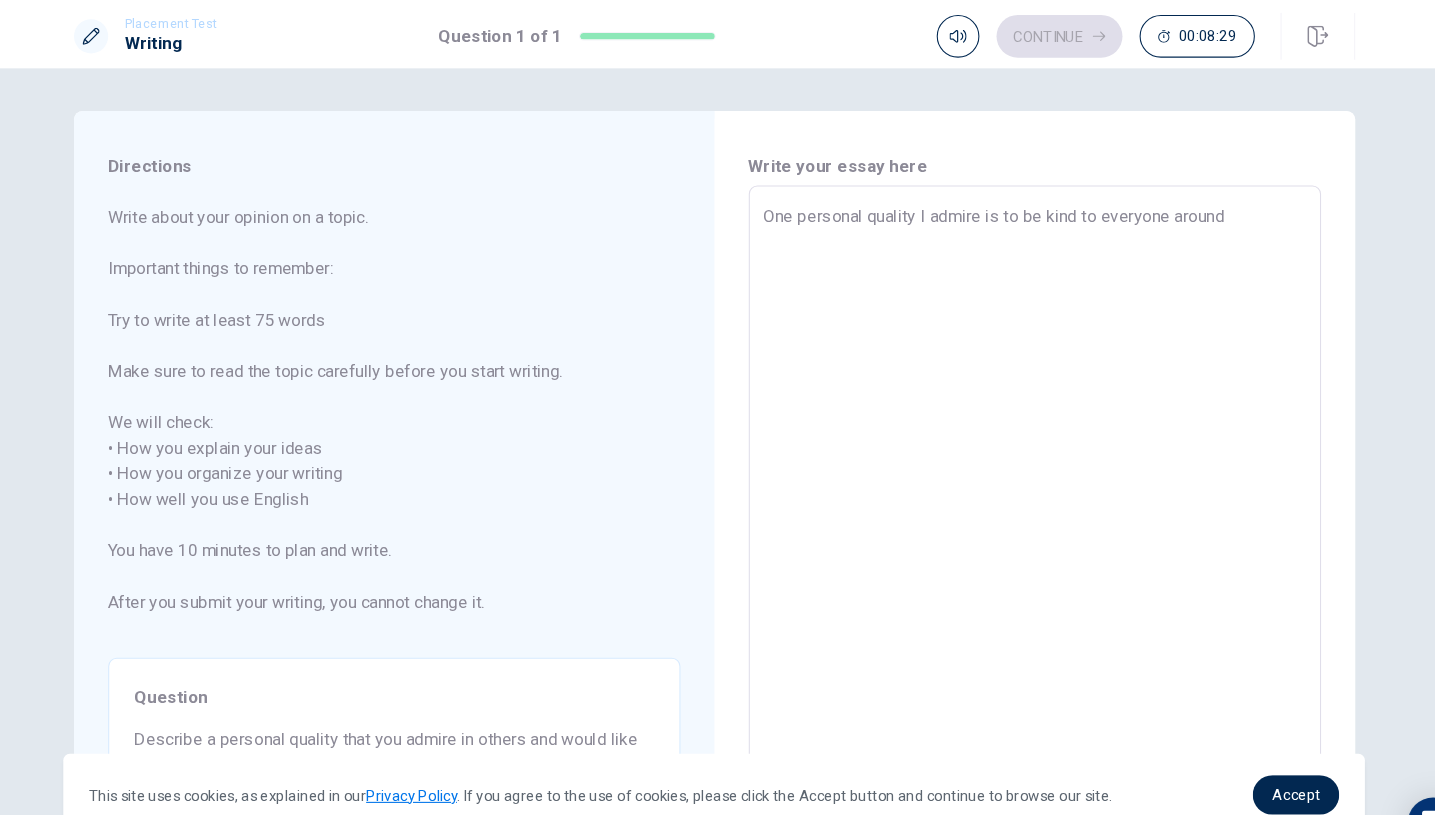 type on "x" 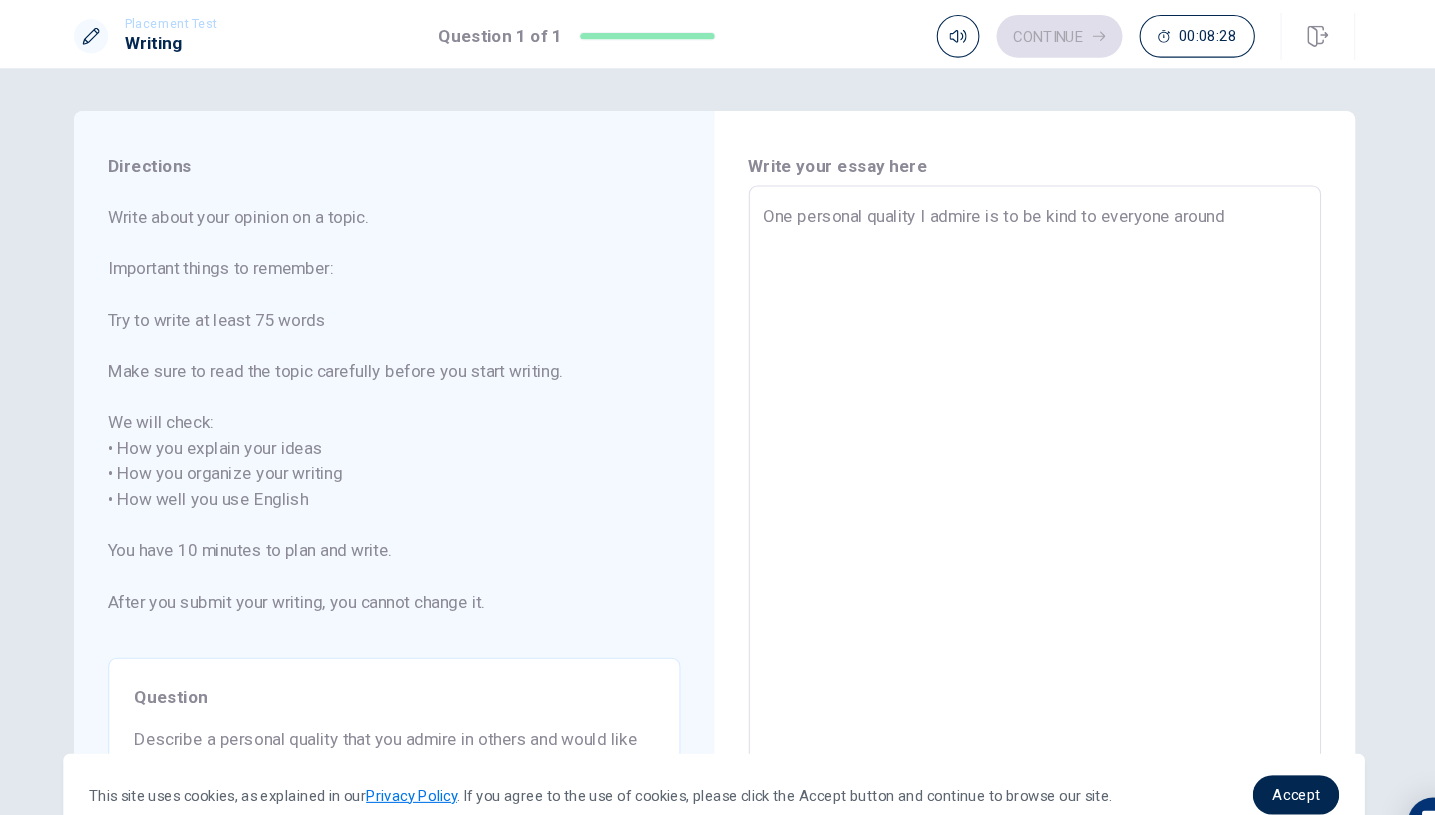 type on "One personal quality I admire is to be kind to everyone around" 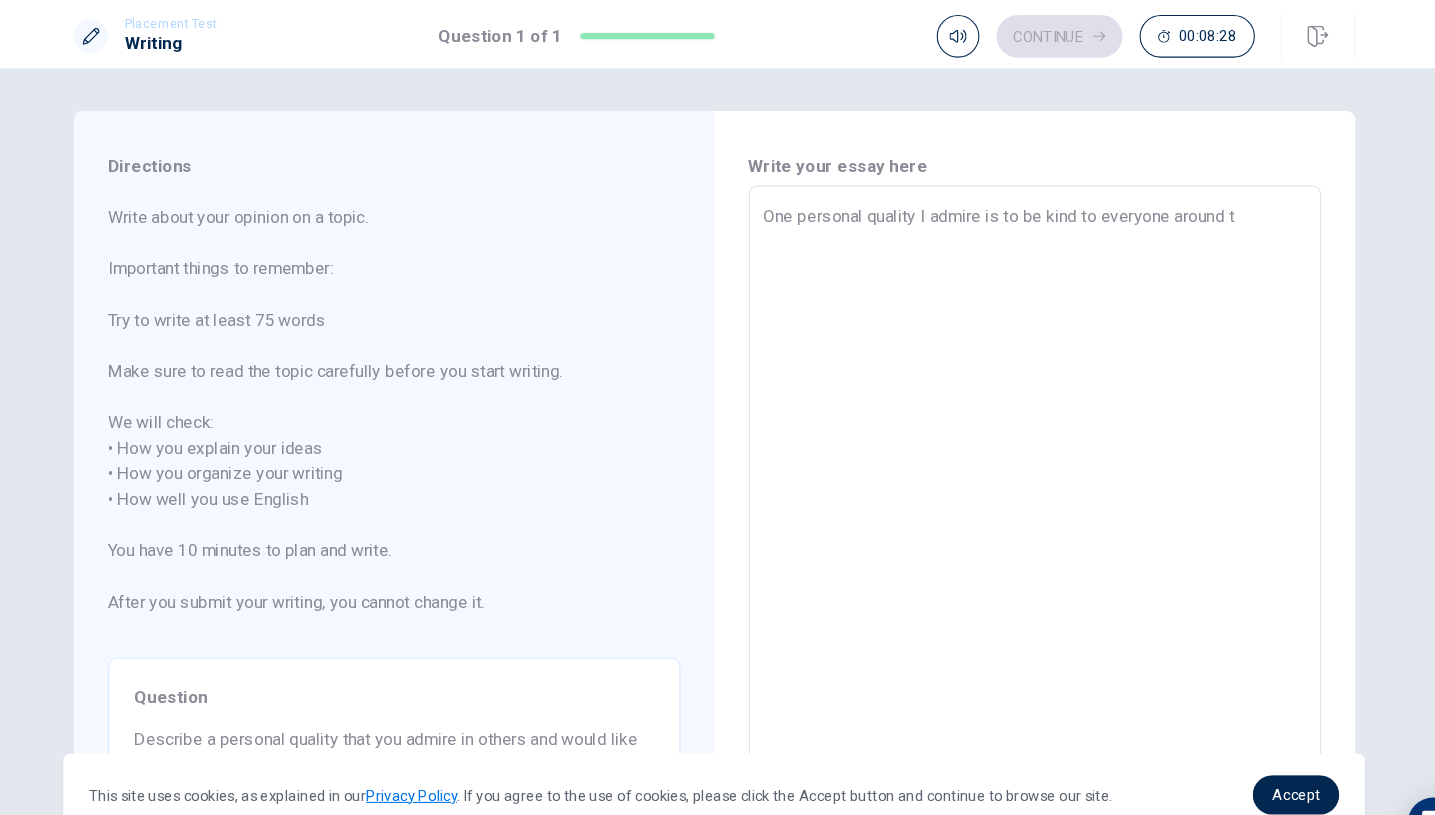type on "x" 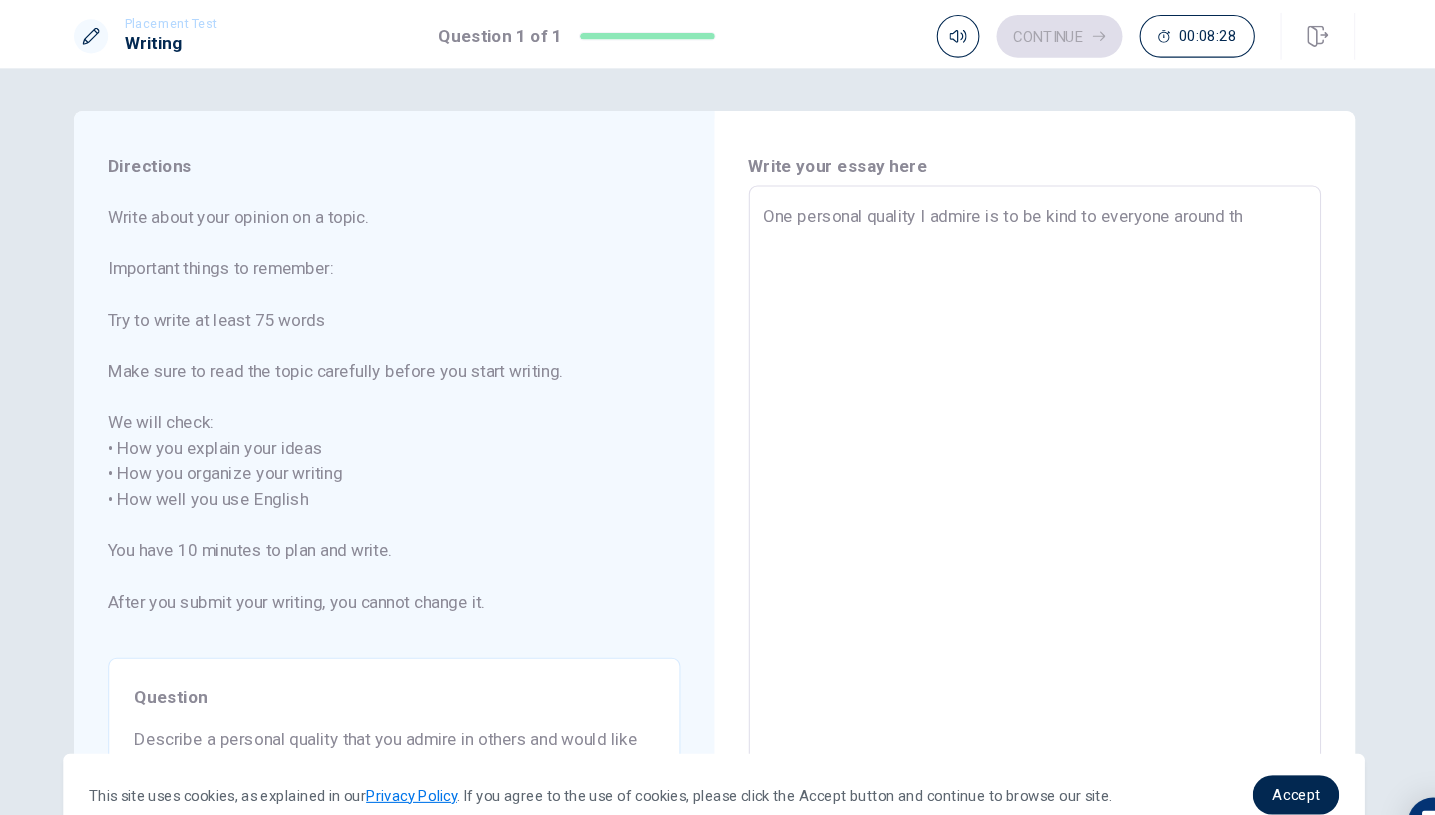 type on "x" 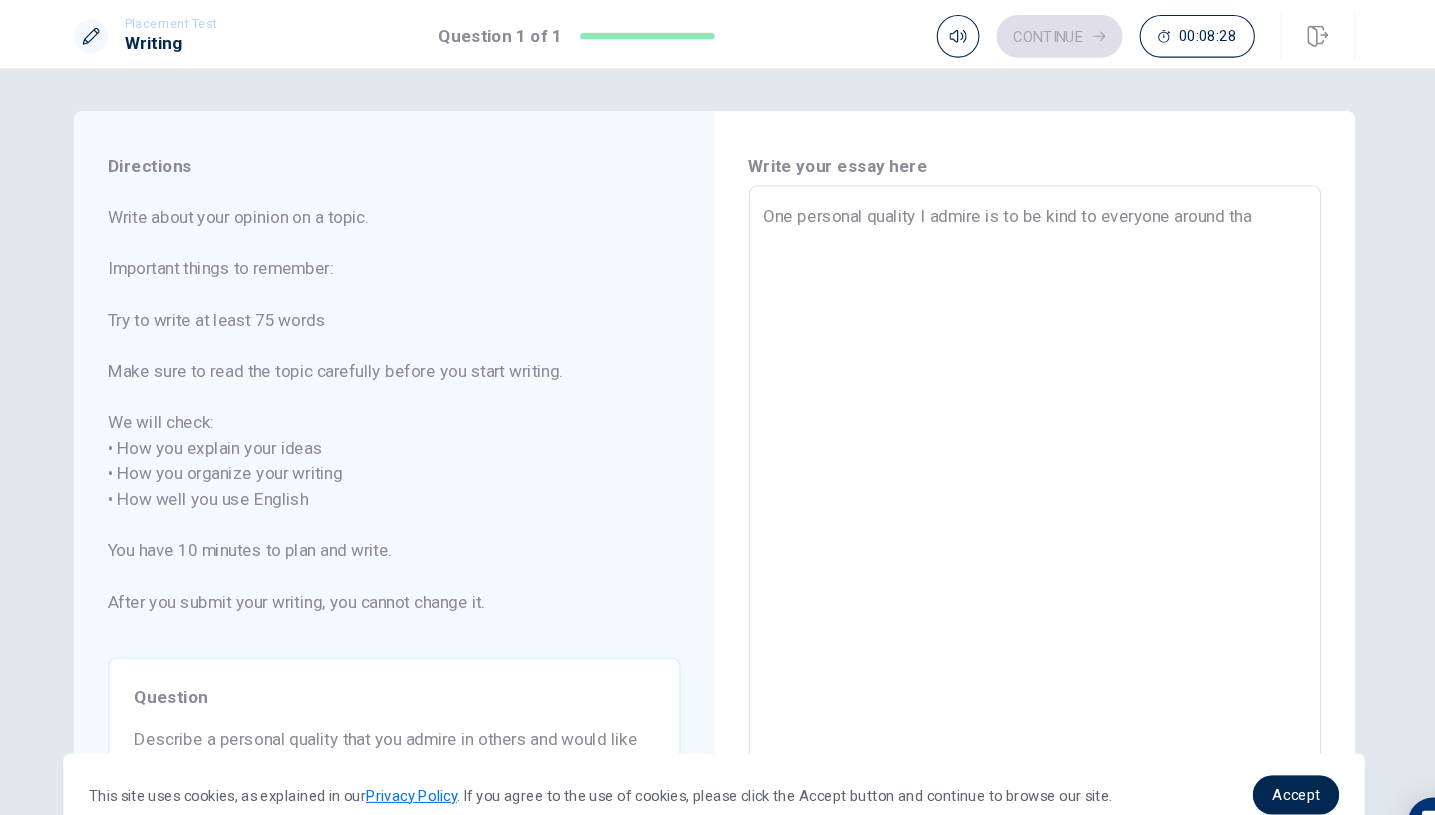 type on "x" 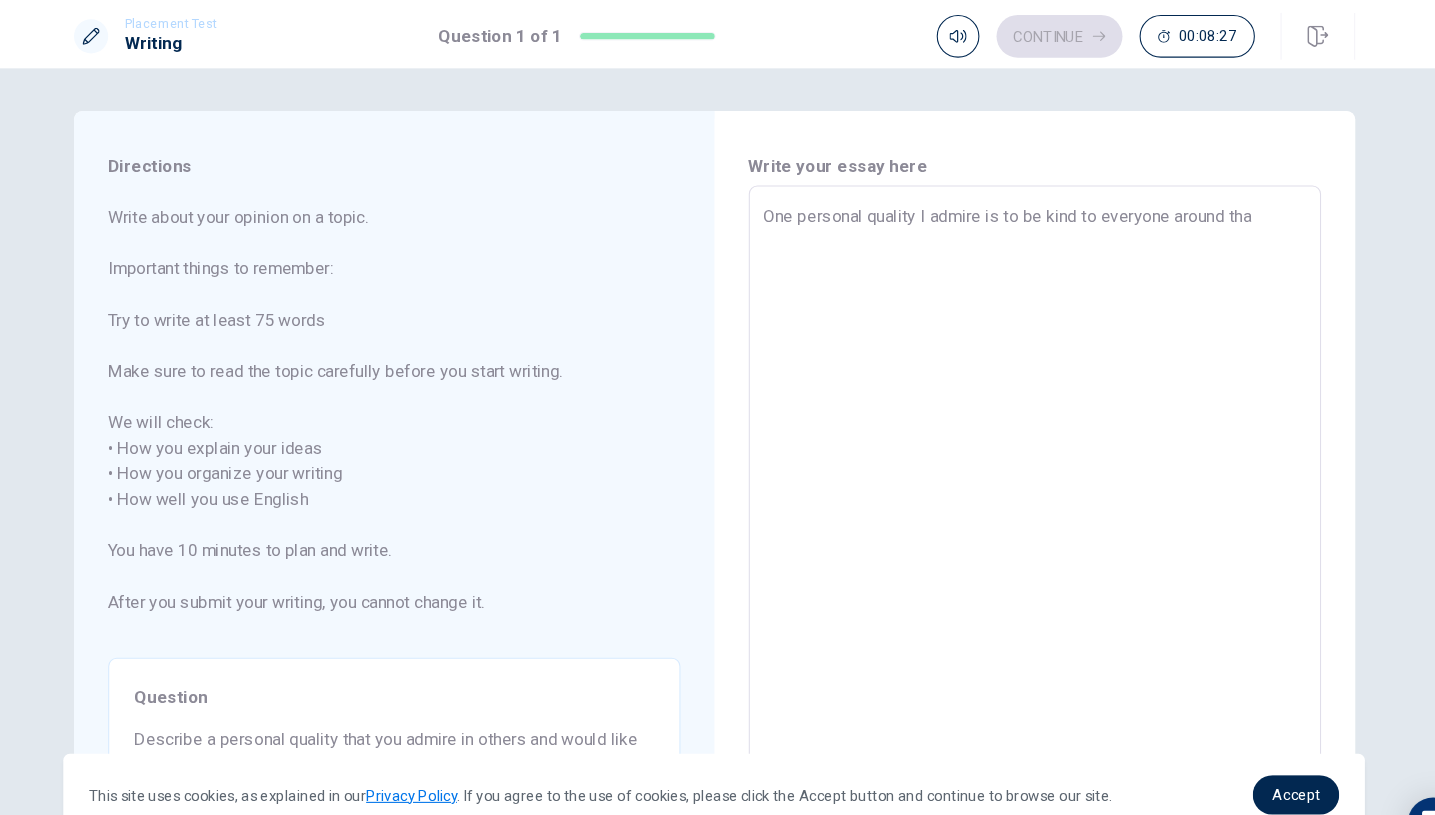 type on "One personal quality I admire is to be kind to everyone around that" 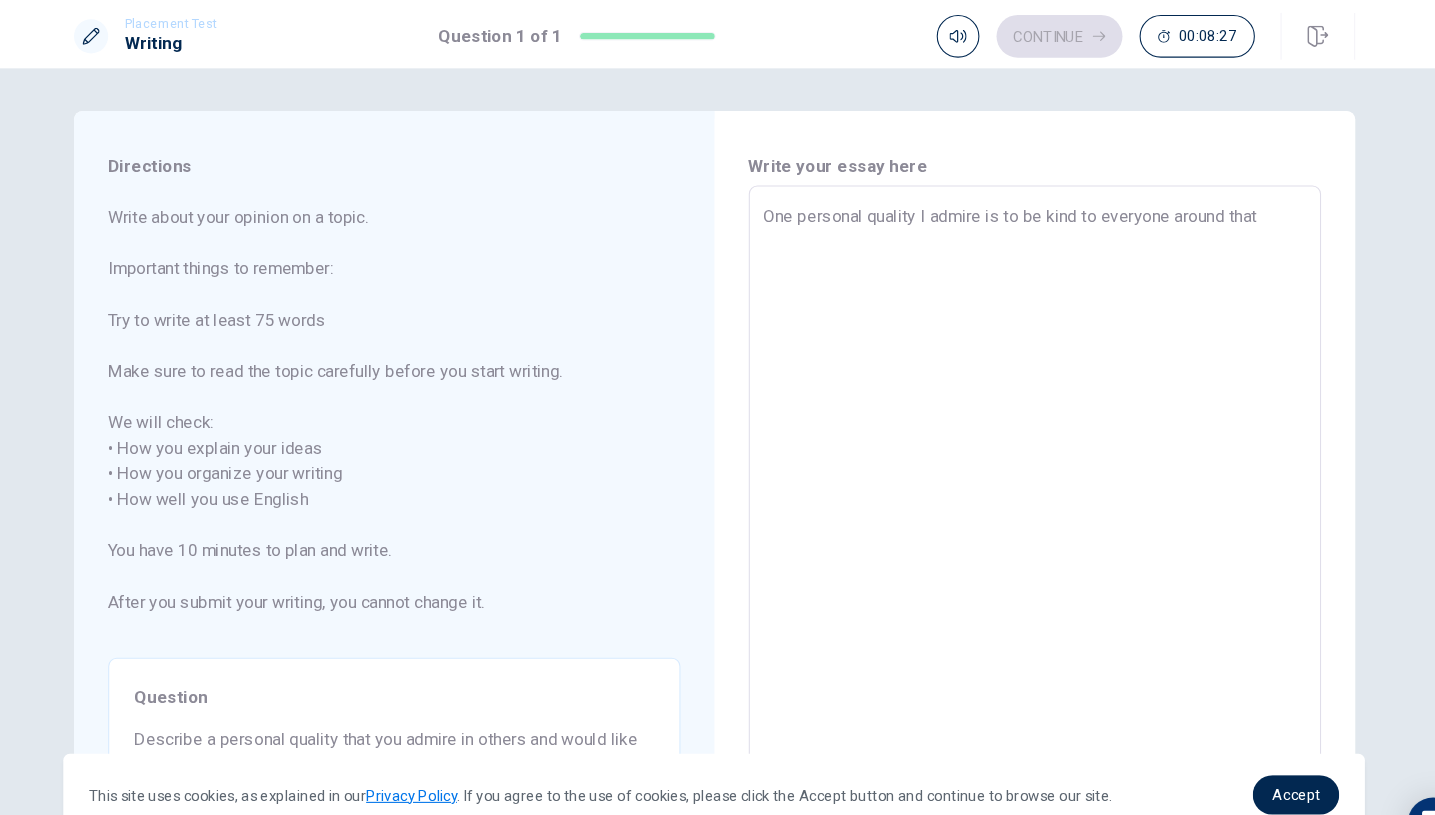 type on "x" 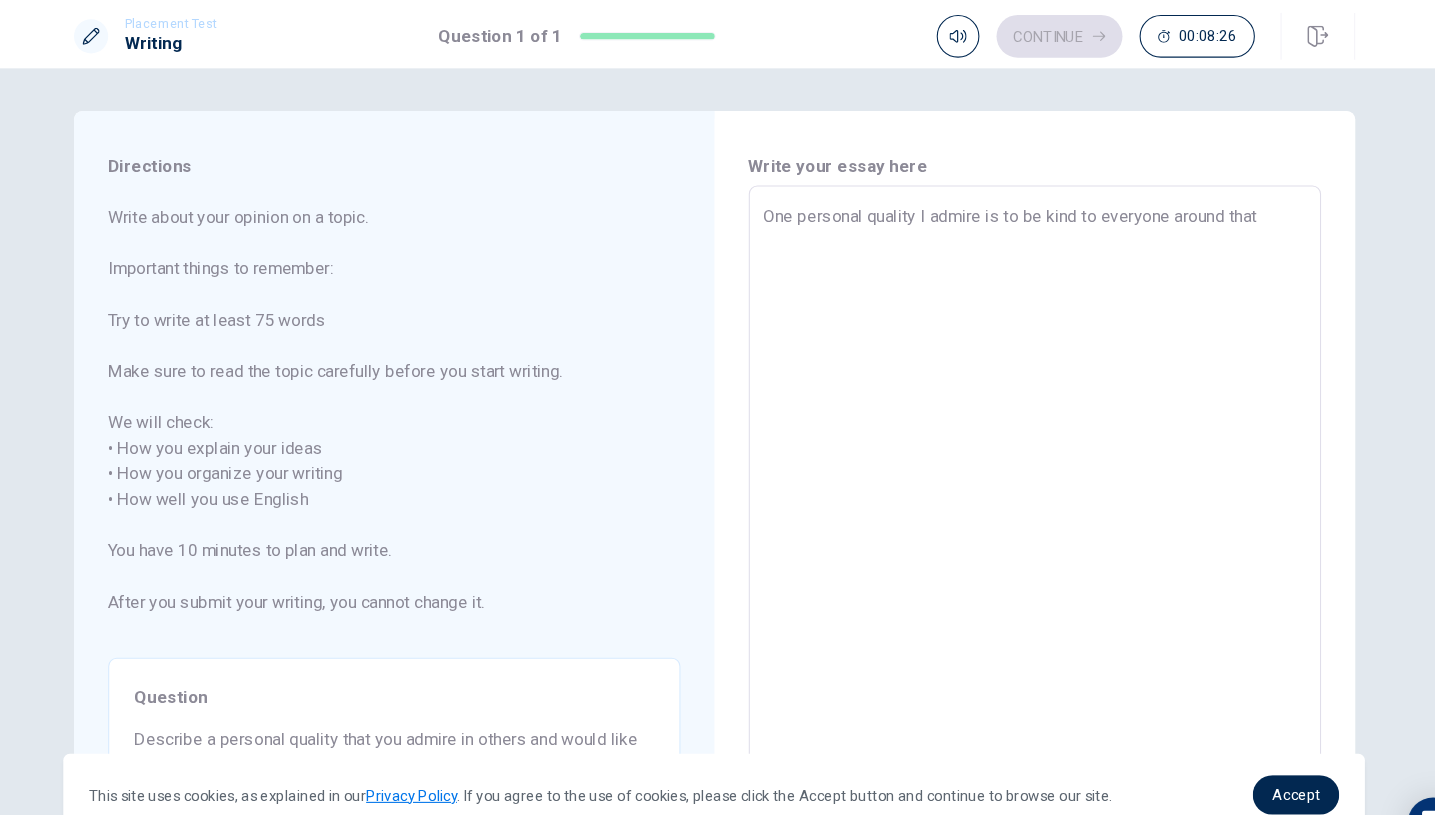 type on "One personal quality I admire is to be kind to everyone around that p" 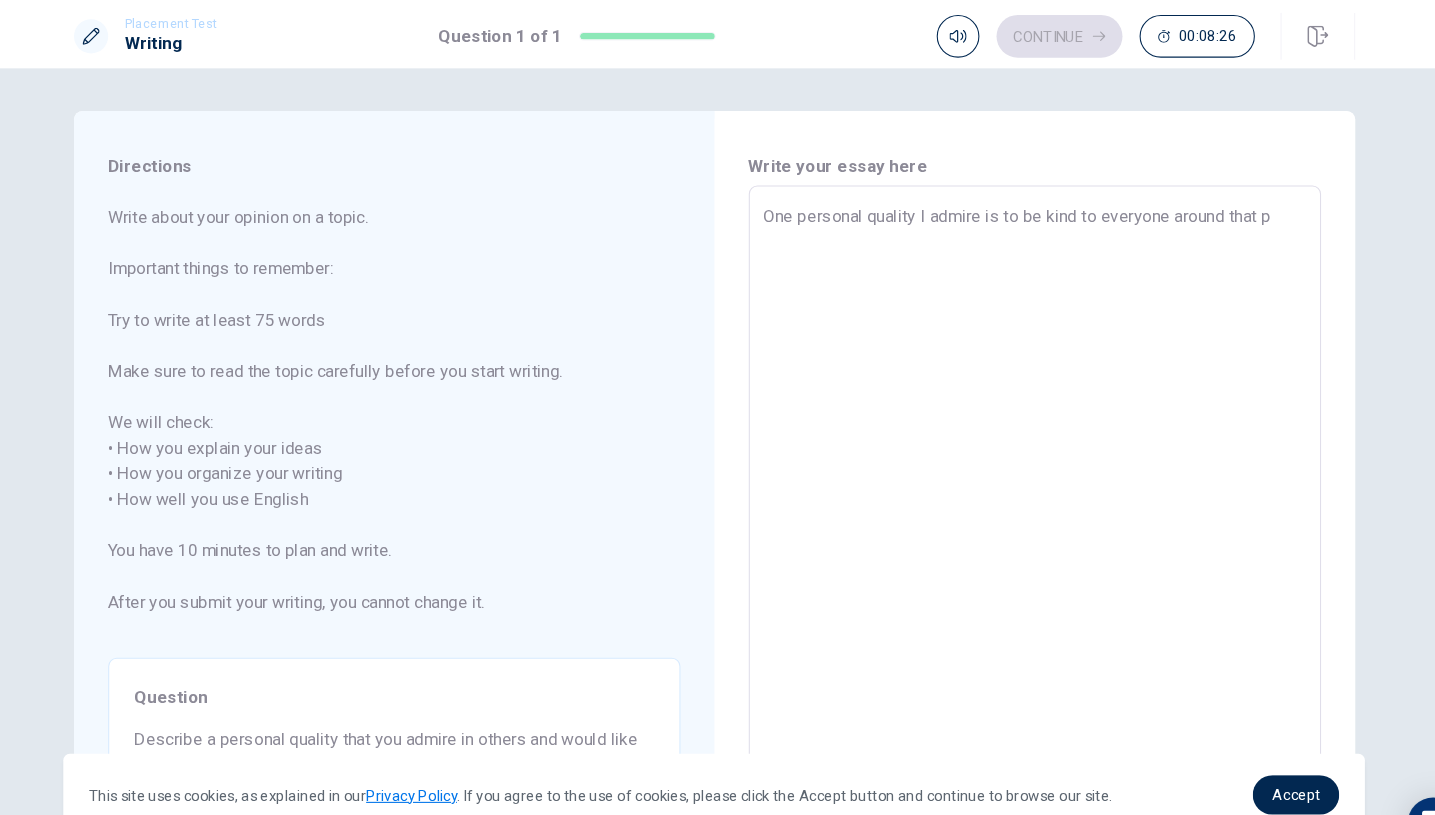 type on "x" 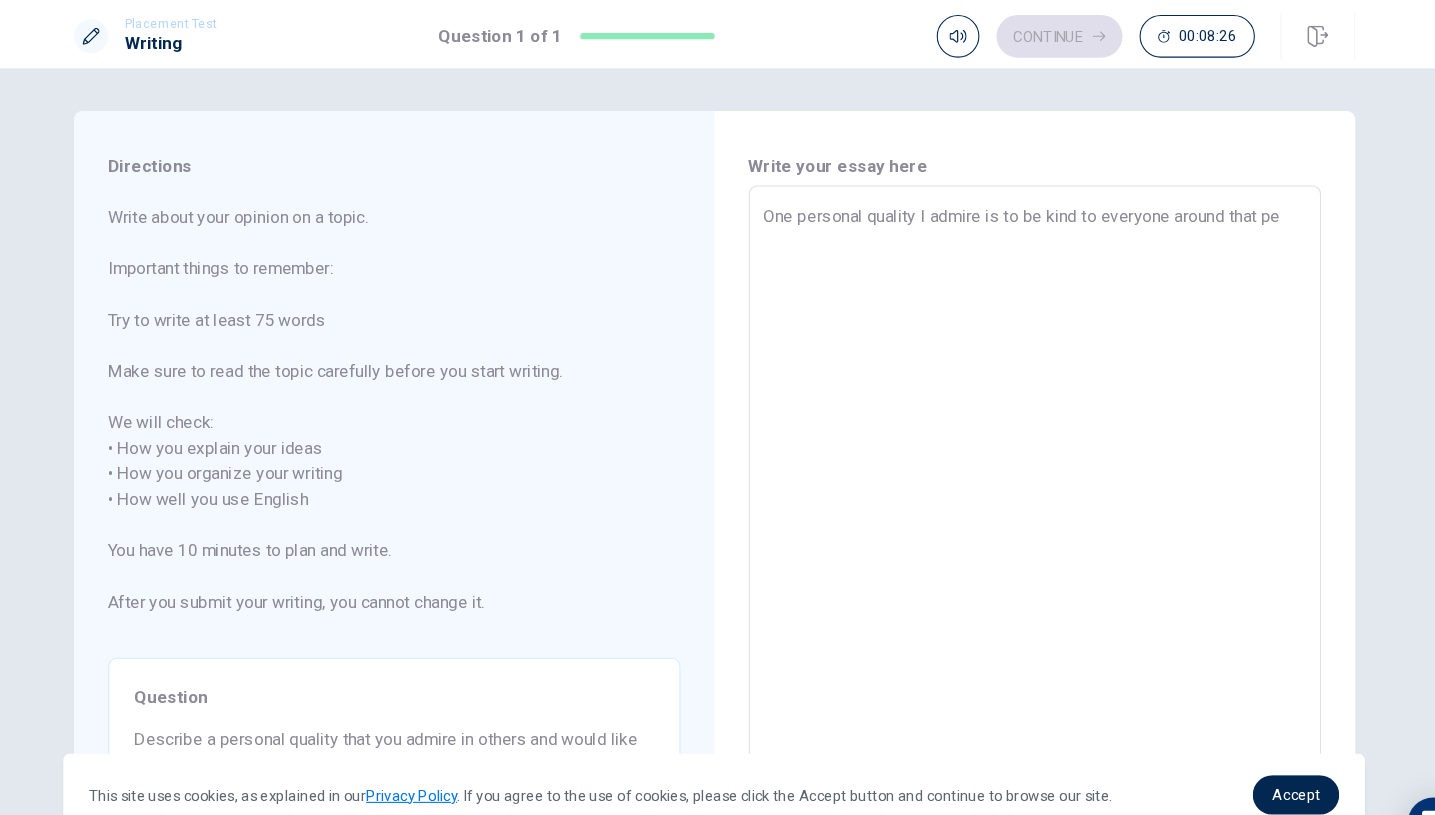 type on "x" 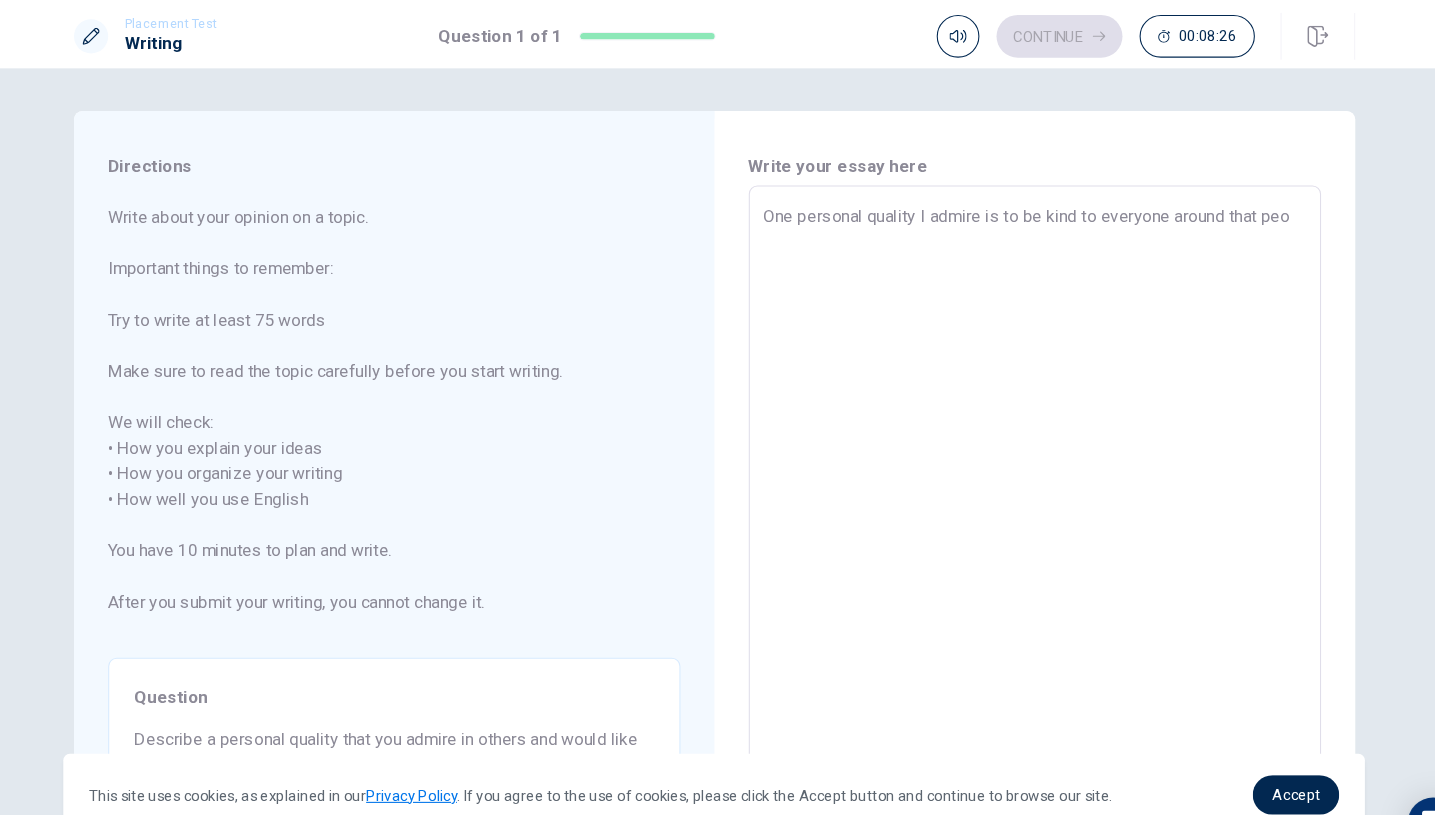 type on "x" 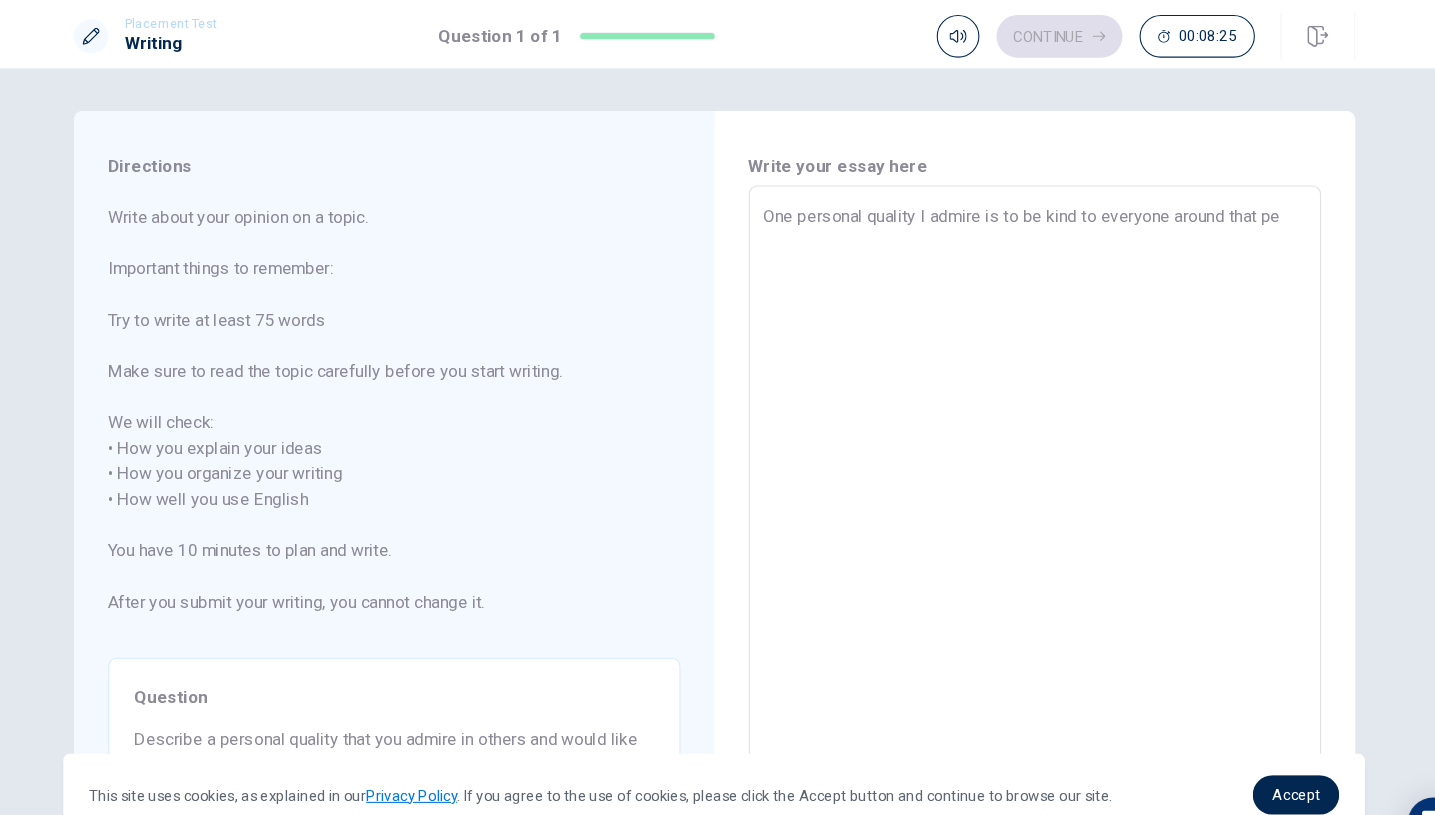 type on "x" 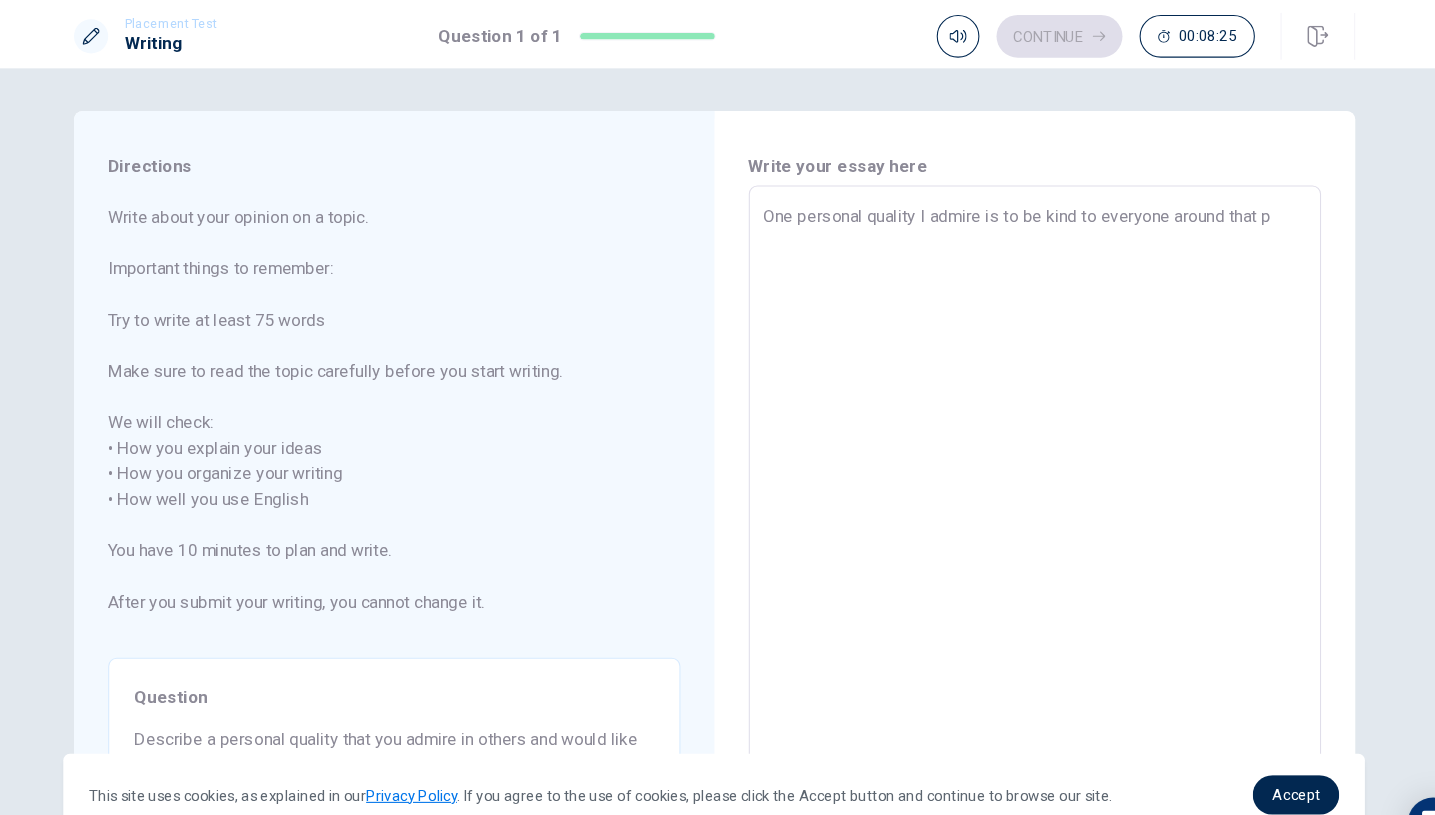 type on "x" 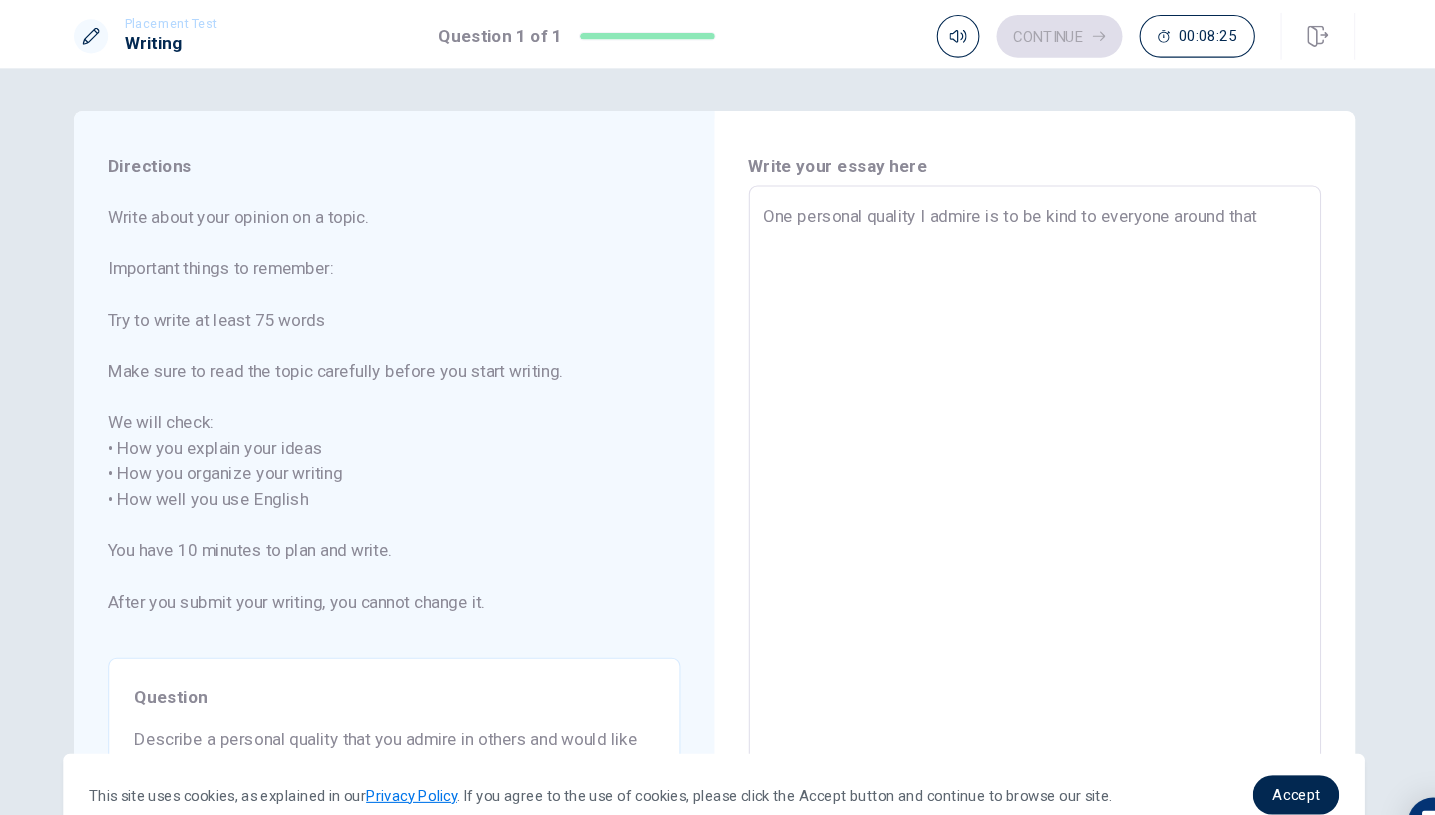 type on "x" 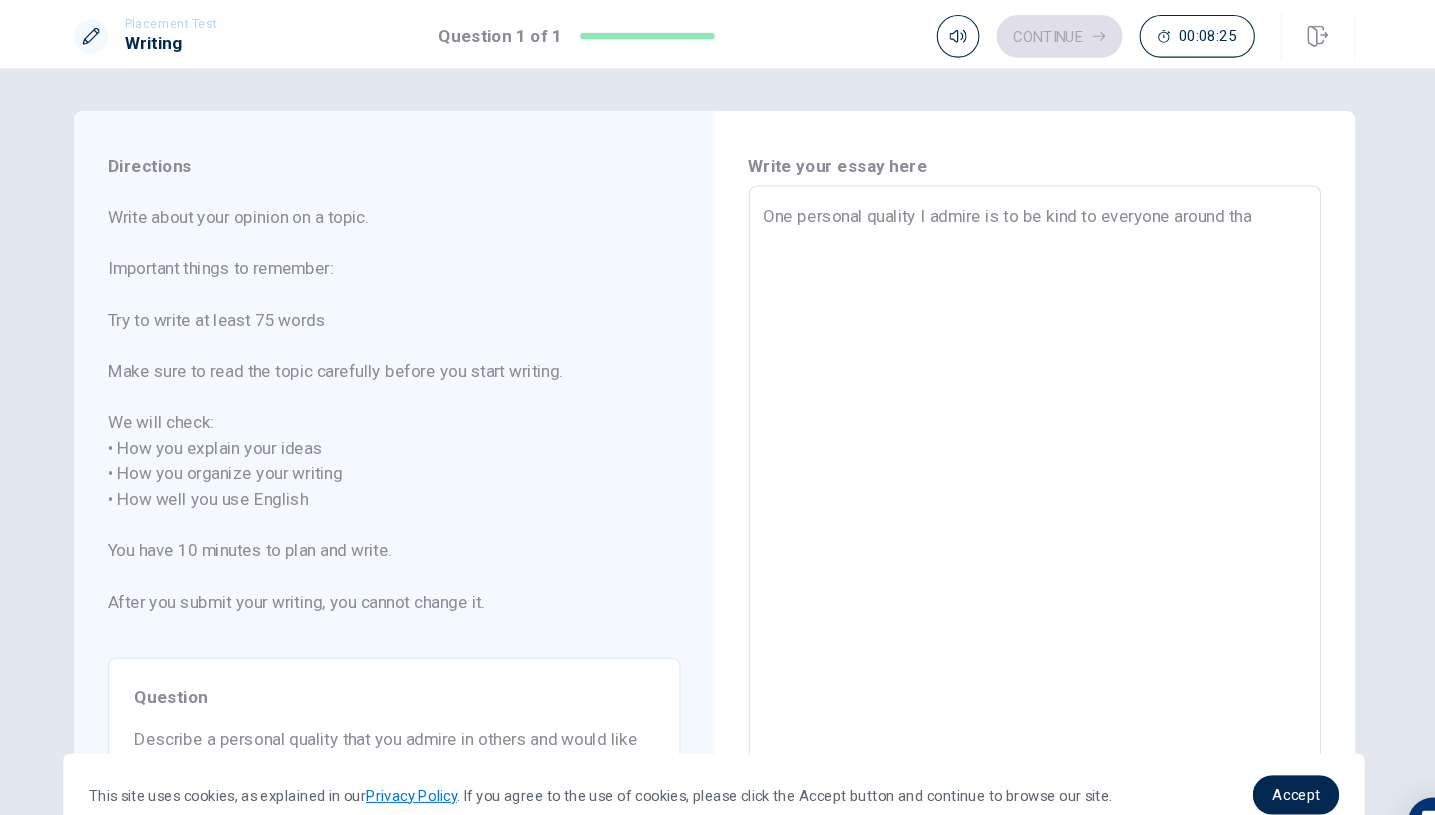 type on "x" 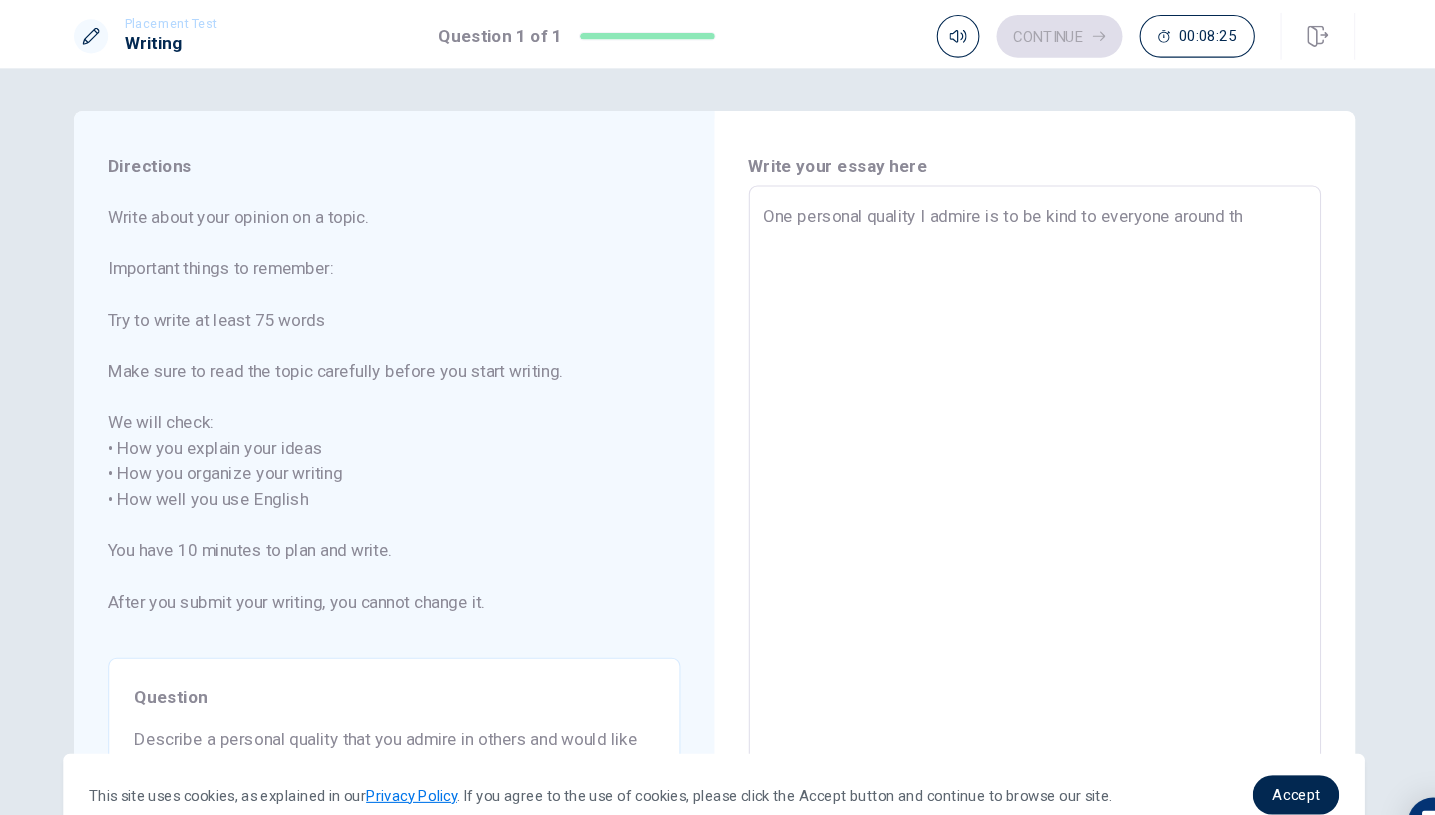 type on "x" 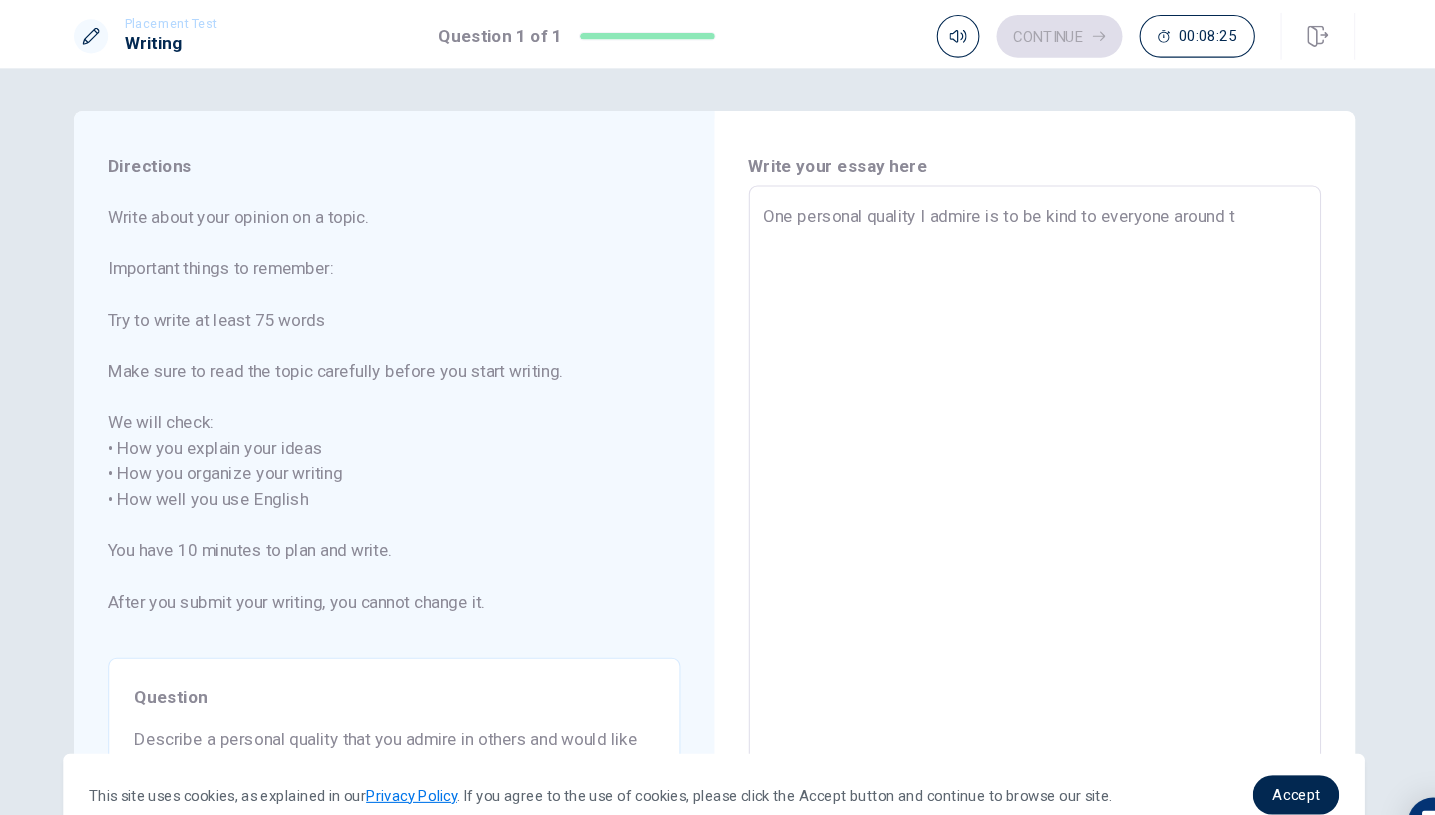 type on "x" 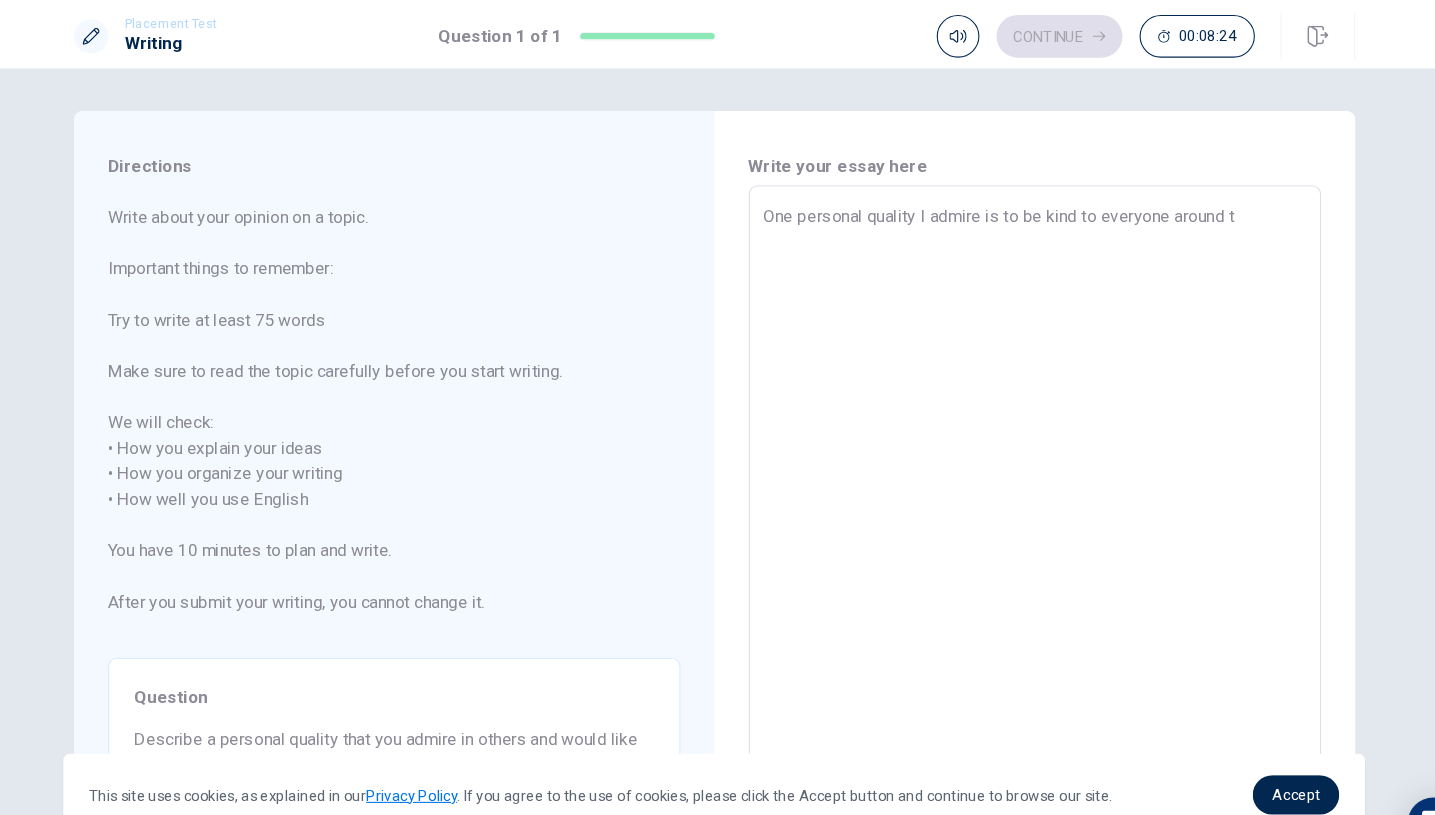 type on "One personal quality I admire is to be kind to everyone around" 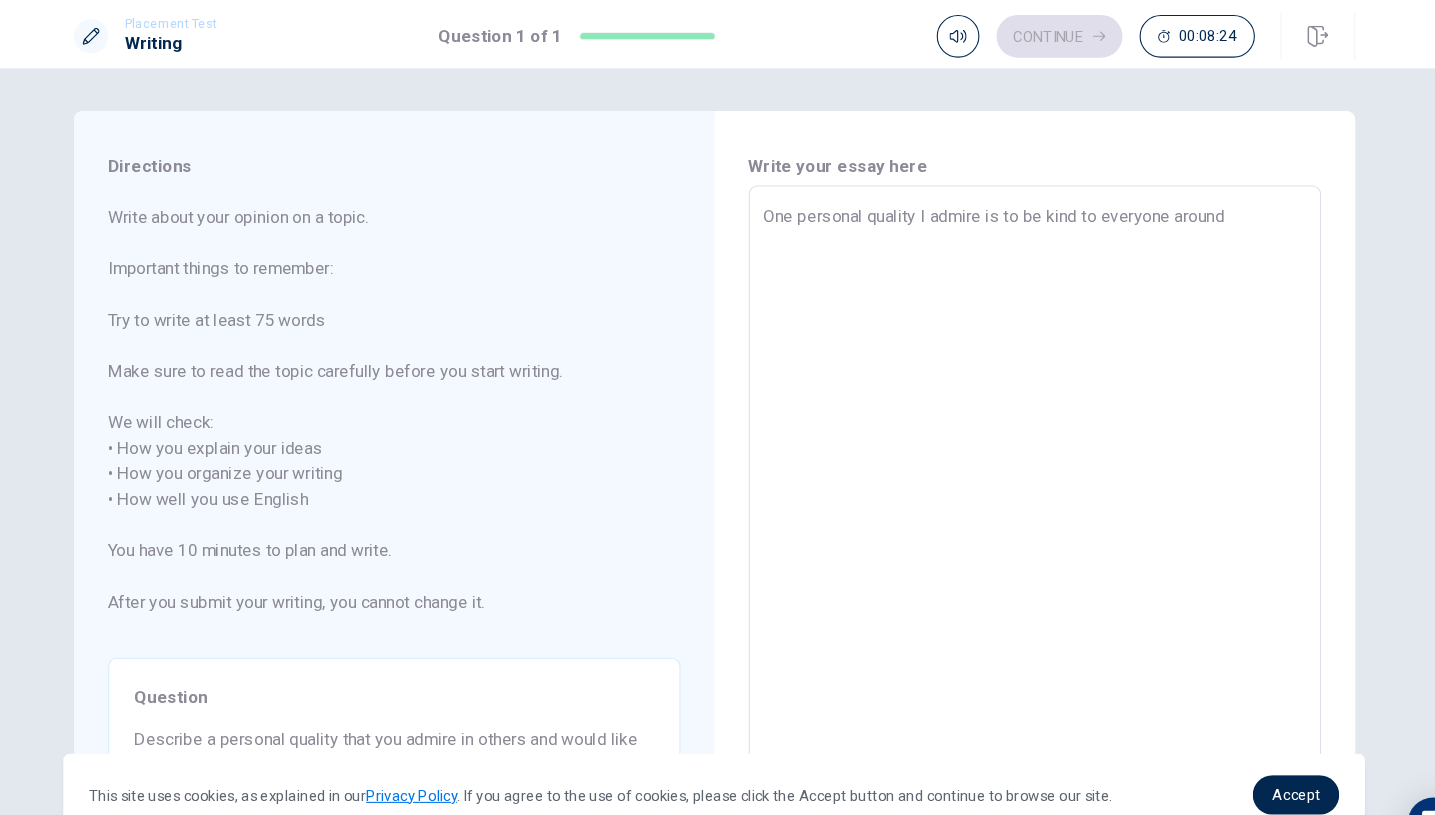 type on "x" 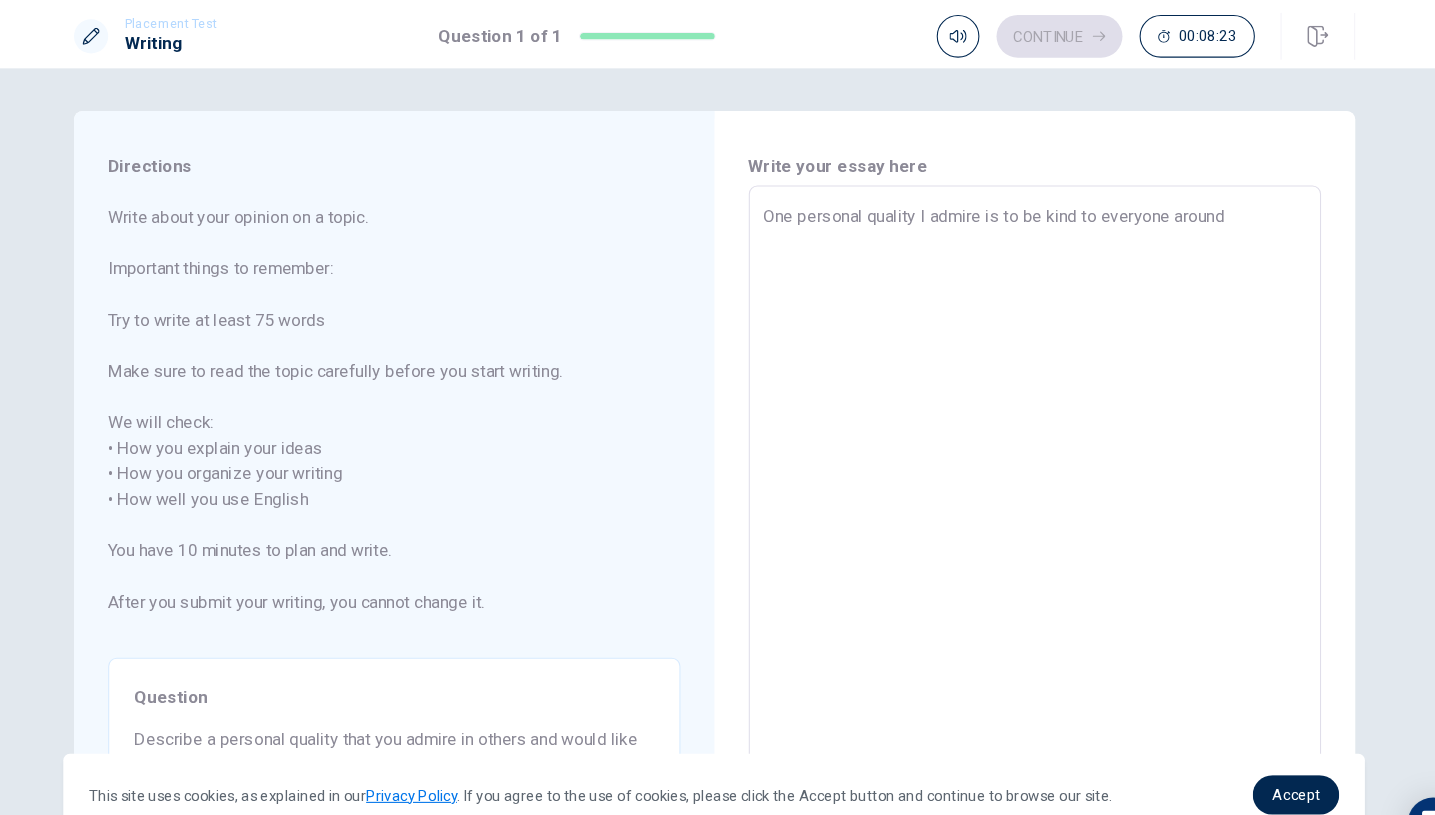 type on "One personal quality I admire is to be kind to everyone around" 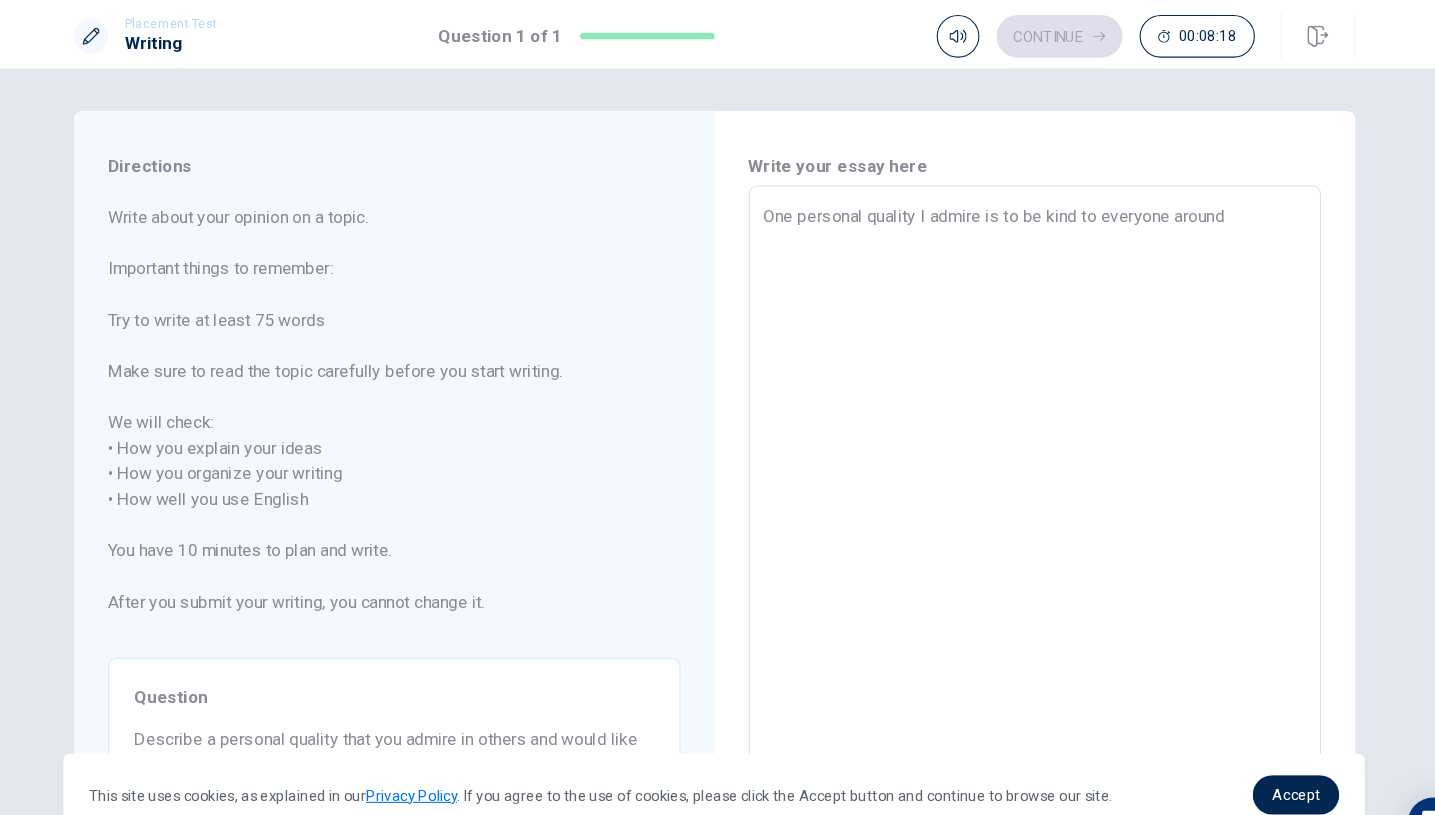 type on "x" 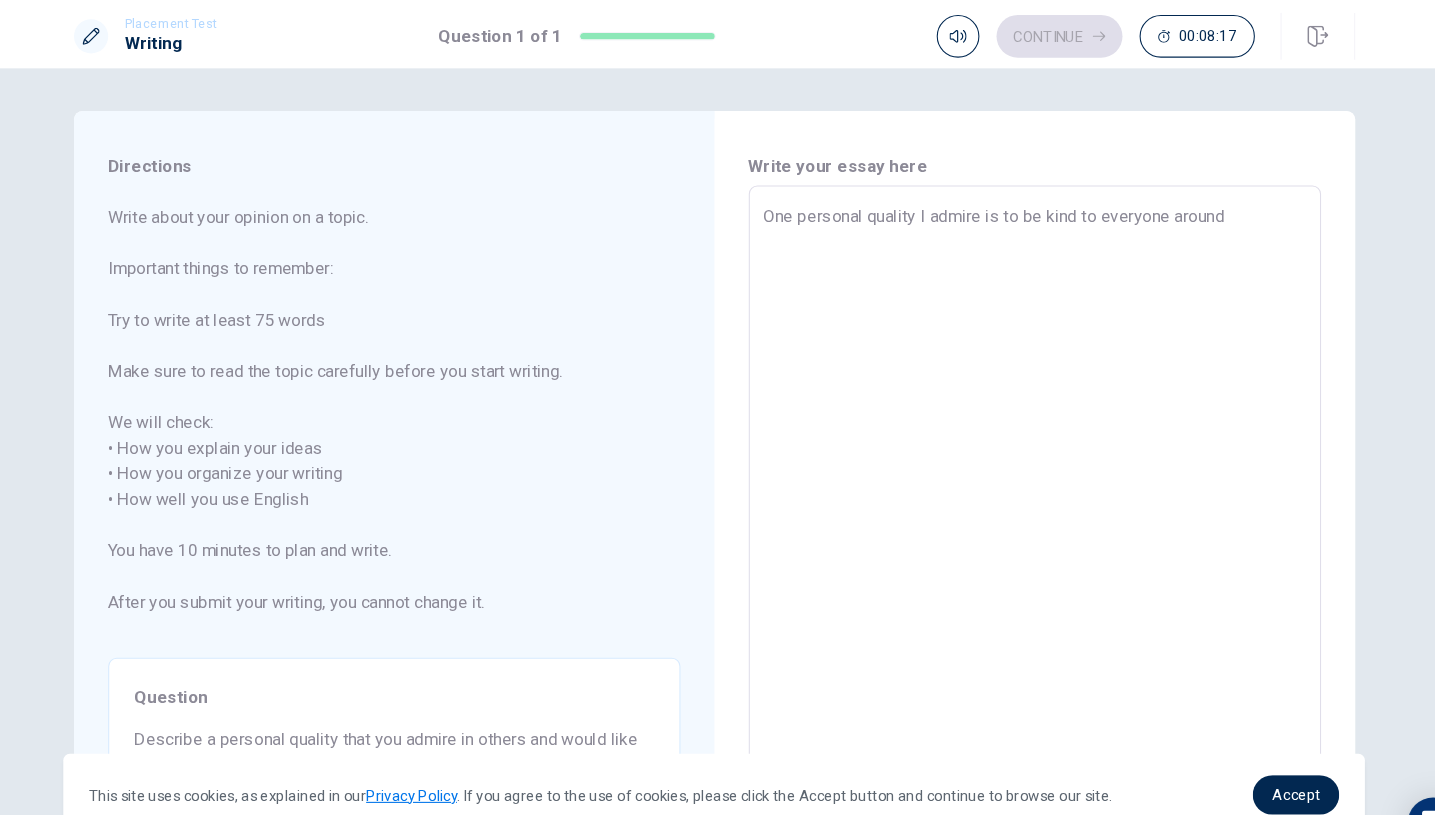 type on "One personal quality I admire is to be kind to everyone around h" 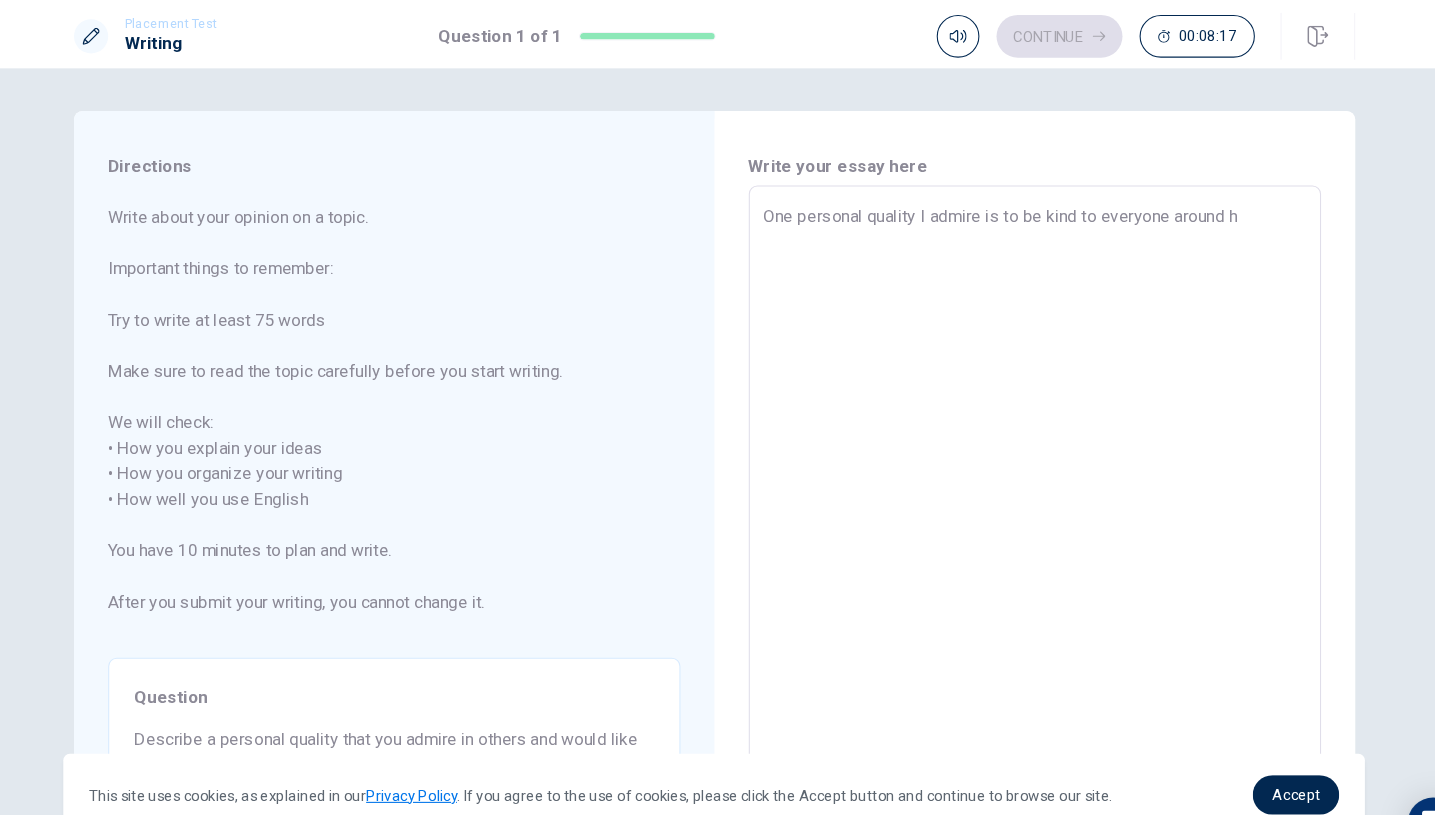 type on "x" 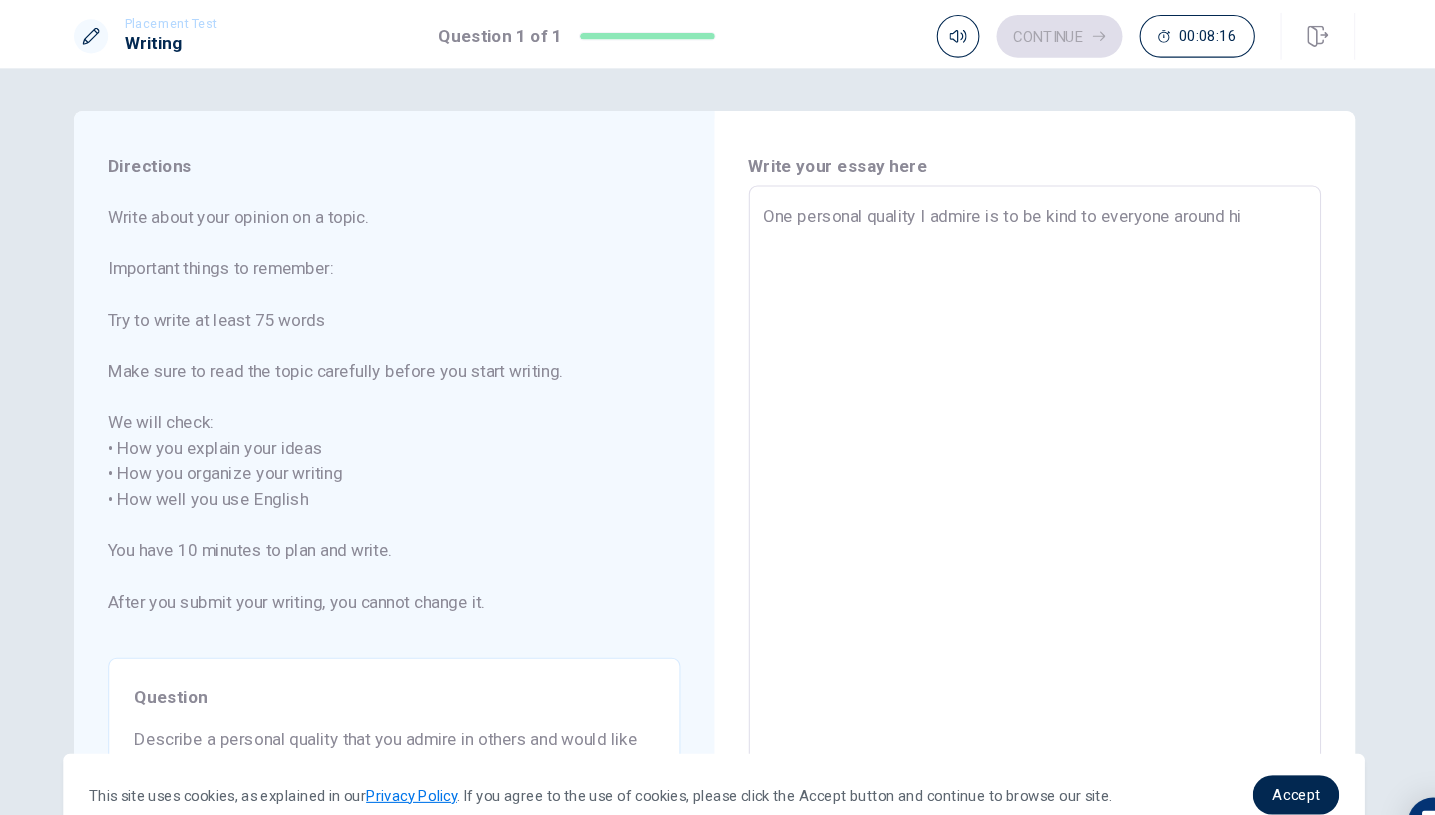 type on "x" 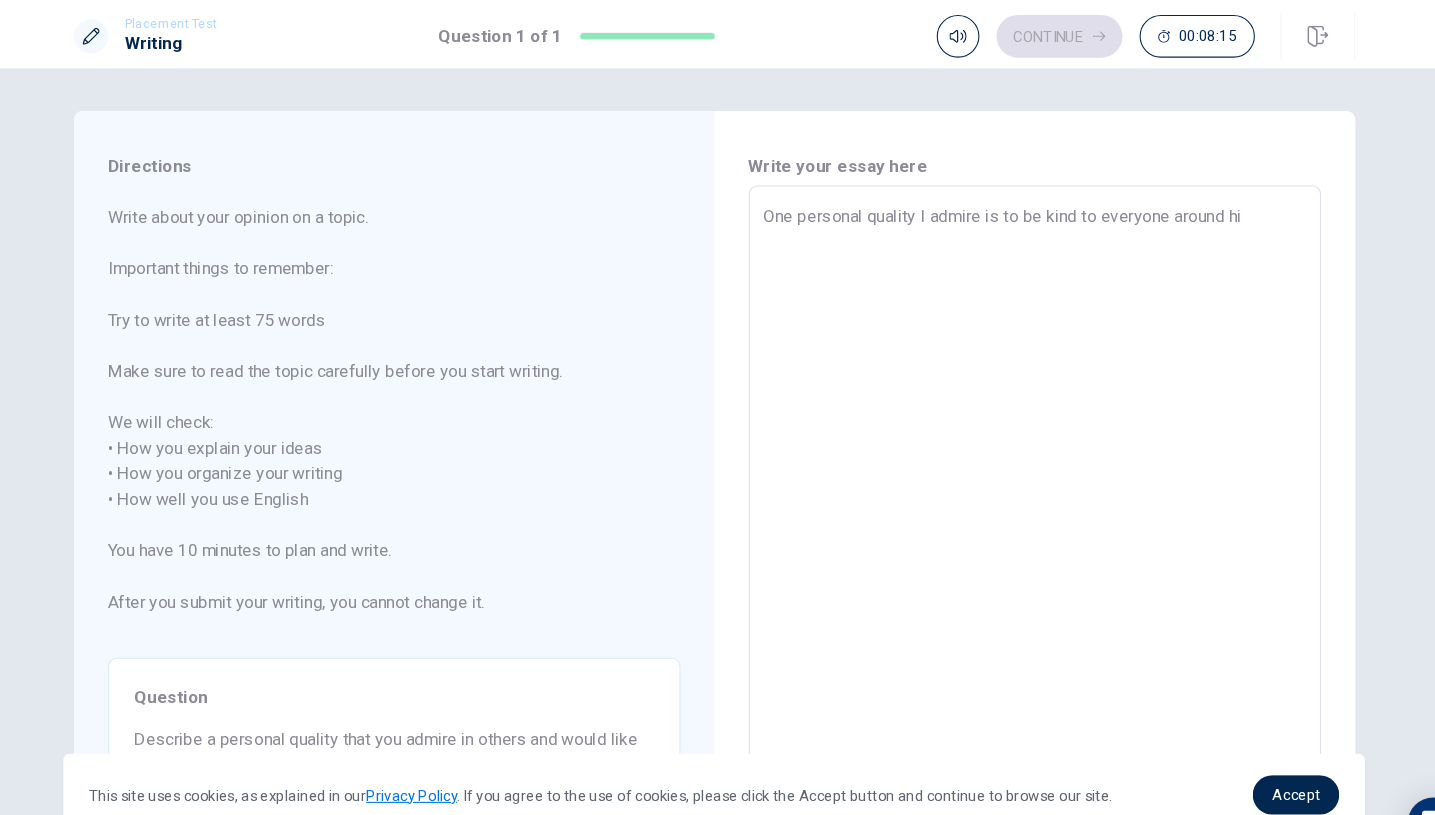 type 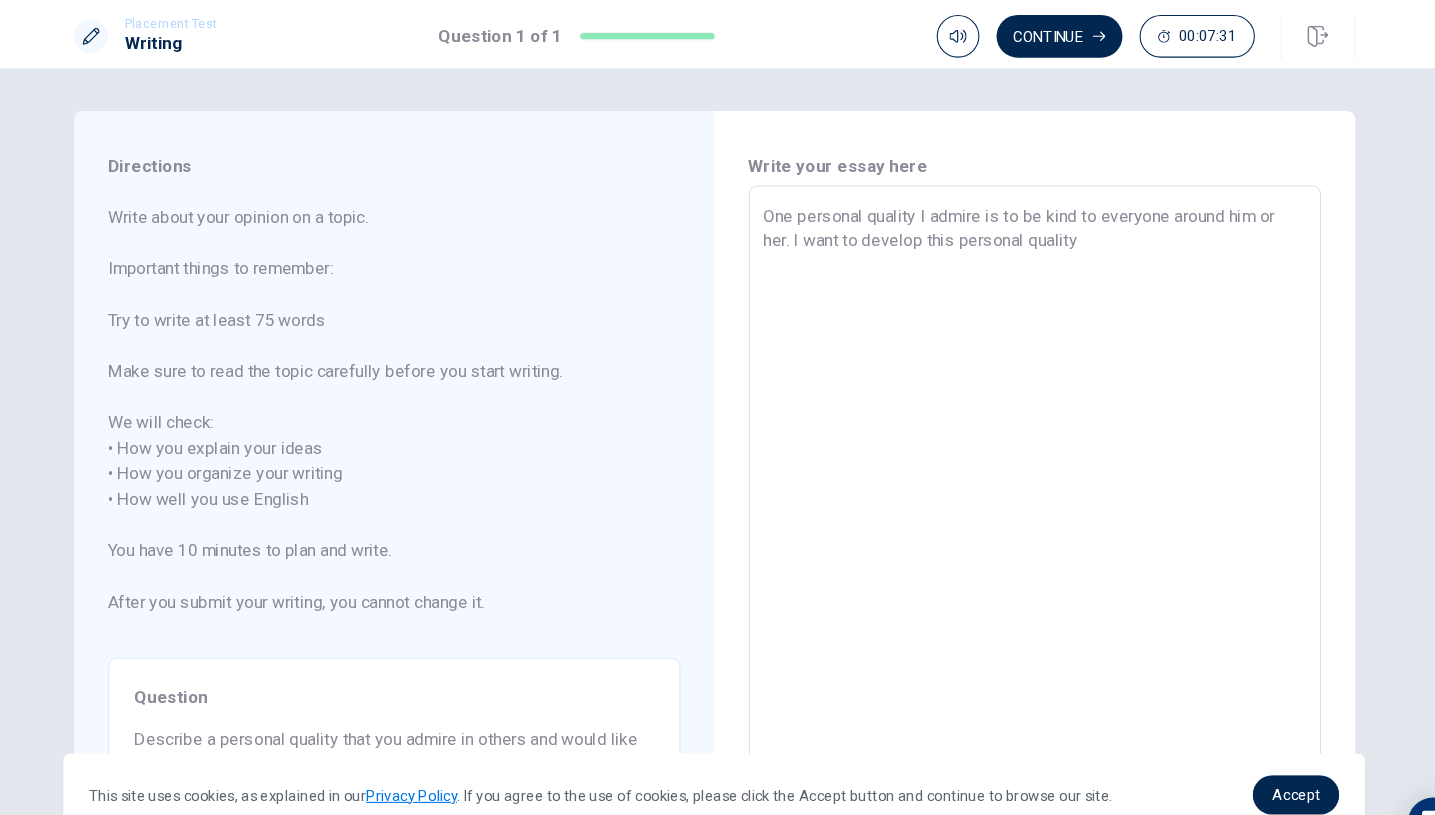 scroll, scrollTop: 0, scrollLeft: 0, axis: both 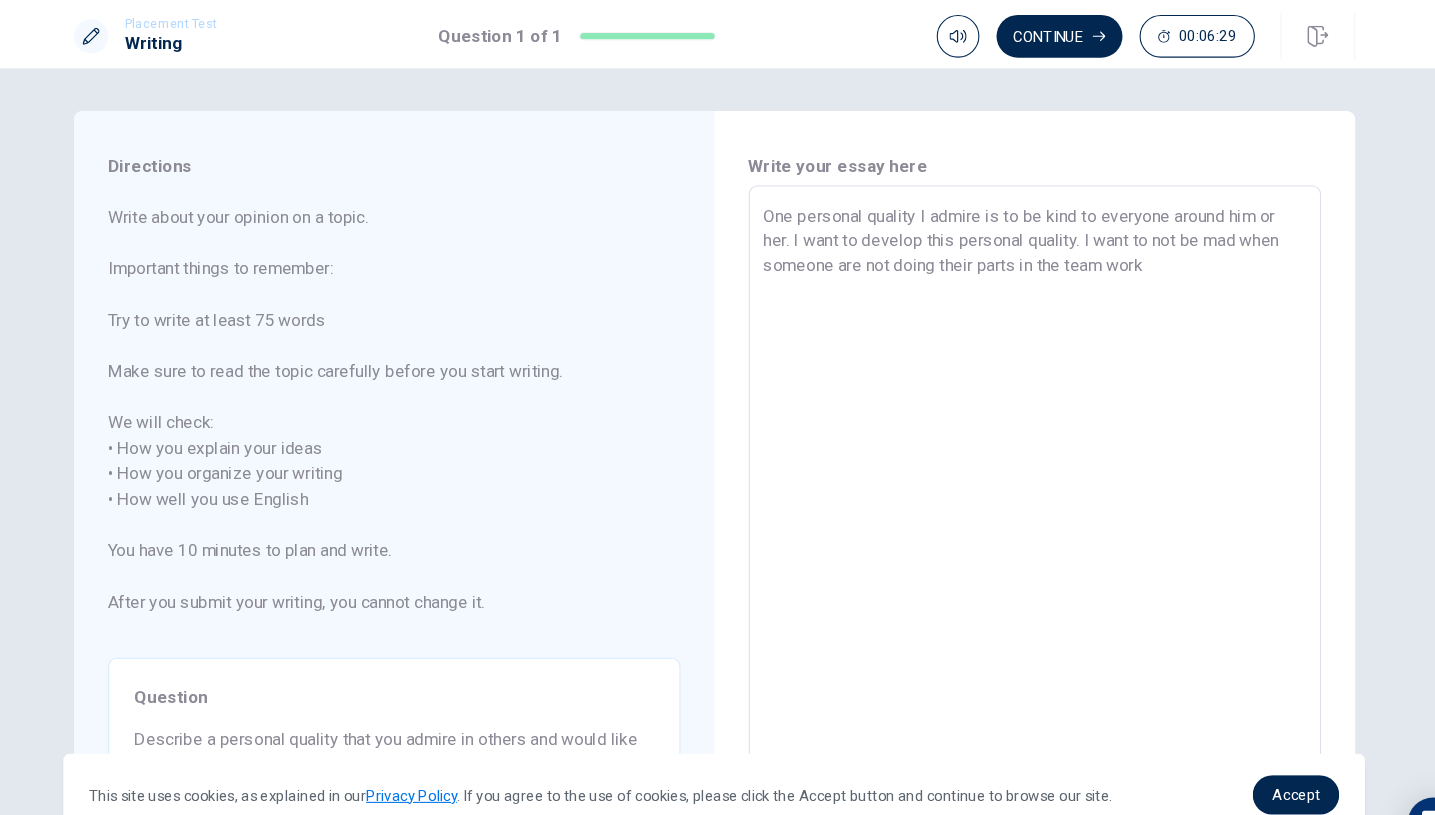 click on "One personal quality I admire is to be kind to everyone around him or her. I want to develop this personal quality. I want to not be mad when someone are not doing their parts in the team work" at bounding box center (1018, 468) 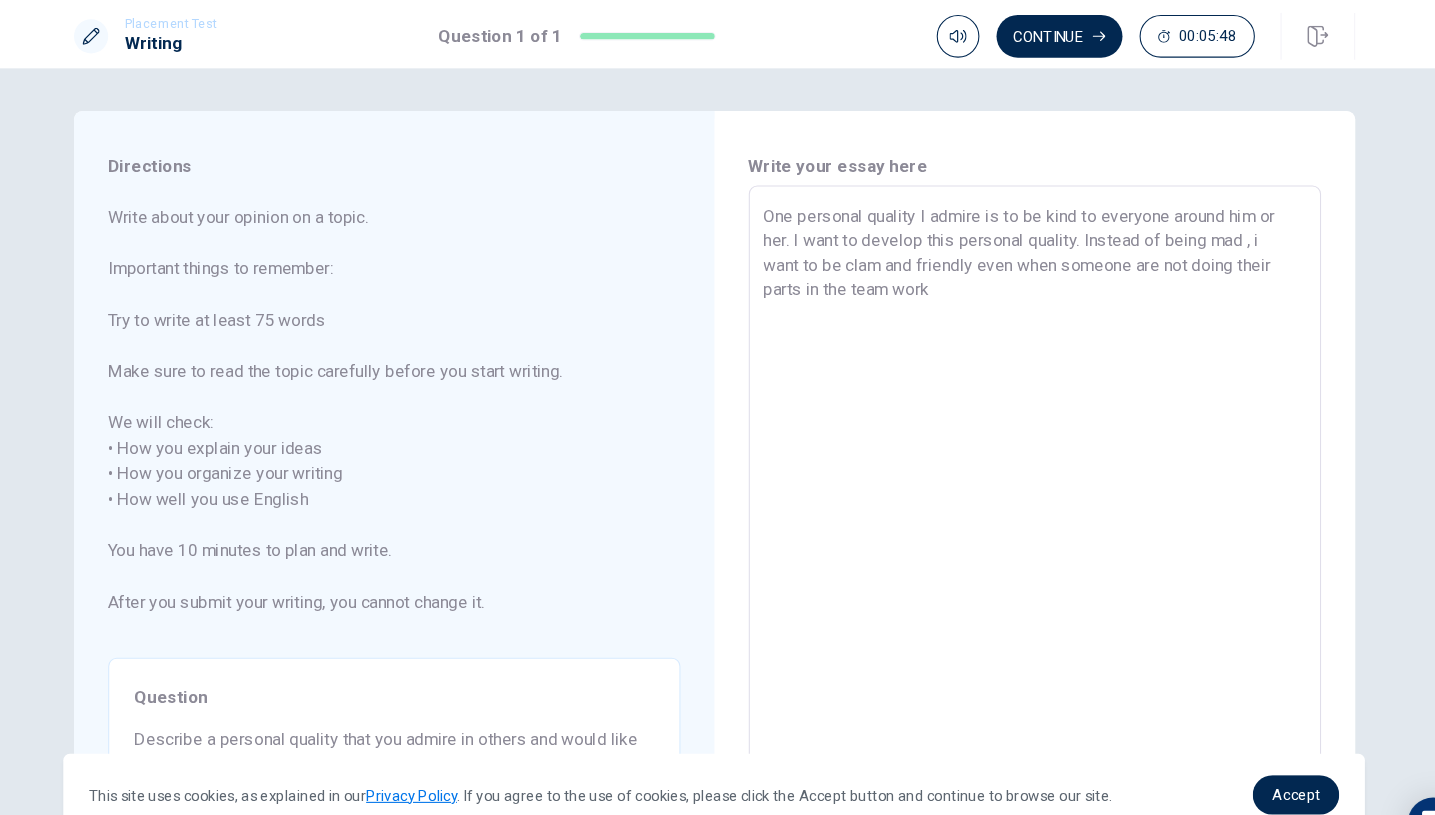 click on "One personal quality I admire is to be kind to everyone around him or her. I want to develop this personal quality. Instead of being mad , i want to be clam and friendly even when someone are not doing their parts in the team work" at bounding box center (1018, 468) 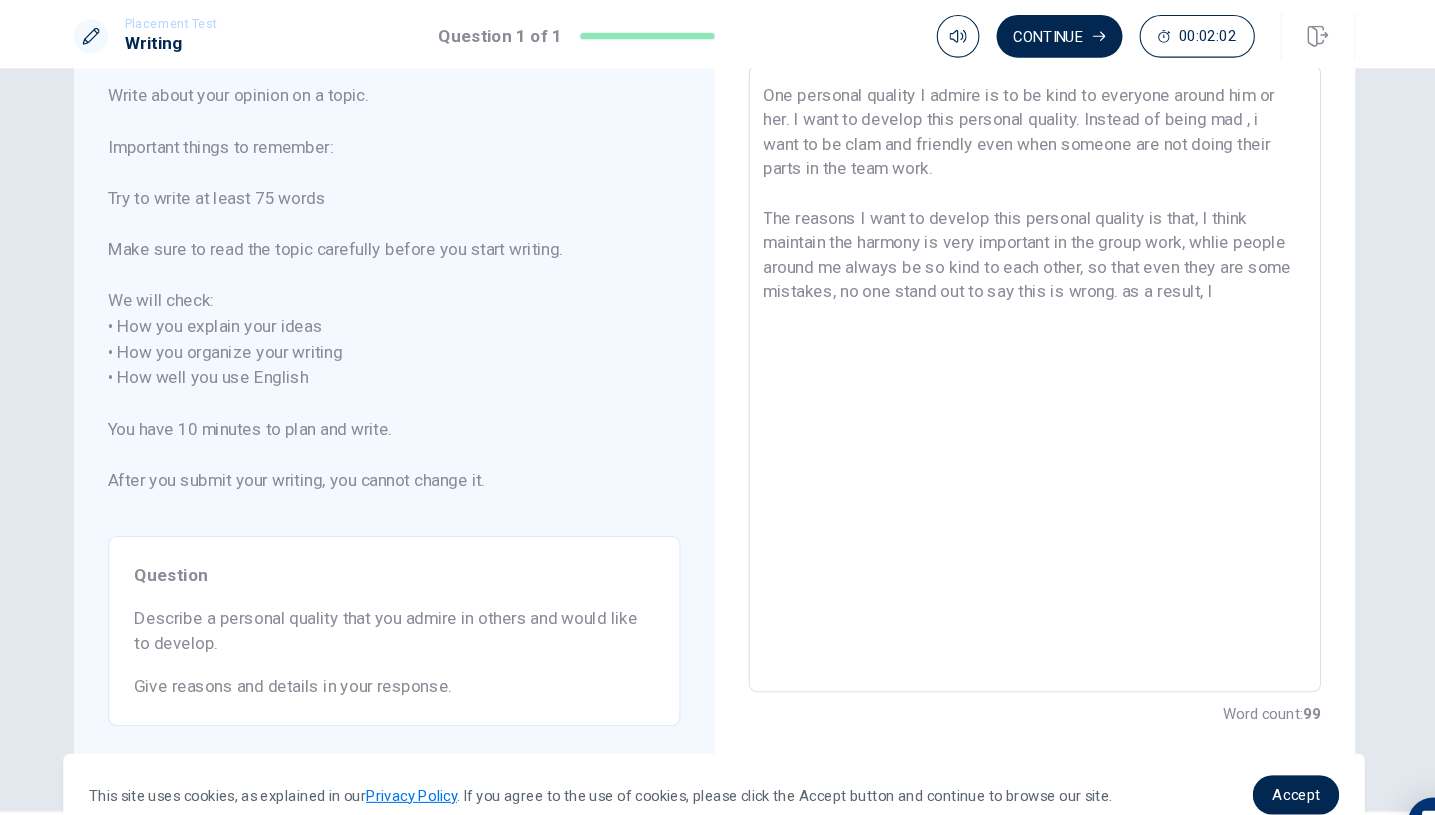 scroll, scrollTop: 74, scrollLeft: 0, axis: vertical 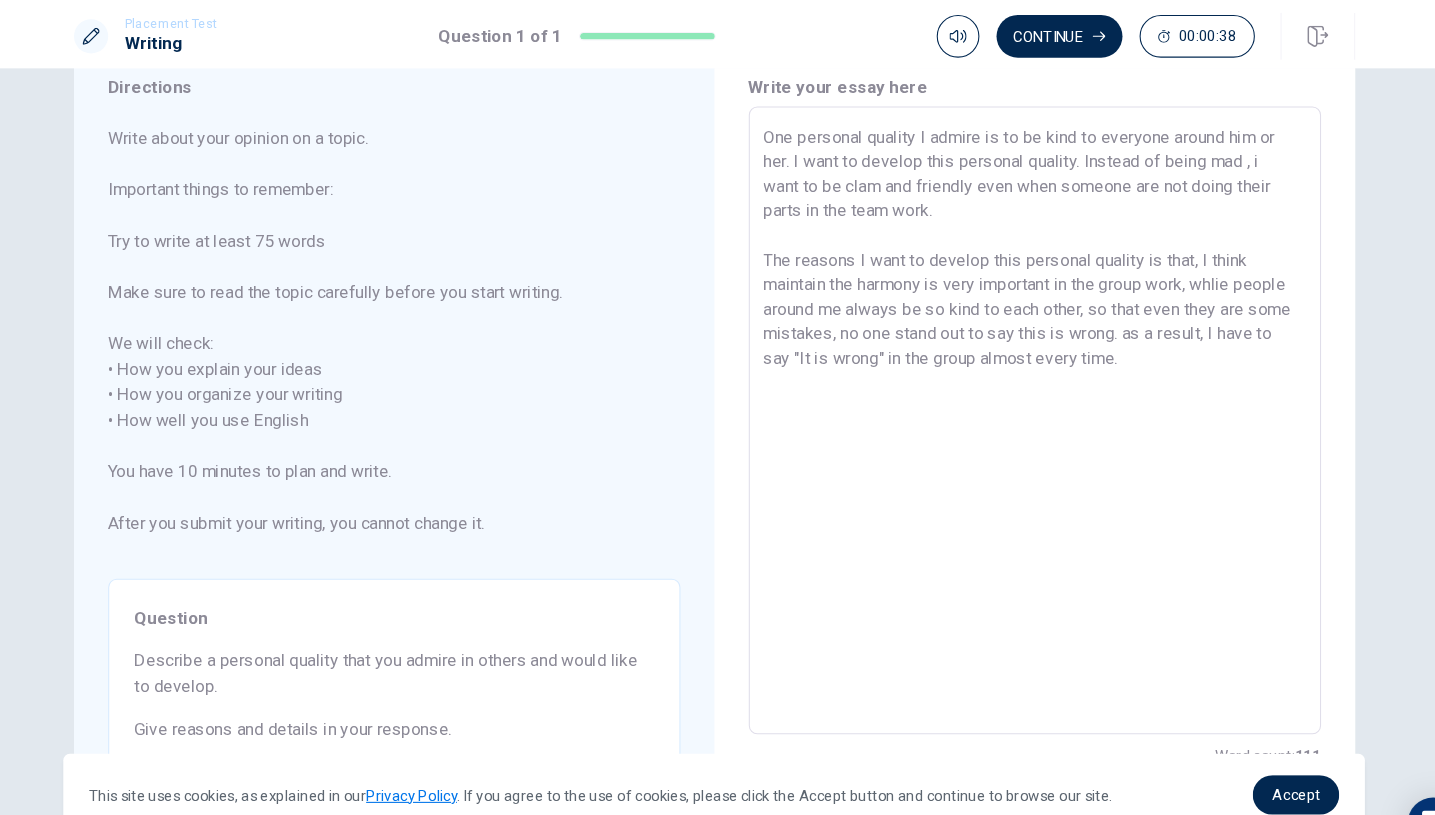 click on "One personal quality I admire is to be kind to everyone around him or her. I want to develop this personal quality. Instead of being mad , i want to be clam and friendly even when someone are not doing their parts in the team work.
The reasons I want to develop this personal quality is that, I think maintain the harmony is very important in the group work, whlie people around me always be so kind to each other, so that even they are some mistakes, no one stand out to say this is wrong. as a result, I have to say "It is wrong" in the group almost every time." at bounding box center (1018, 394) 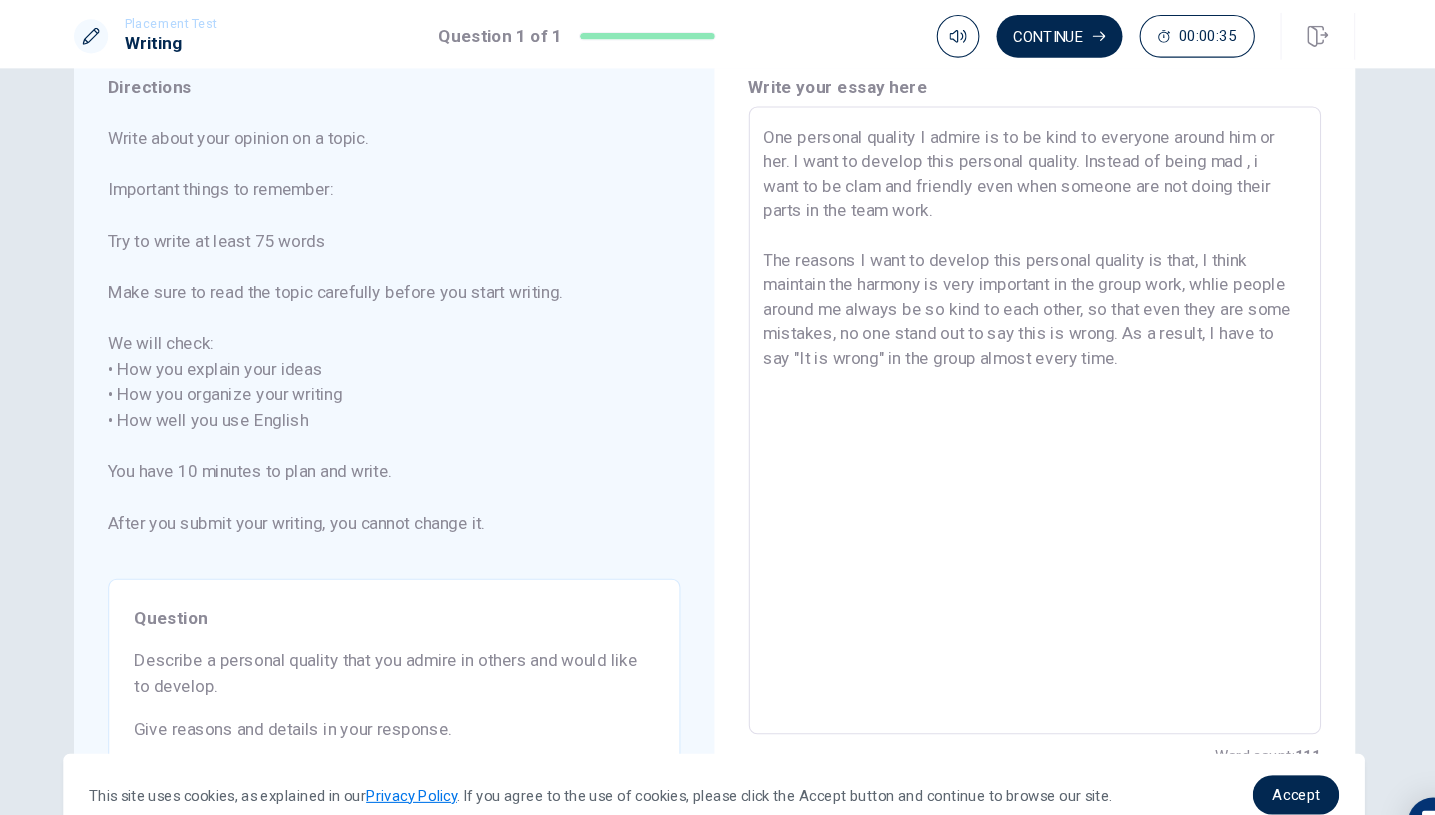 click on "One personal quality I admire is to be kind to everyone around him or her. I want to develop this personal quality. Instead of being mad , i want to be clam and friendly even when someone are not doing their parts in the team work.
The reasons I want to develop this personal quality is that, I think maintain the harmony is very important in the group work, whlie people around me always be so kind to each other, so that even they are some mistakes, no one stand out to say this is wrong. As a result, I have to say "It is wrong" in the group almost every time." at bounding box center [1018, 394] 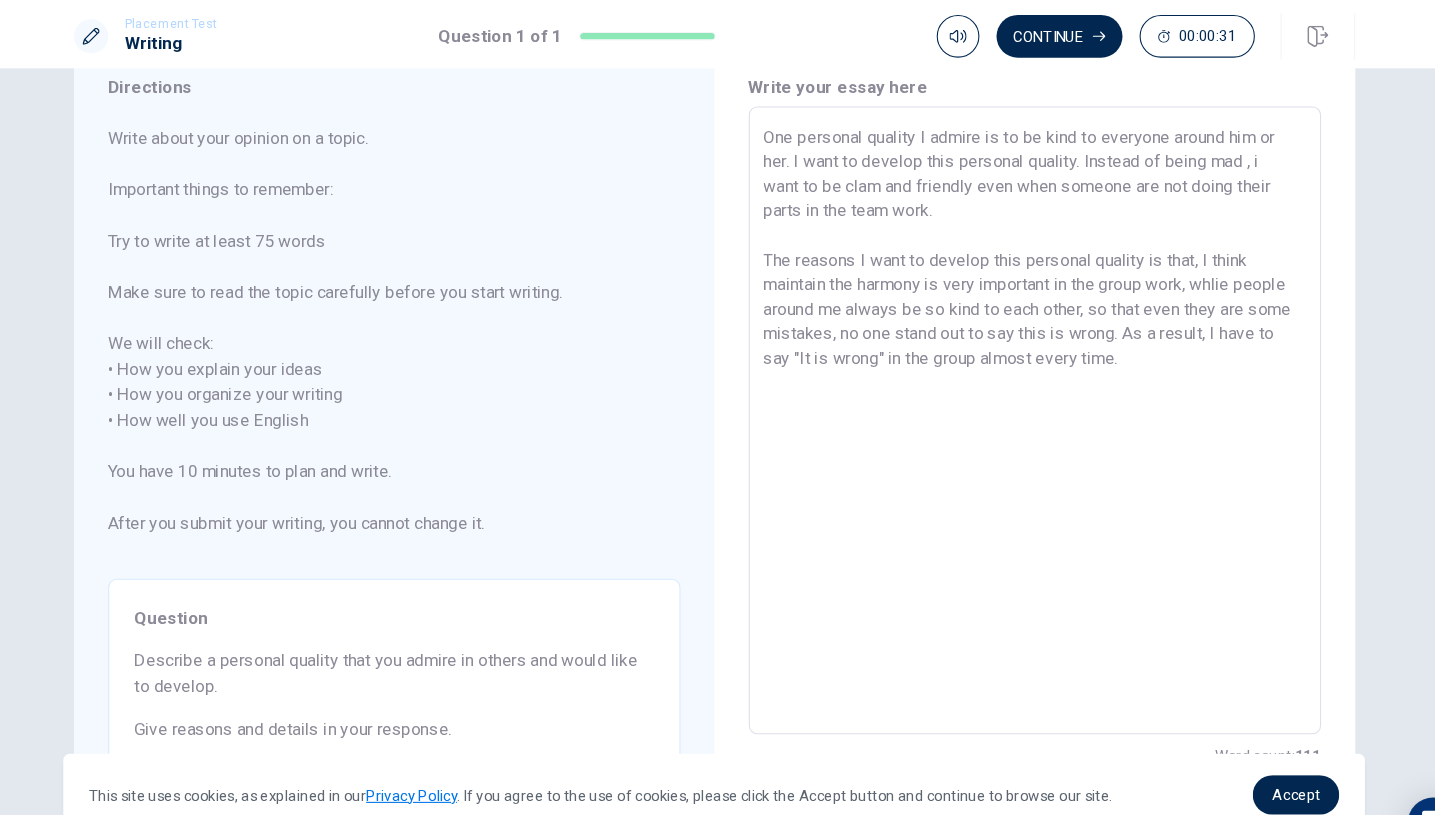 click on "One personal quality I admire is to be kind to everyone around him or her. I want to develop this personal quality. Instead of being mad , i want to be clam and friendly even when someone are not doing their parts in the team work.
The reasons I want to develop this personal quality is that, I think maintain the harmony is very important in the group work, whlie people around me always be so kind to each other, so that even they are some mistakes, no one stand out to say this is wrong. As a result, I have to say "It is wrong" in the group almost every time." at bounding box center [1018, 394] 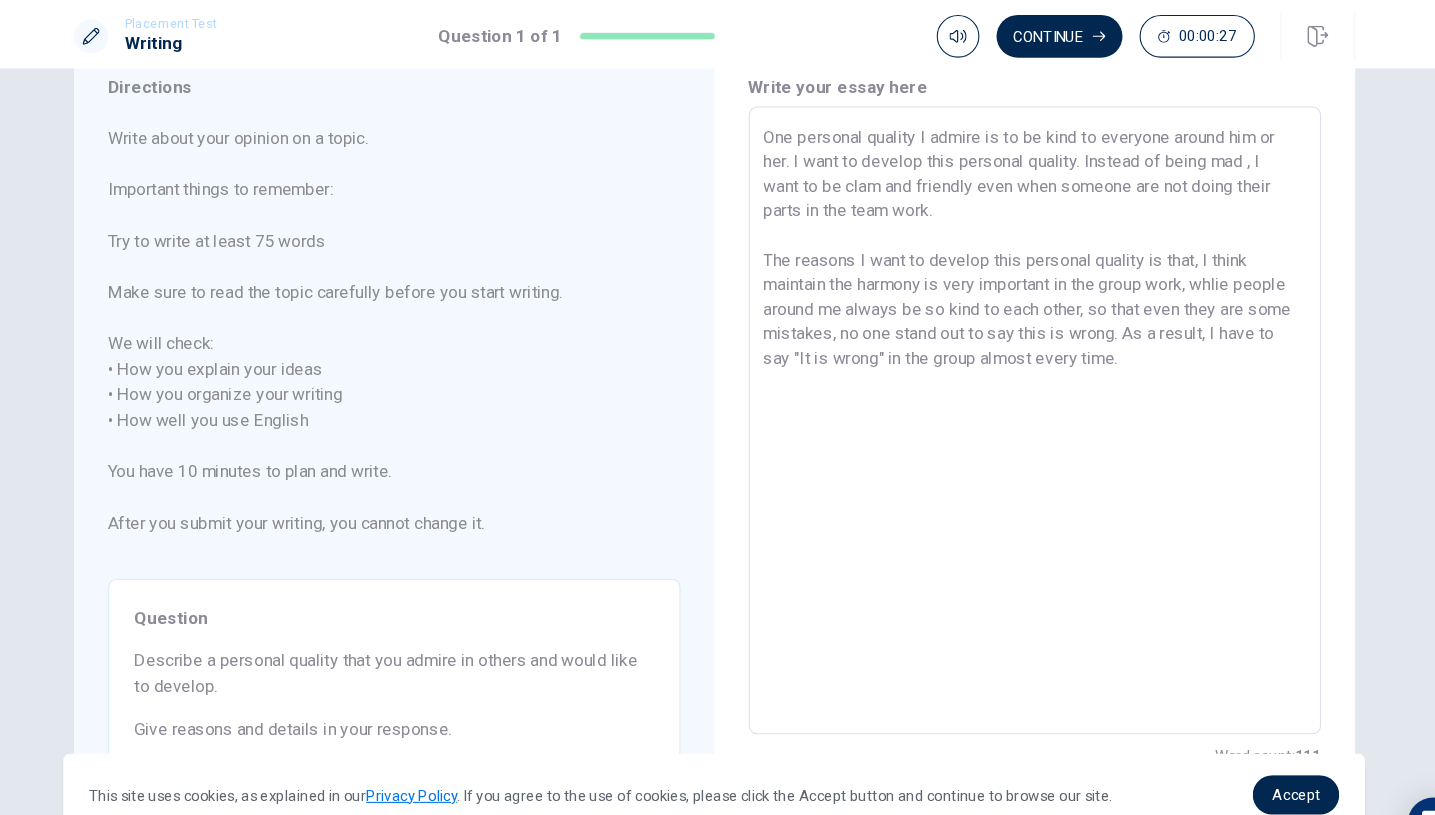 click on "One personal quality I admire is to be kind to everyone around him or her. I want to develop this personal quality. Instead of being mad , I want to be clam and friendly even when someone are not doing their parts in the team work.
The reasons I want to develop this personal quality is that, I think maintain the harmony is very important in the group work, whlie people around me always be so kind to each other, so that even they are some mistakes, no one stand out to say this is wrong. As a result, I have to say "It is wrong" in the group almost every time." at bounding box center [1018, 394] 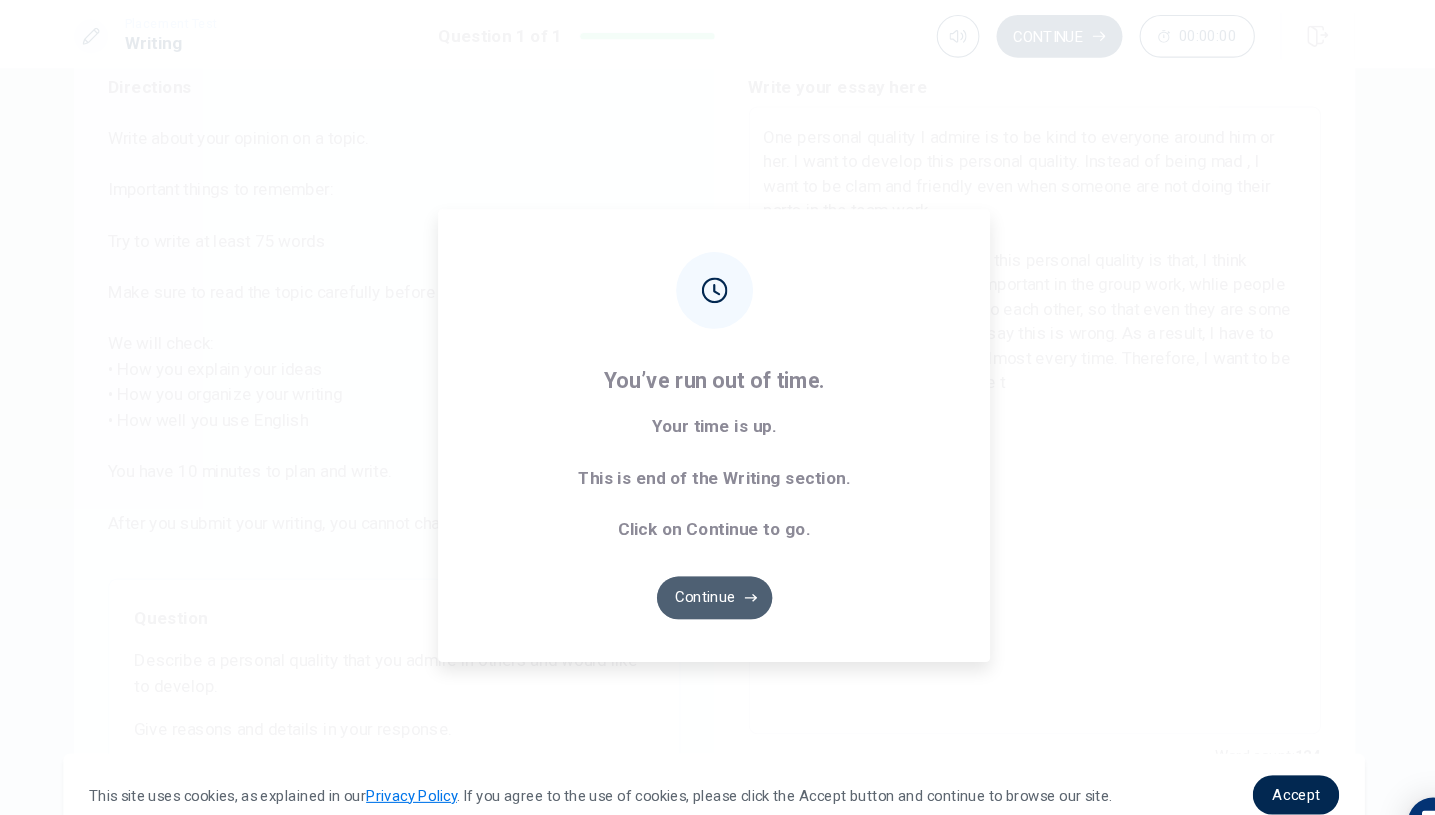 click on "Continue" at bounding box center (718, 560) 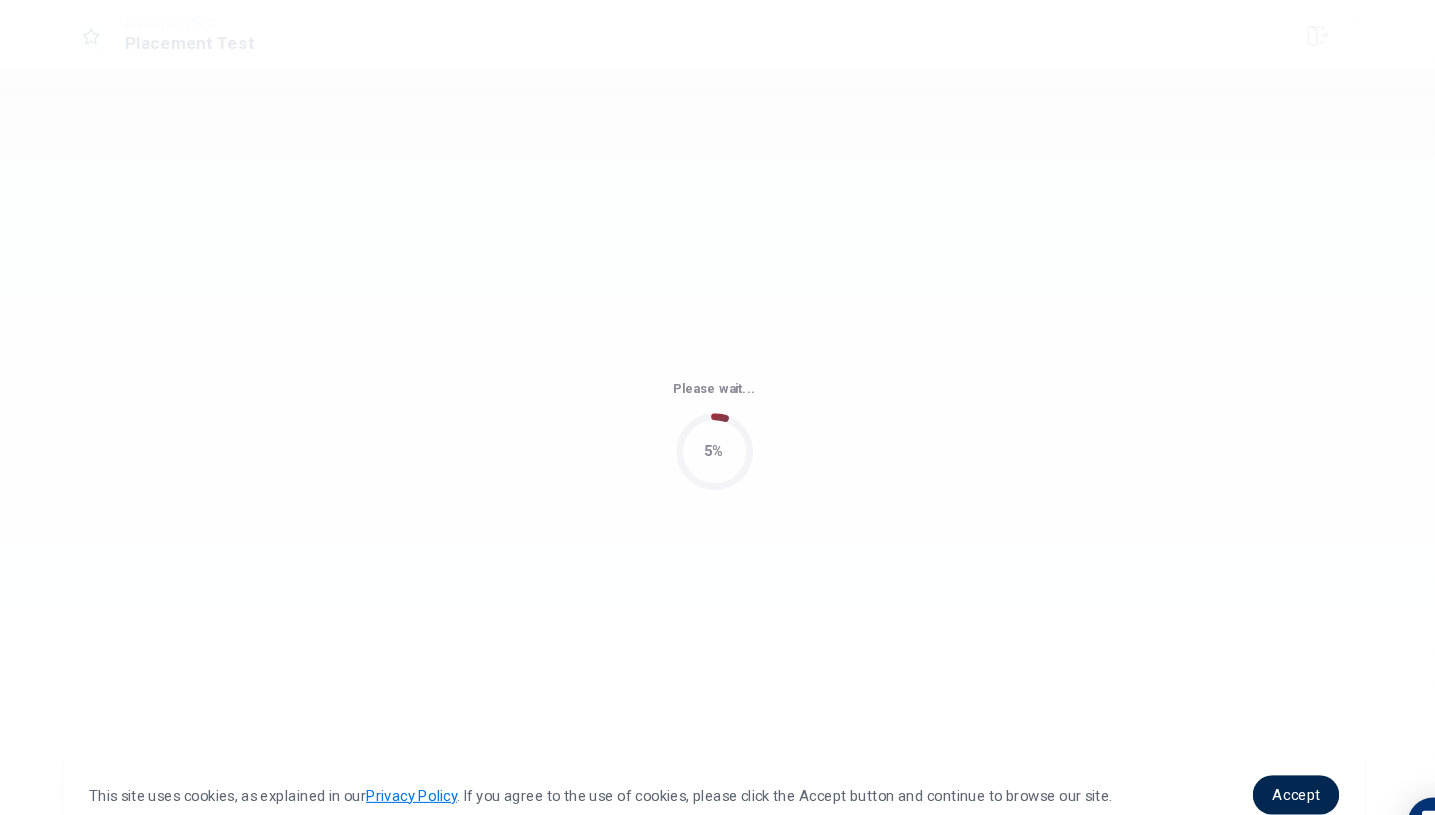 scroll, scrollTop: 0, scrollLeft: 0, axis: both 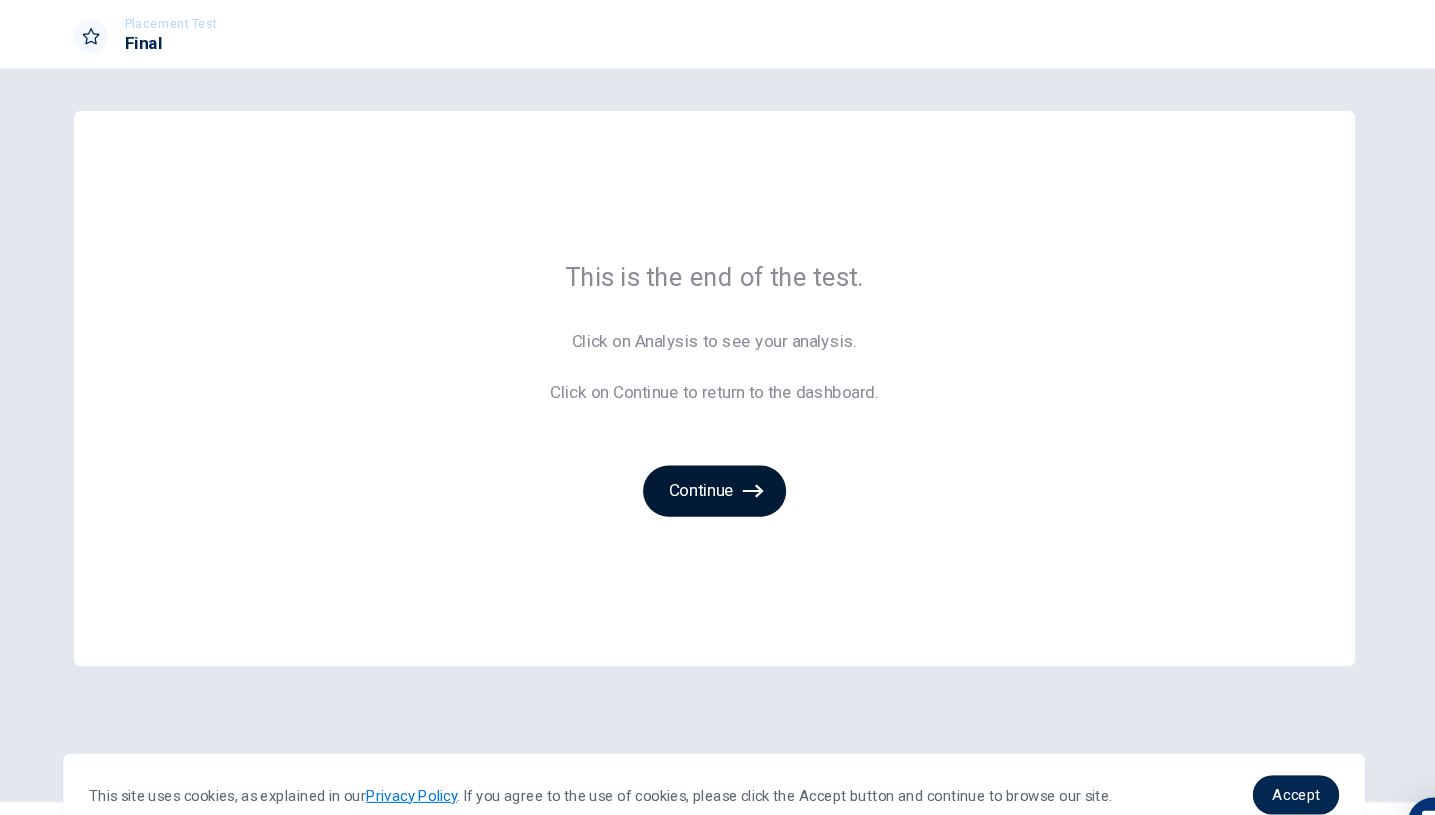 click on "Continue" at bounding box center [718, 460] 